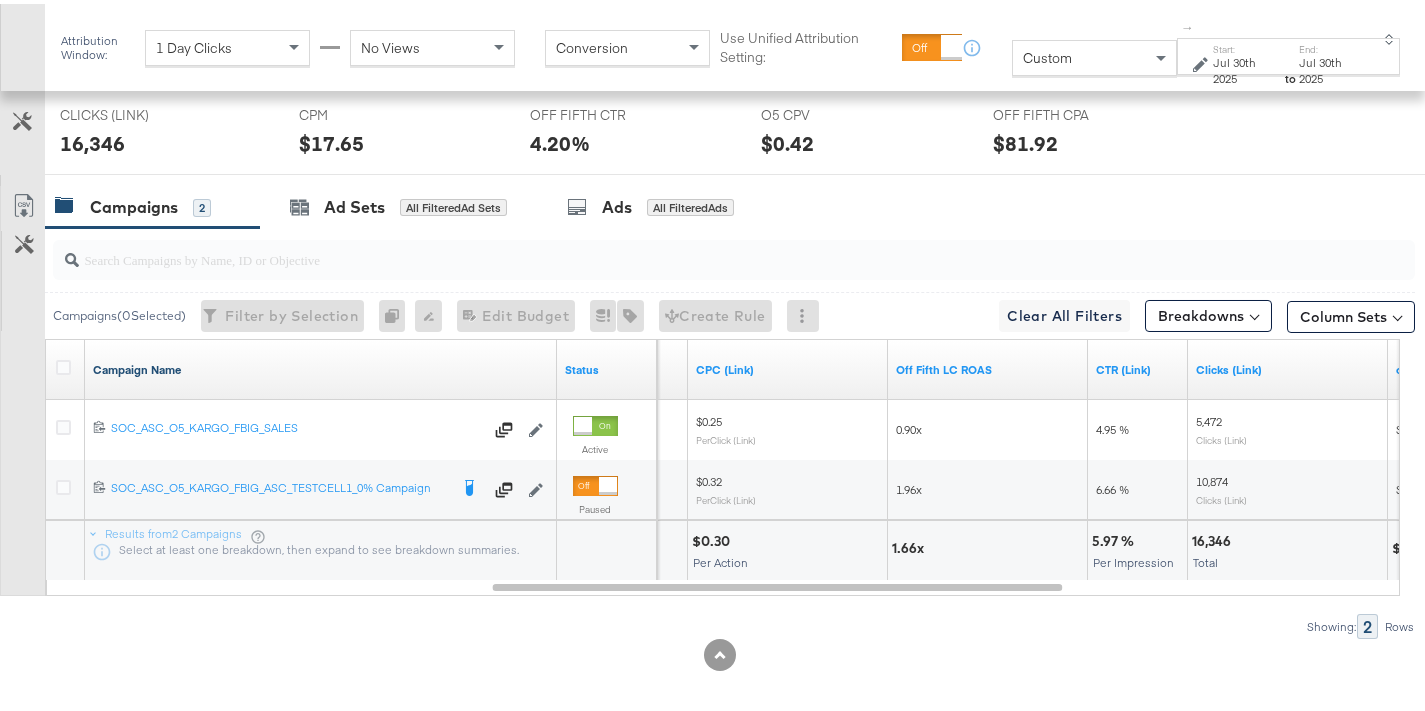 scroll, scrollTop: 1095, scrollLeft: 0, axis: vertical 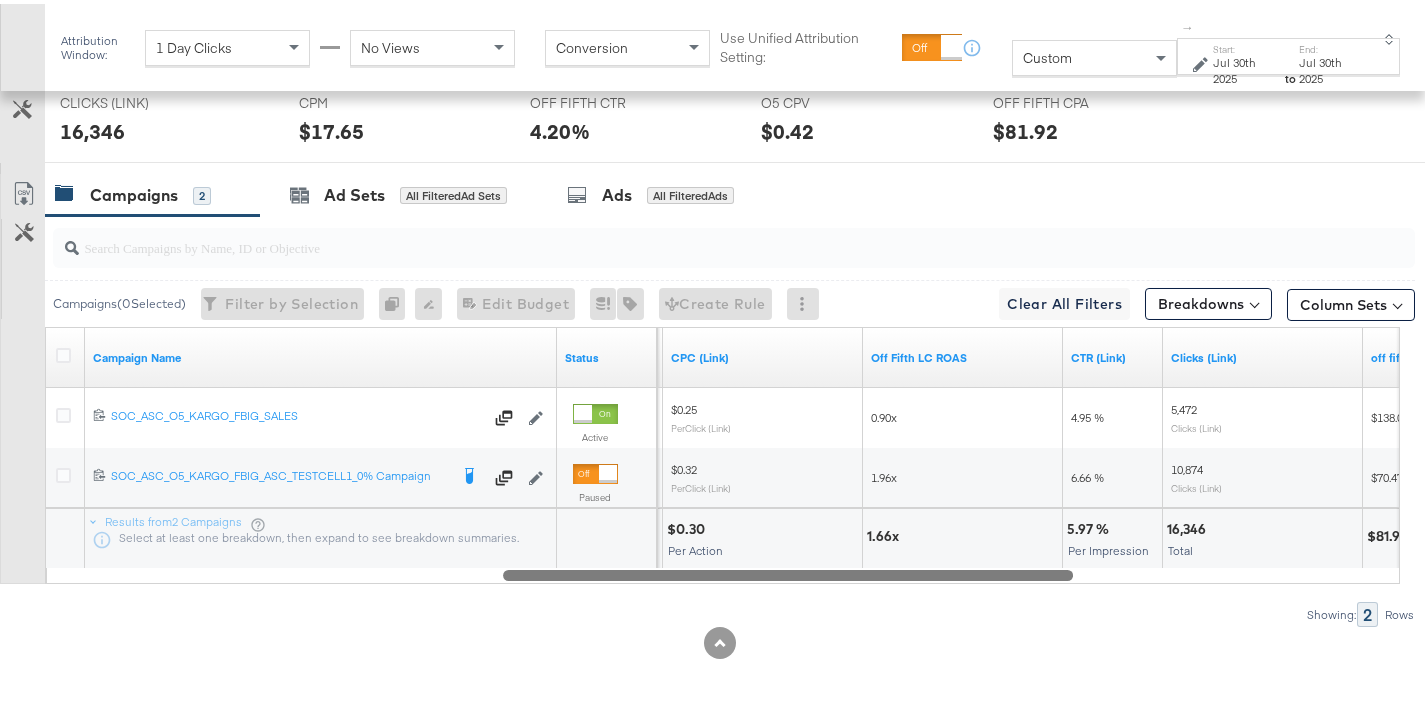 drag, startPoint x: 917, startPoint y: 569, endPoint x: 929, endPoint y: 568, distance: 12.0415945 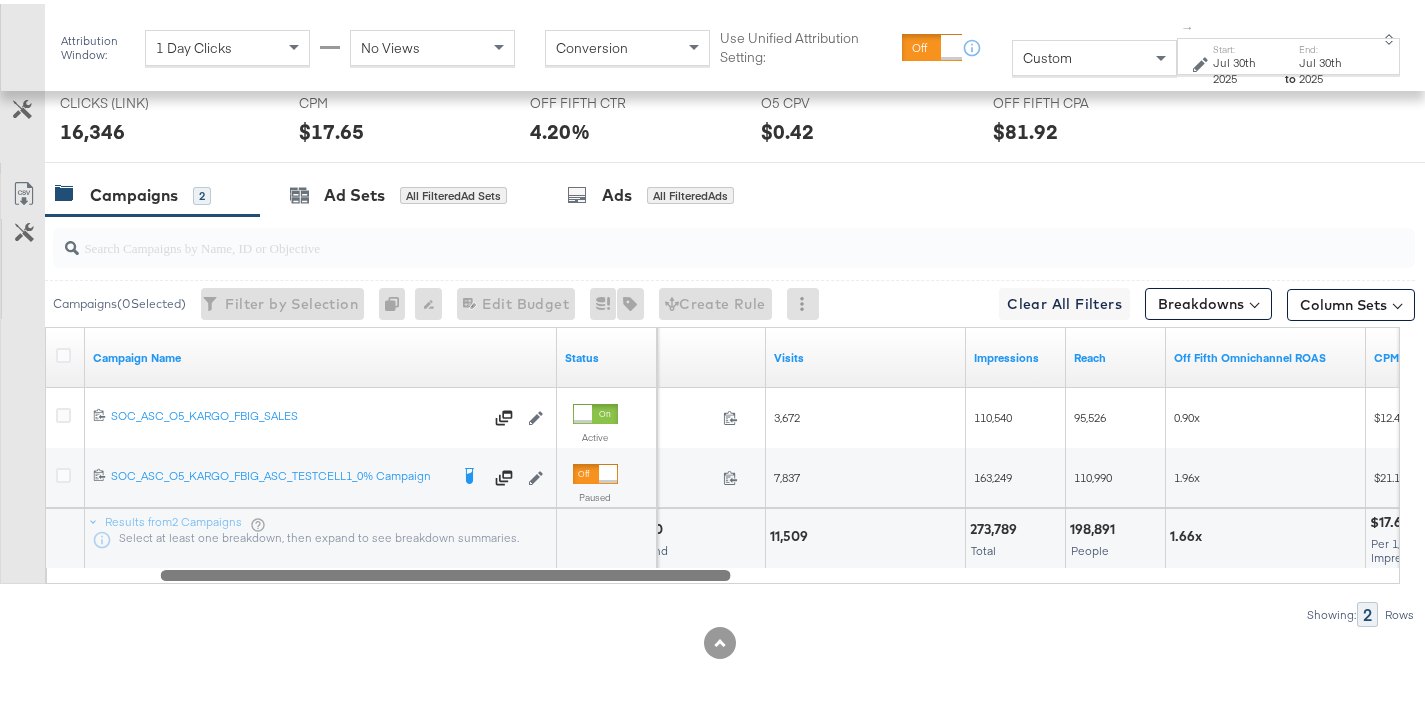 drag, startPoint x: 772, startPoint y: 575, endPoint x: 429, endPoint y: 604, distance: 344.22375 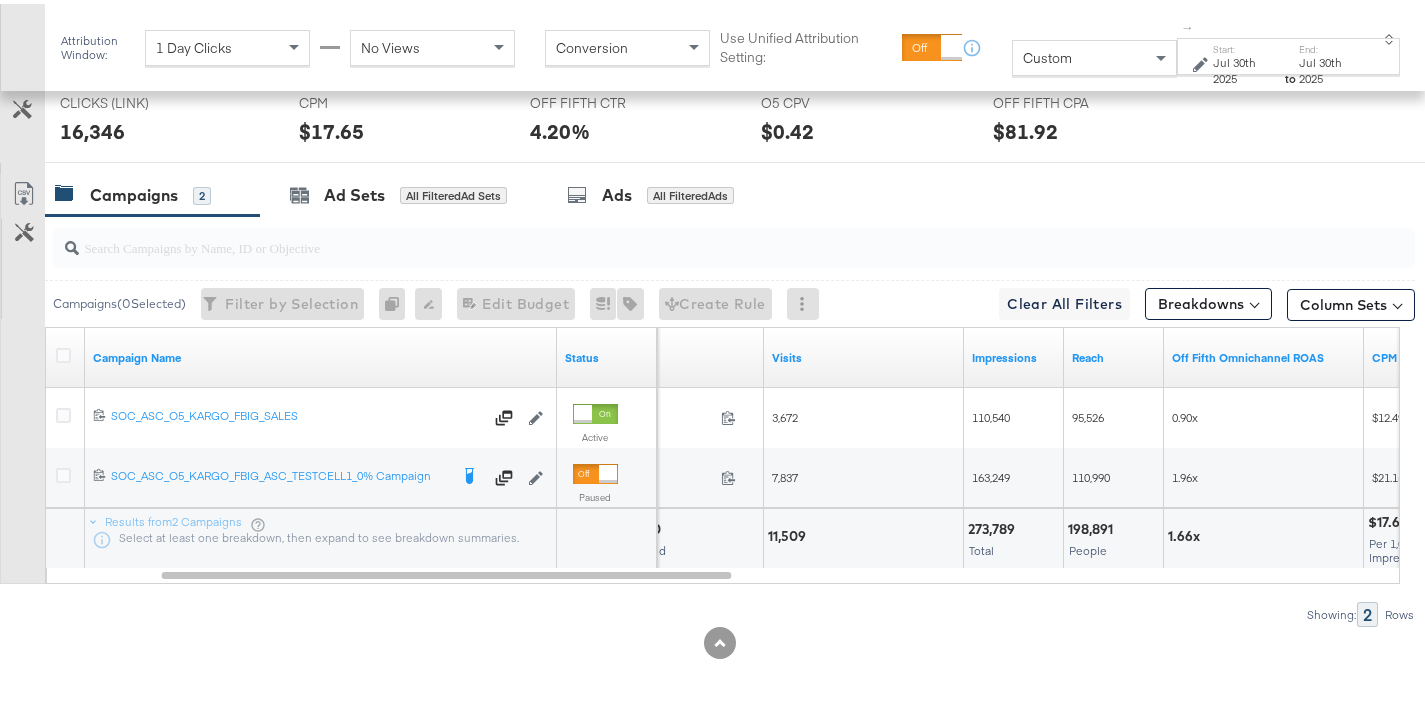 click on "Jul 30th 2025" at bounding box center [1248, 66] 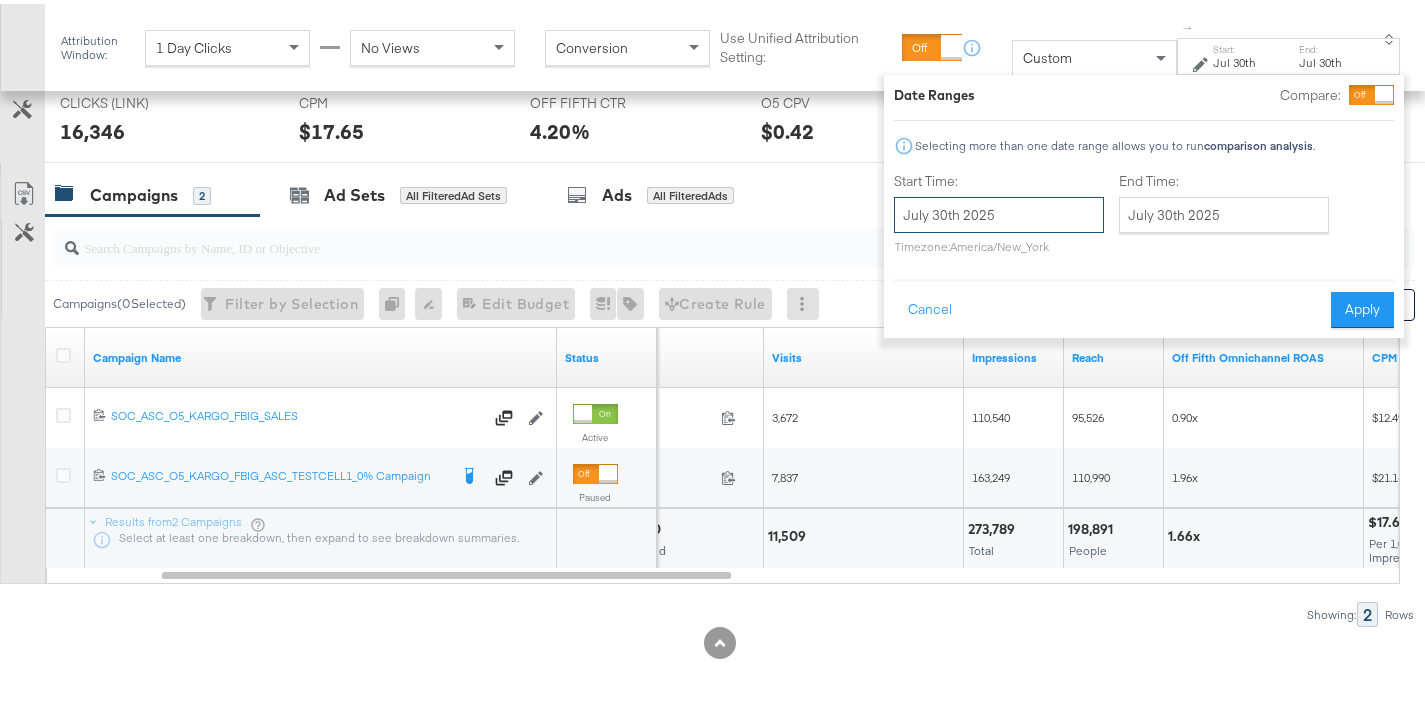 click on "July 30th 2025" at bounding box center [999, 211] 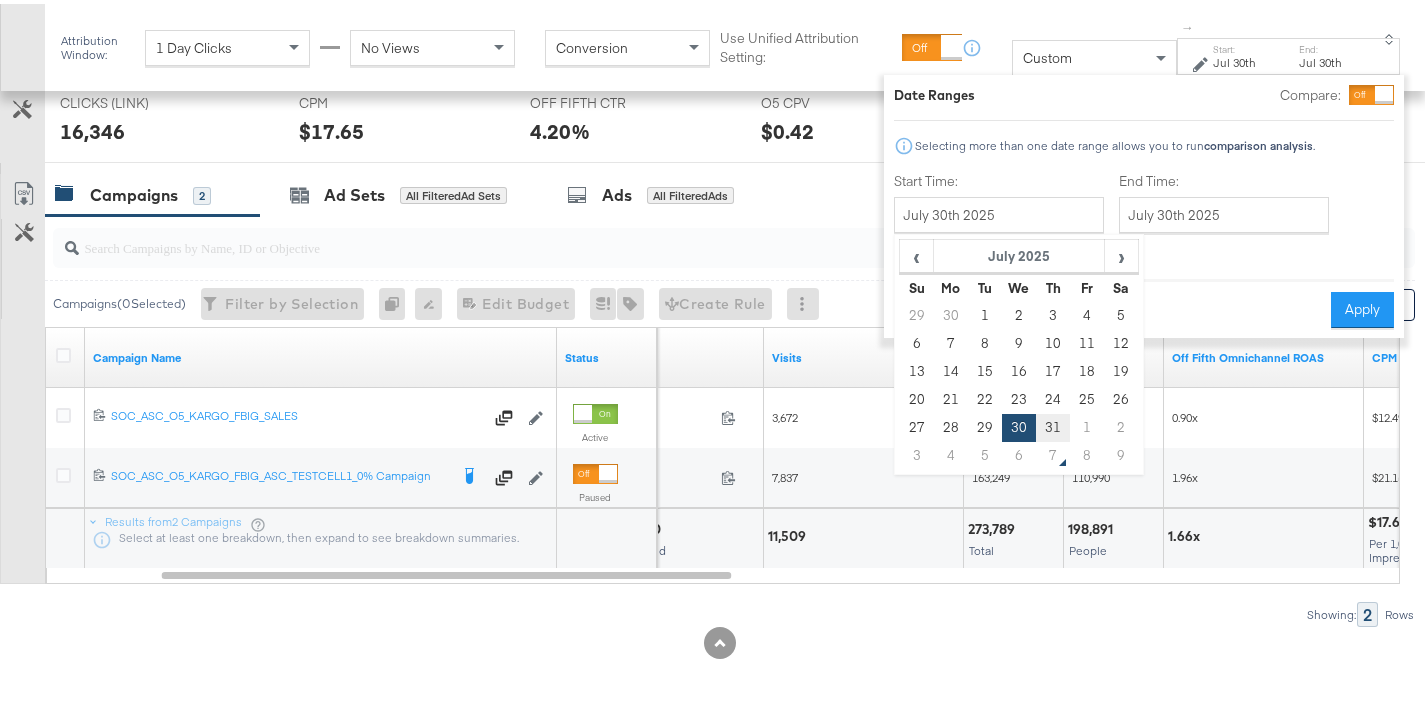 click on "31" at bounding box center [1053, 424] 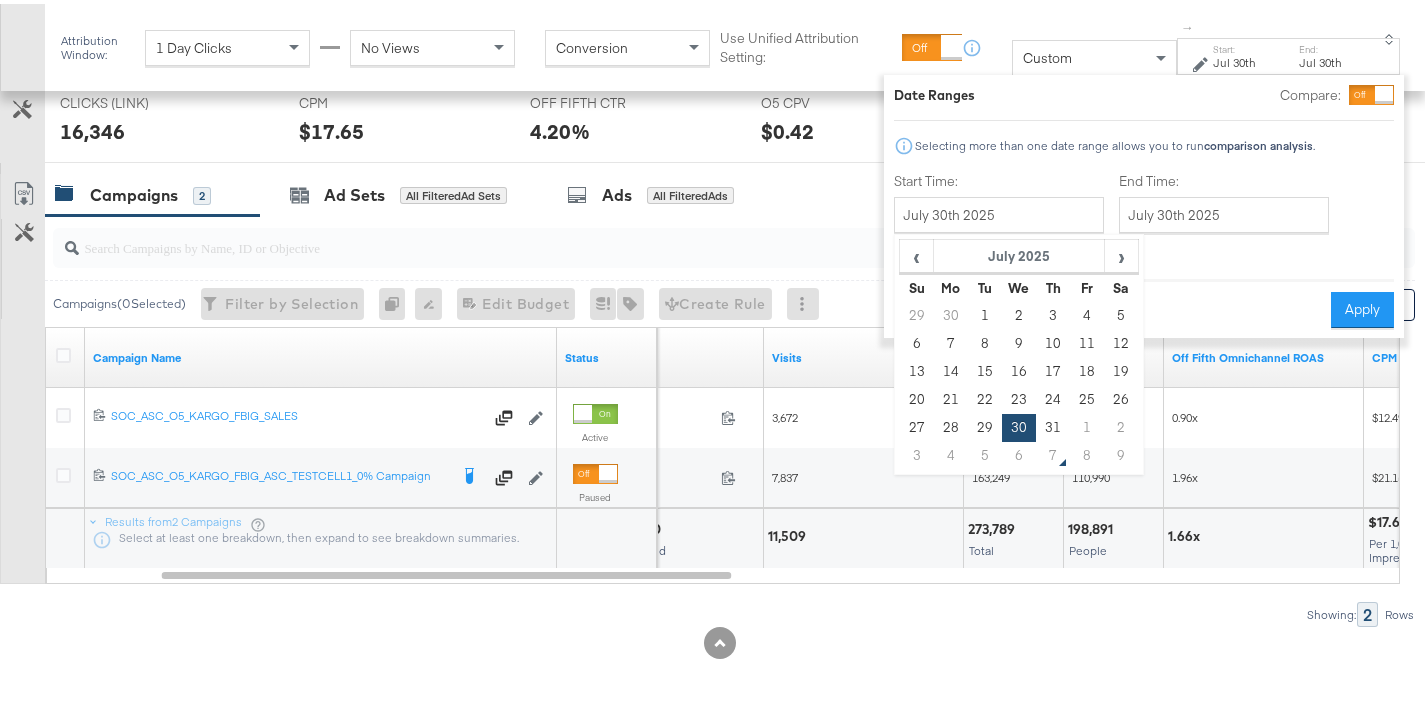 type on "July 31st 2025" 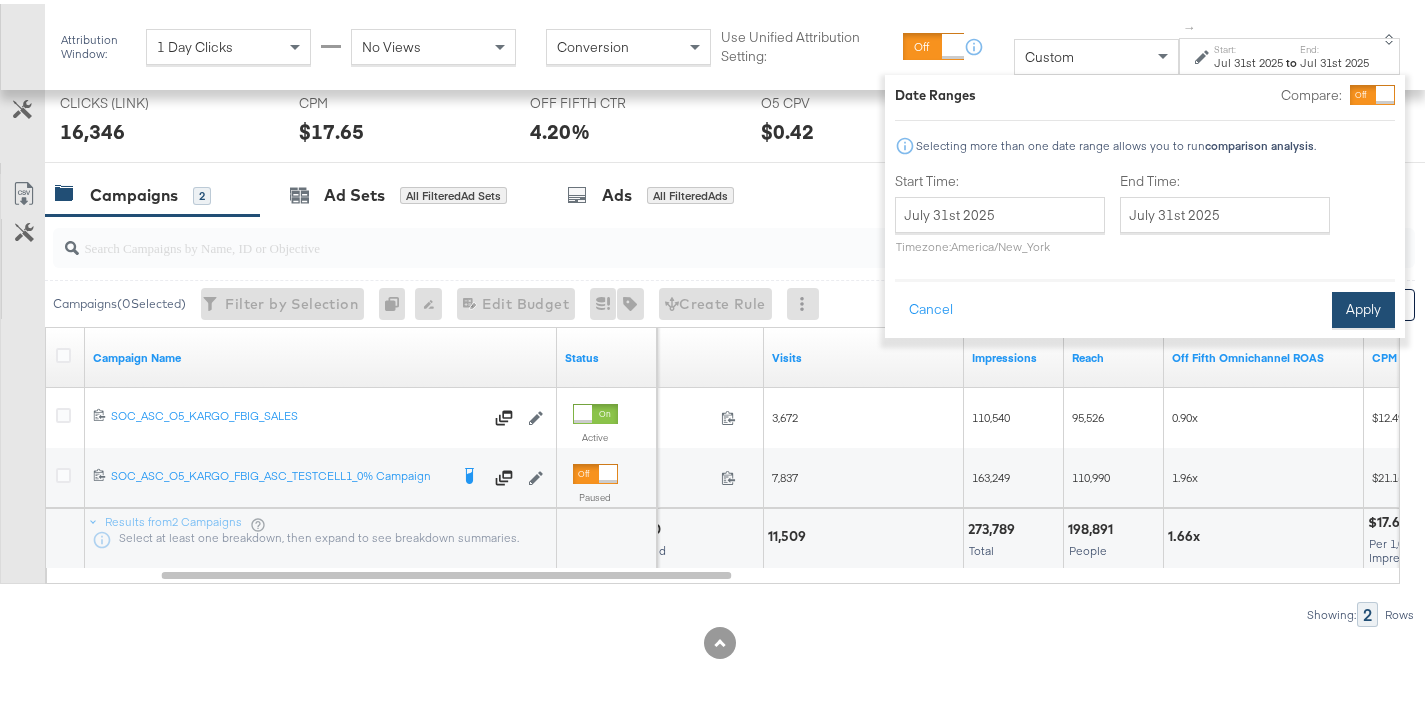 click on "Apply" at bounding box center [1363, 306] 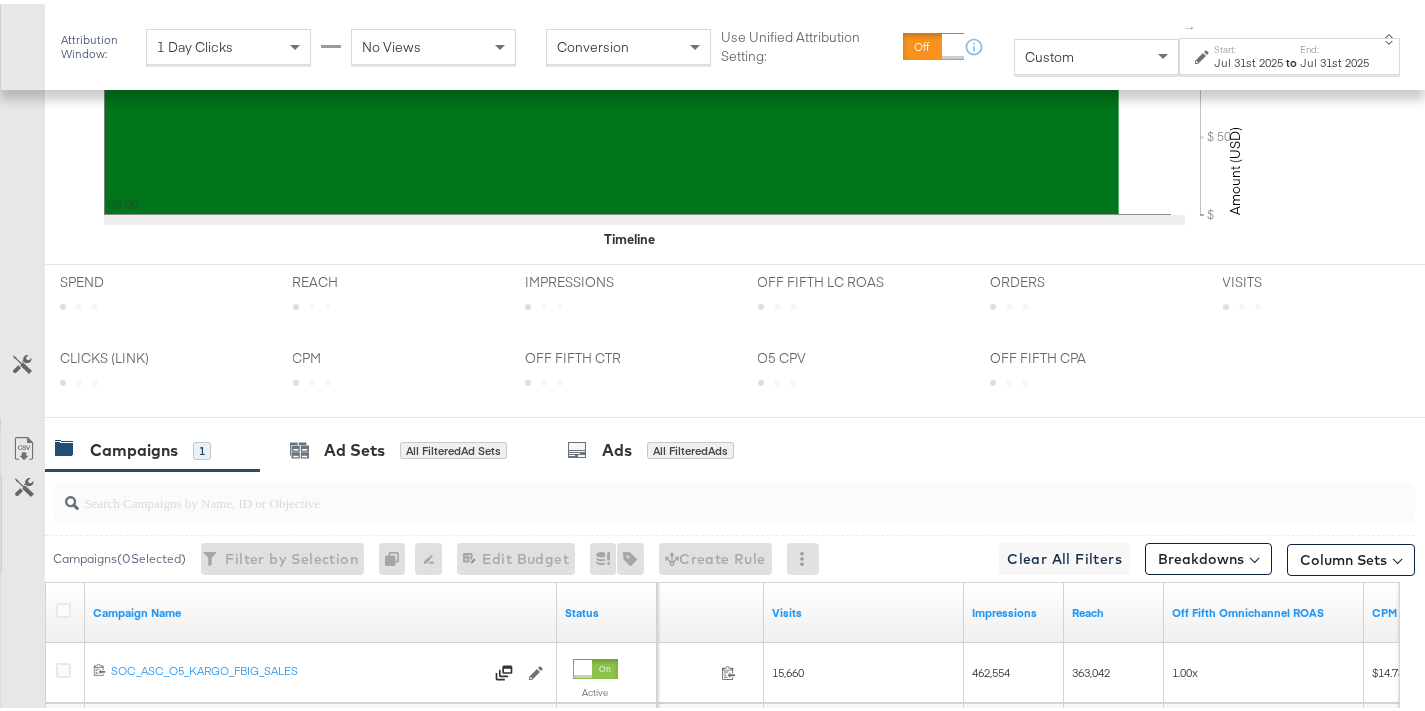 scroll, scrollTop: 1035, scrollLeft: 0, axis: vertical 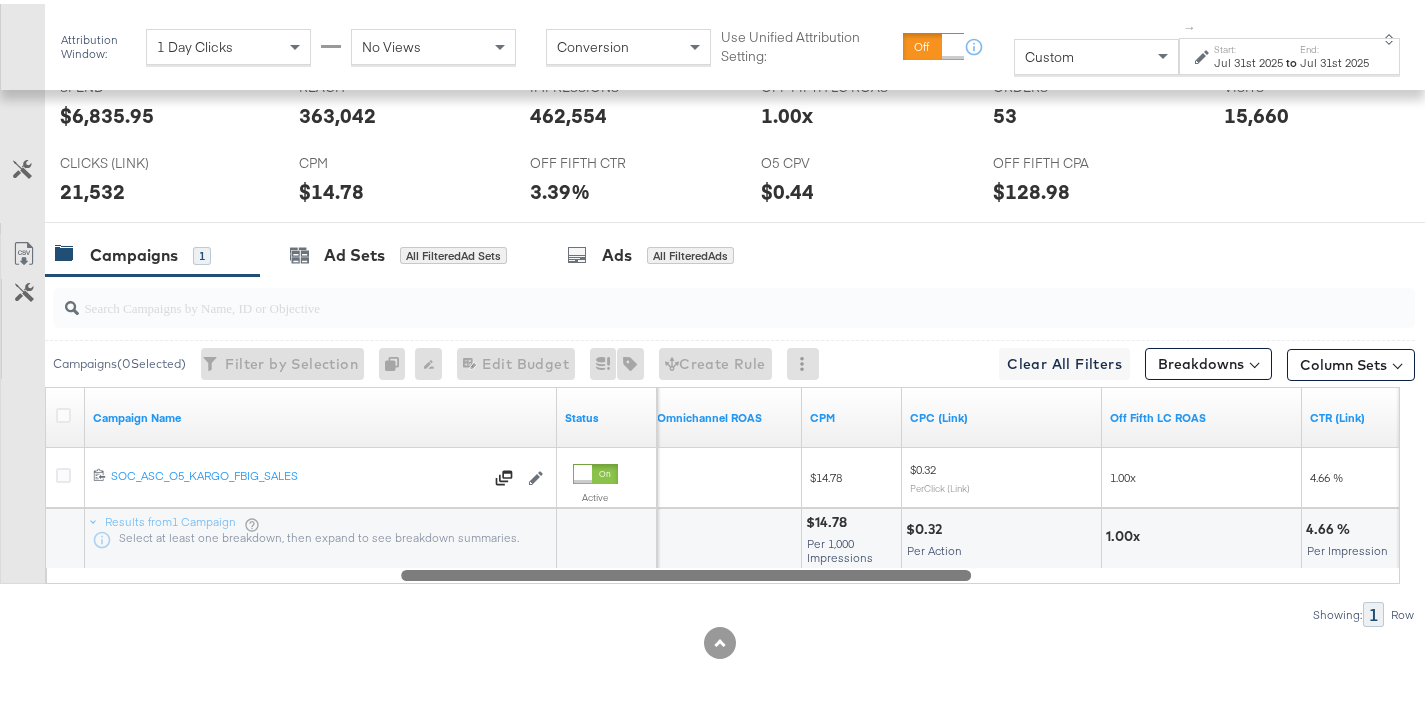 drag, startPoint x: 717, startPoint y: 573, endPoint x: 957, endPoint y: 575, distance: 240.00833 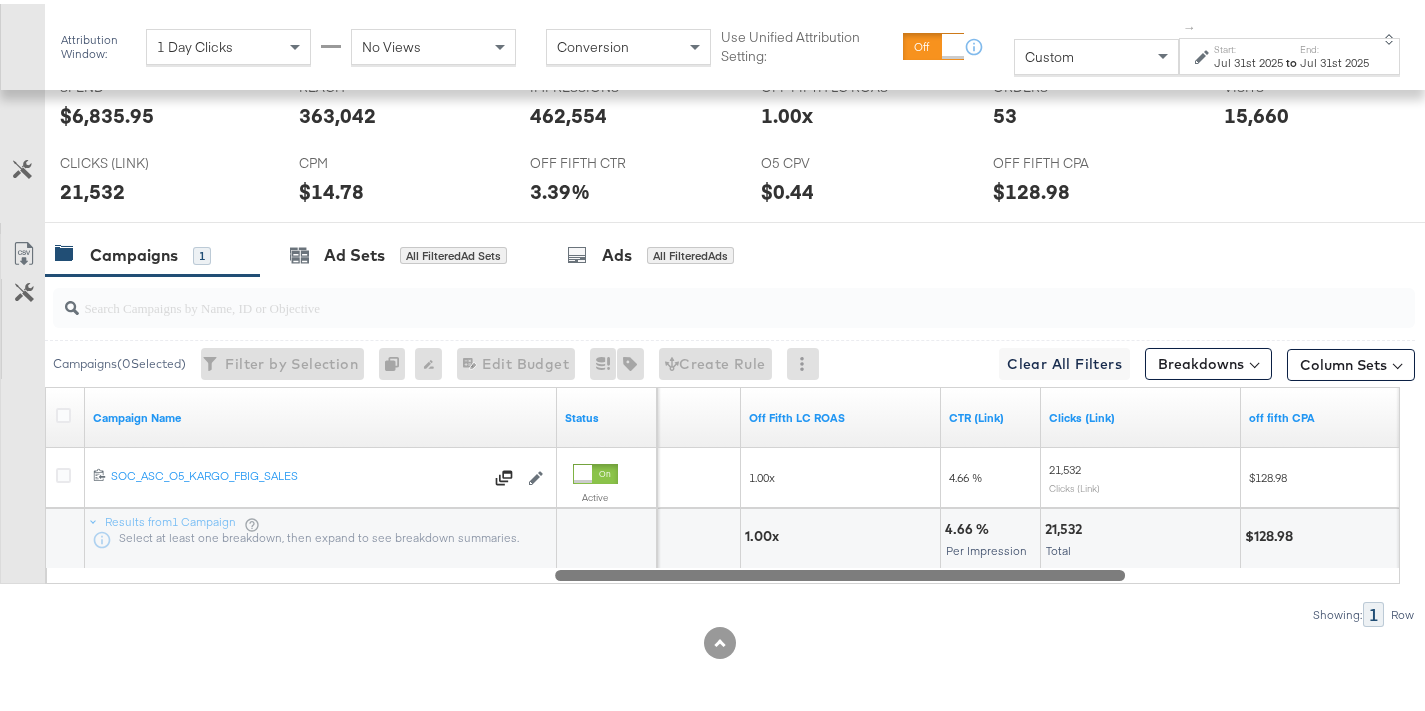 drag, startPoint x: 989, startPoint y: 575, endPoint x: 1060, endPoint y: 575, distance: 71 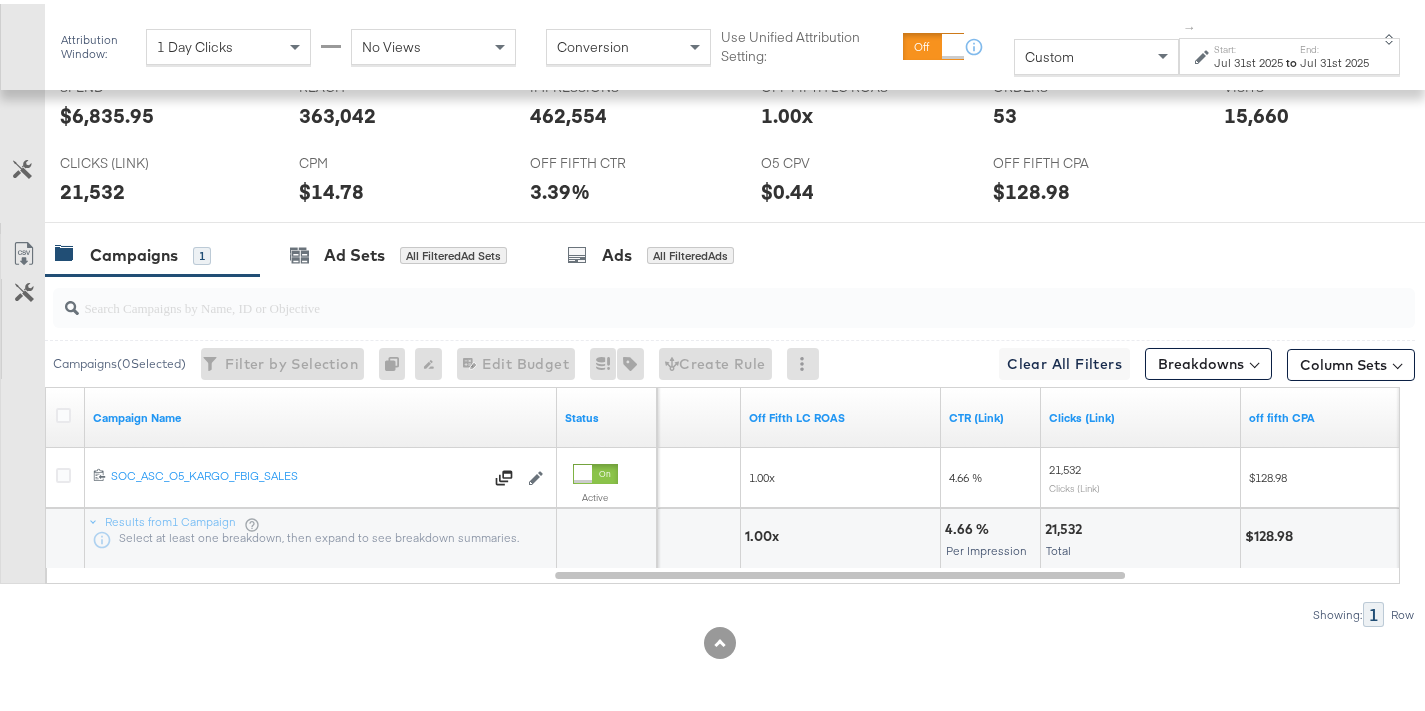 click on "Jul 31st 2025" at bounding box center (1248, 59) 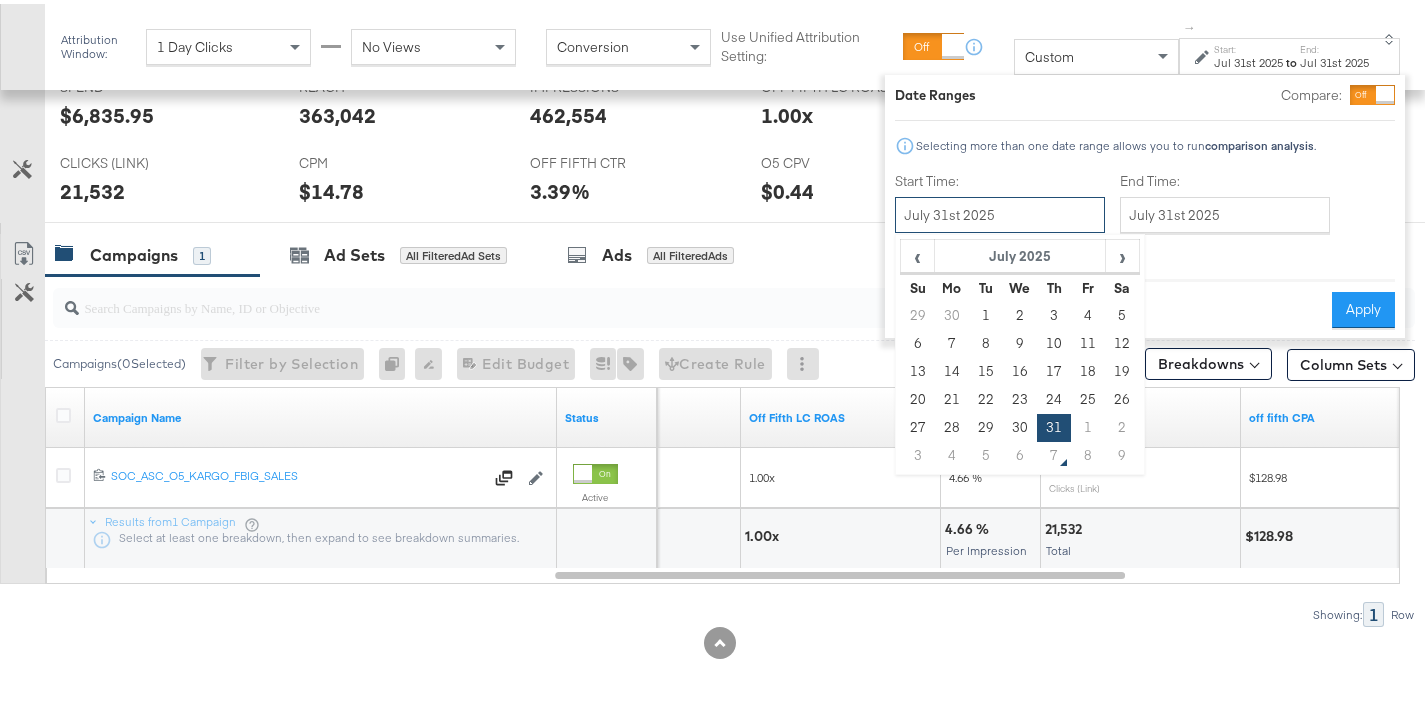 click on "July 31st 2025" at bounding box center (1000, 211) 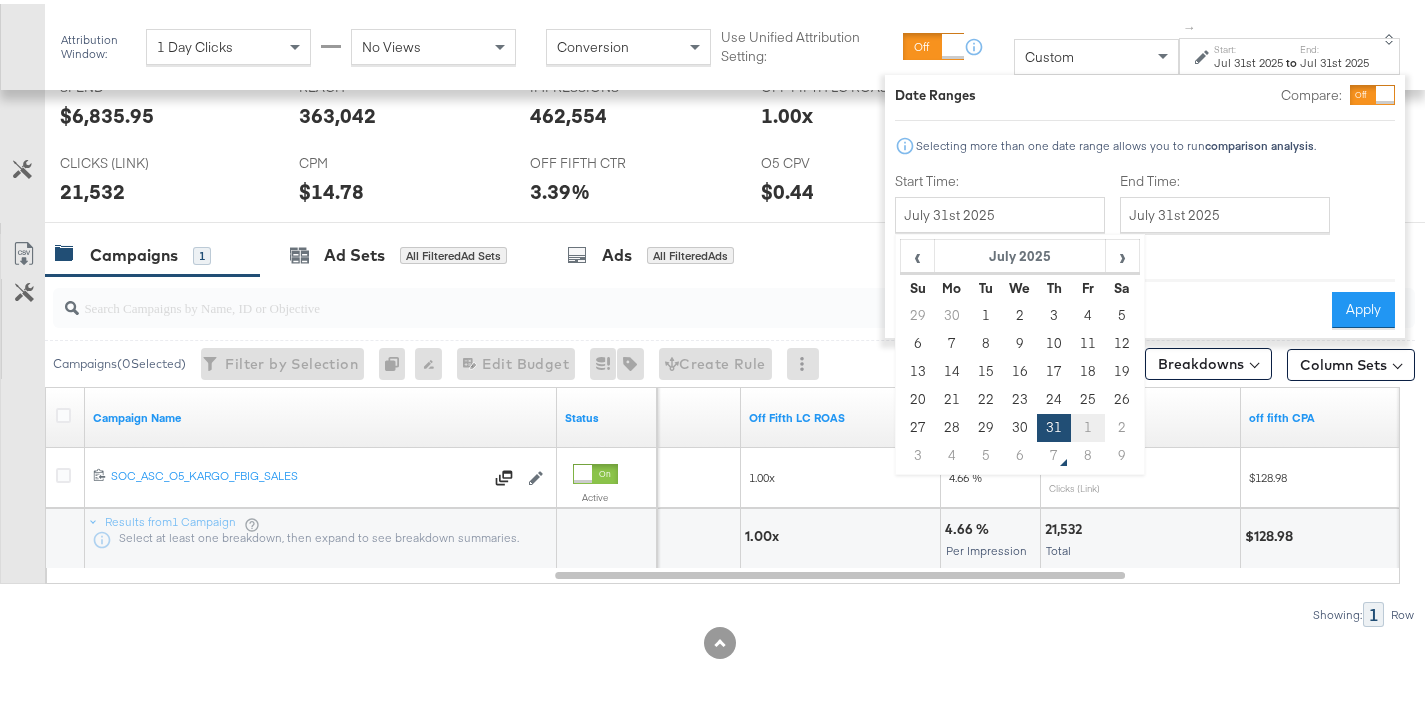 click on "1" at bounding box center (1088, 424) 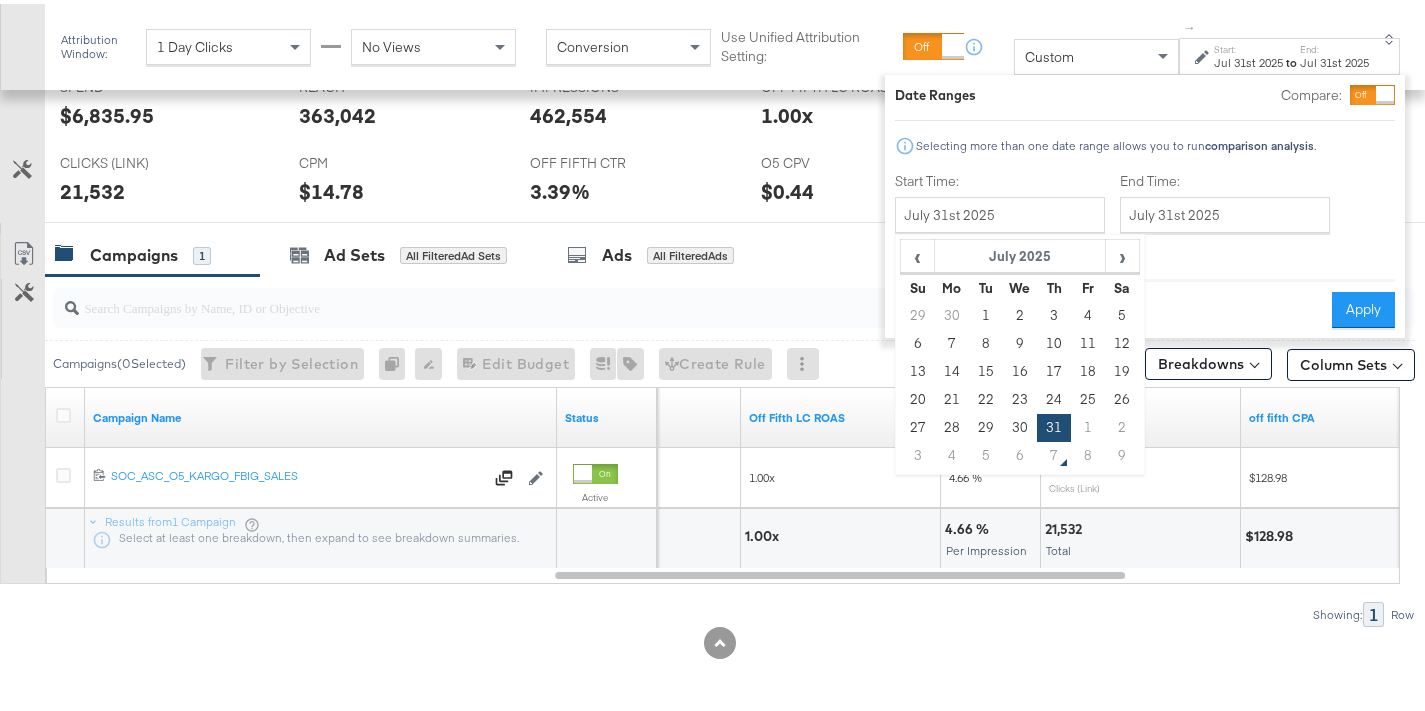 type on "August 1st 2025" 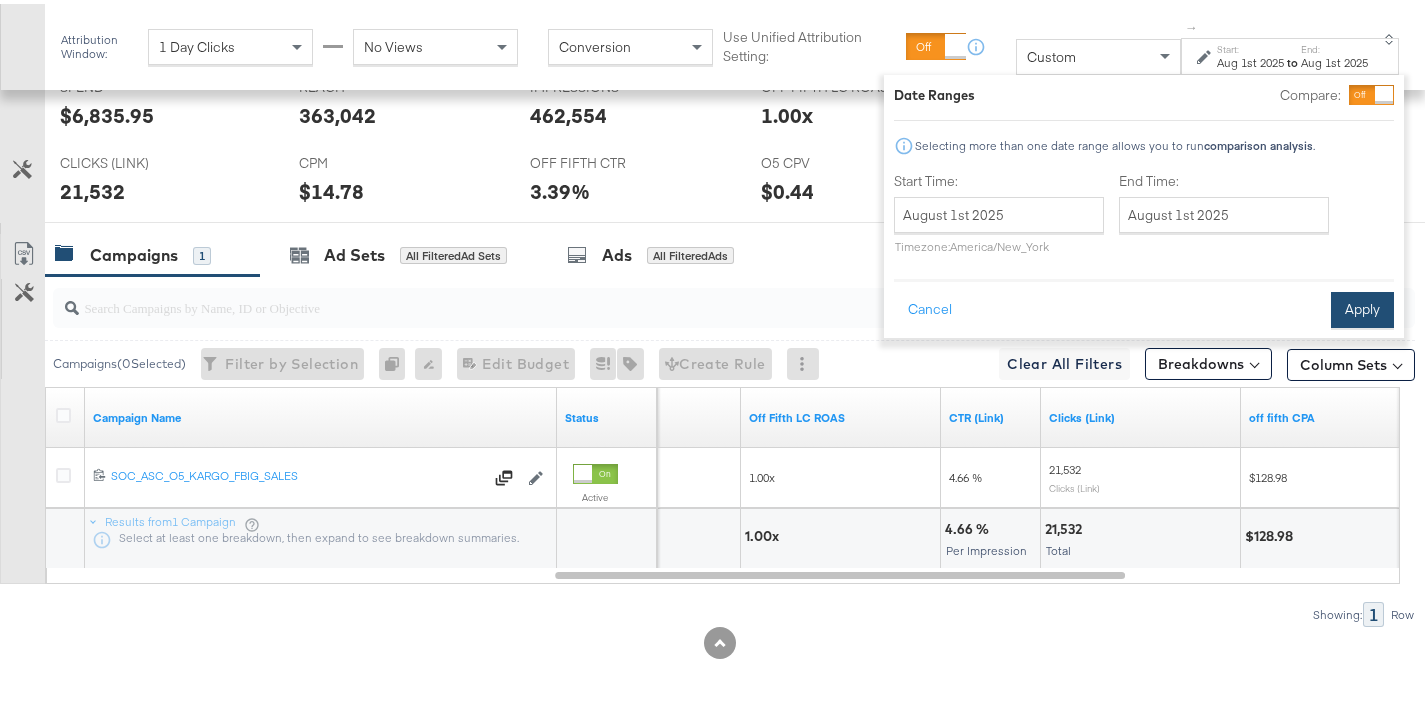 click on "Apply" at bounding box center [1362, 306] 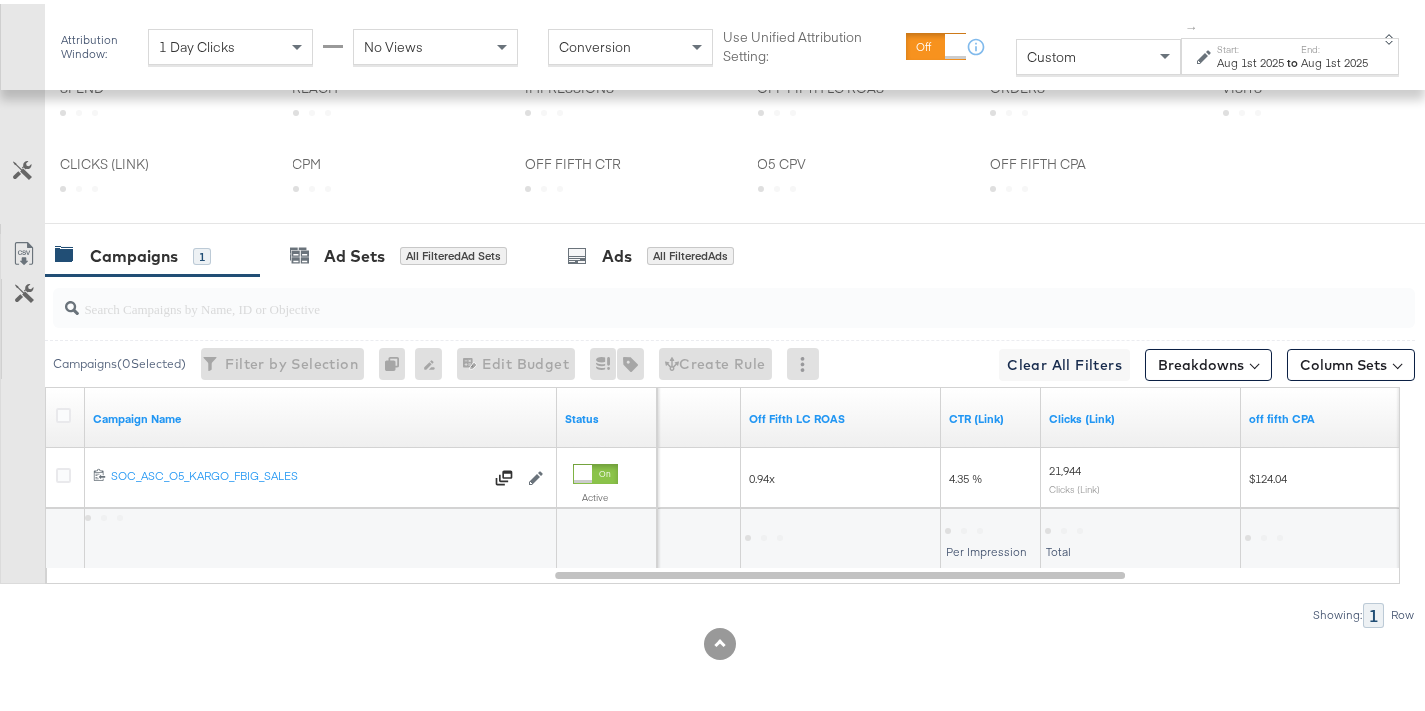 scroll, scrollTop: 1033, scrollLeft: 0, axis: vertical 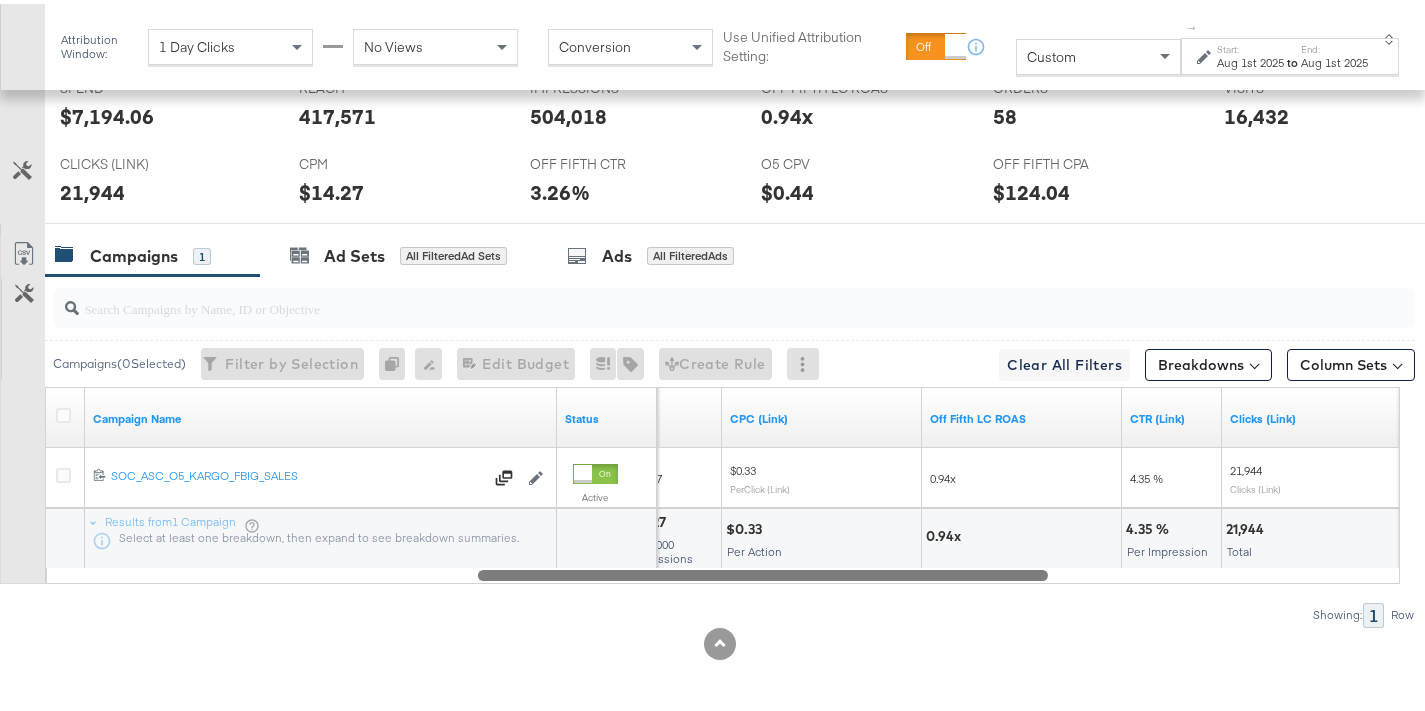 drag, startPoint x: 810, startPoint y: 574, endPoint x: 762, endPoint y: 576, distance: 48.04165 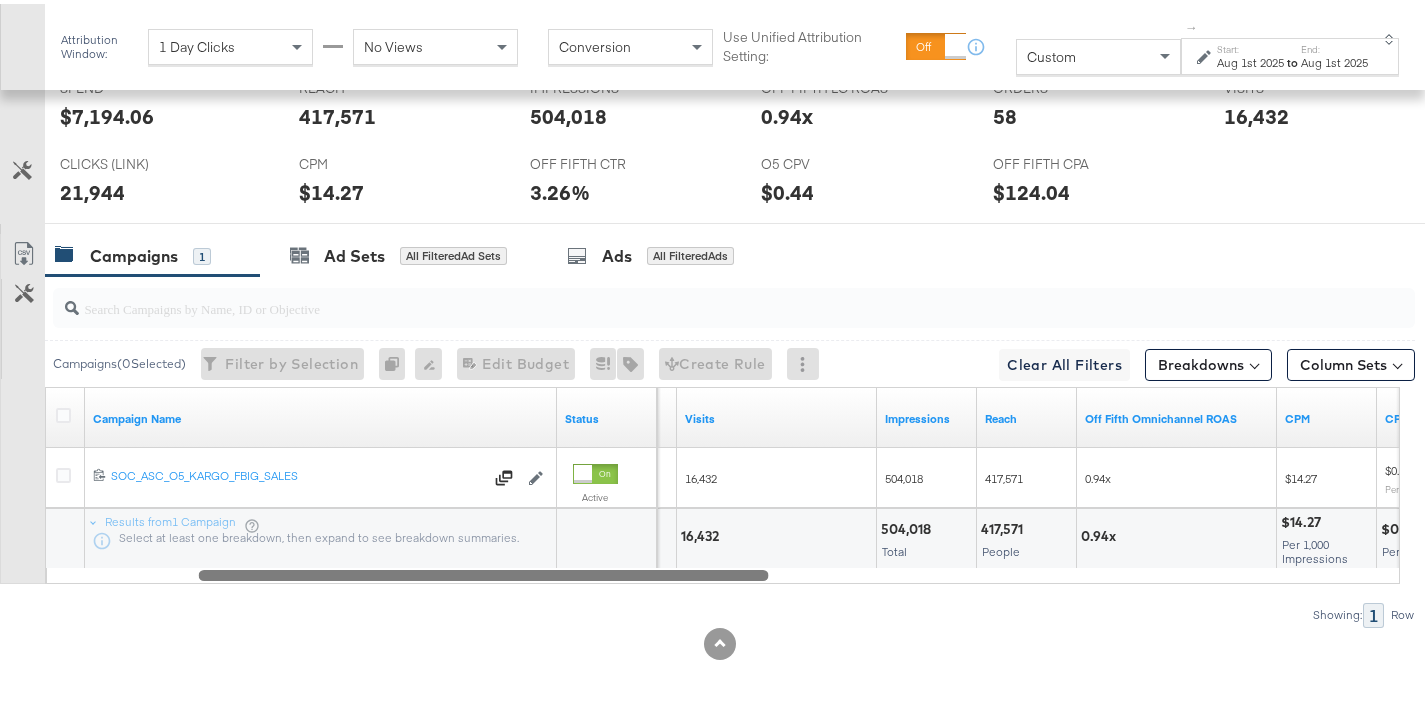 drag, startPoint x: 856, startPoint y: 572, endPoint x: 570, endPoint y: 585, distance: 286.2953 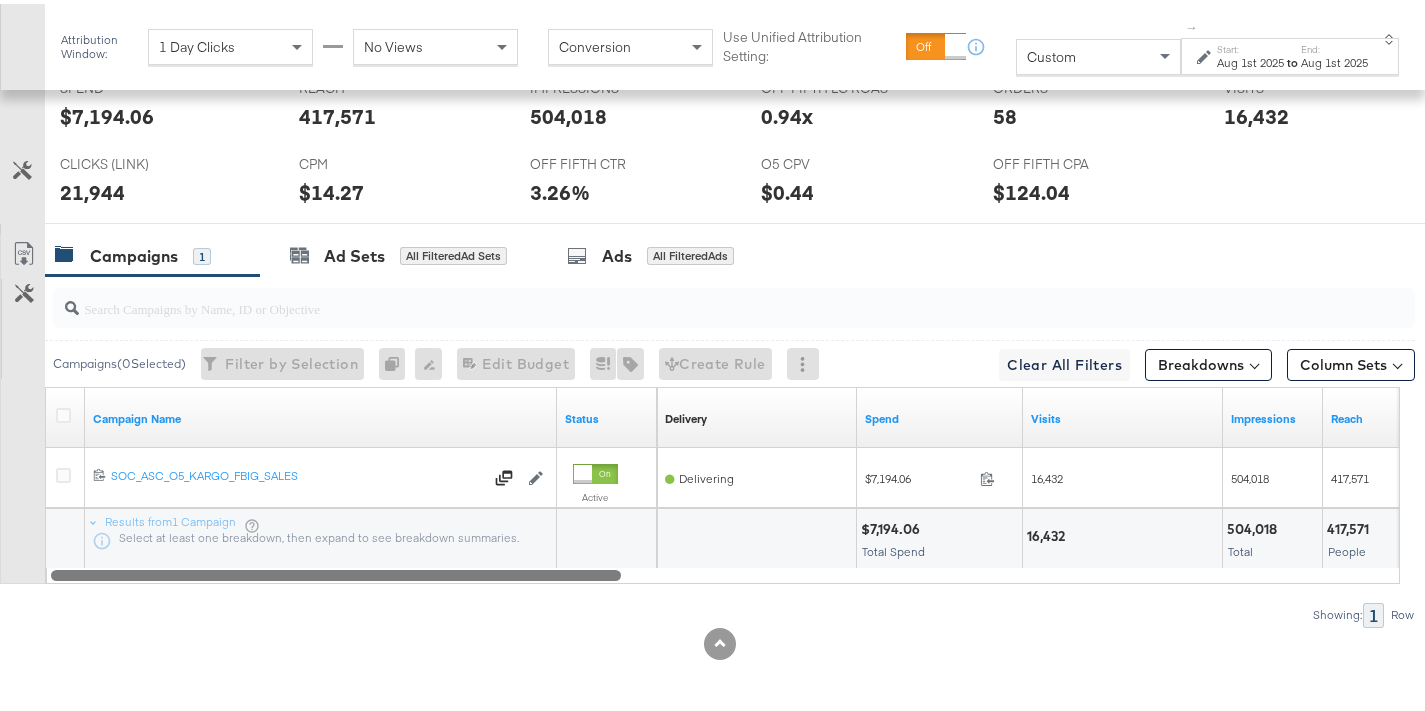 drag, startPoint x: 654, startPoint y: 571, endPoint x: 456, endPoint y: 576, distance: 198.06313 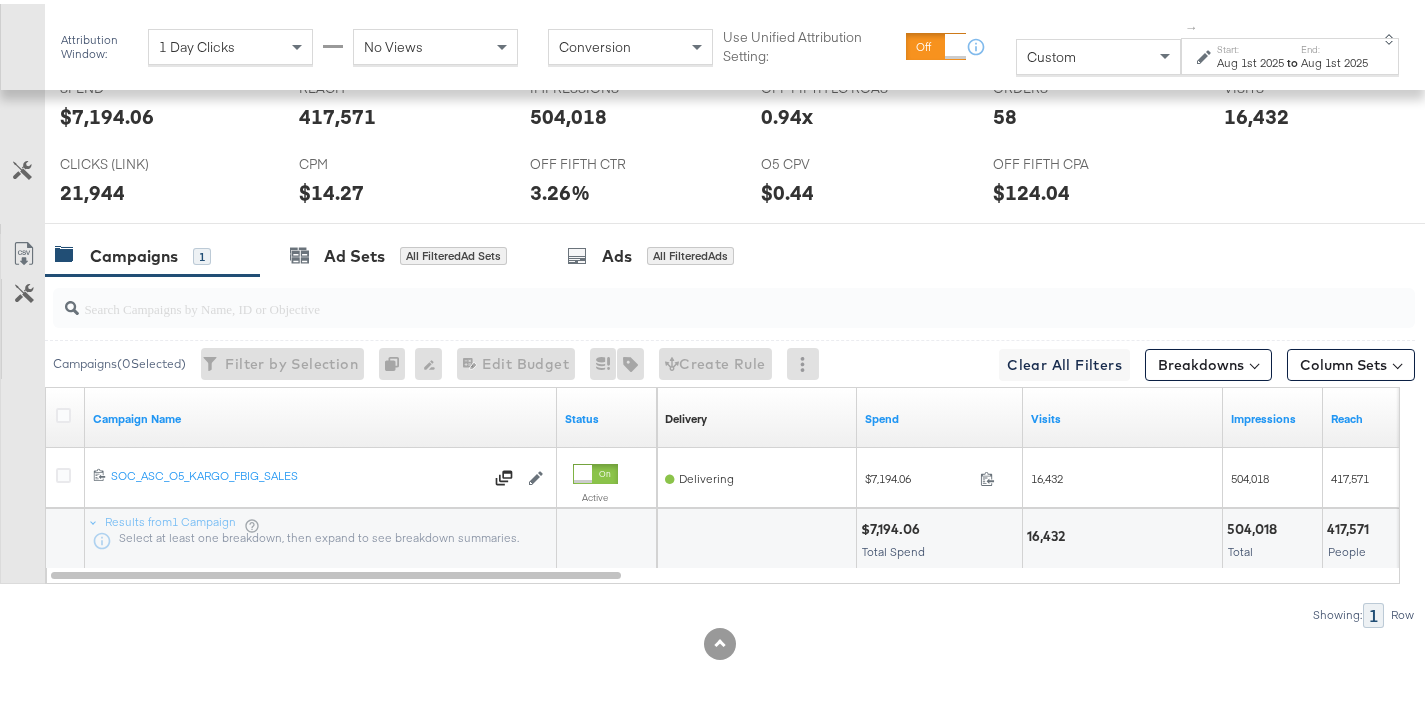 click on "Start:" at bounding box center (1250, 45) 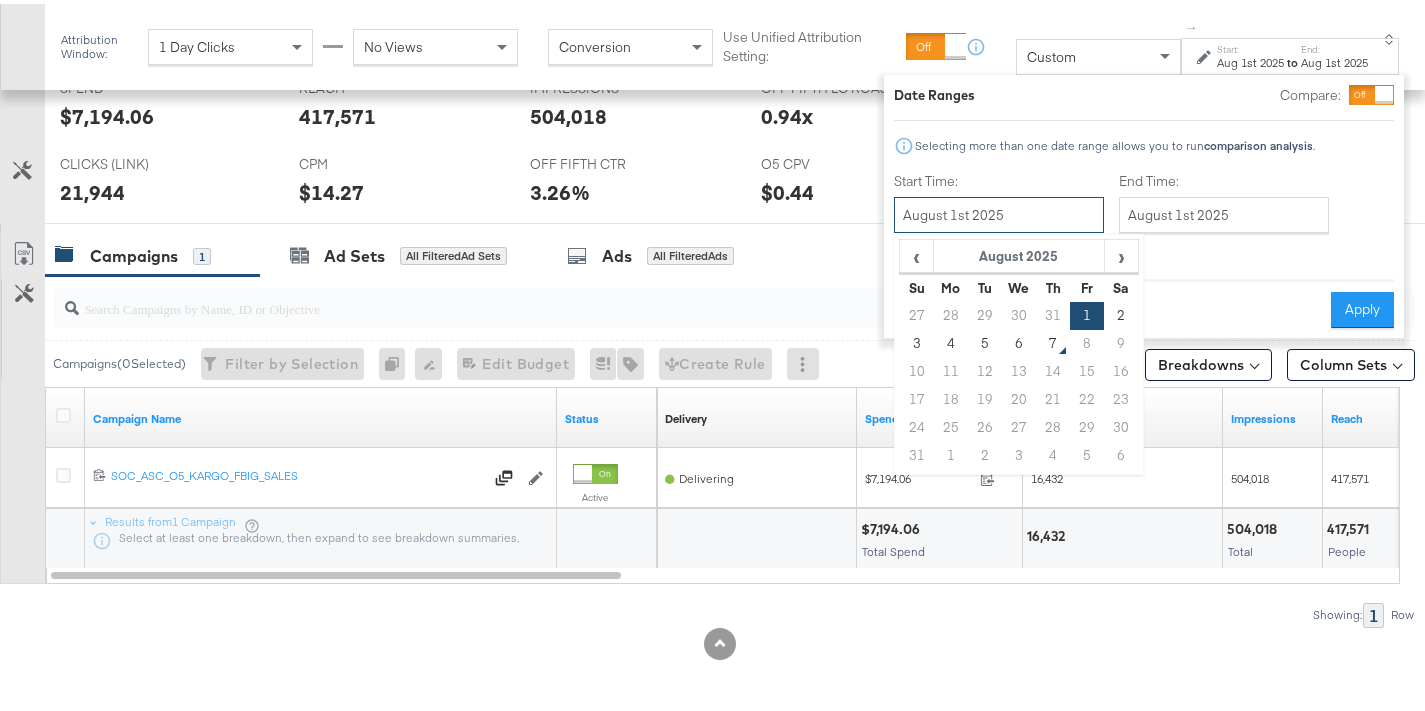 click on "August 1st 2025" at bounding box center (999, 211) 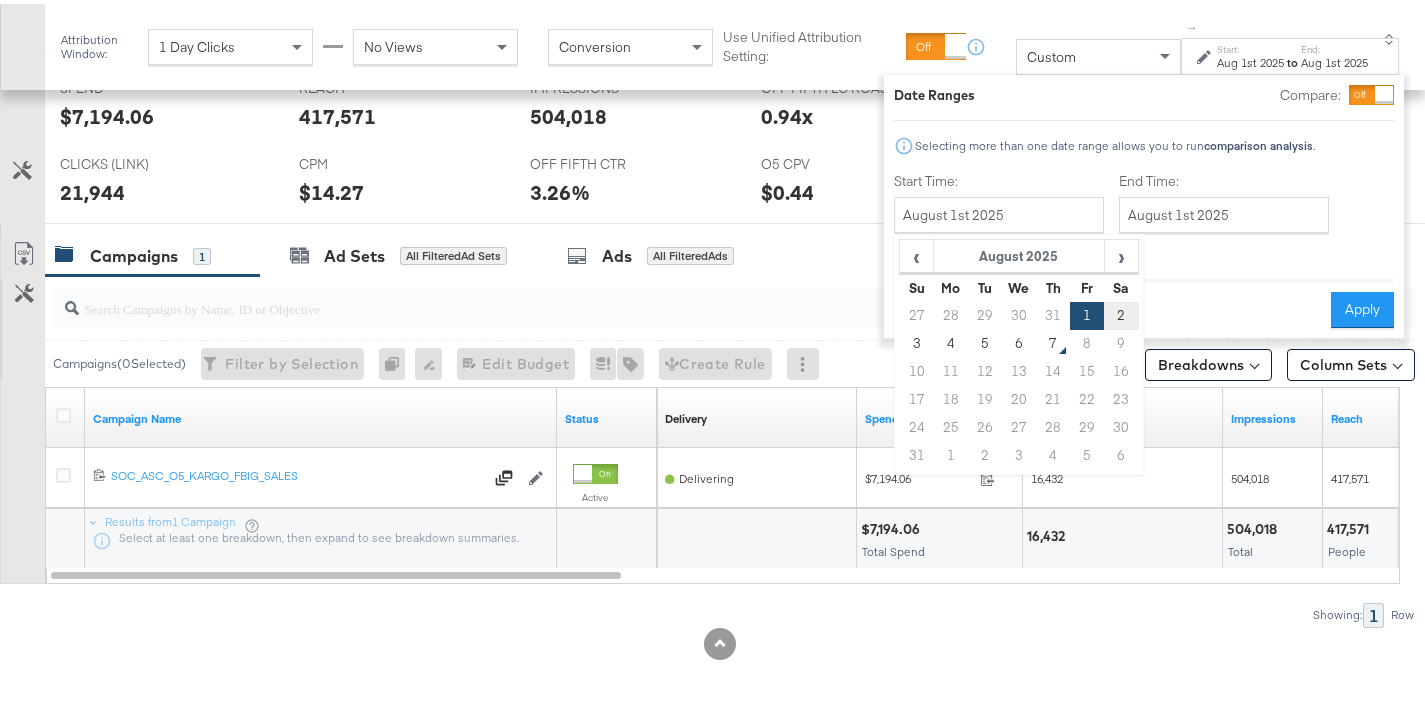 click on "2" at bounding box center (1122, 312) 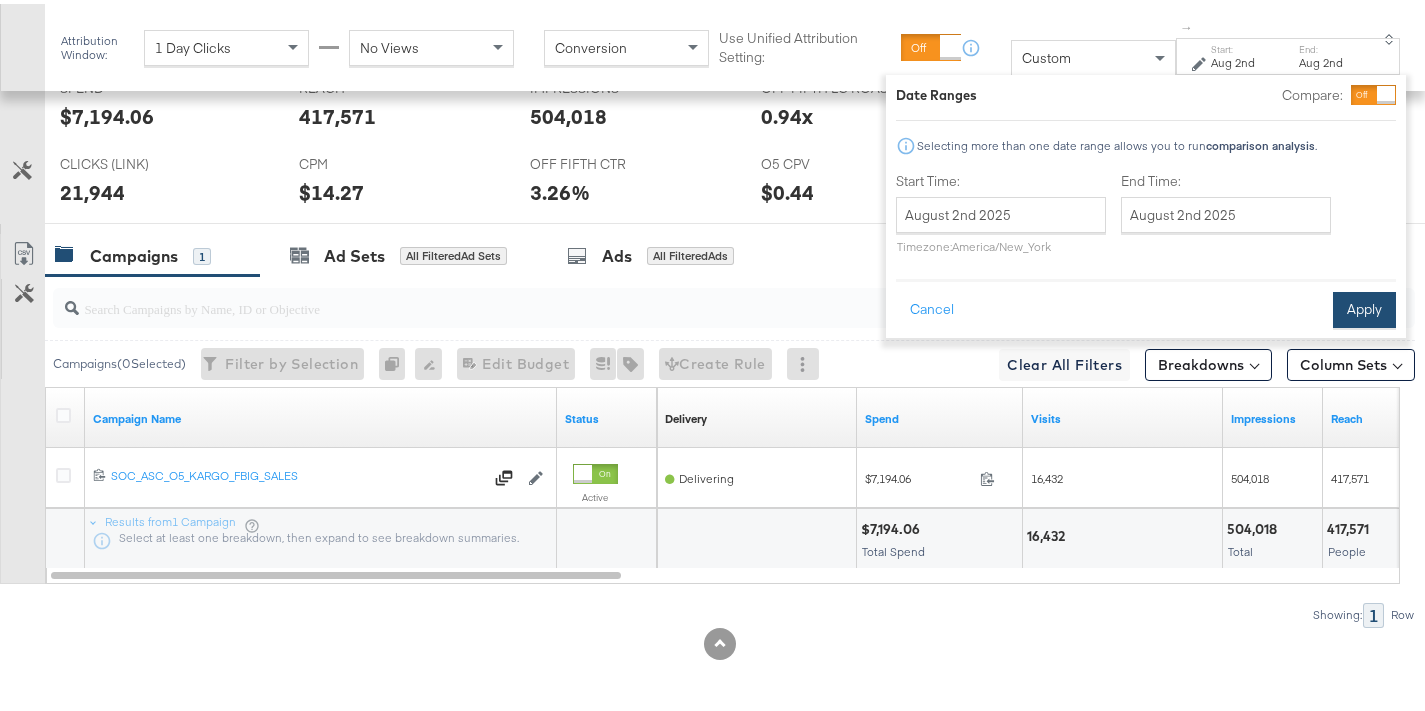 click on "Apply" at bounding box center (1364, 306) 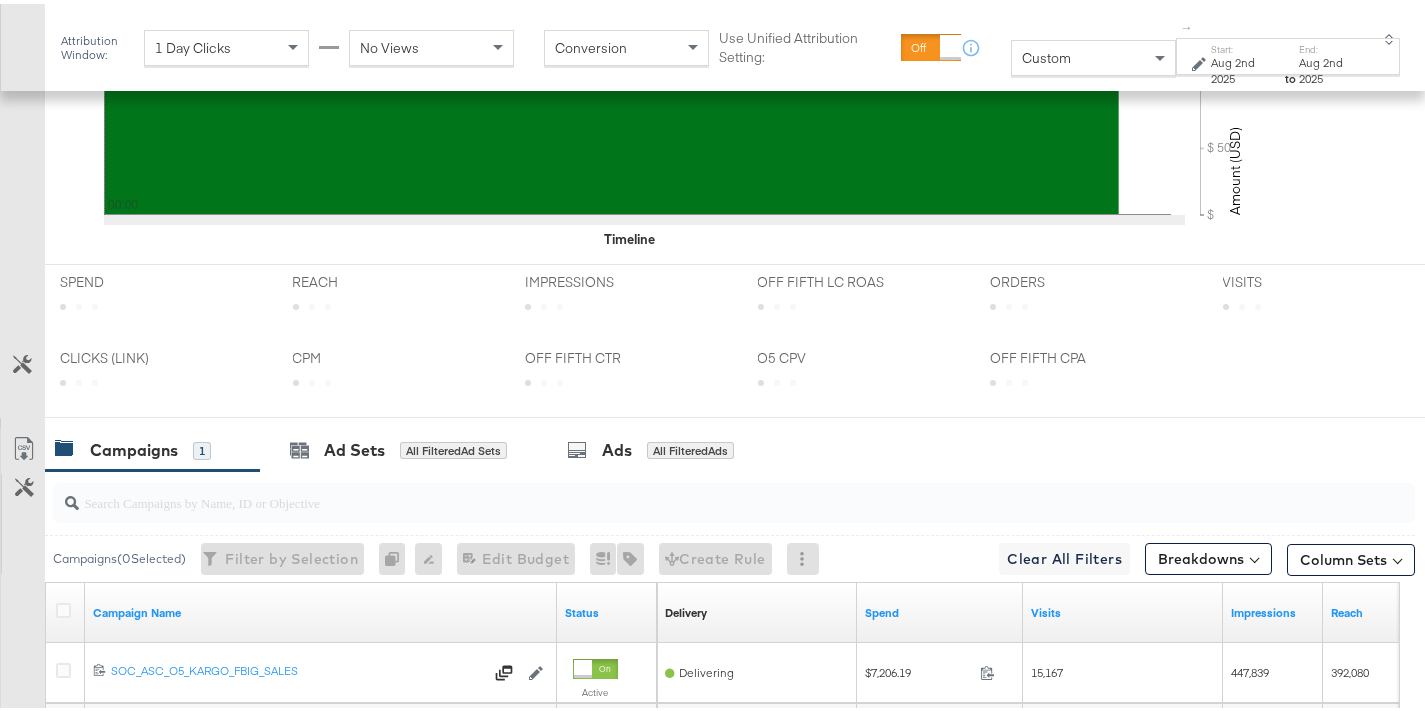 scroll, scrollTop: 1035, scrollLeft: 0, axis: vertical 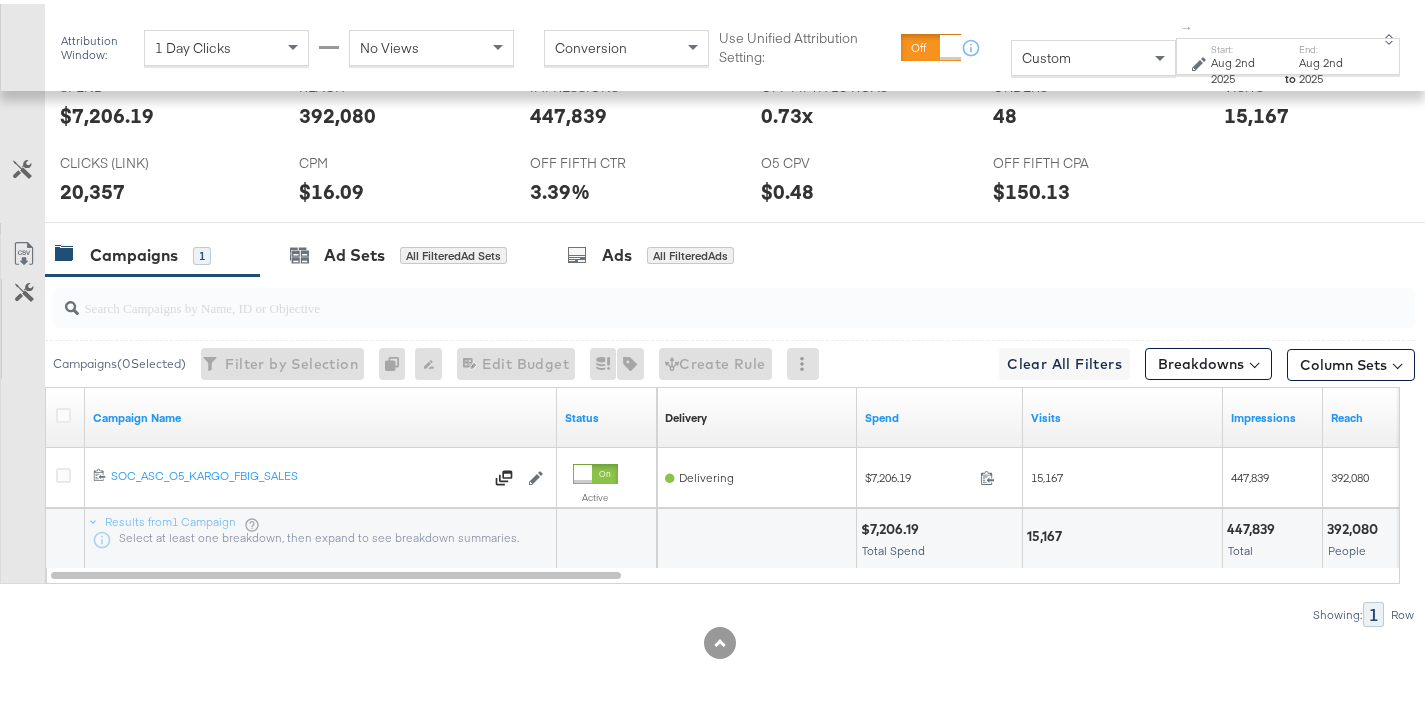 click on "Aug 2nd 2025" at bounding box center [1246, 66] 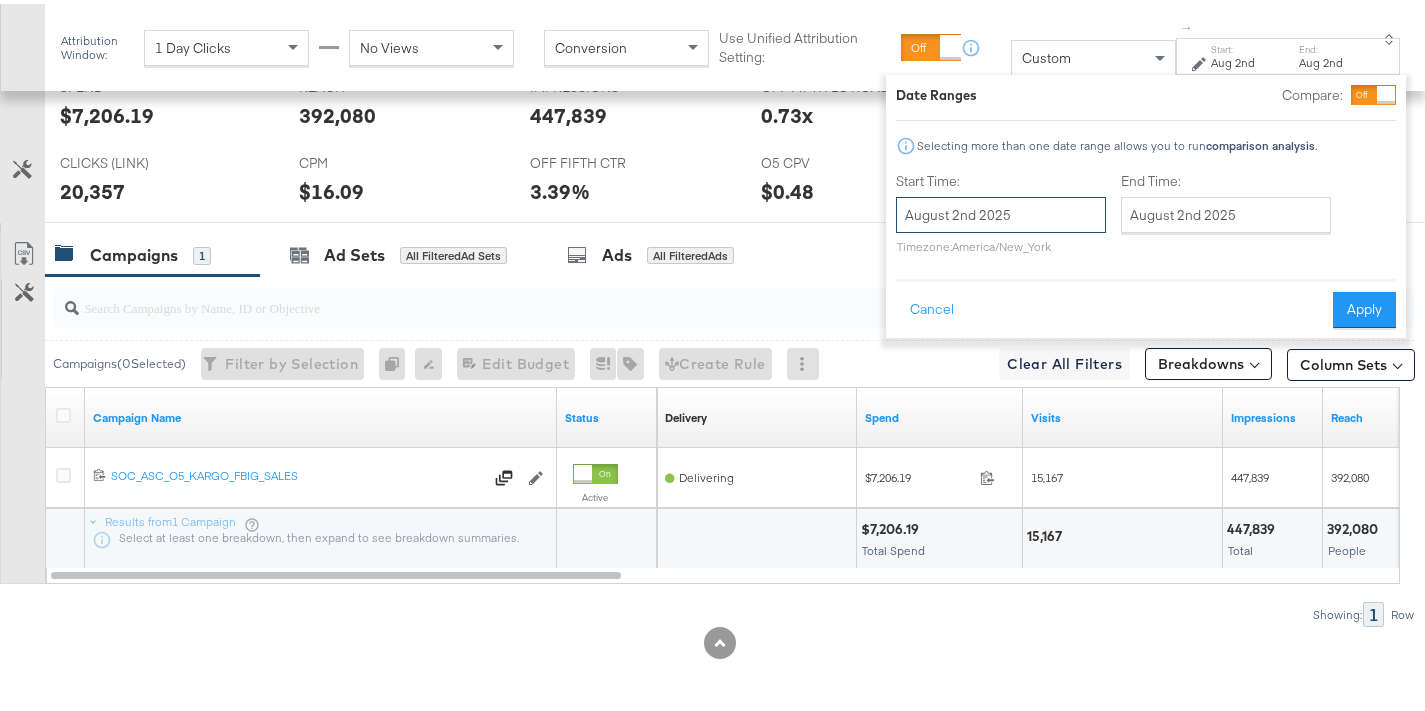 click on "August 2nd 2025" at bounding box center (1001, 211) 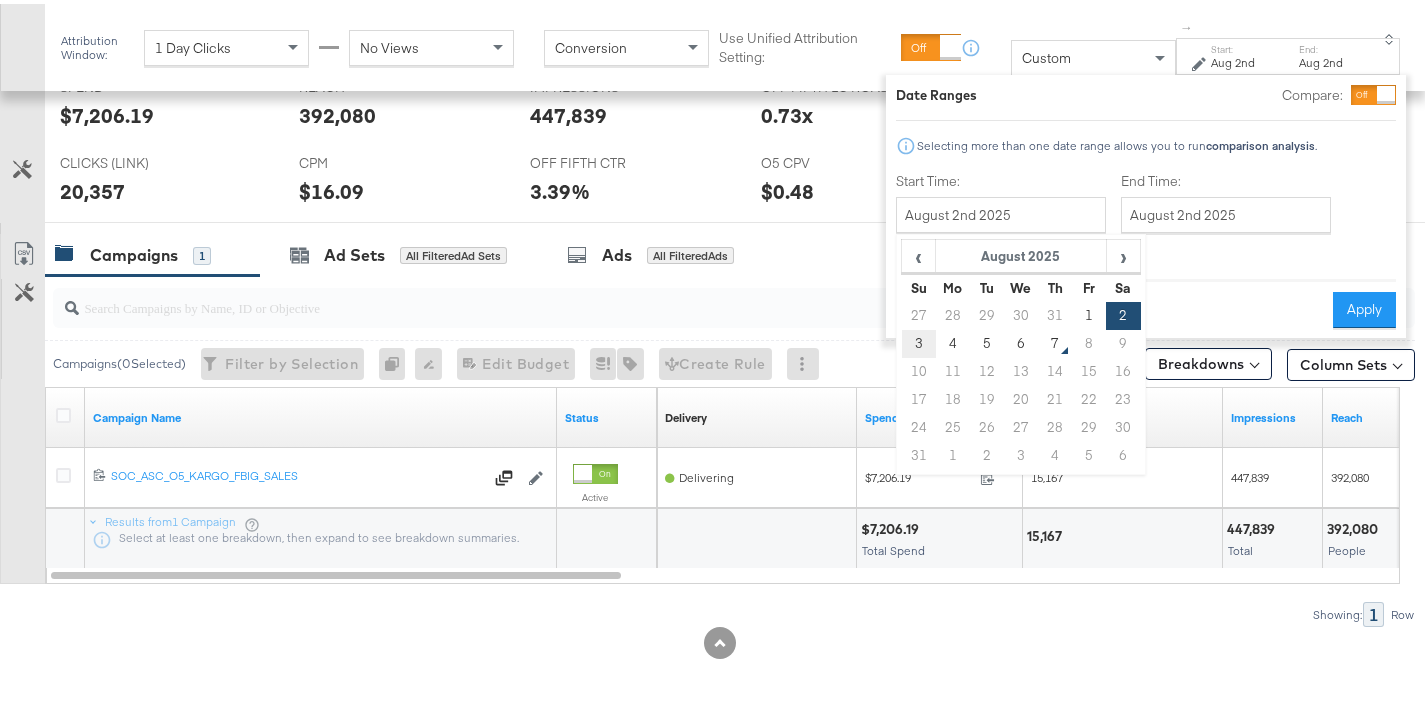 click on "3" at bounding box center [918, 340] 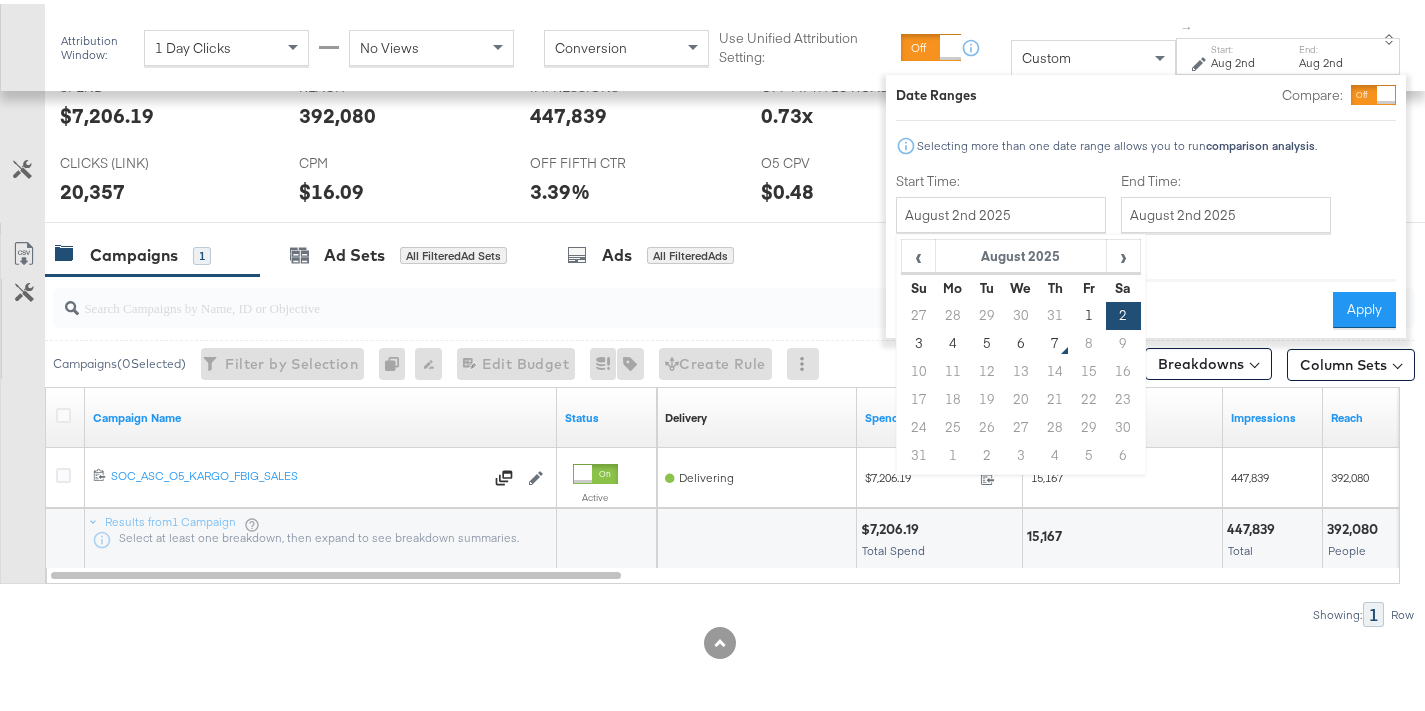 type on "August 3rd 2025" 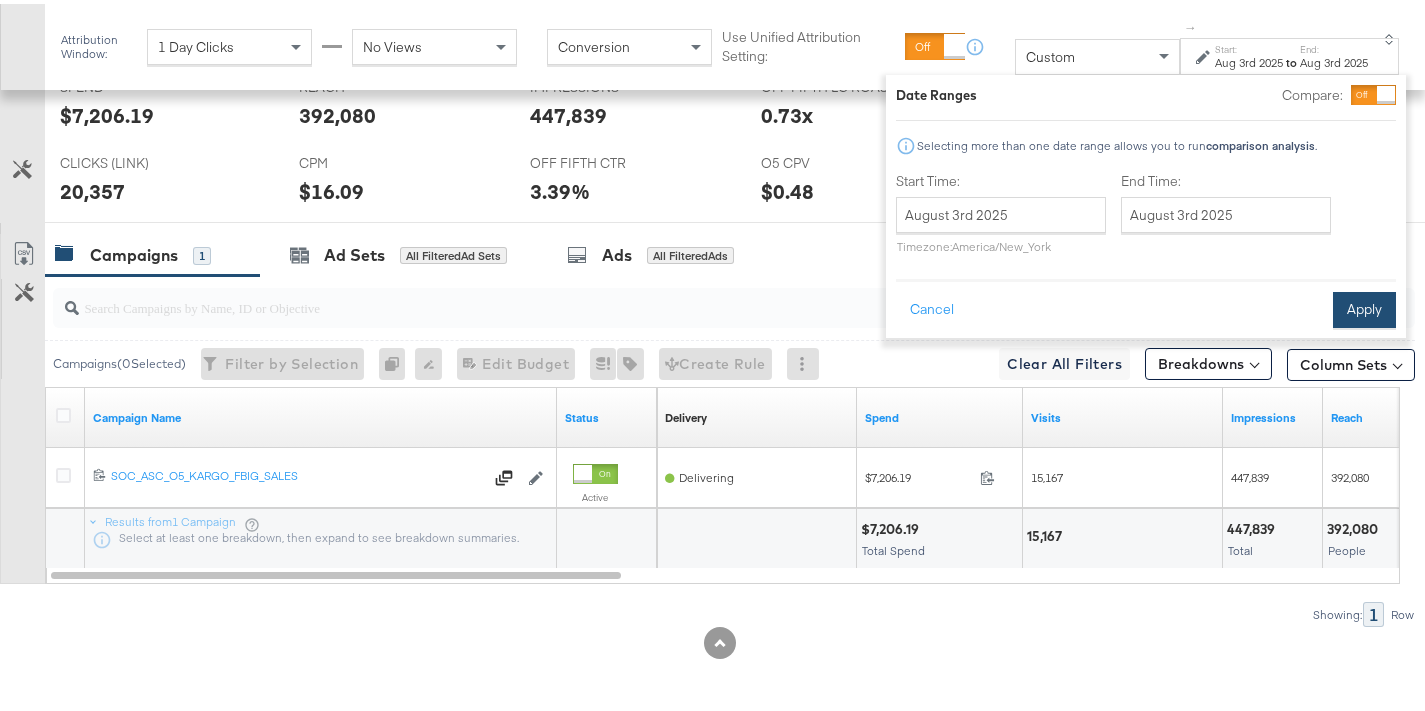click on "Apply" at bounding box center [1364, 306] 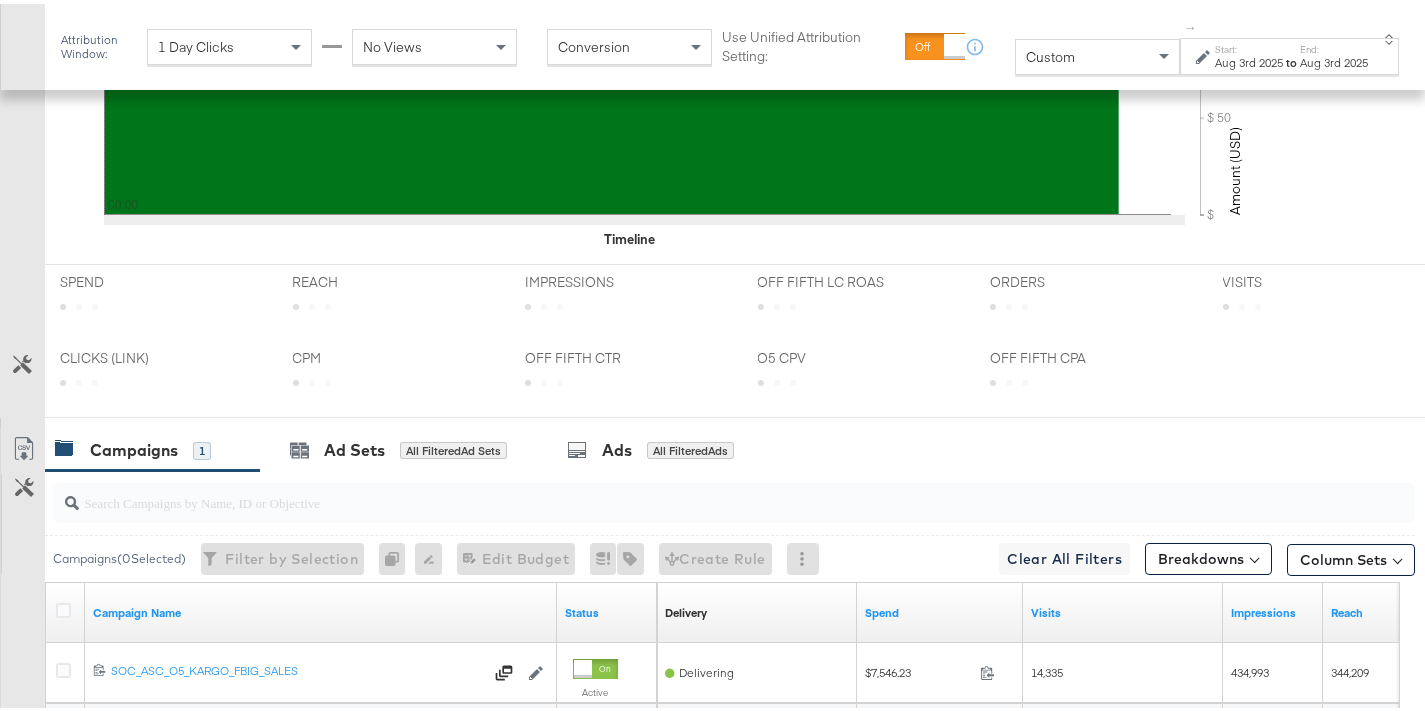 scroll, scrollTop: 1035, scrollLeft: 0, axis: vertical 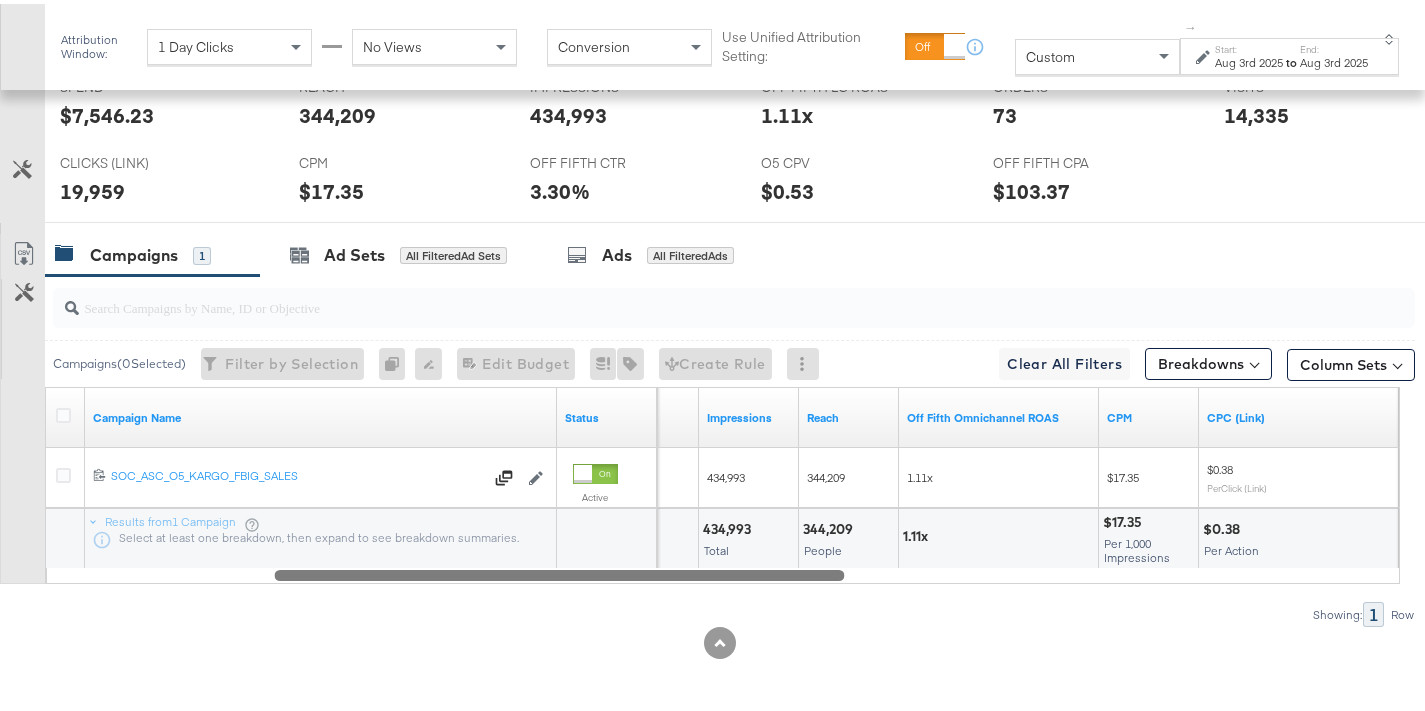 drag, startPoint x: 407, startPoint y: 573, endPoint x: 632, endPoint y: 587, distance: 225.43513 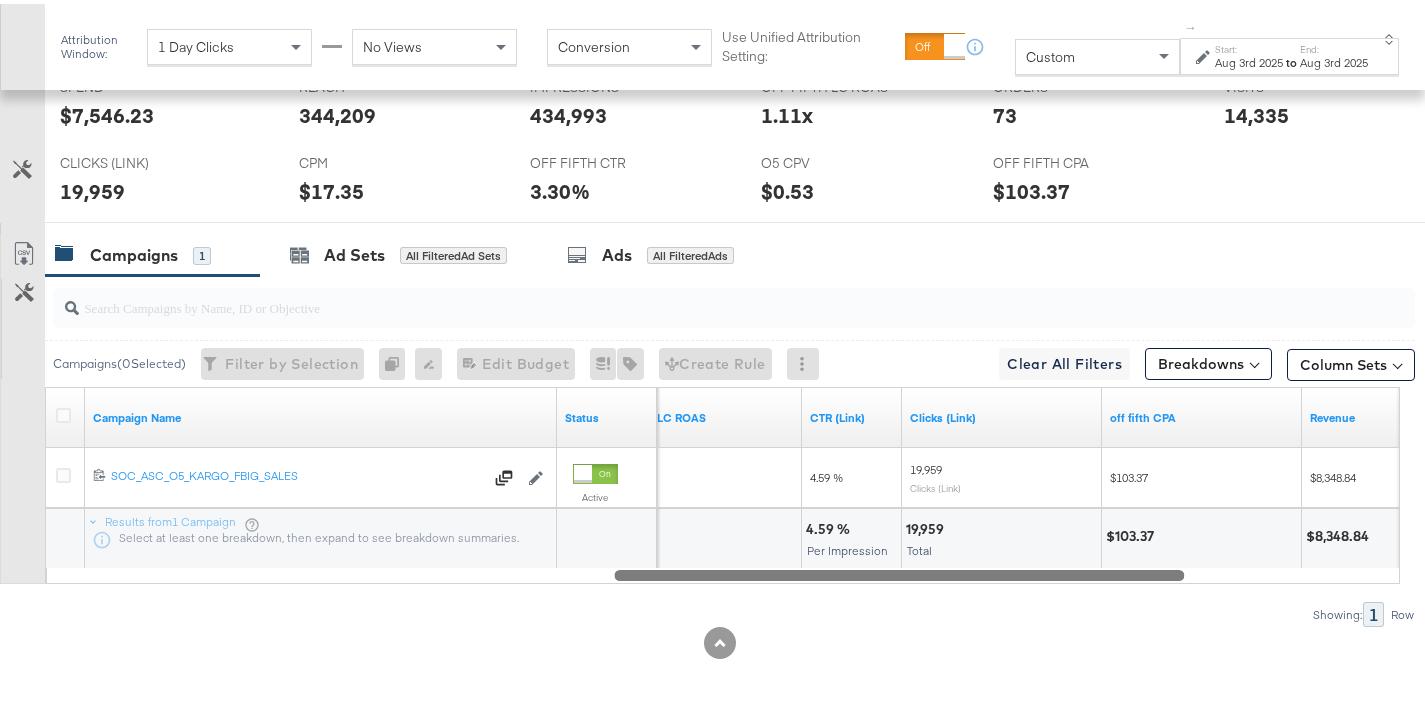drag, startPoint x: 687, startPoint y: 566, endPoint x: 1028, endPoint y: 559, distance: 341.07184 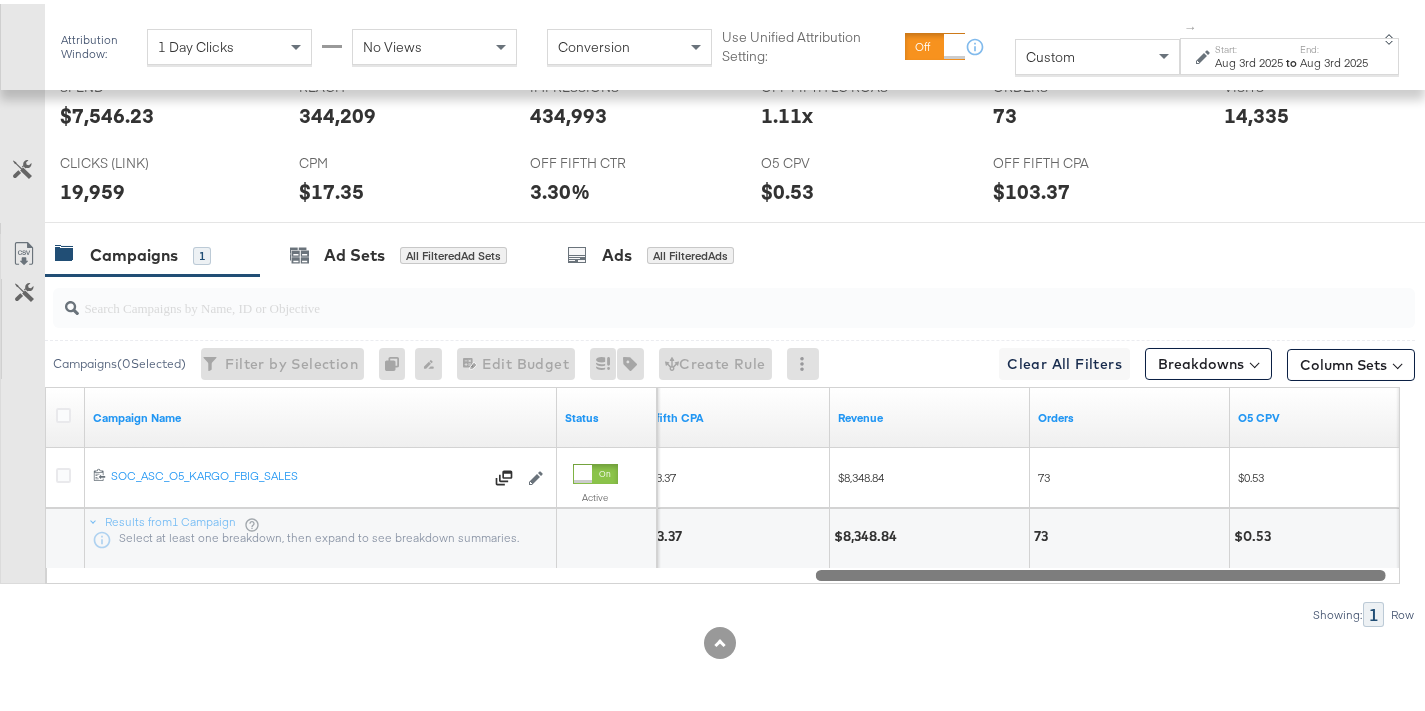 drag, startPoint x: 990, startPoint y: 566, endPoint x: 1126, endPoint y: 554, distance: 136.52838 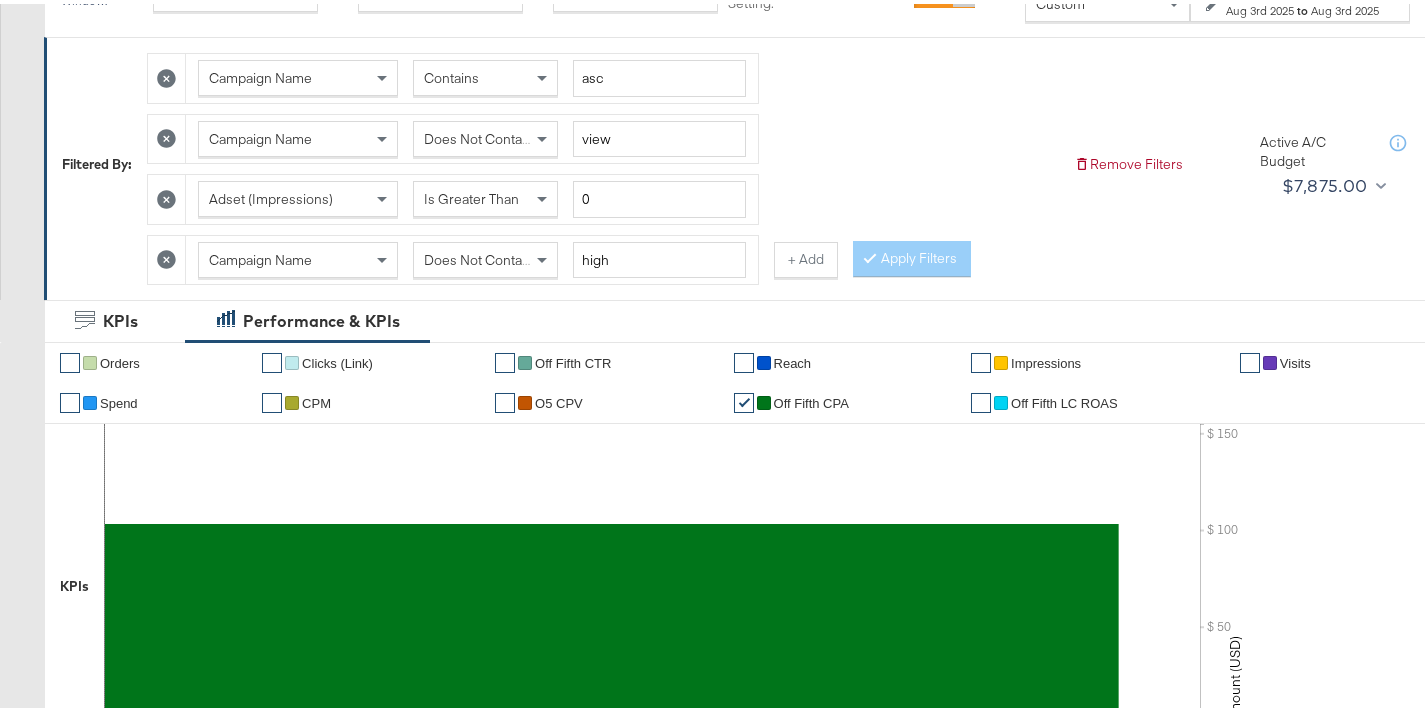 scroll, scrollTop: 0, scrollLeft: 0, axis: both 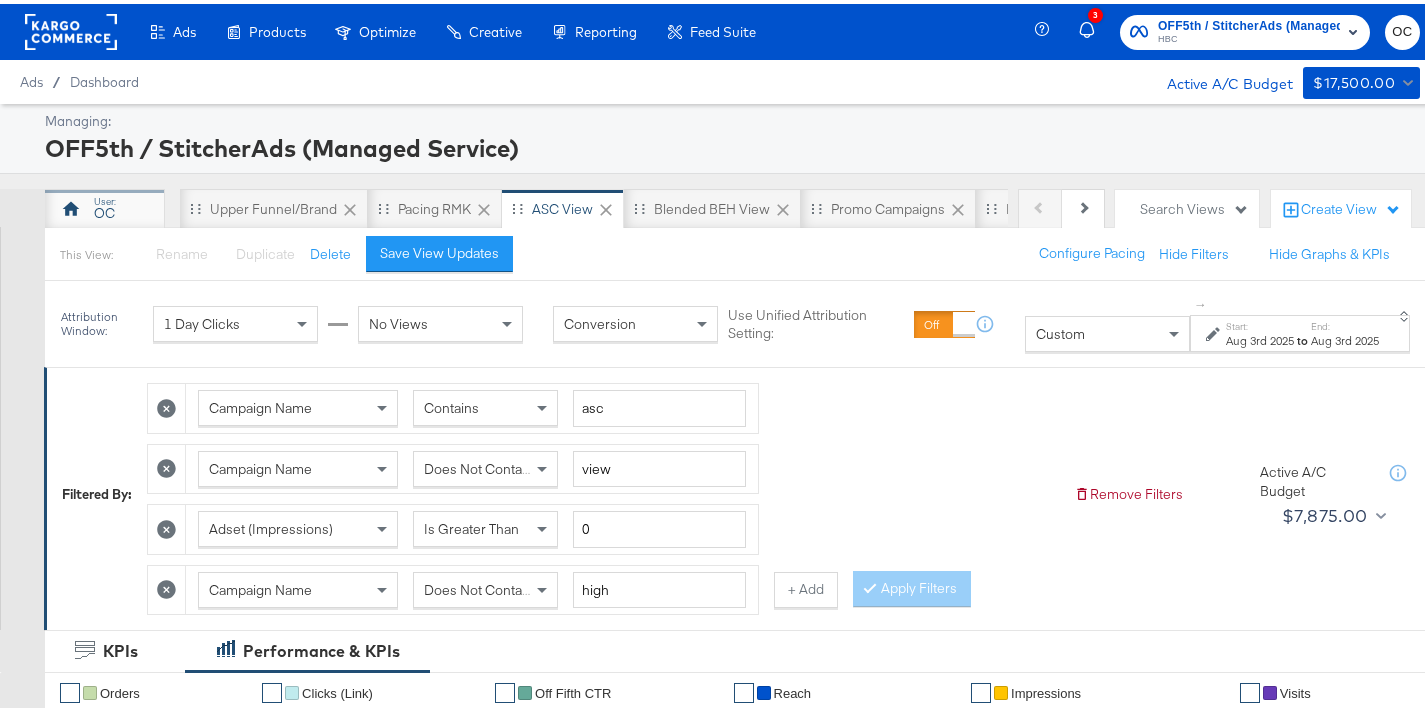 click on "OC" at bounding box center [105, 205] 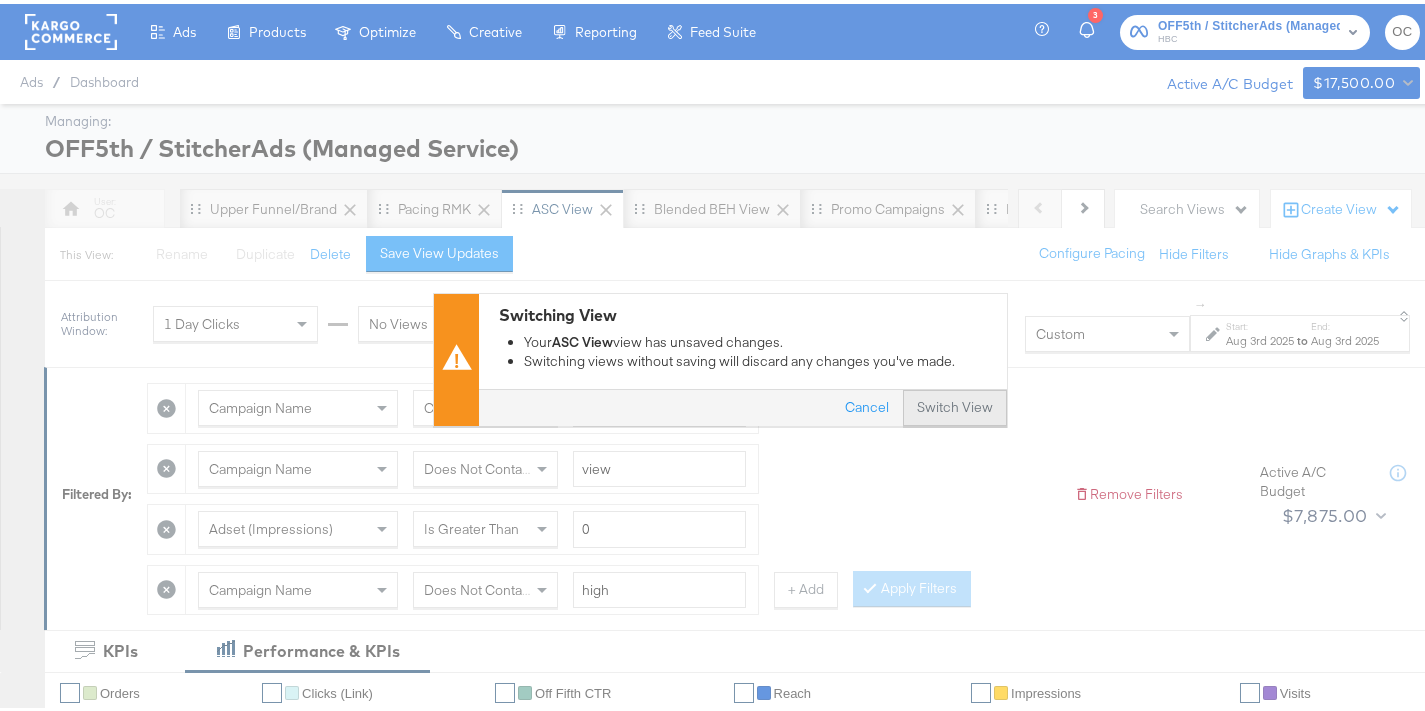 click on "Switch View" at bounding box center (955, 404) 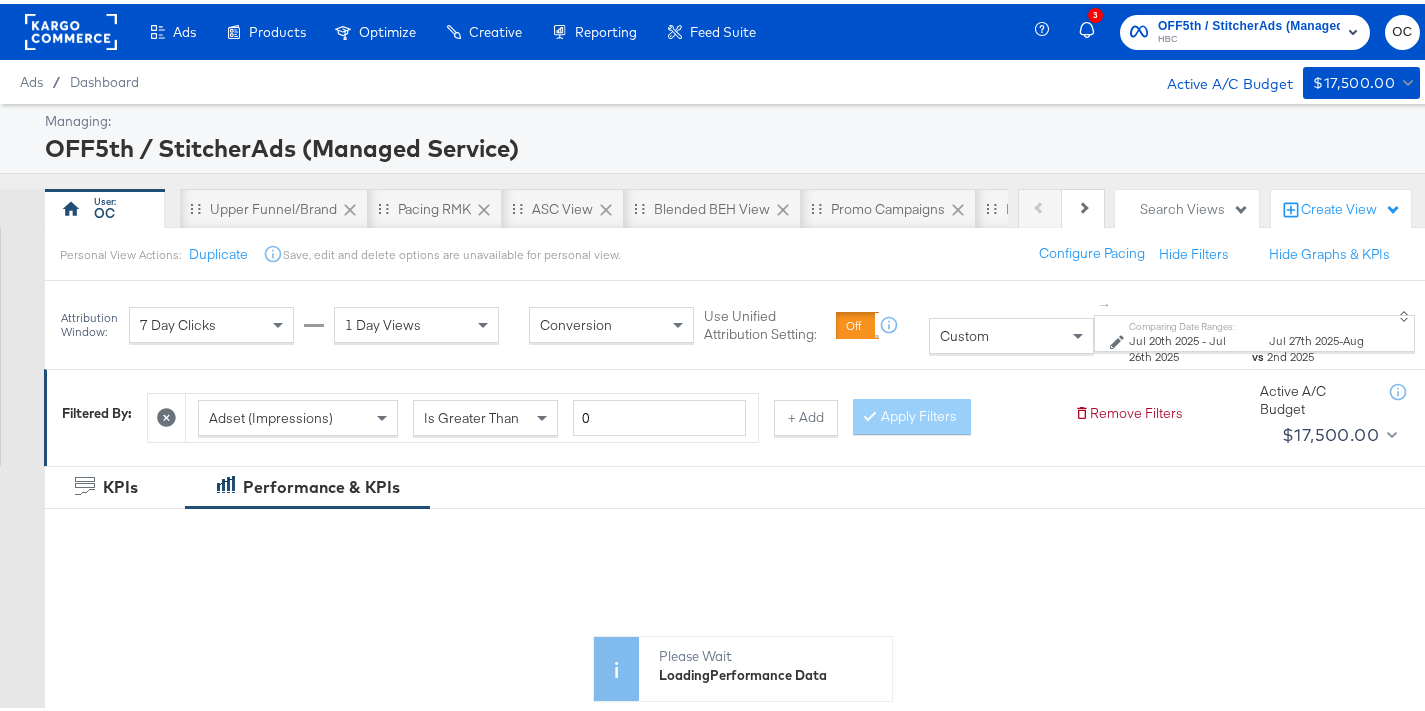 click on "Jul 20th 2025" at bounding box center [1164, 336] 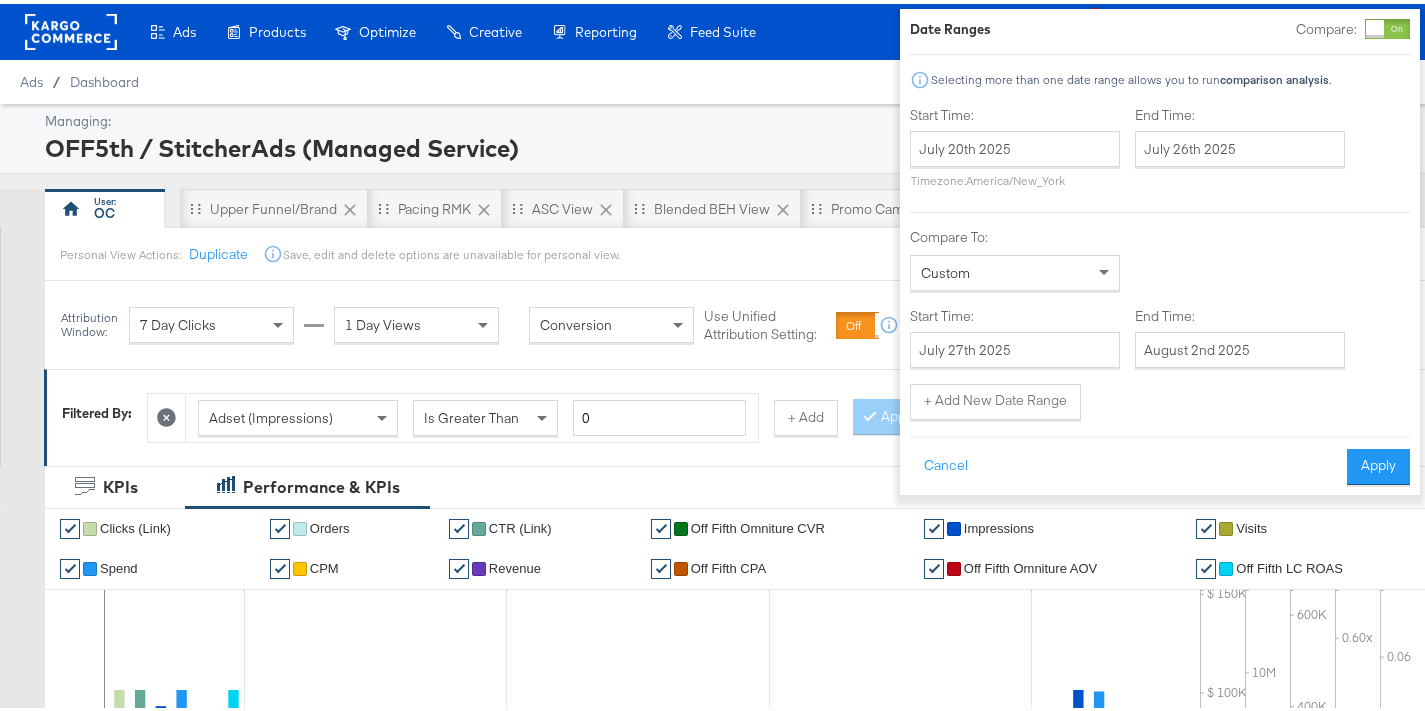 click at bounding box center (1387, 25) 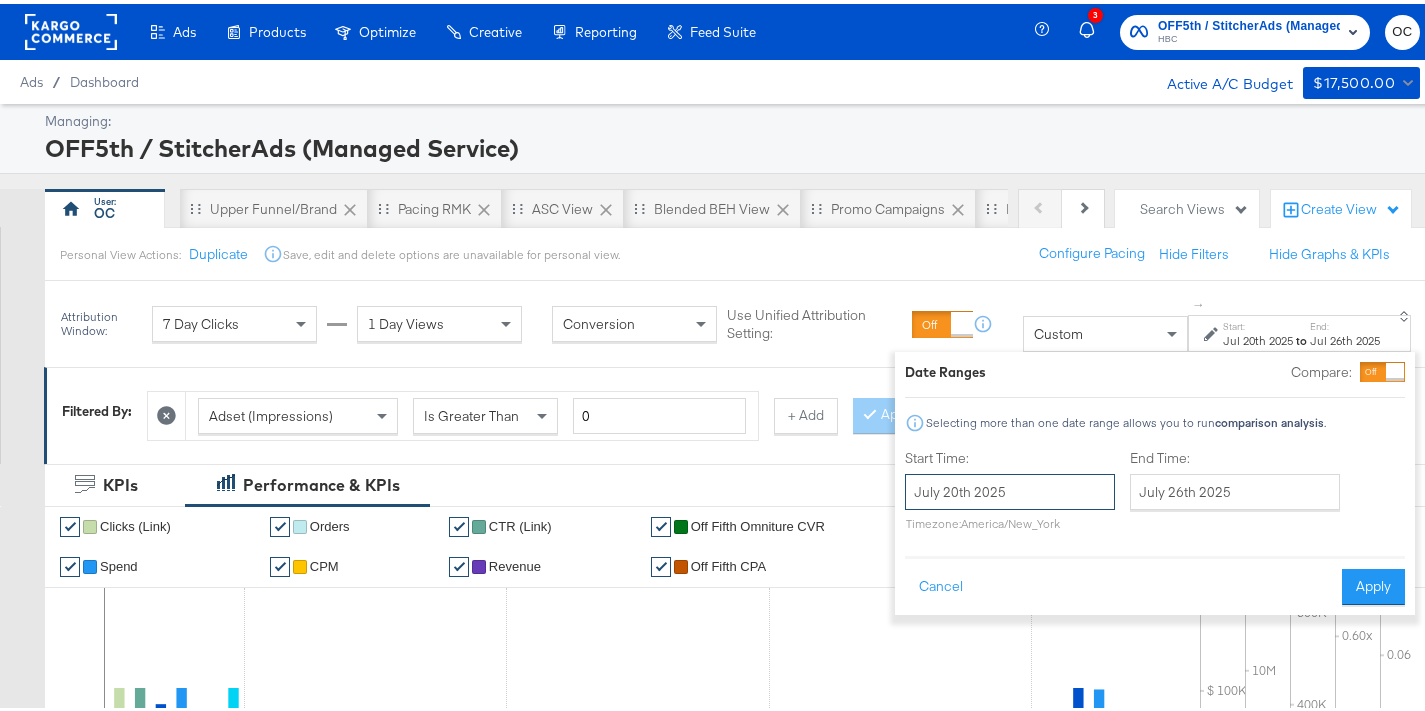 click on "July 20th 2025" at bounding box center [1010, 488] 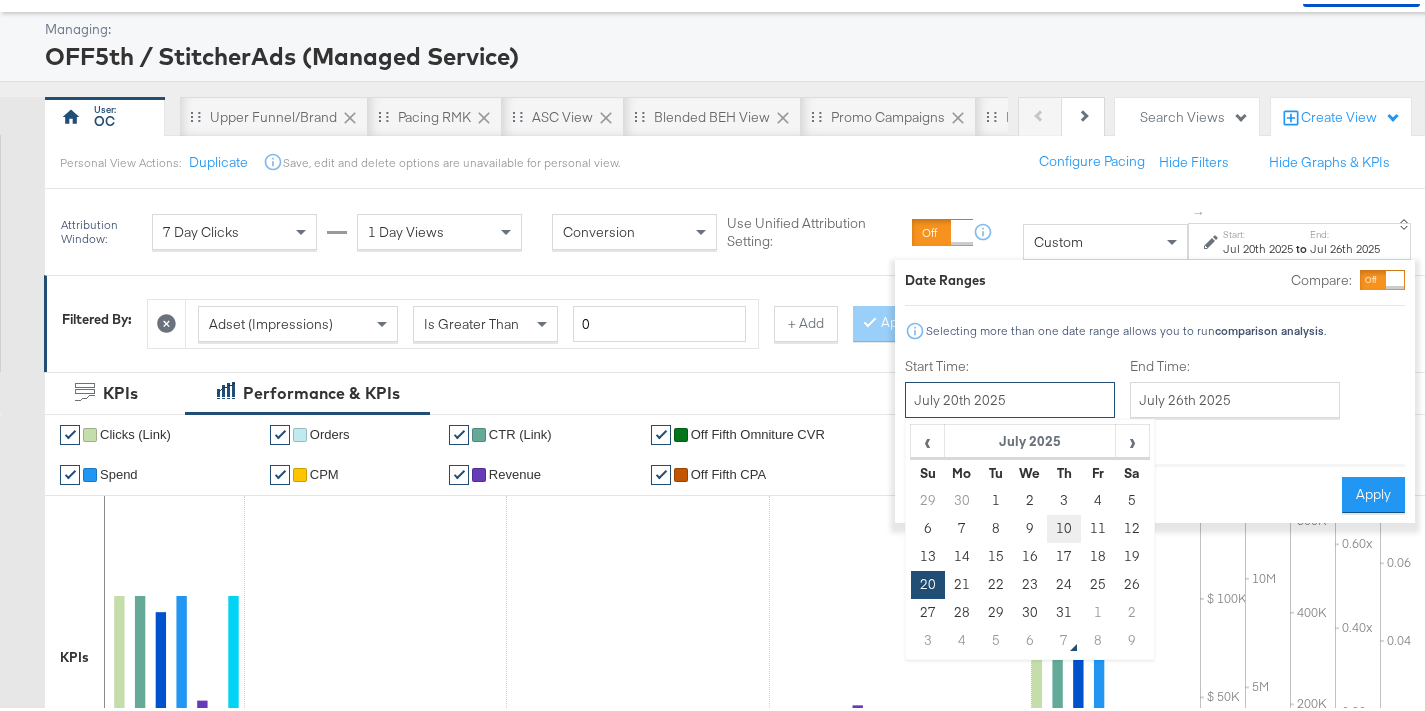 scroll, scrollTop: 170, scrollLeft: 0, axis: vertical 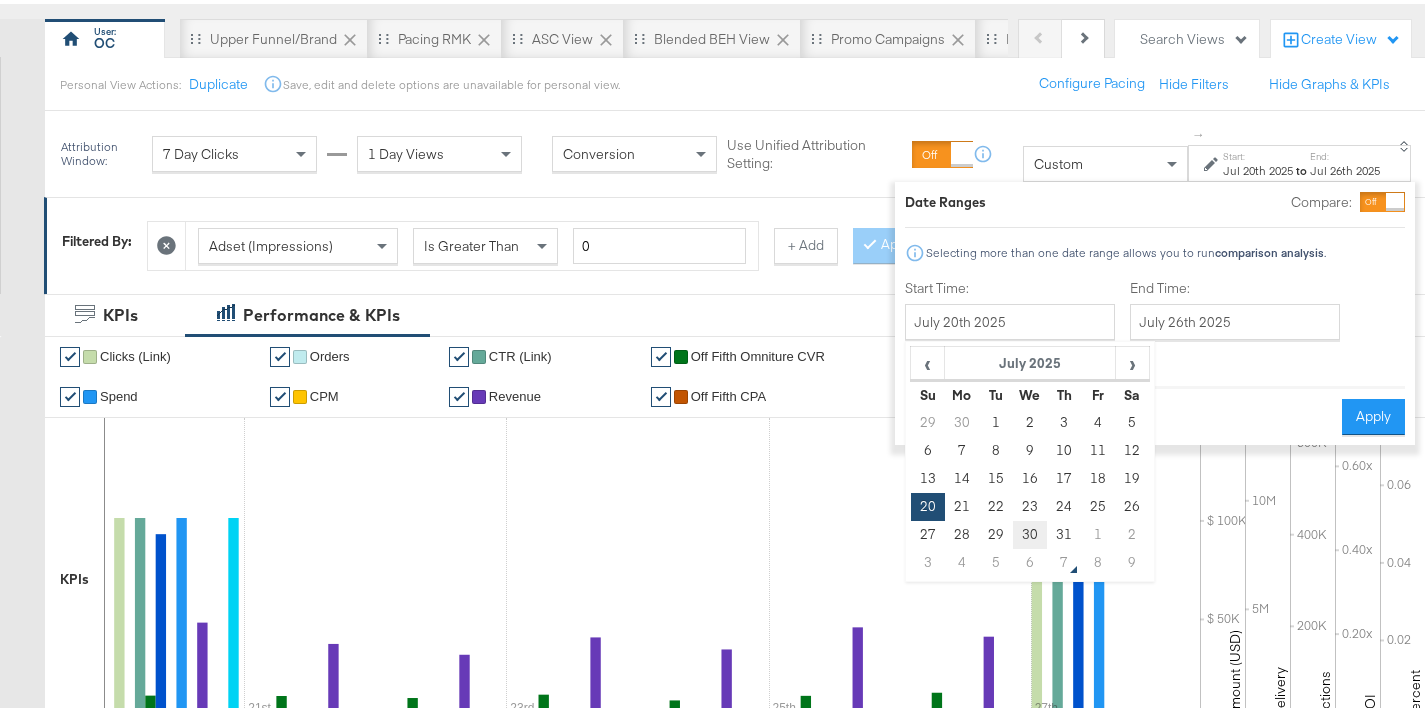 click on "30" at bounding box center [1030, 531] 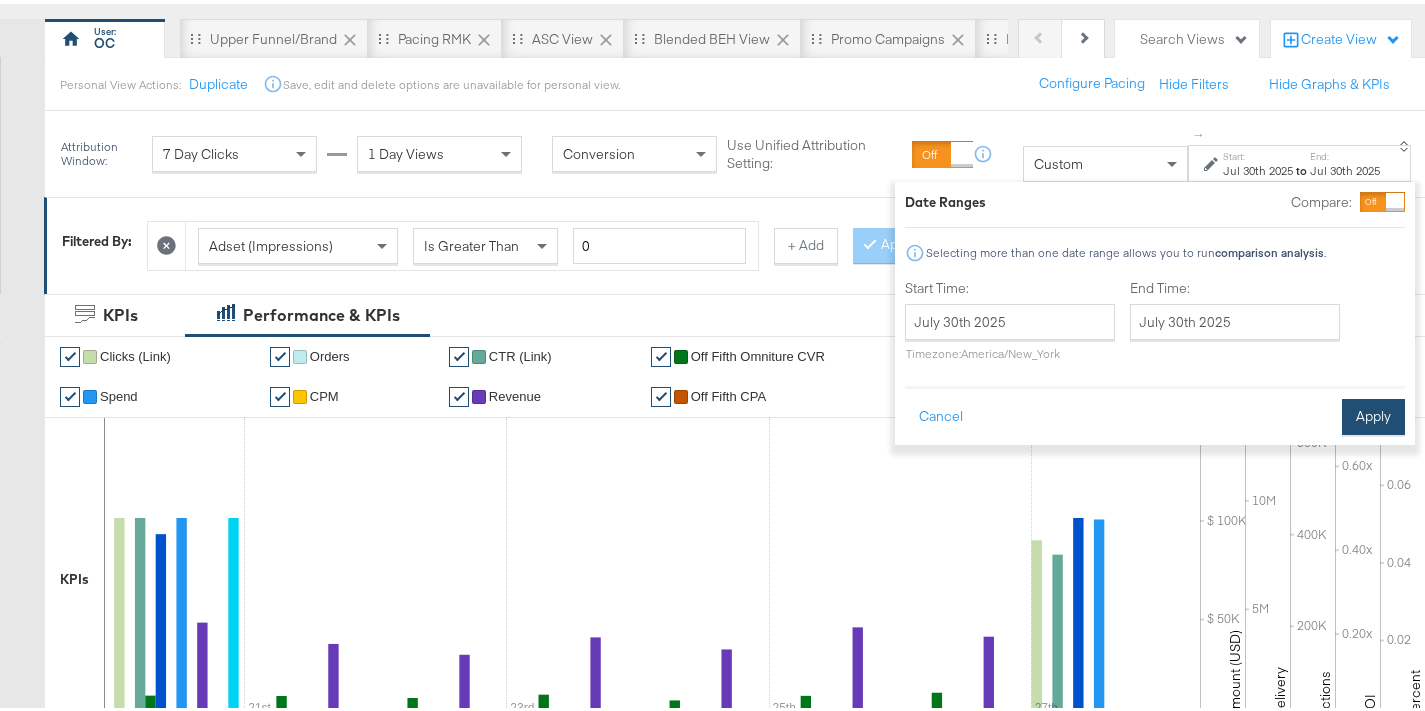 click on "Apply" at bounding box center [1373, 413] 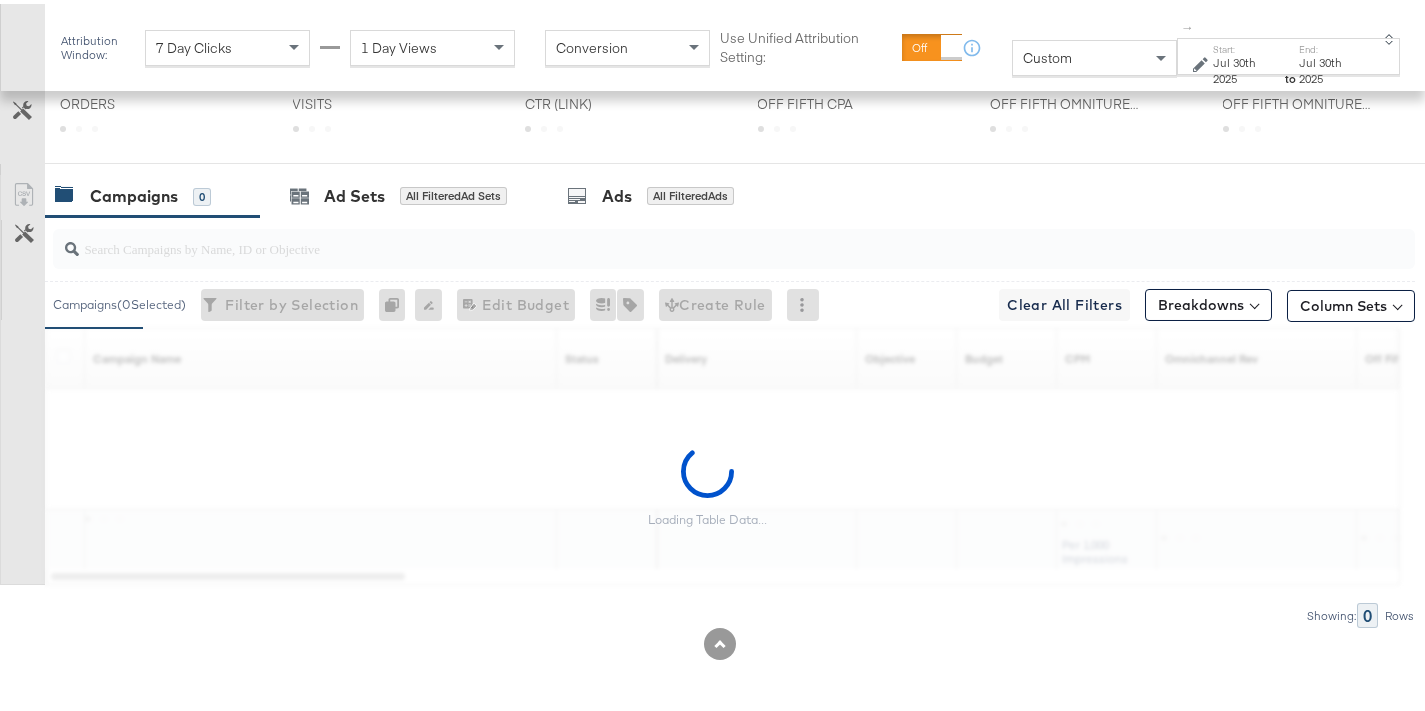 scroll, scrollTop: 929, scrollLeft: 0, axis: vertical 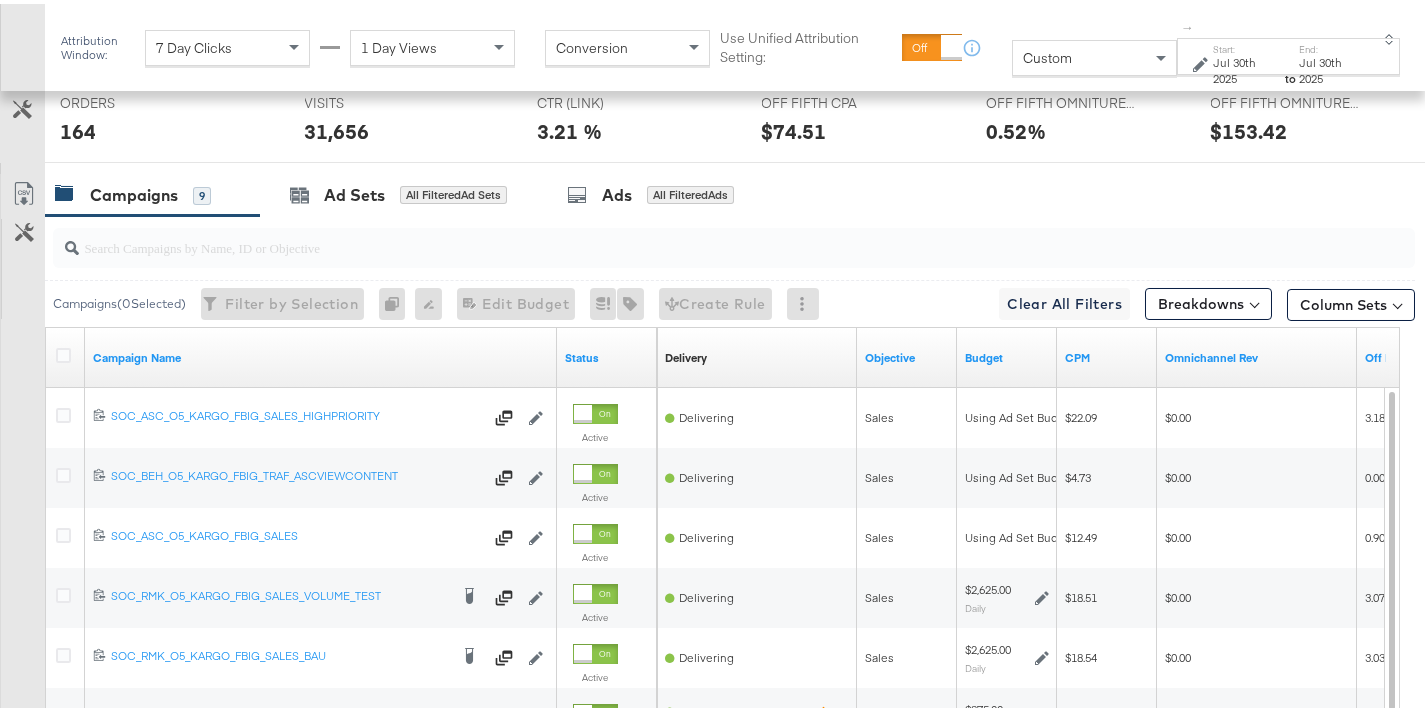 click at bounding box center (686, 235) 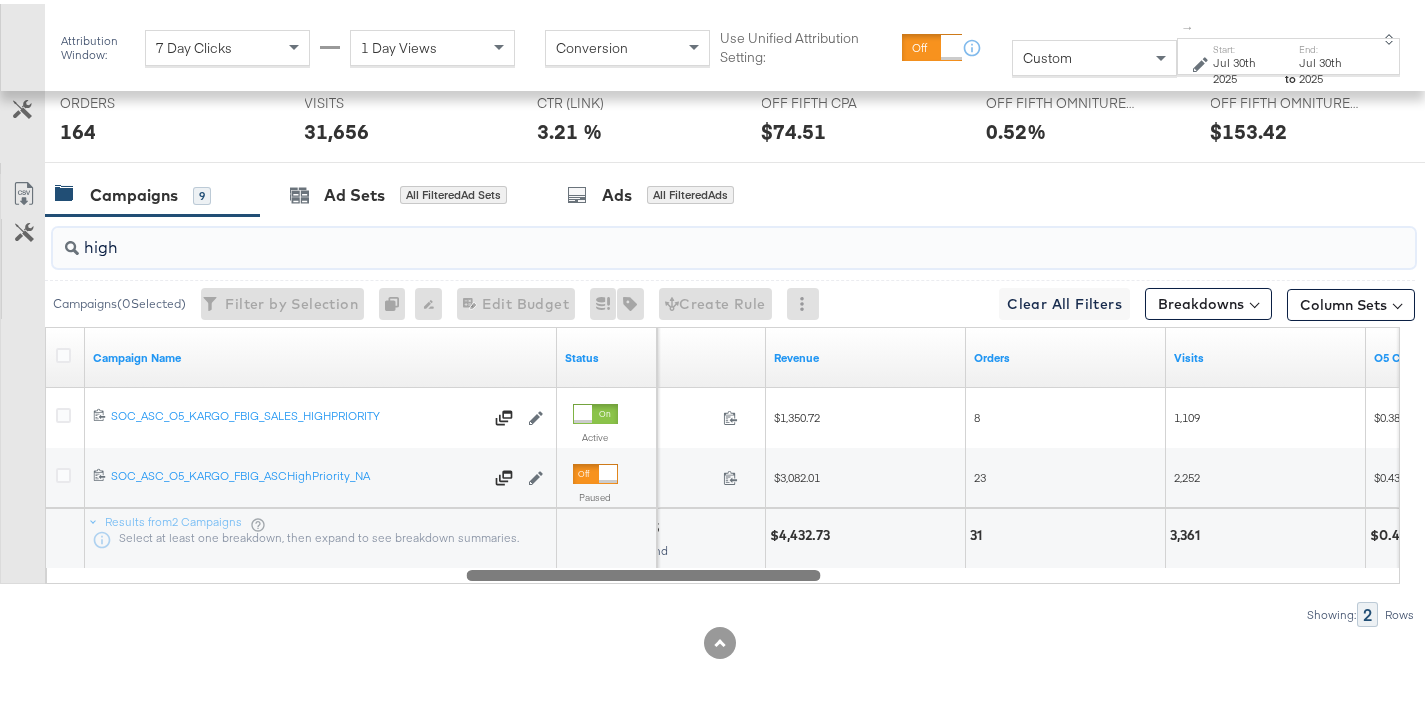 drag, startPoint x: 351, startPoint y: 570, endPoint x: 736, endPoint y: 570, distance: 385 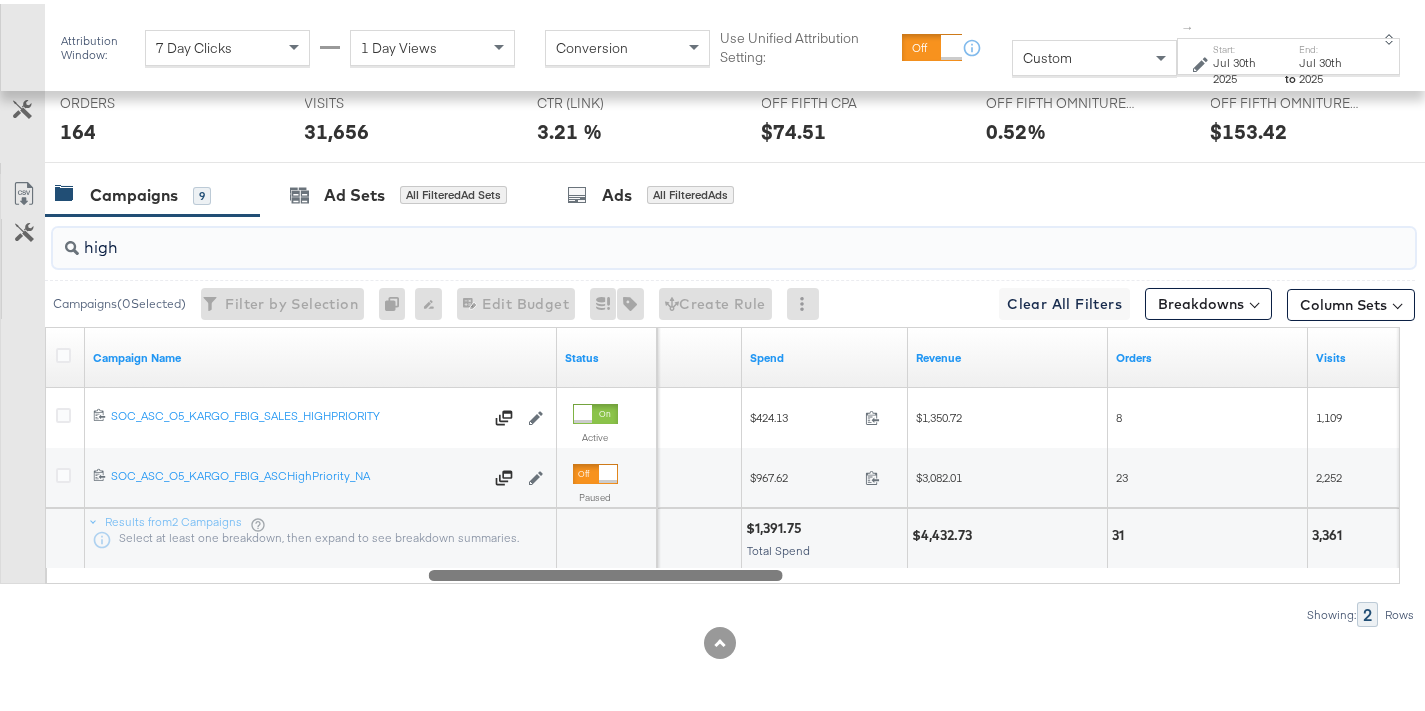 drag, startPoint x: 738, startPoint y: 565, endPoint x: 679, endPoint y: 572, distance: 59.413803 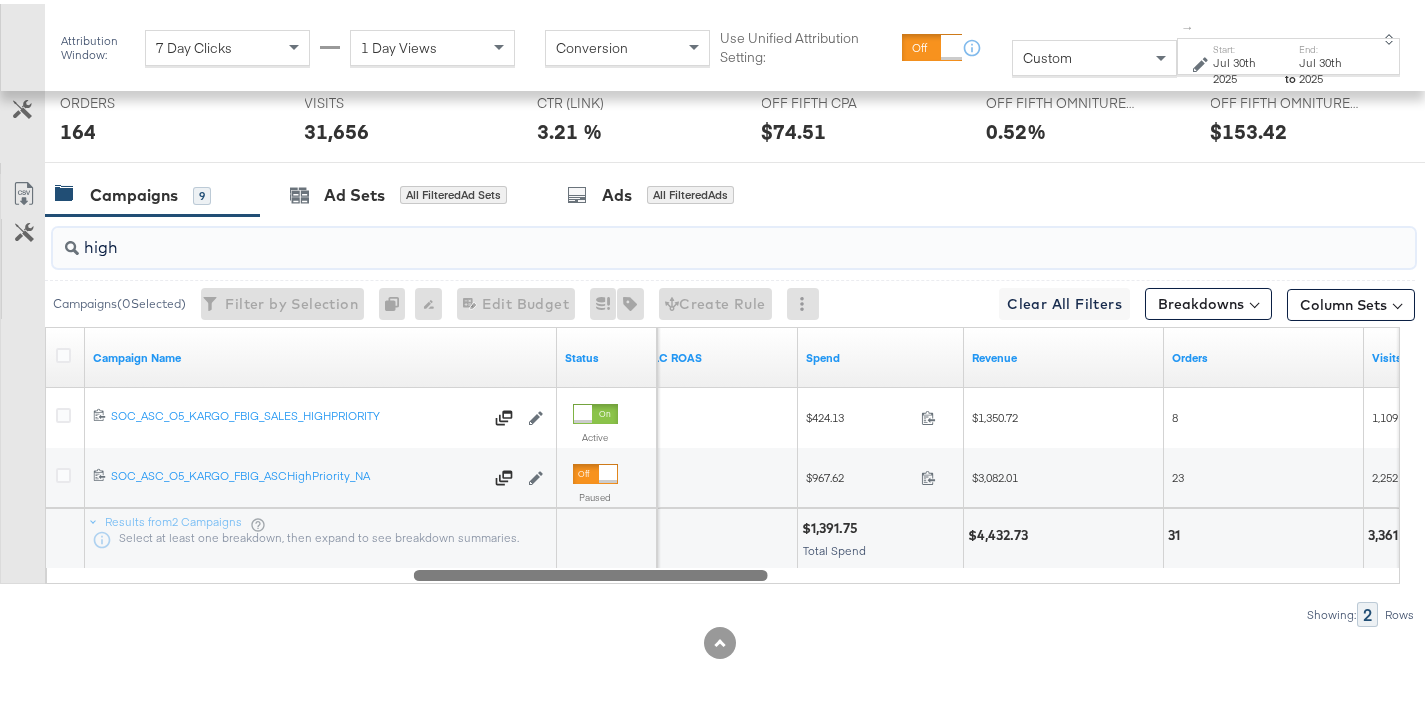 click at bounding box center (591, 570) 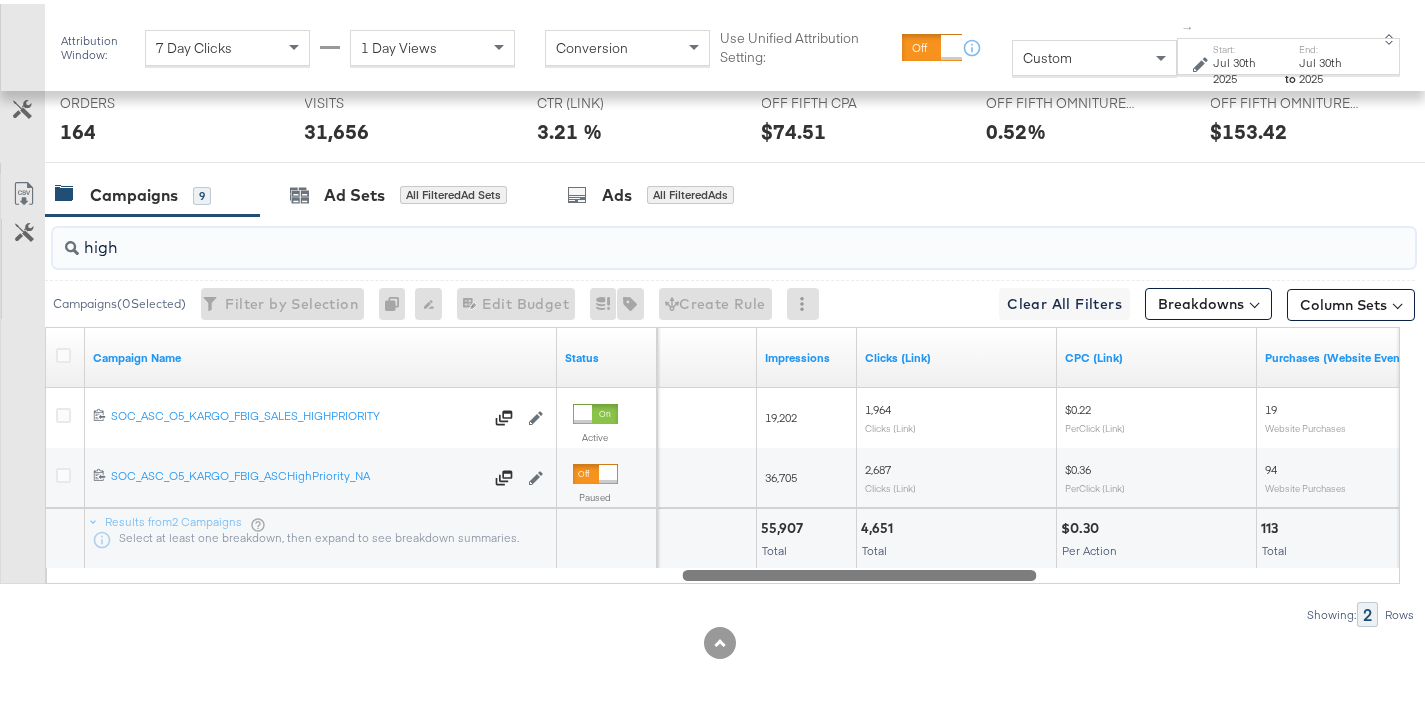 drag, startPoint x: 721, startPoint y: 575, endPoint x: 954, endPoint y: 564, distance: 233.2595 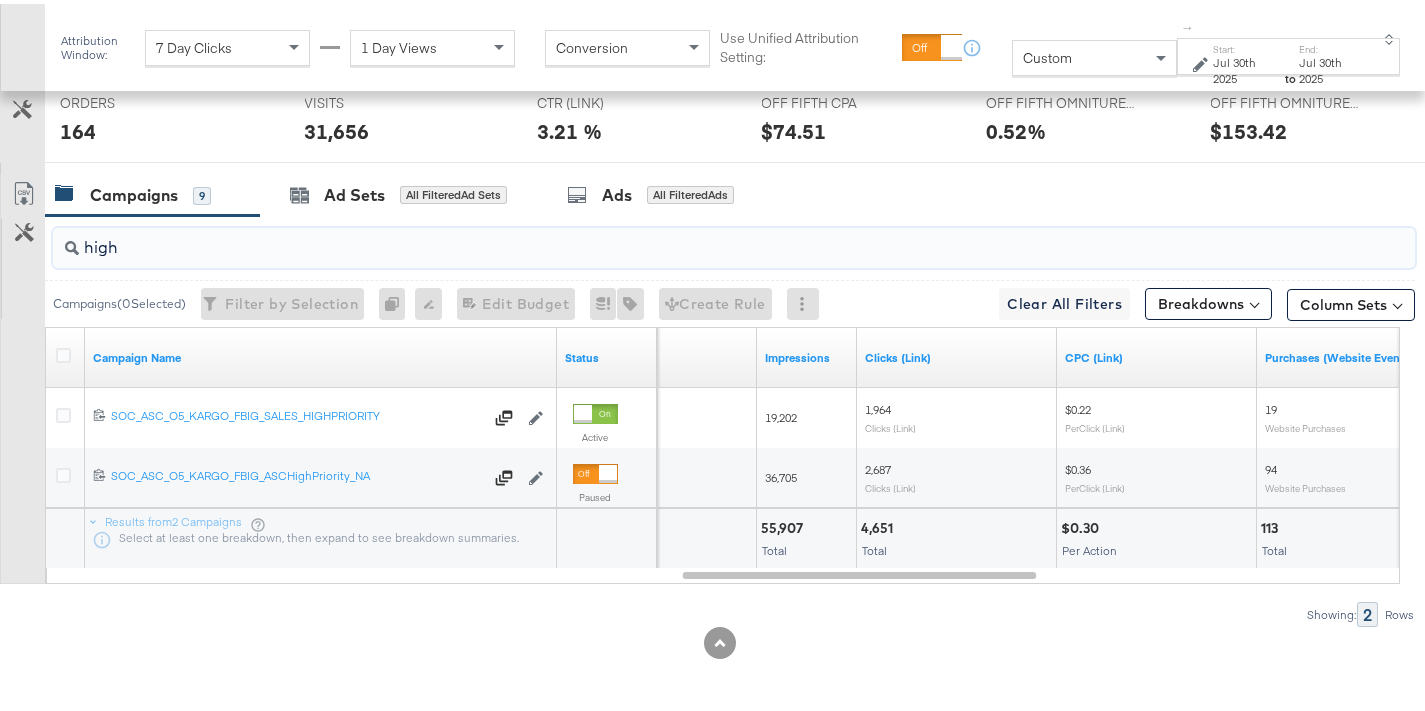 drag, startPoint x: 156, startPoint y: 253, endPoint x: 49, endPoint y: 250, distance: 107.042046 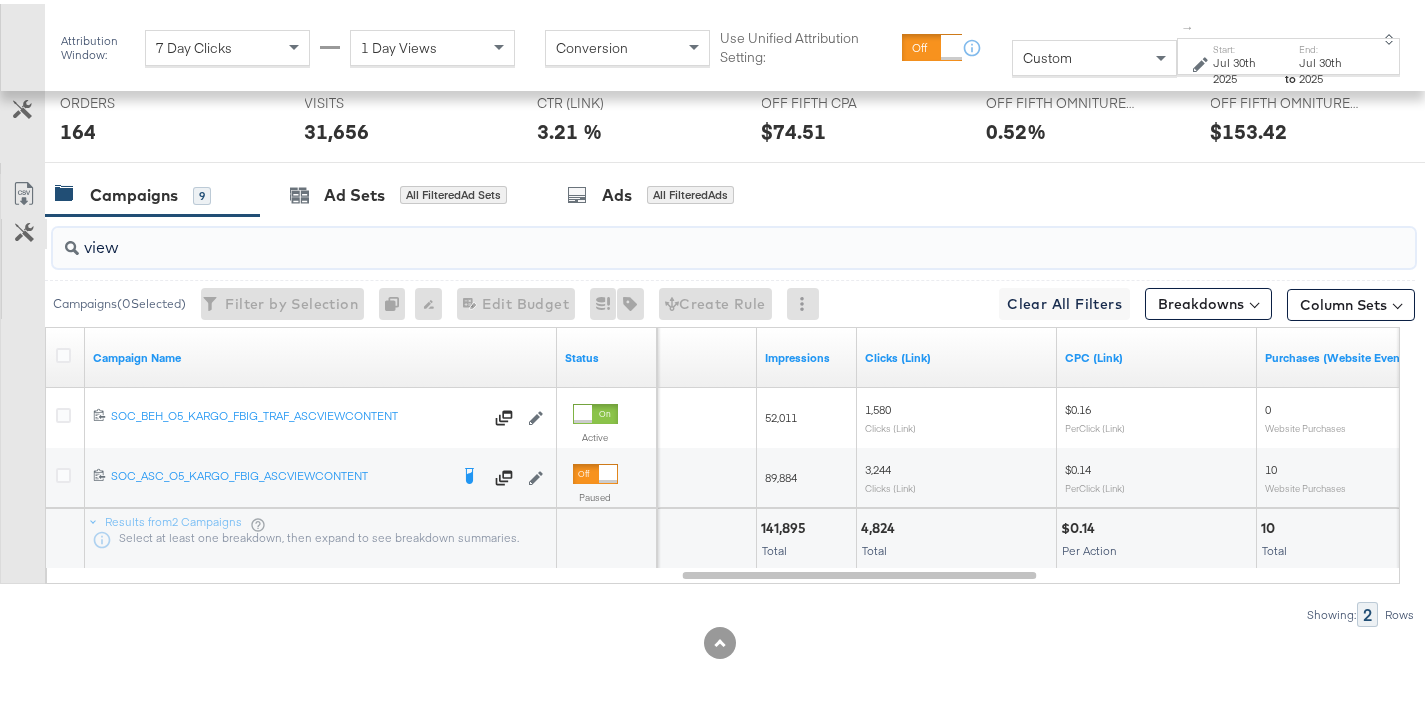 drag, startPoint x: 132, startPoint y: 237, endPoint x: 12, endPoint y: 239, distance: 120.01666 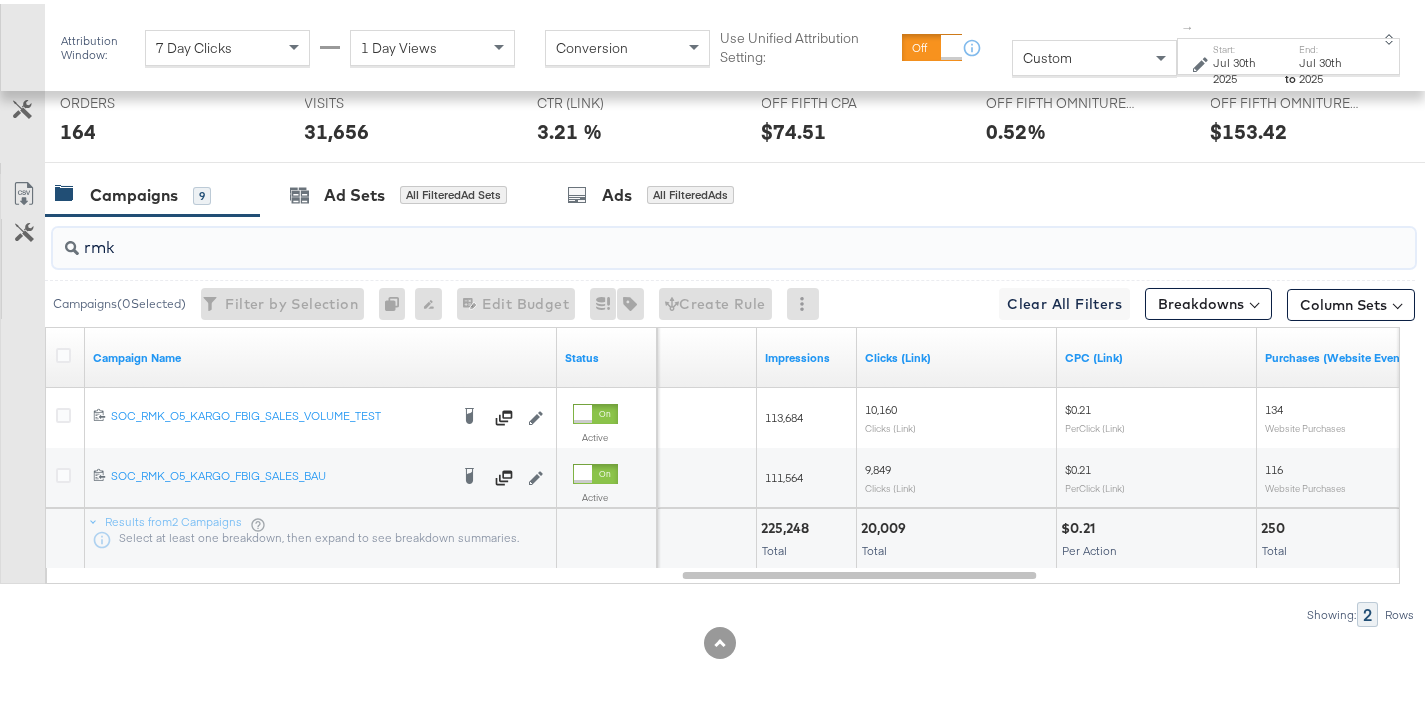 drag, startPoint x: 128, startPoint y: 248, endPoint x: 24, endPoint y: 252, distance: 104.0769 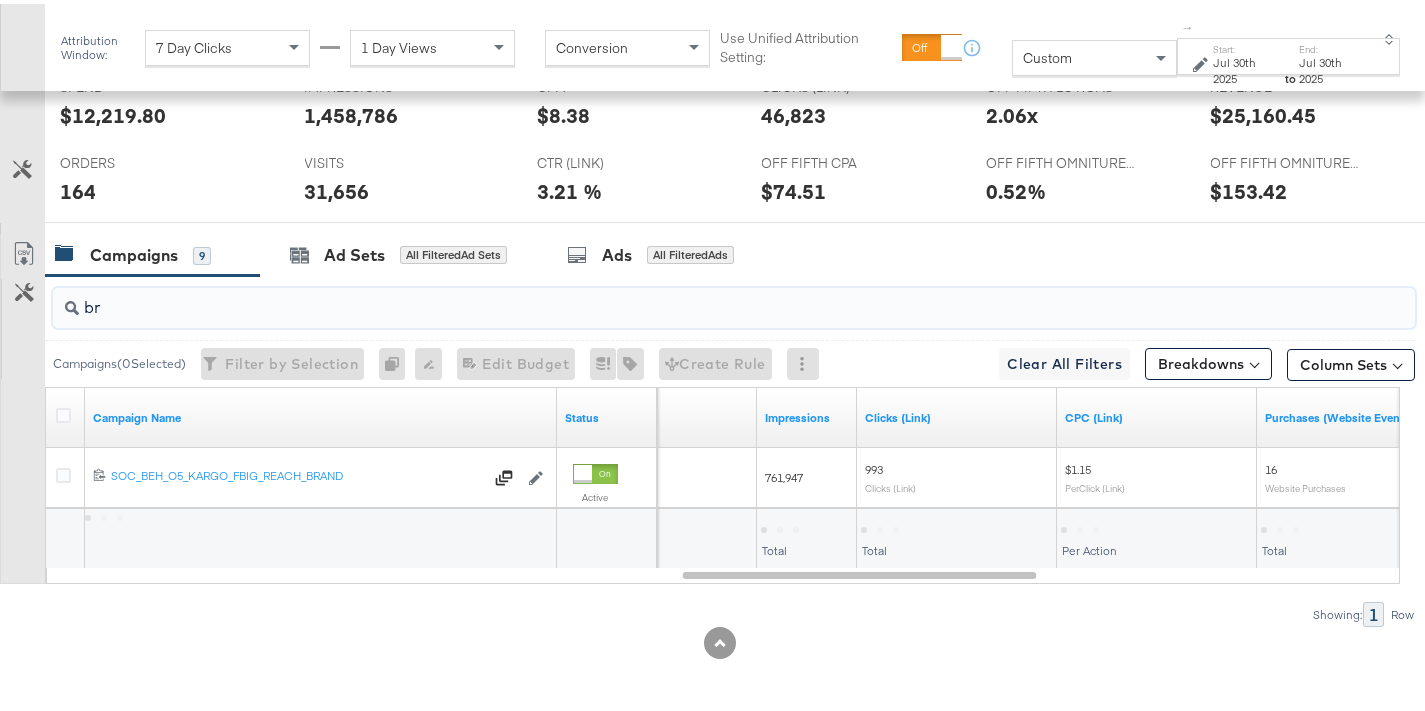 scroll, scrollTop: 869, scrollLeft: 0, axis: vertical 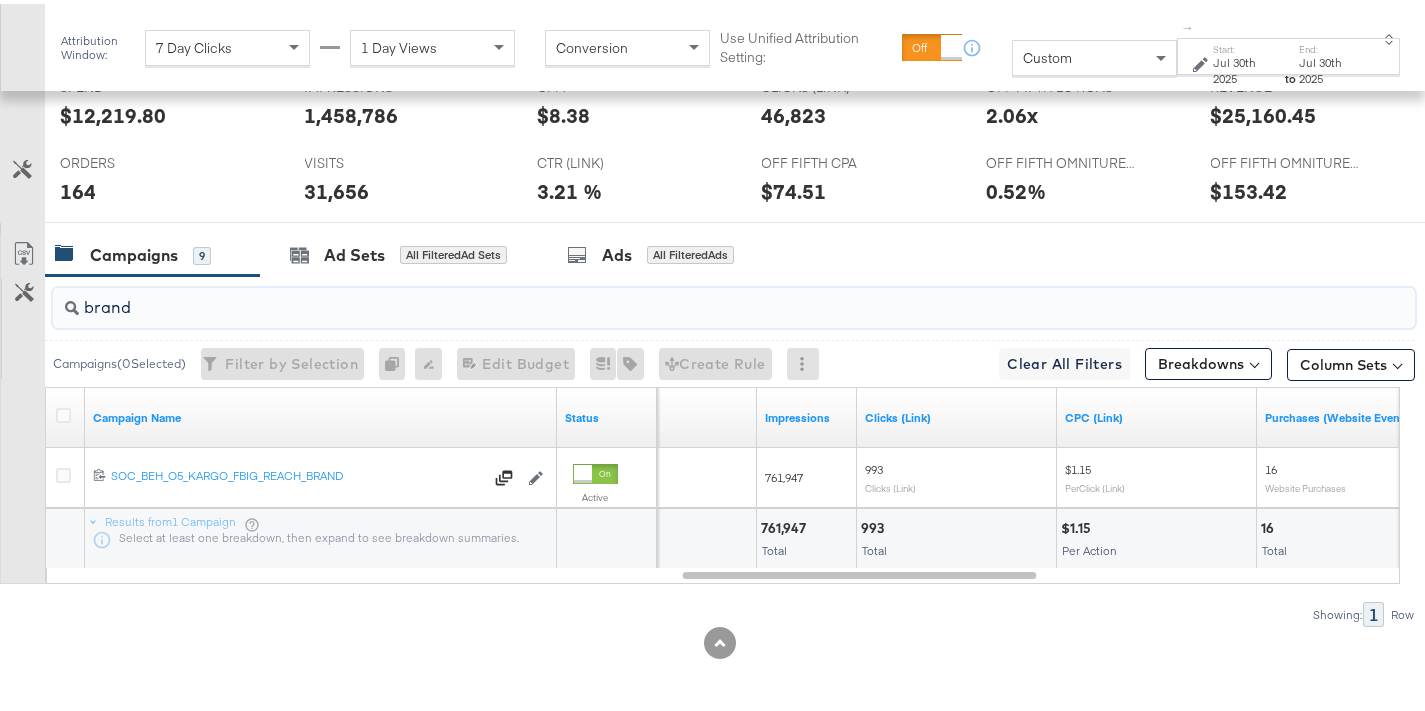 type on "brand" 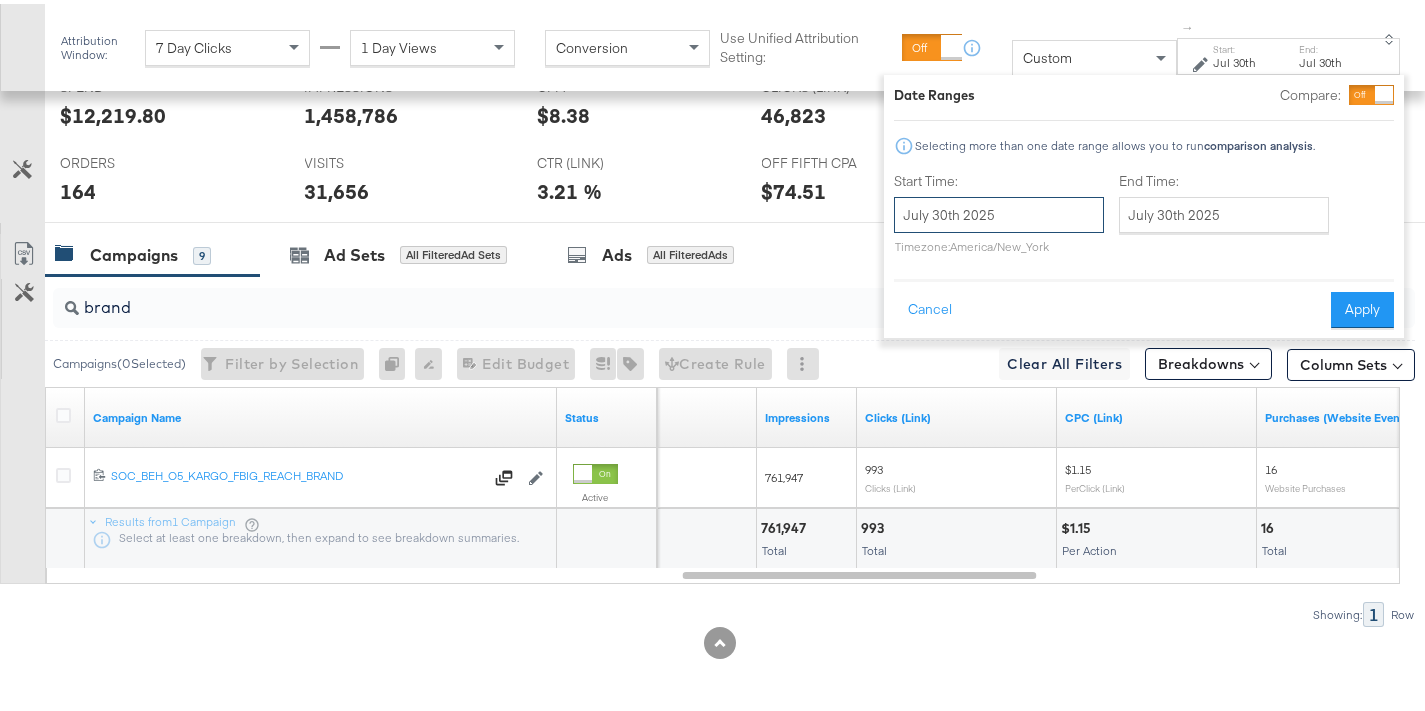 click on "July 30th 2025" at bounding box center [999, 211] 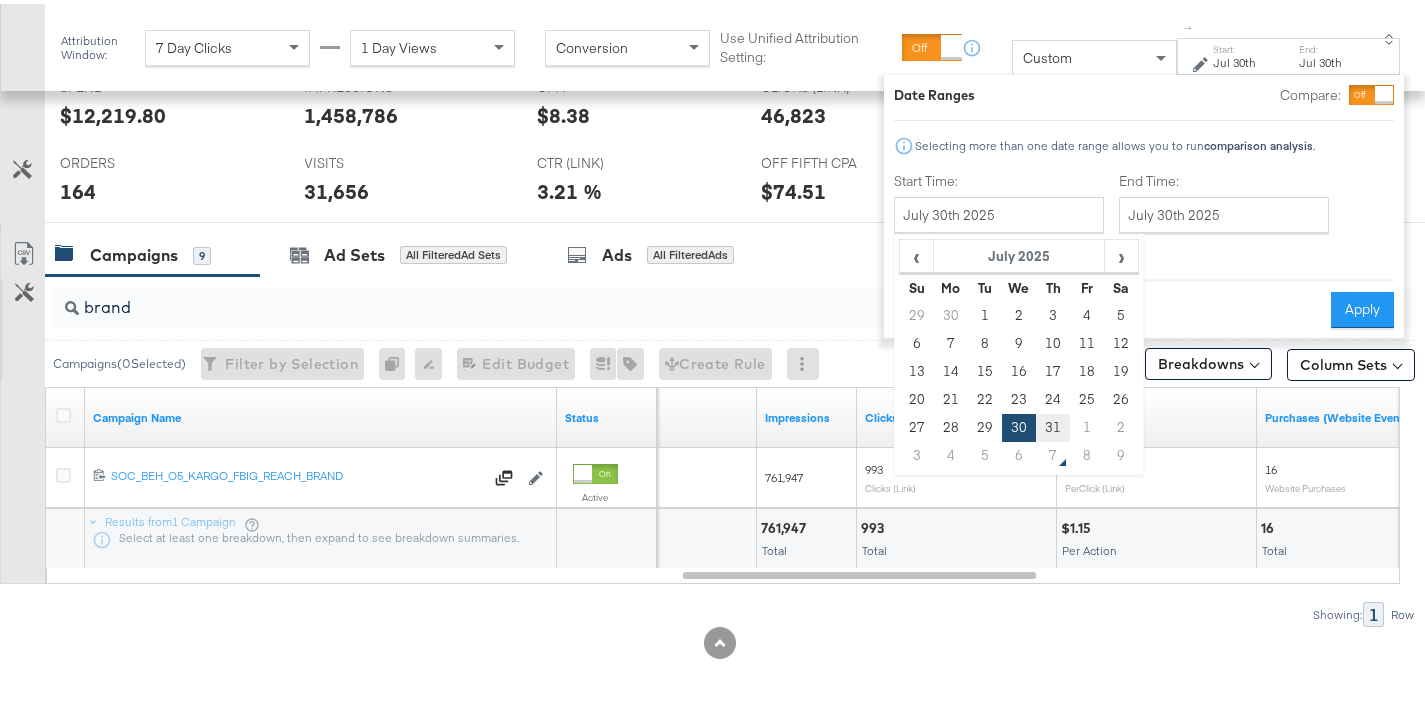 click on "31" at bounding box center [1053, 424] 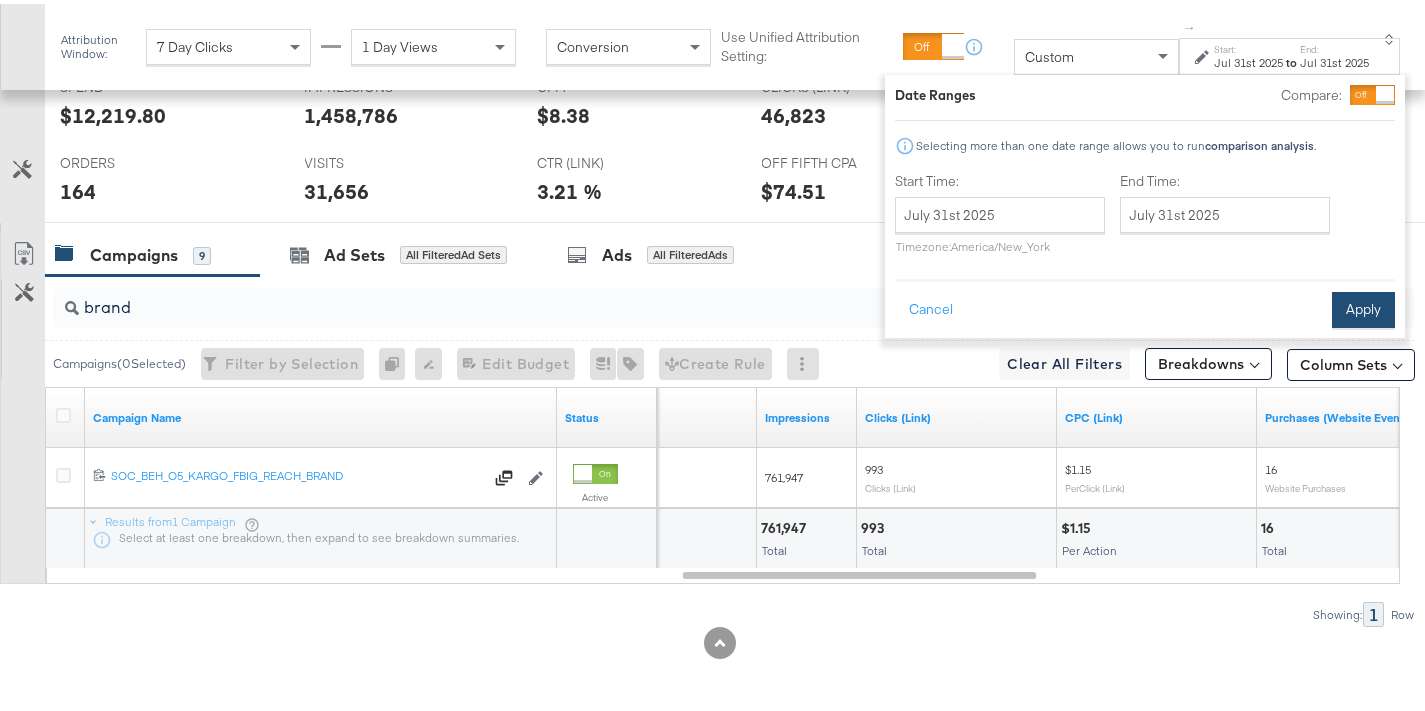 click on "Apply" at bounding box center (1363, 306) 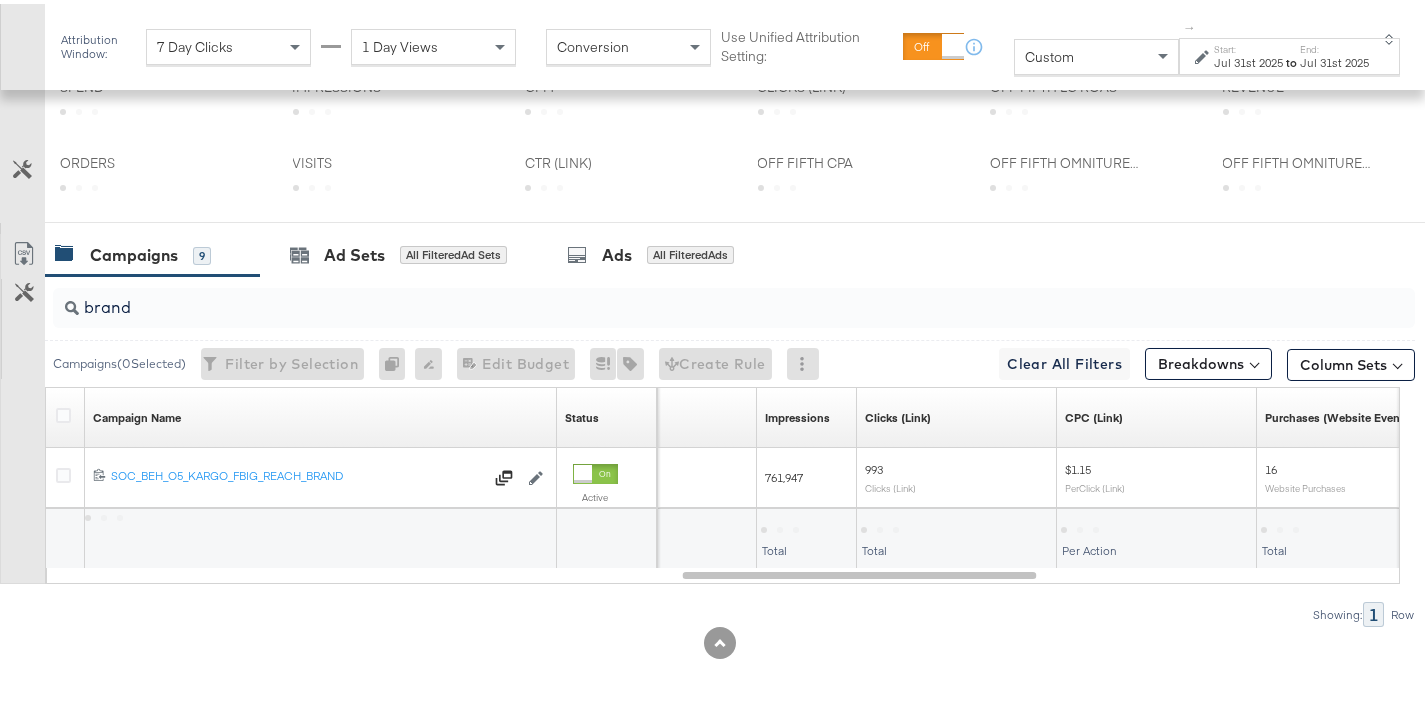 scroll, scrollTop: 674, scrollLeft: 0, axis: vertical 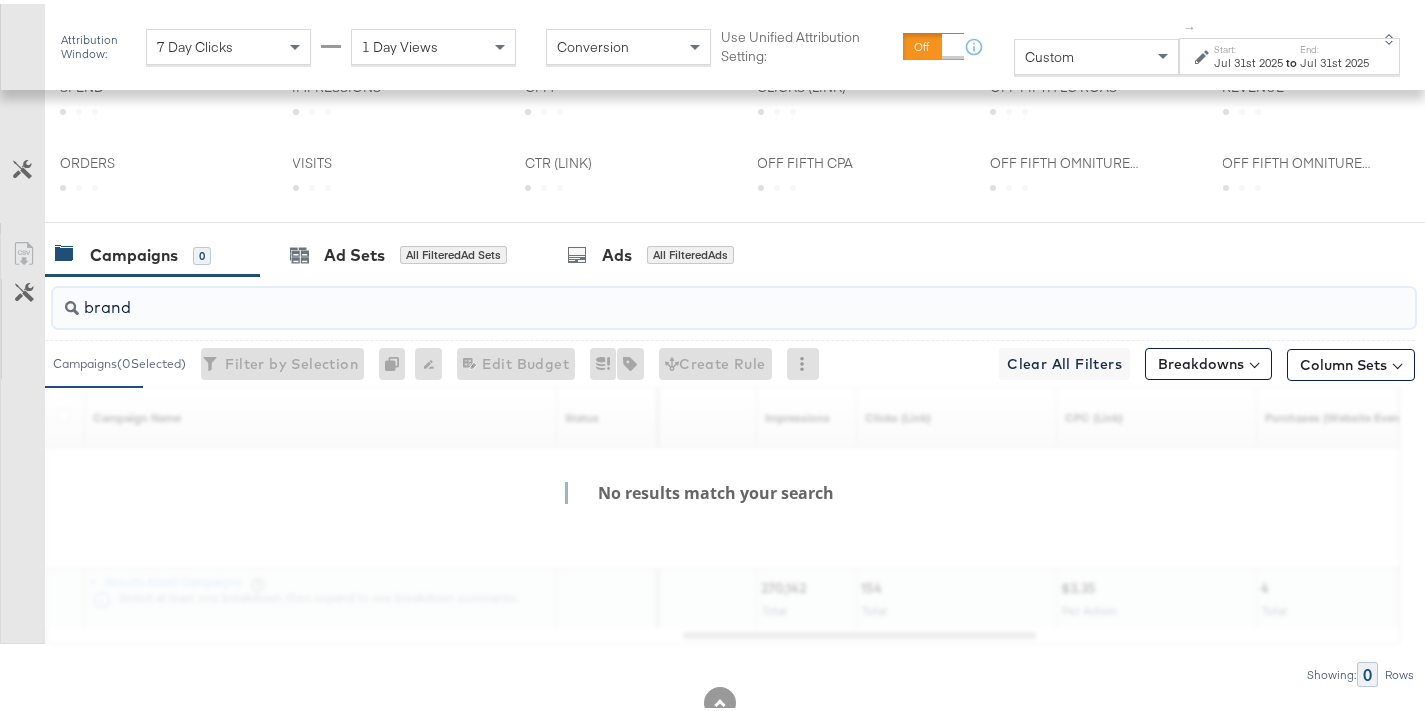 drag, startPoint x: 158, startPoint y: 308, endPoint x: 49, endPoint y: 312, distance: 109.07337 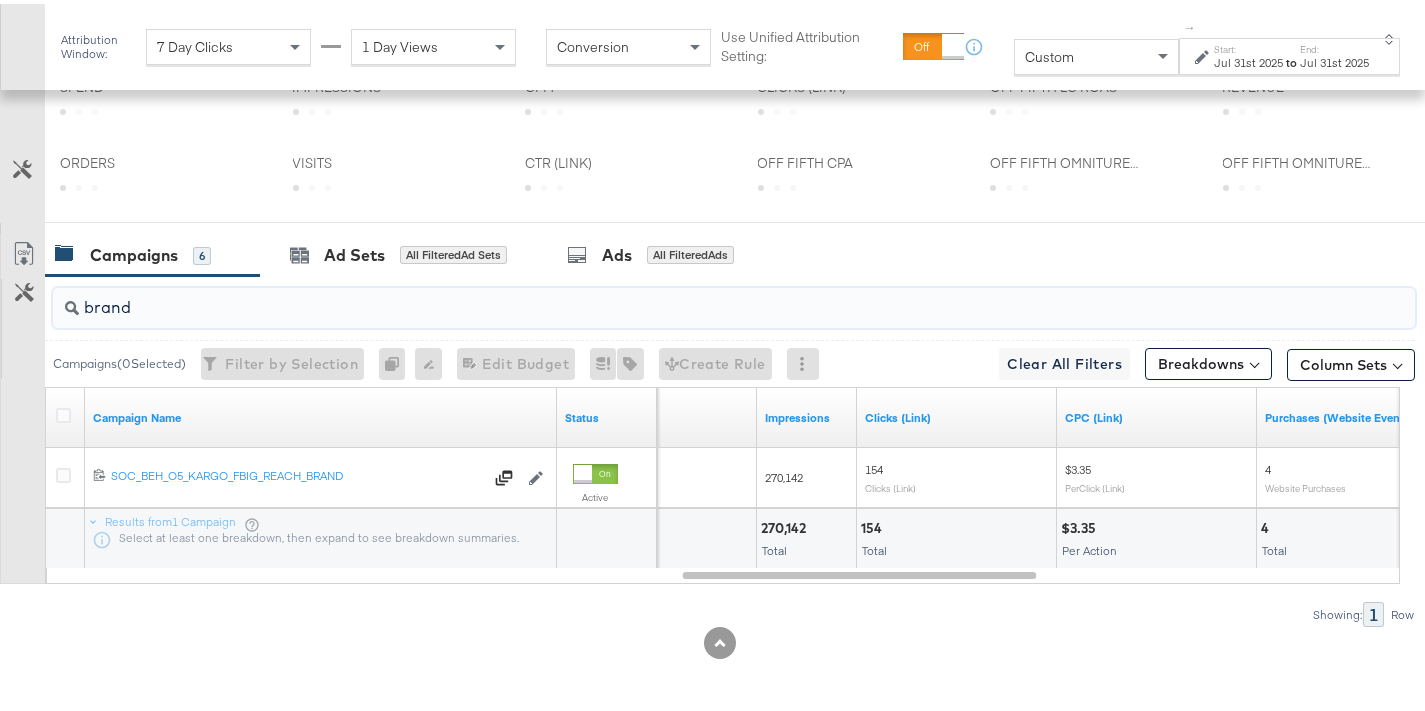 scroll, scrollTop: 869, scrollLeft: 0, axis: vertical 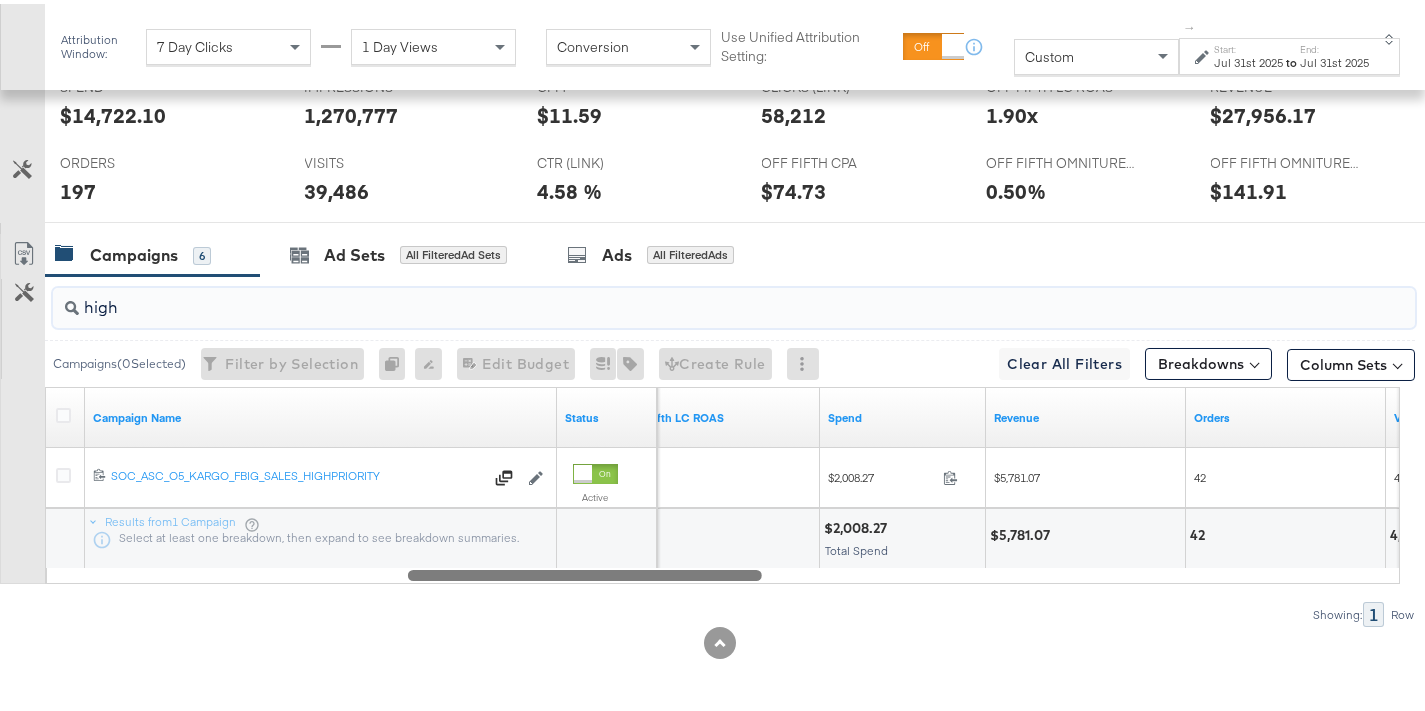 drag, startPoint x: 973, startPoint y: 570, endPoint x: 682, endPoint y: 570, distance: 291 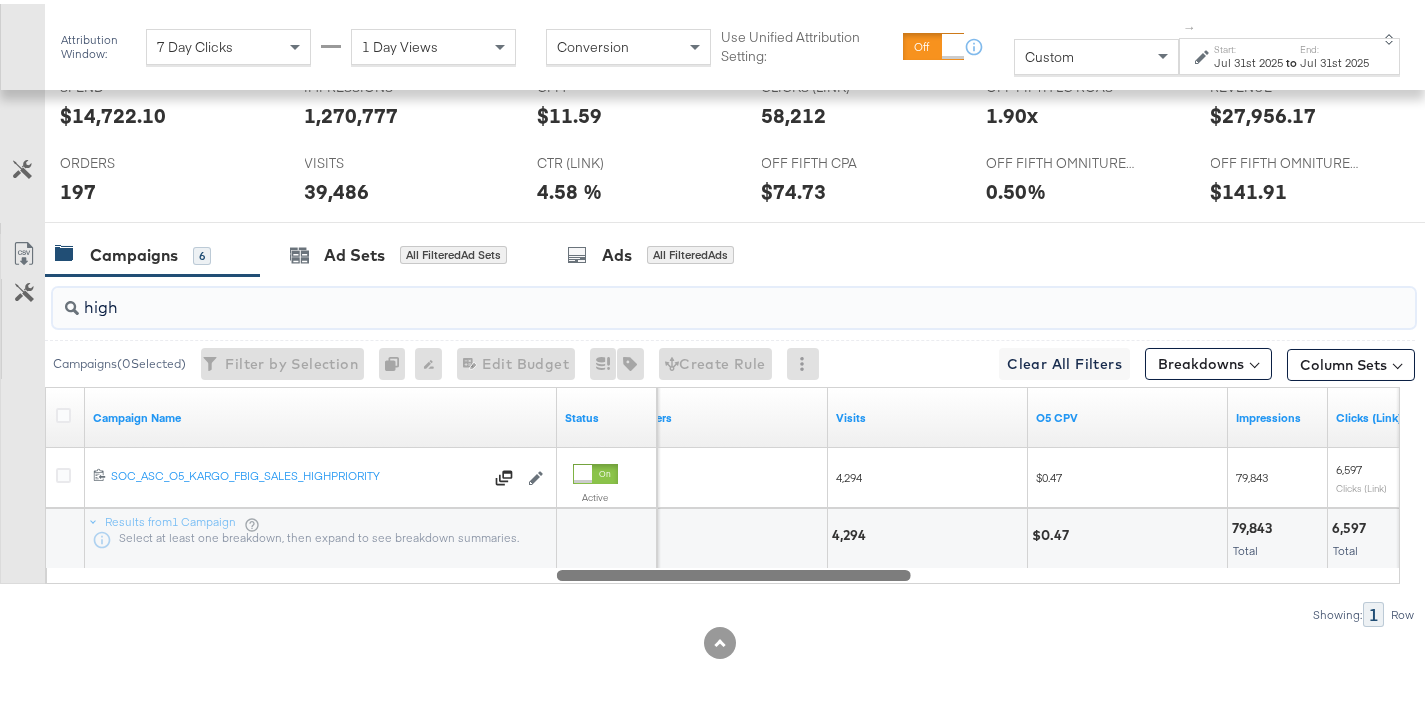 drag, startPoint x: 712, startPoint y: 574, endPoint x: 858, endPoint y: 567, distance: 146.16771 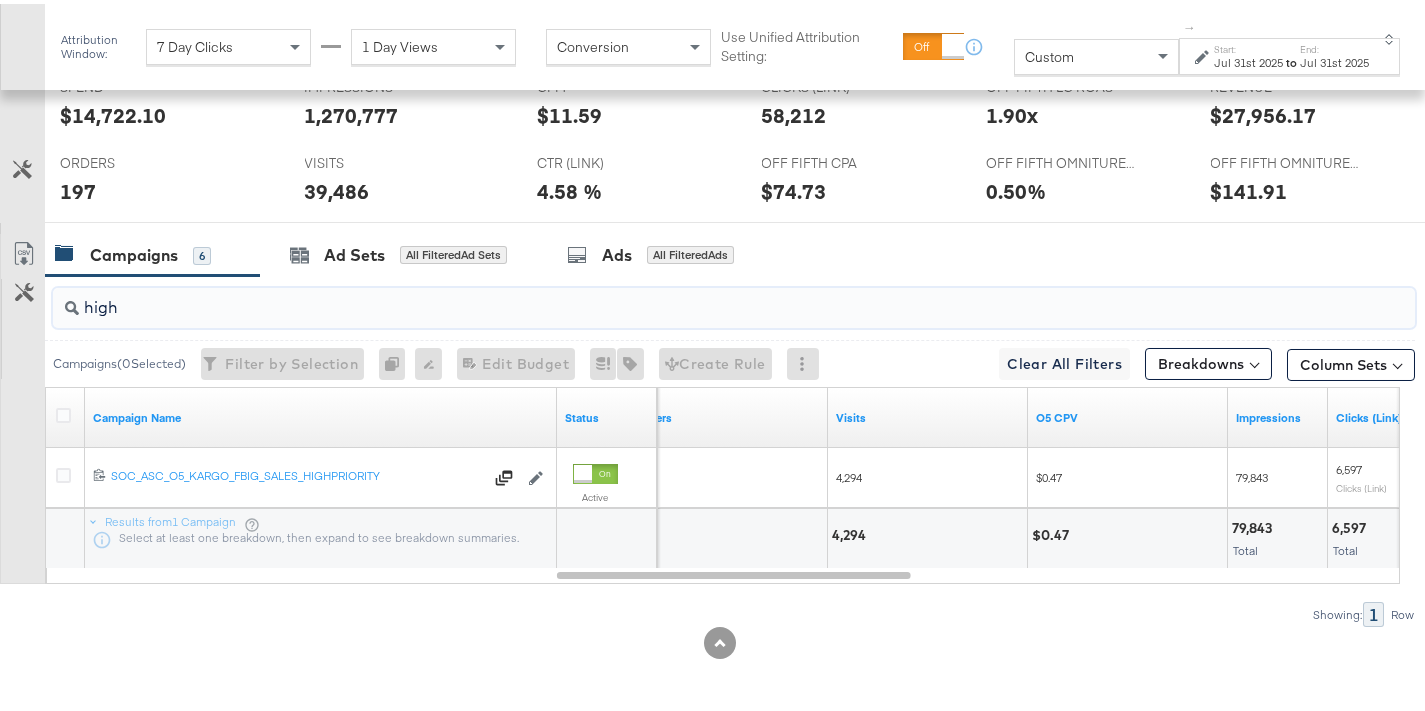 drag, startPoint x: 157, startPoint y: 305, endPoint x: 64, endPoint y: 305, distance: 93 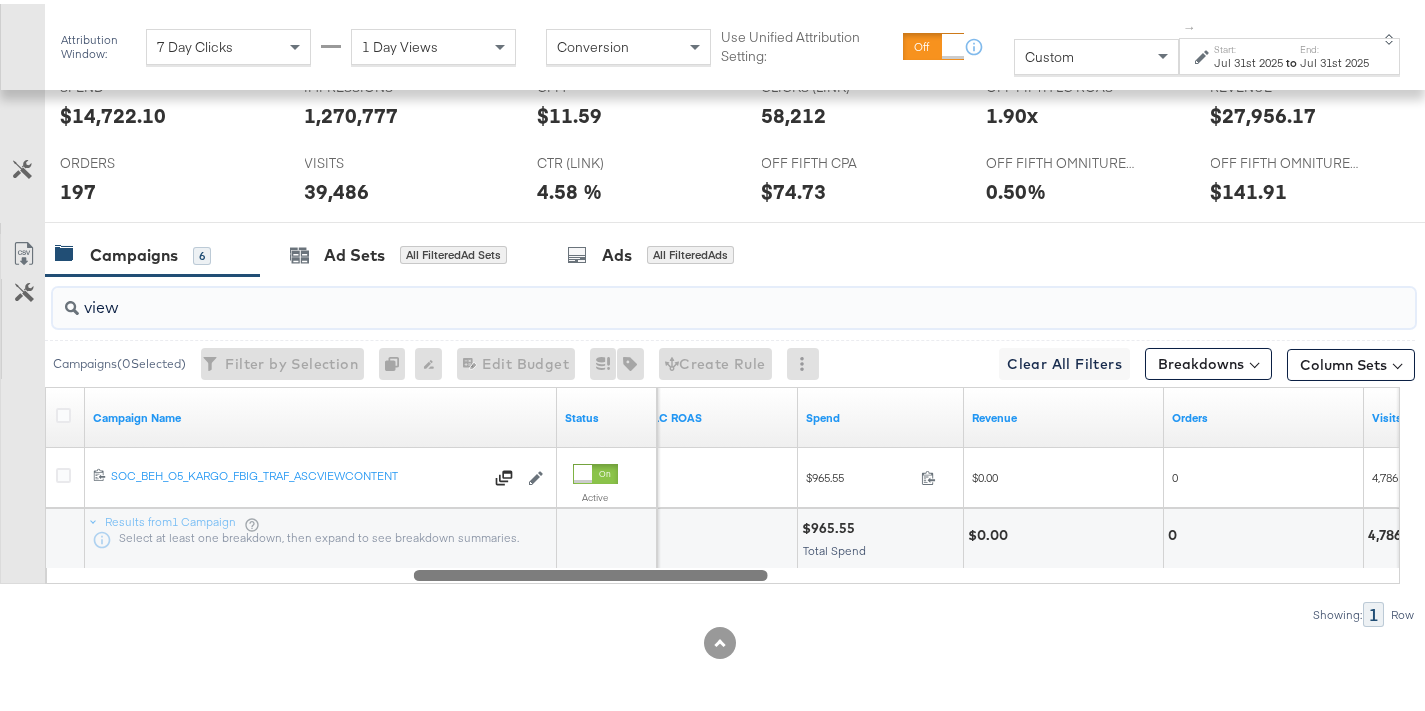 drag, startPoint x: 792, startPoint y: 578, endPoint x: 650, endPoint y: 590, distance: 142.50613 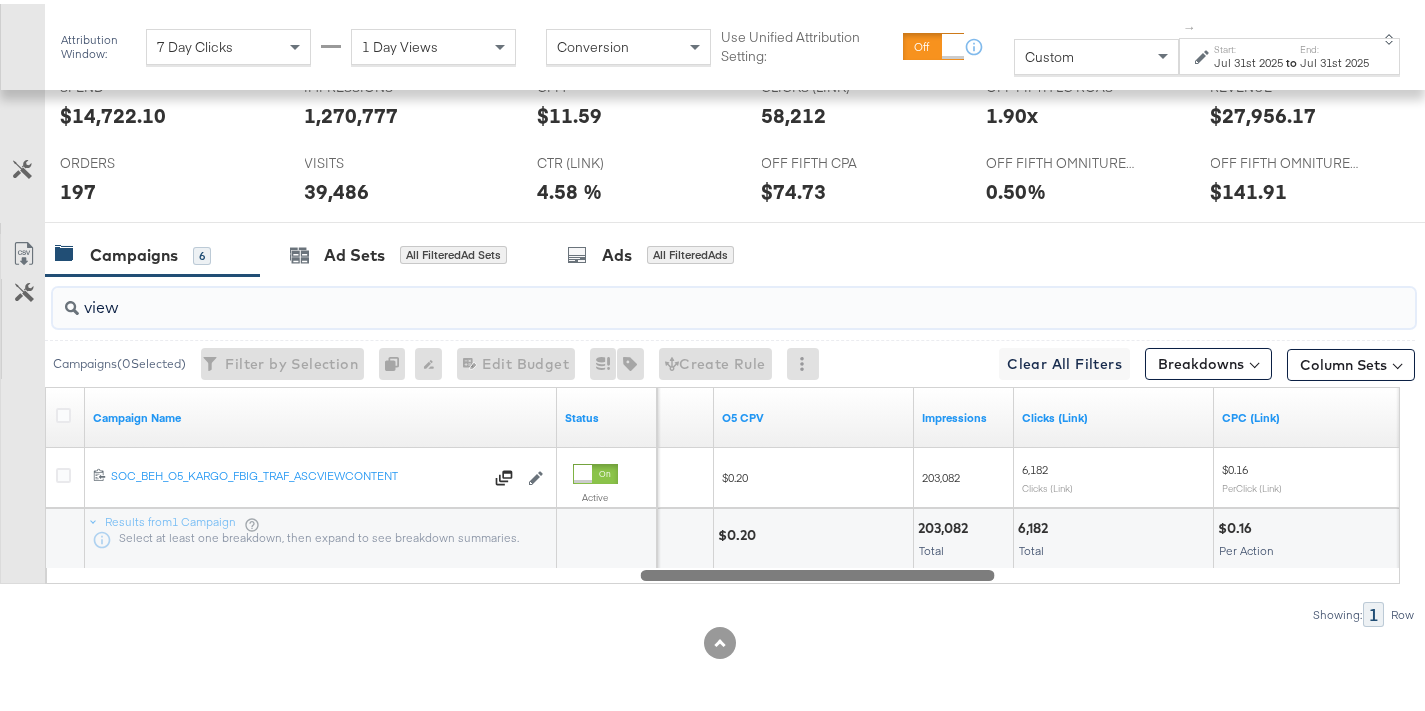drag, startPoint x: 636, startPoint y: 567, endPoint x: 863, endPoint y: 574, distance: 227.10791 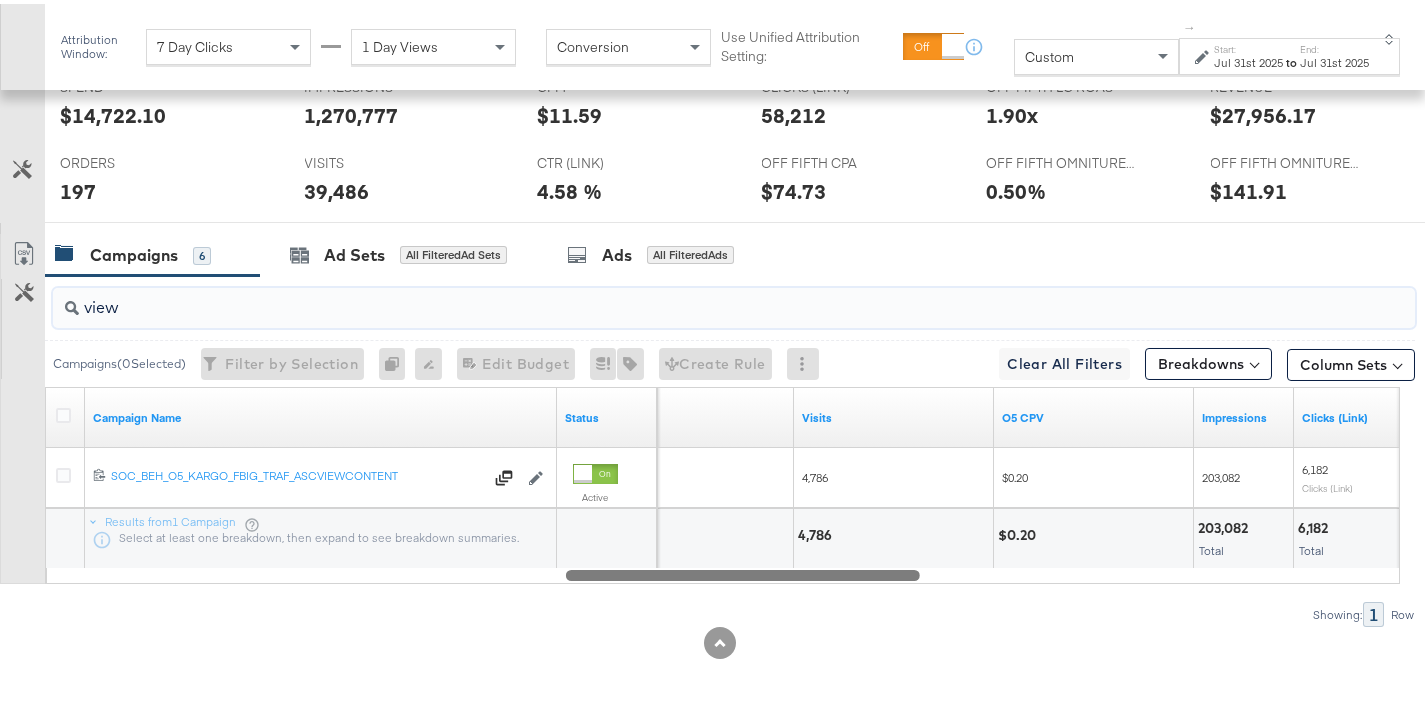 drag, startPoint x: 867, startPoint y: 569, endPoint x: 792, endPoint y: 573, distance: 75.10659 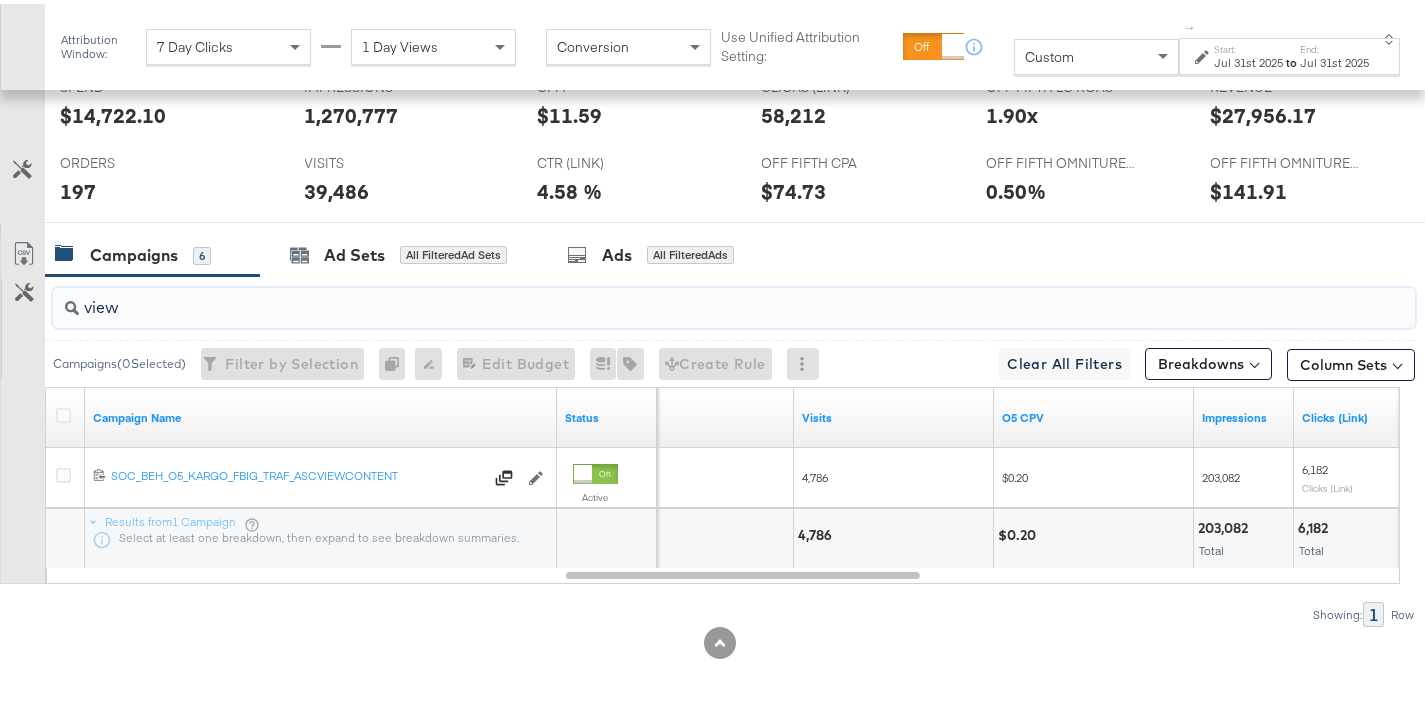 drag, startPoint x: 135, startPoint y: 310, endPoint x: 35, endPoint y: 308, distance: 100.02 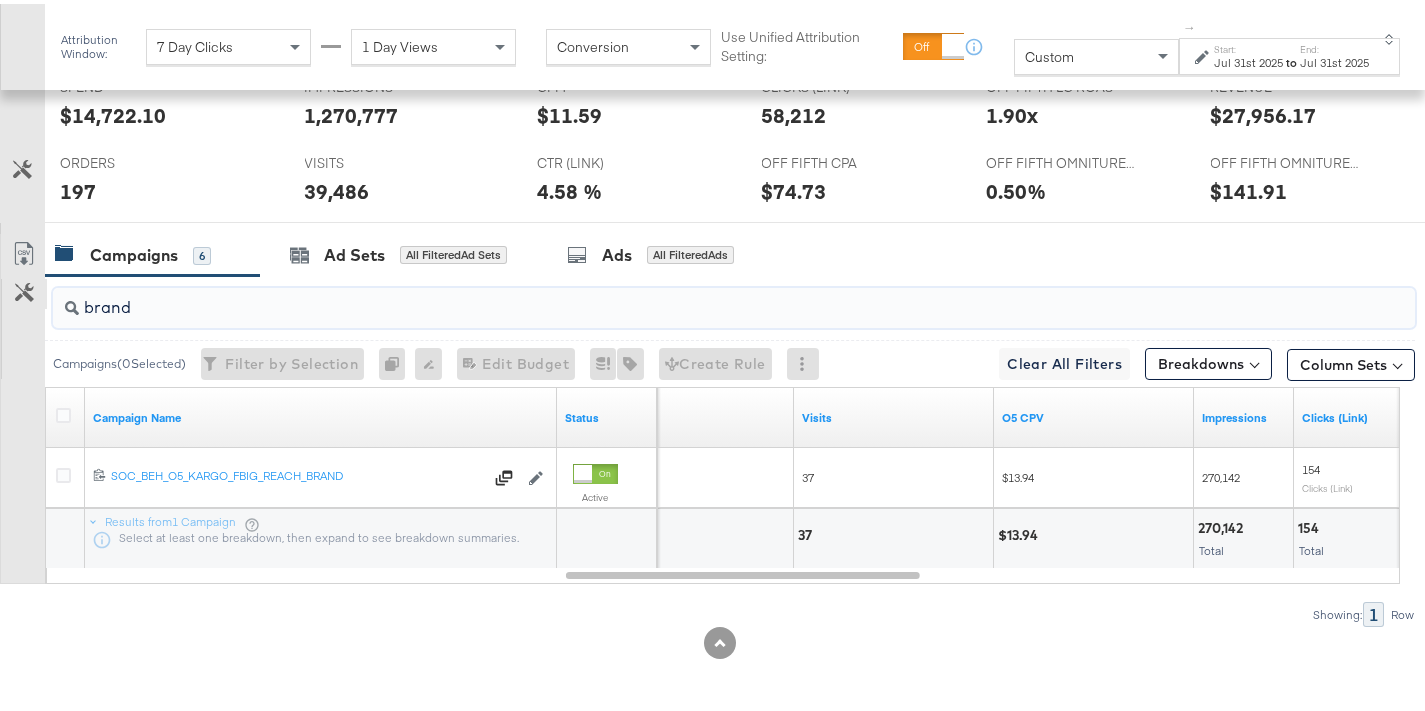 drag, startPoint x: 154, startPoint y: 312, endPoint x: 21, endPoint y: 303, distance: 133.30417 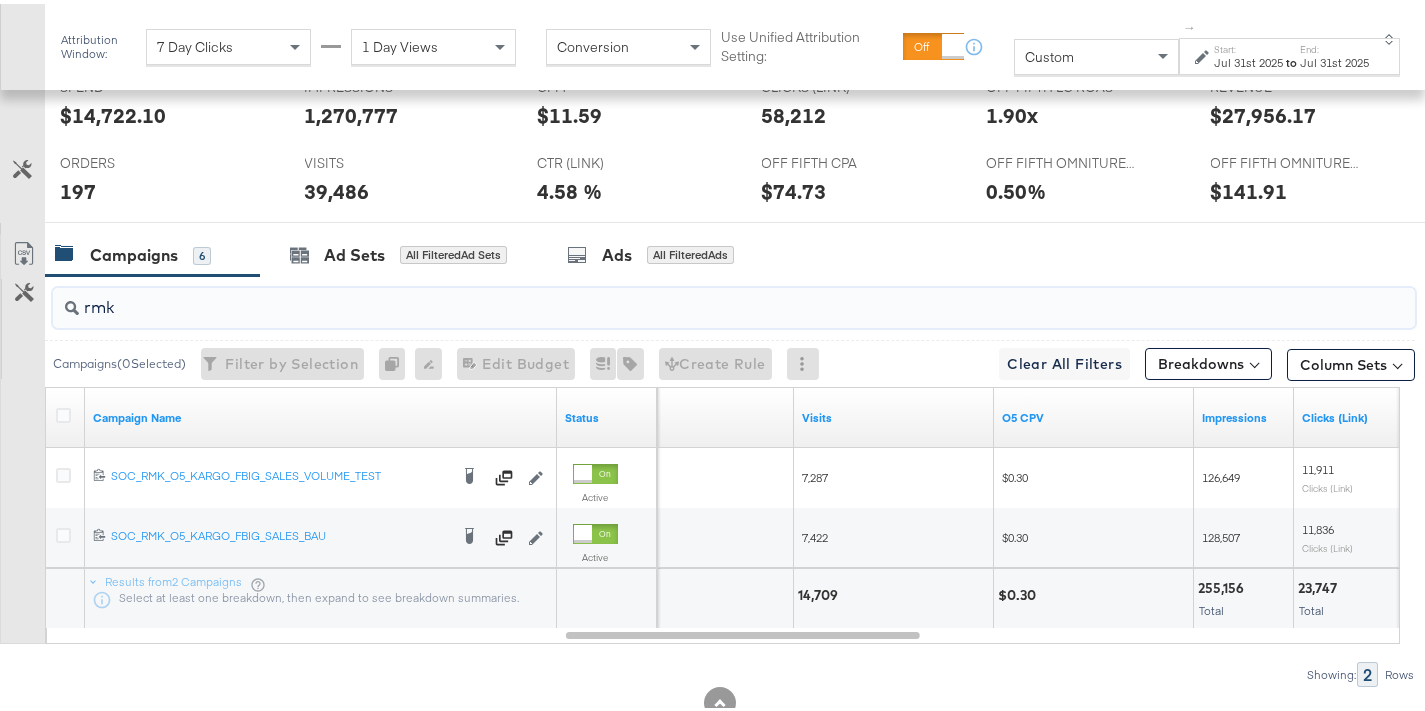 drag, startPoint x: 162, startPoint y: 309, endPoint x: 17, endPoint y: 313, distance: 145.05516 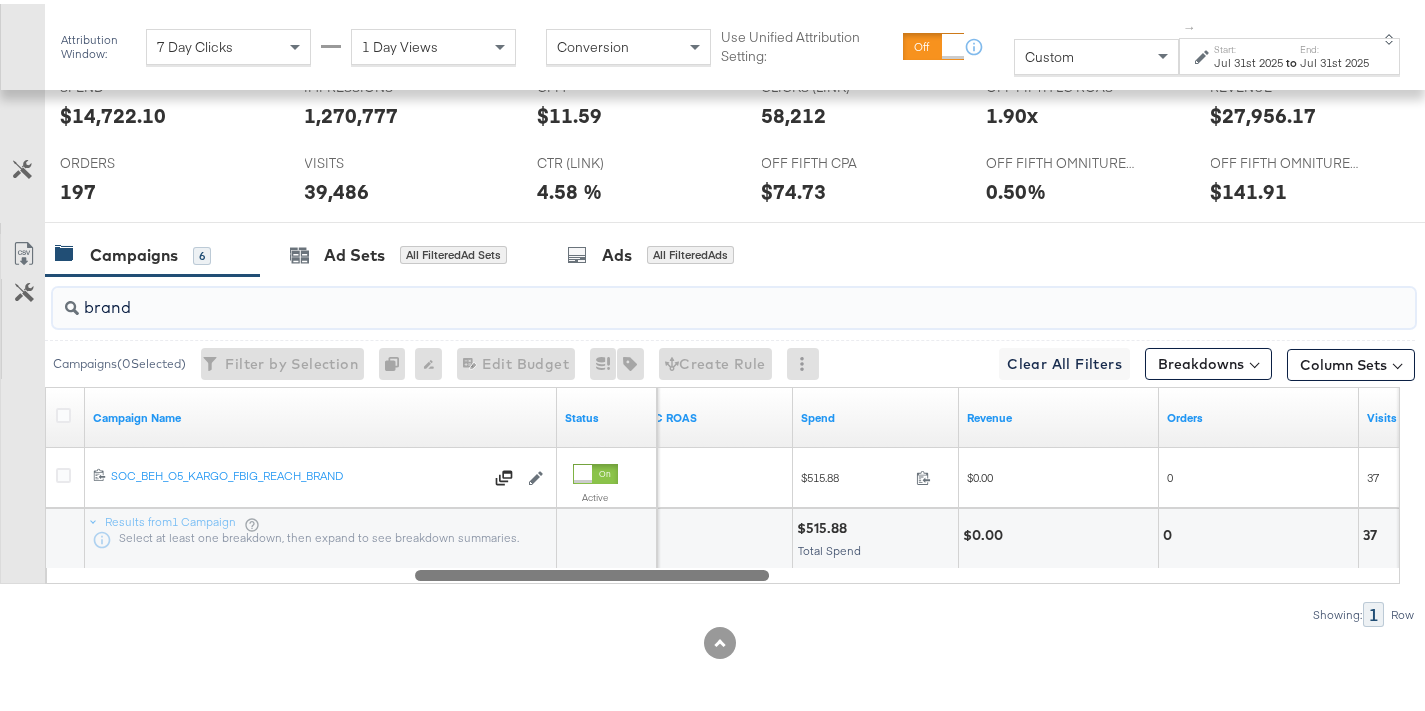 drag, startPoint x: 856, startPoint y: 572, endPoint x: 634, endPoint y: 585, distance: 222.38031 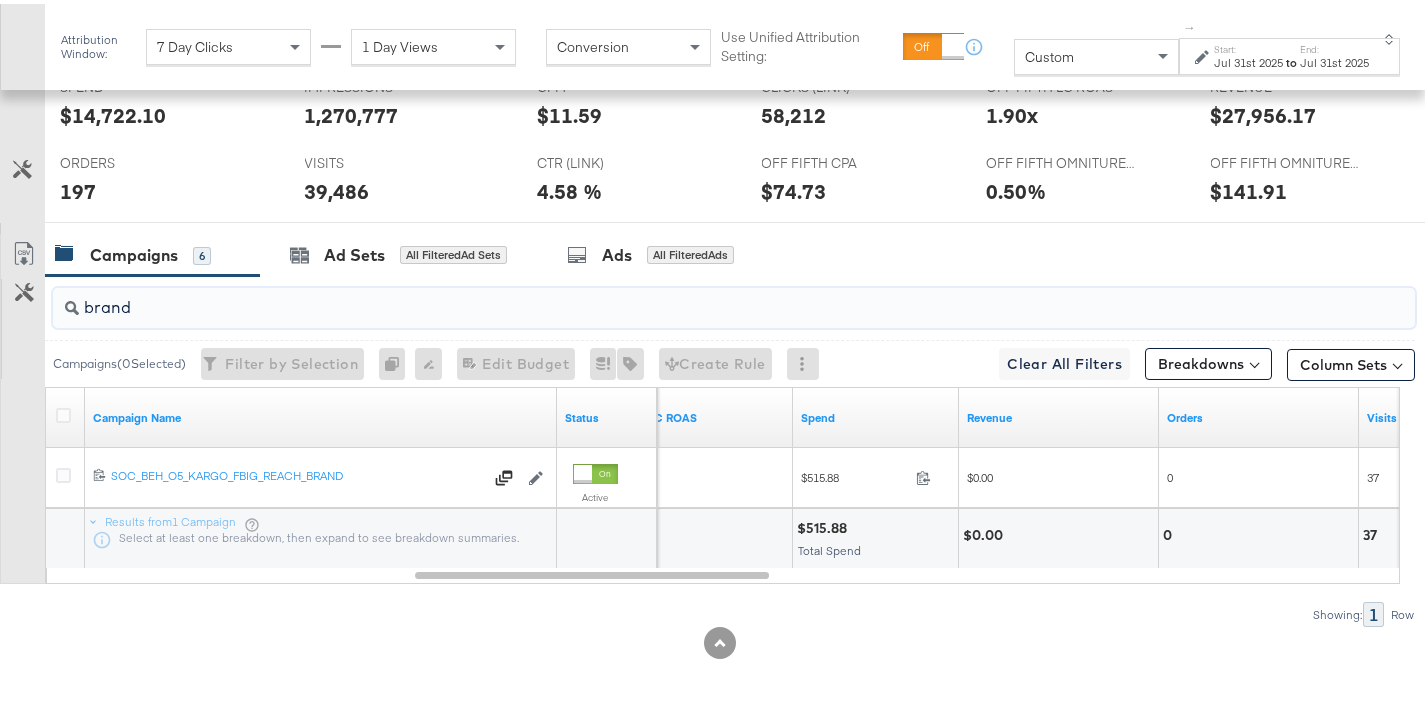 type on "brand" 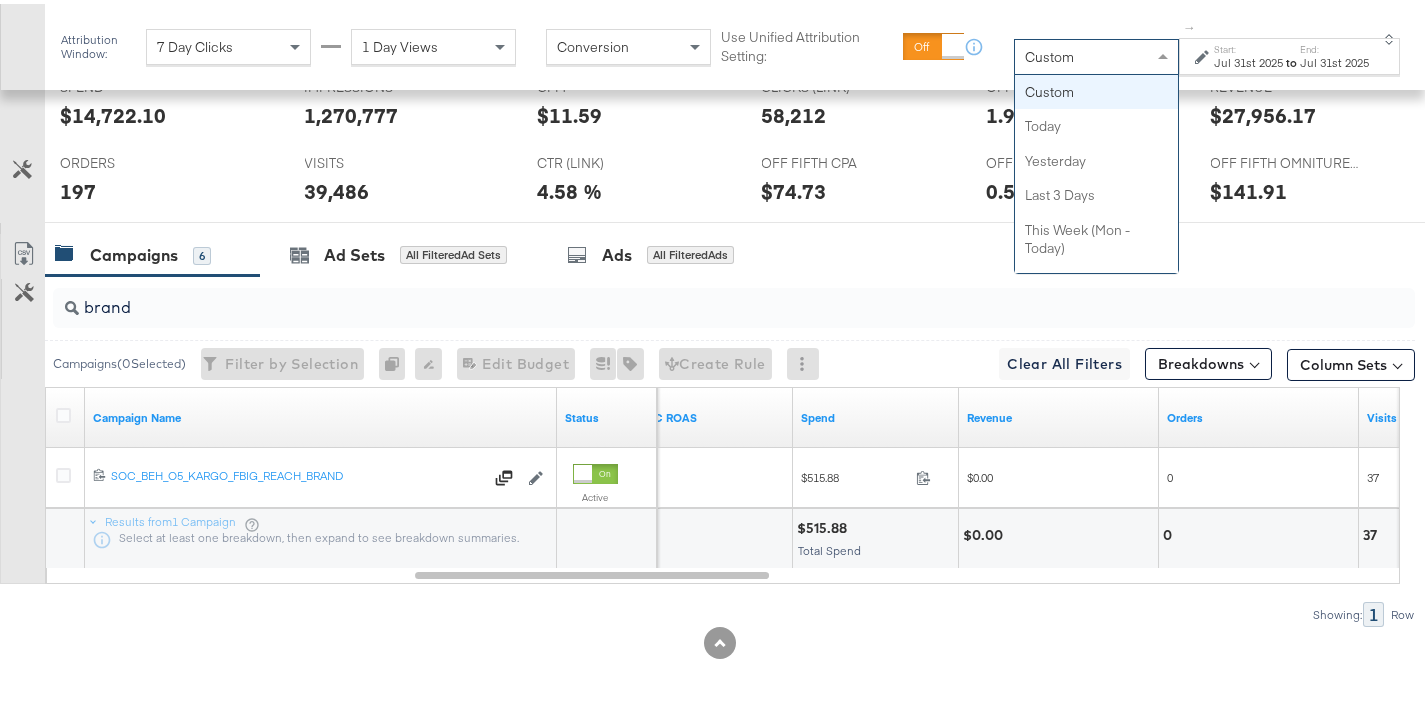 click on "Jul 31st 2025" at bounding box center [1248, 59] 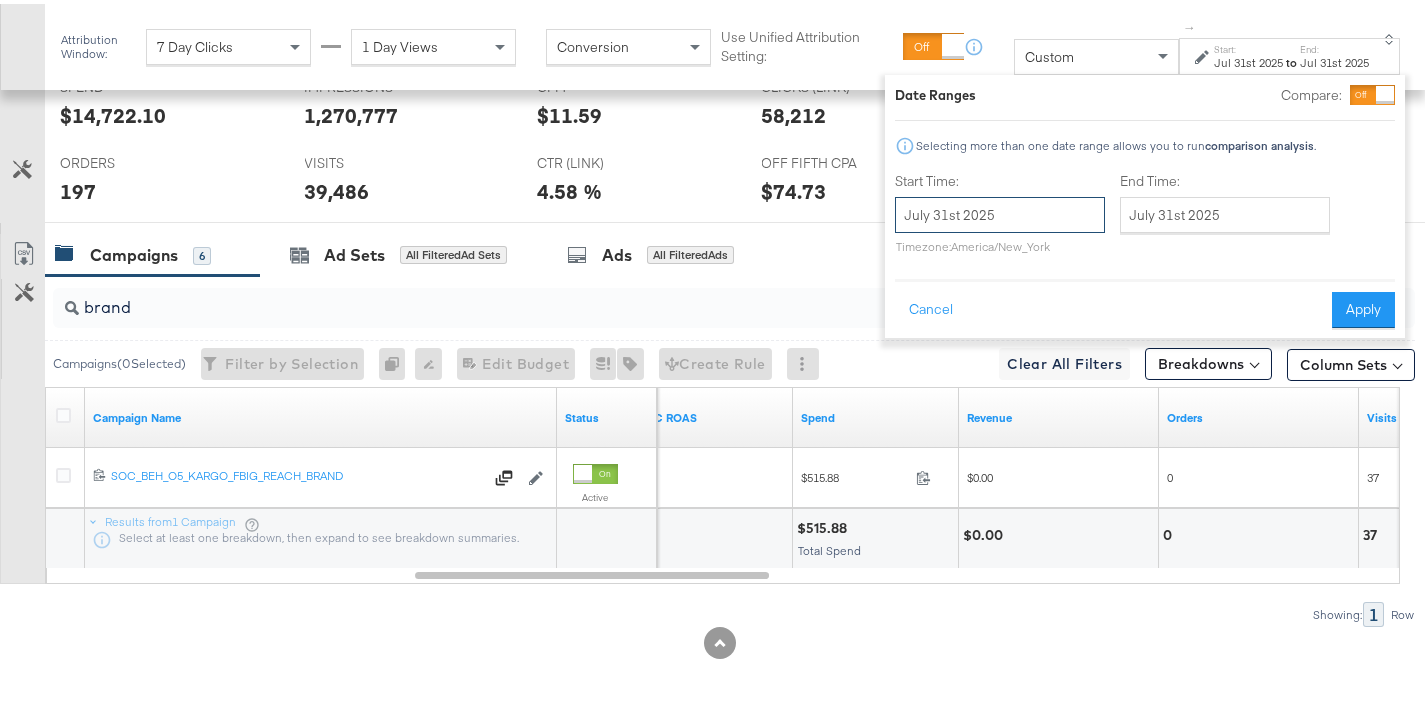 click on "July 31st 2025" at bounding box center (1000, 211) 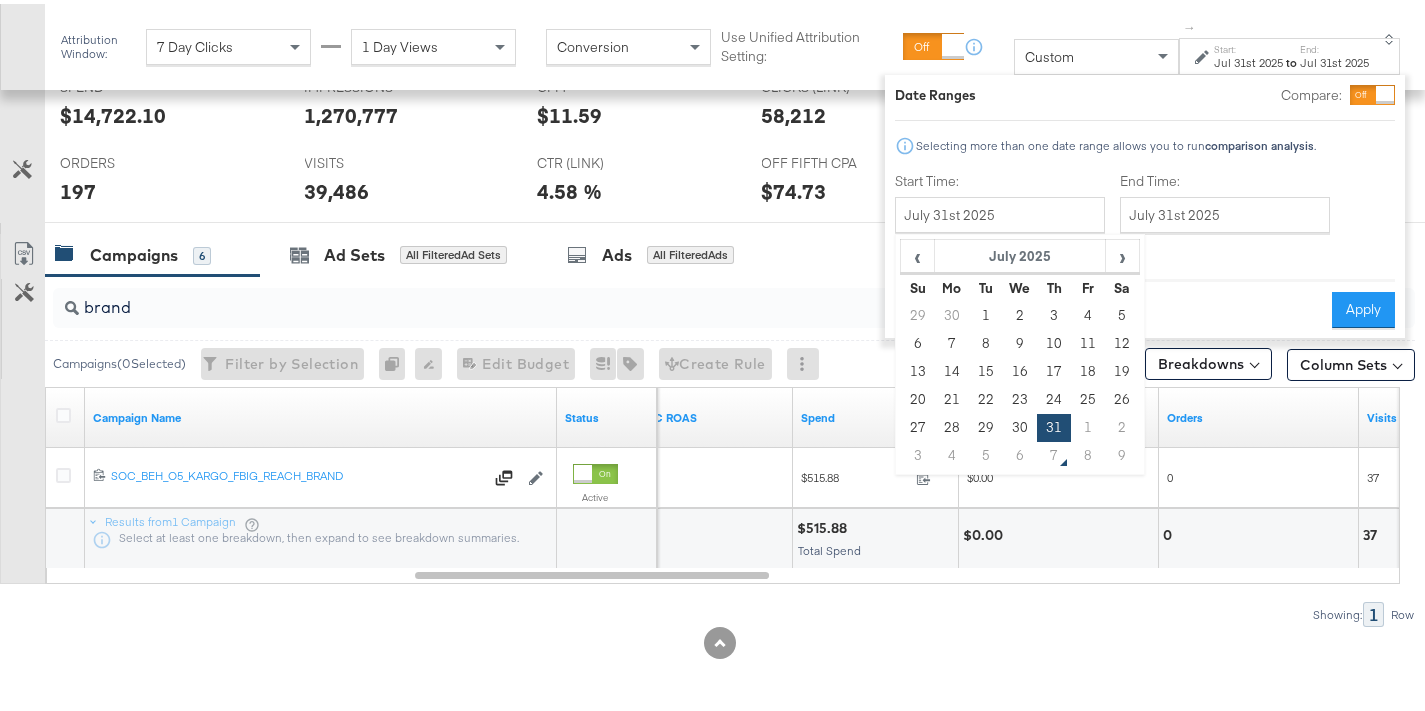 click on "8" at bounding box center (1088, 452) 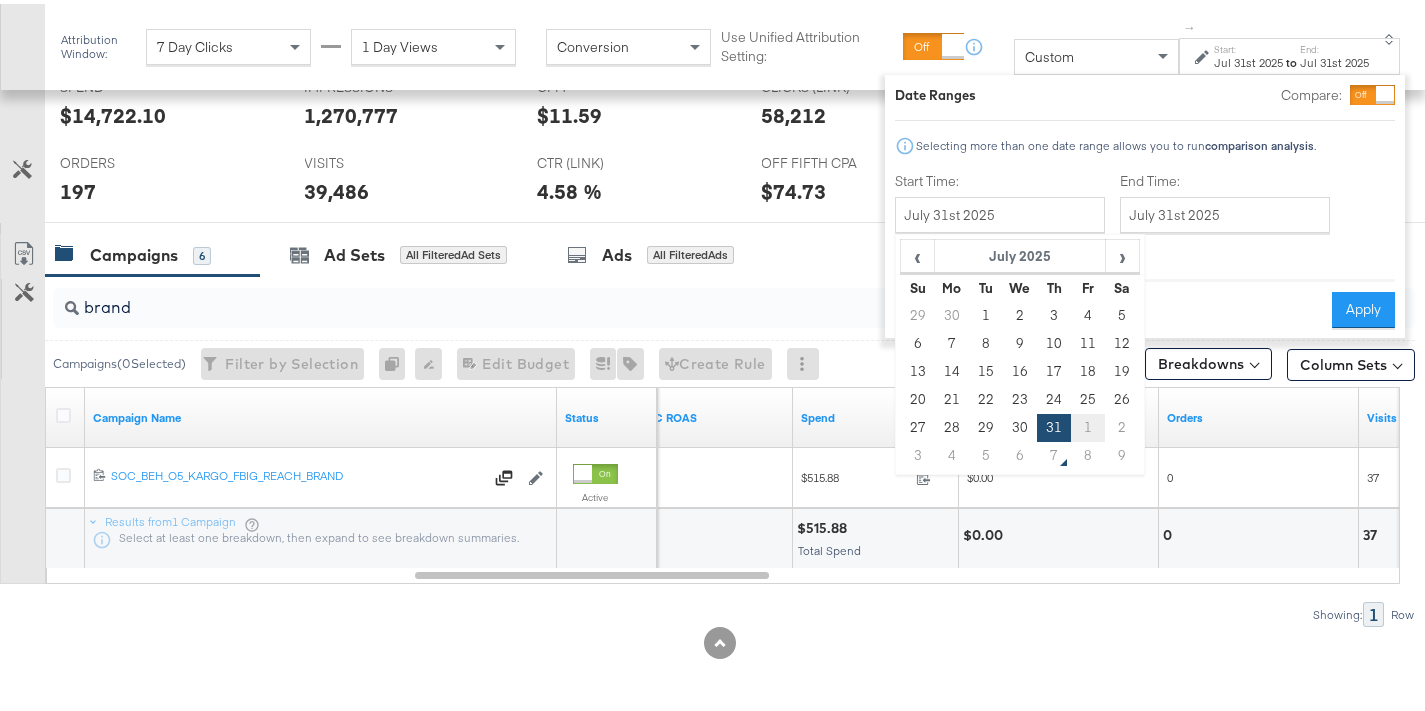 click on "1" at bounding box center [1088, 424] 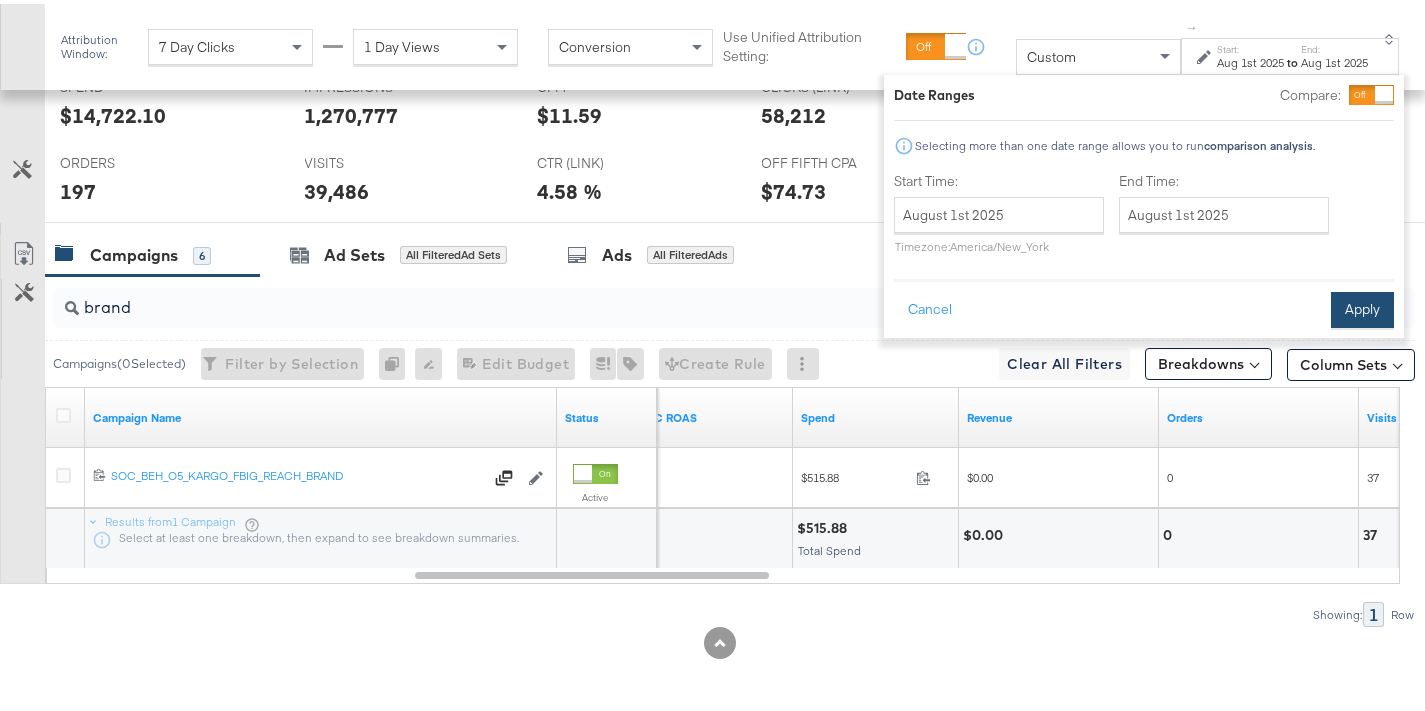 click on "Apply" at bounding box center (1362, 306) 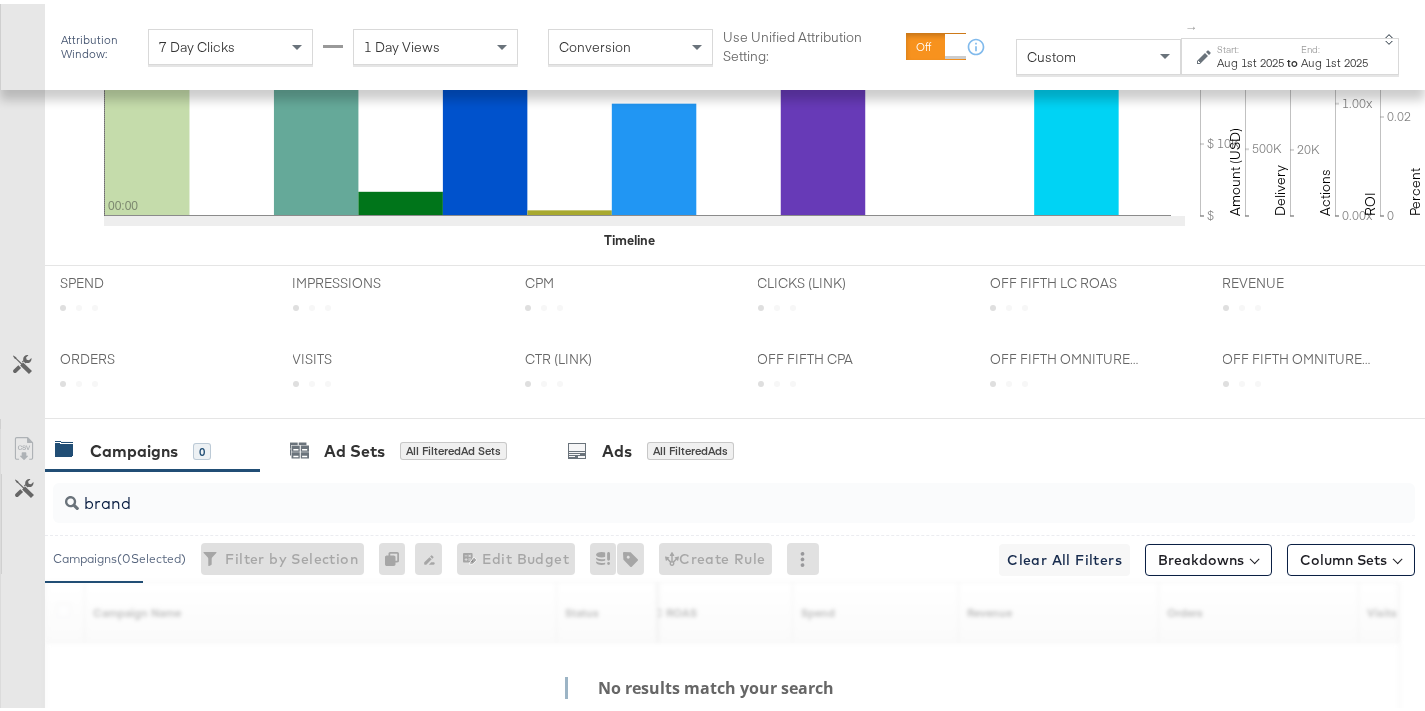 scroll, scrollTop: 867, scrollLeft: 0, axis: vertical 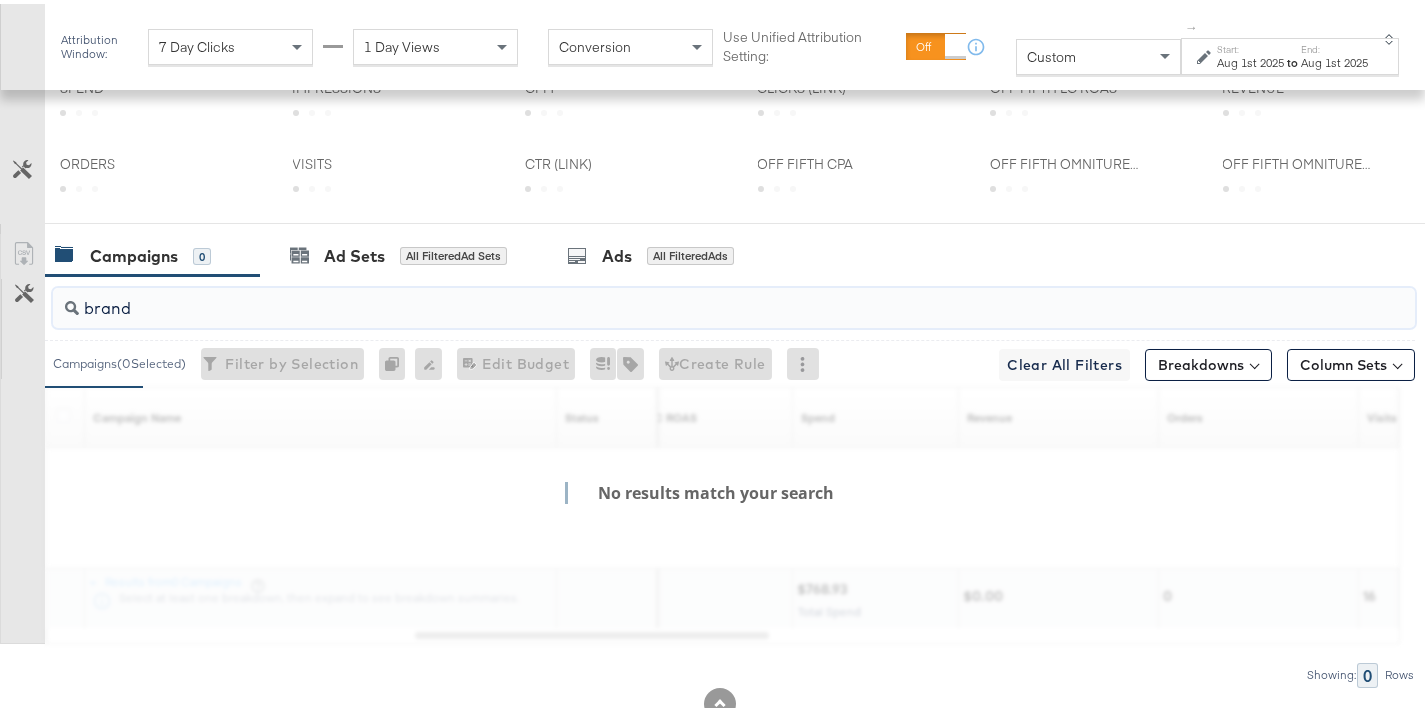 drag, startPoint x: 141, startPoint y: 309, endPoint x: 19, endPoint y: 306, distance: 122.03688 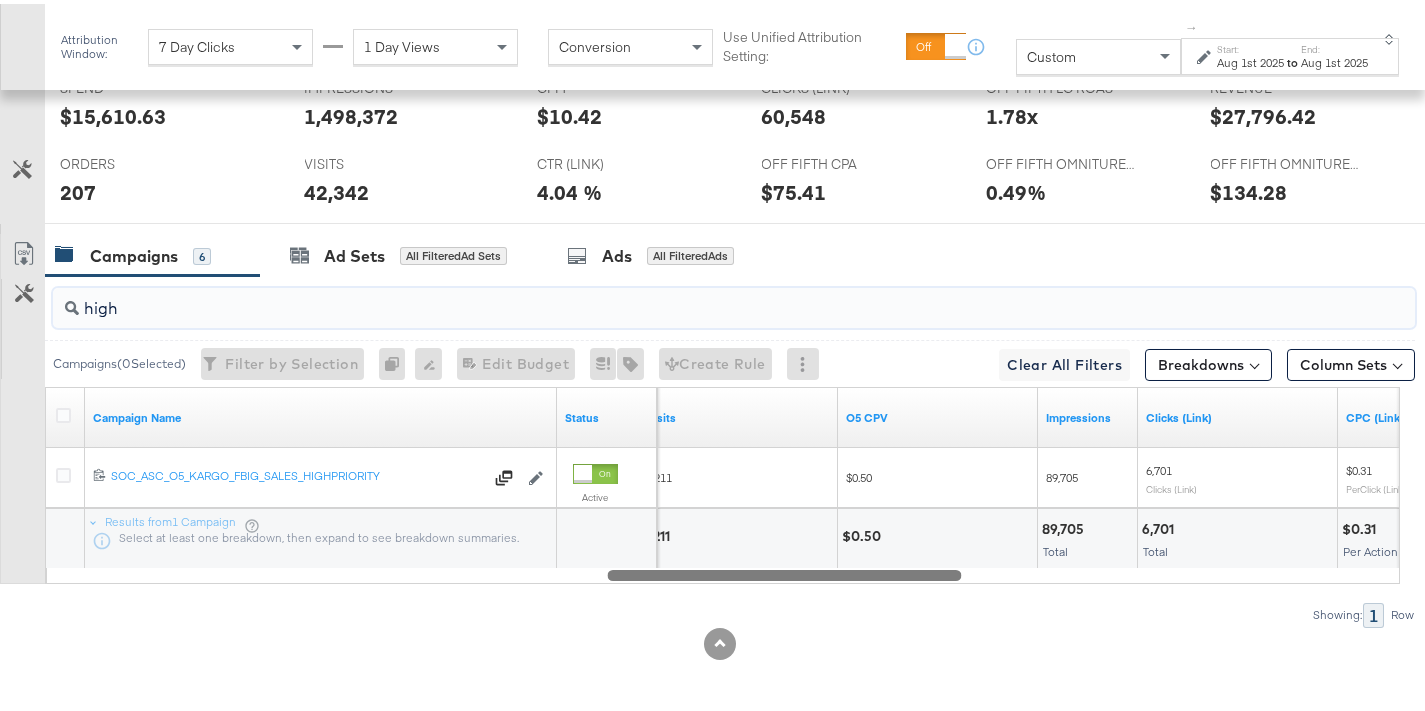 drag, startPoint x: 656, startPoint y: 568, endPoint x: 854, endPoint y: 567, distance: 198.00252 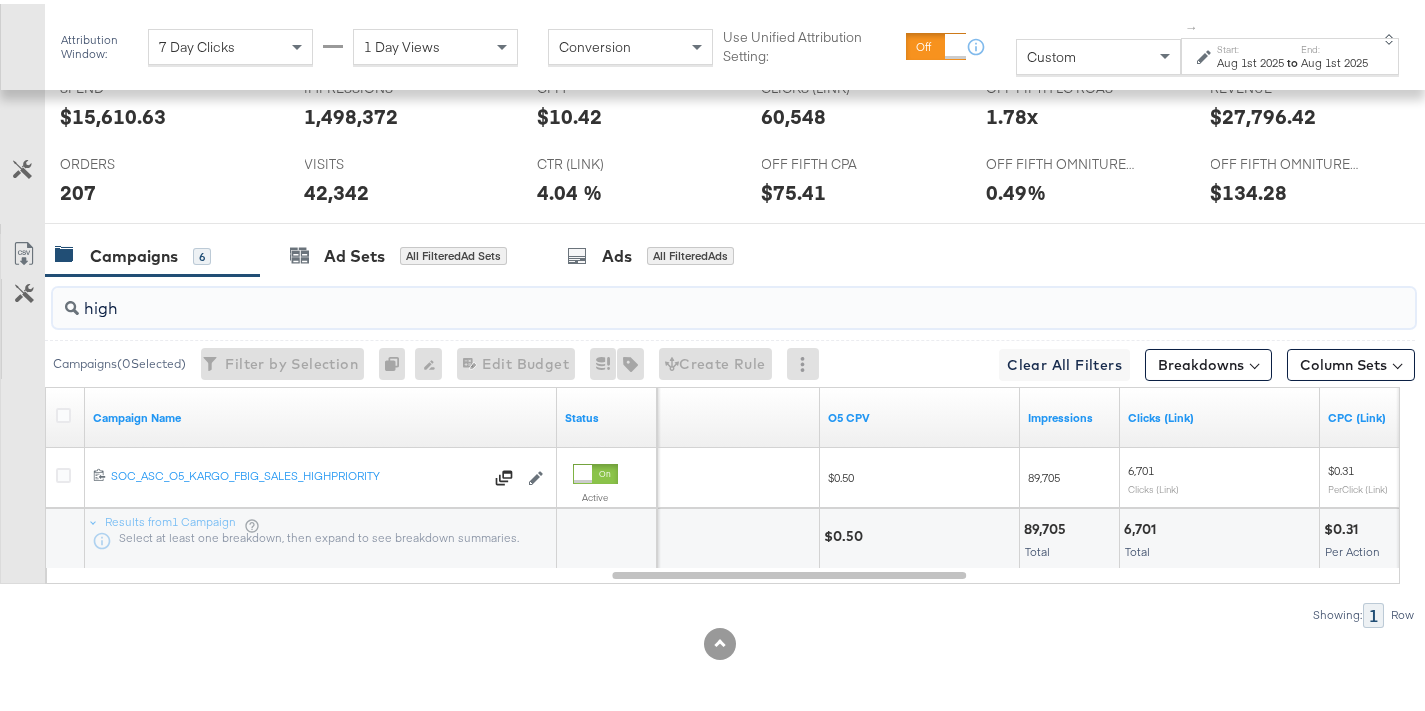 drag, startPoint x: 73, startPoint y: 314, endPoint x: 28, endPoint y: 314, distance: 45 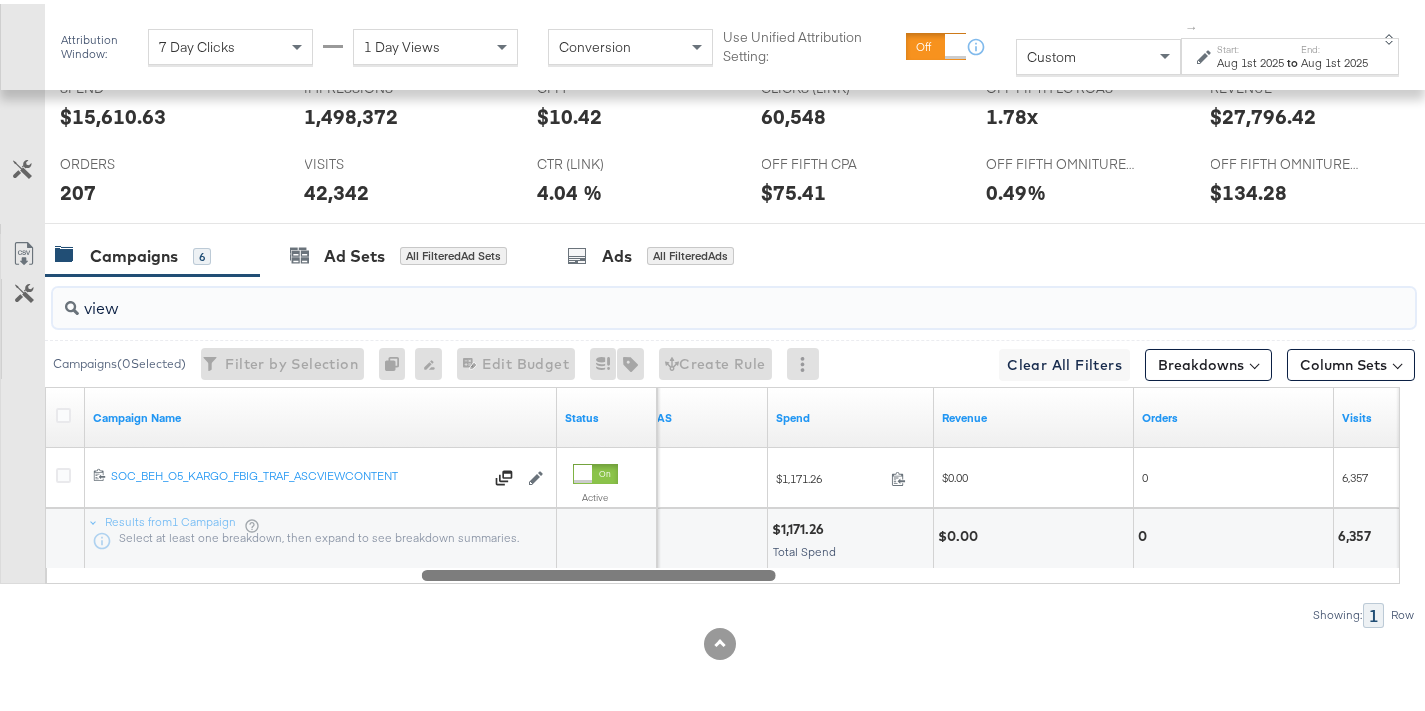 drag, startPoint x: 850, startPoint y: 573, endPoint x: 739, endPoint y: 575, distance: 111.01801 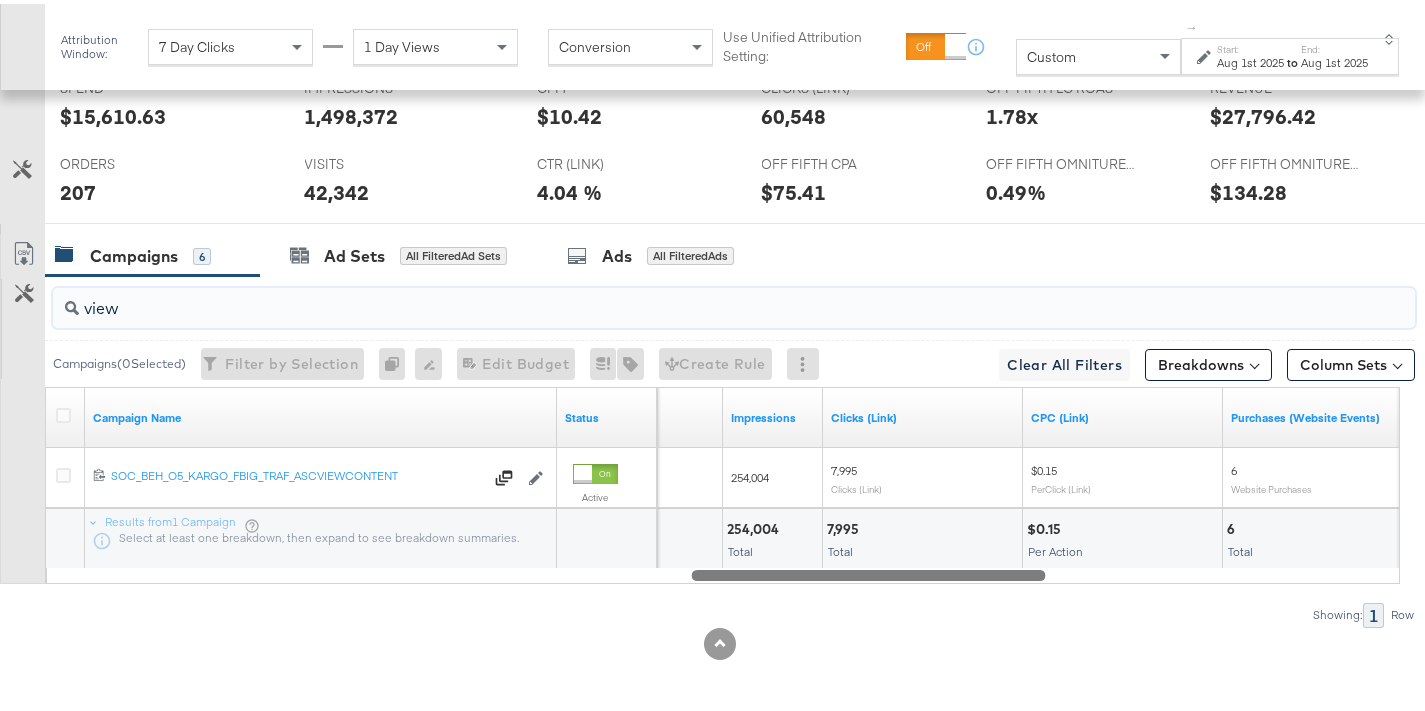 drag, startPoint x: 647, startPoint y: 575, endPoint x: 917, endPoint y: 600, distance: 271.15494 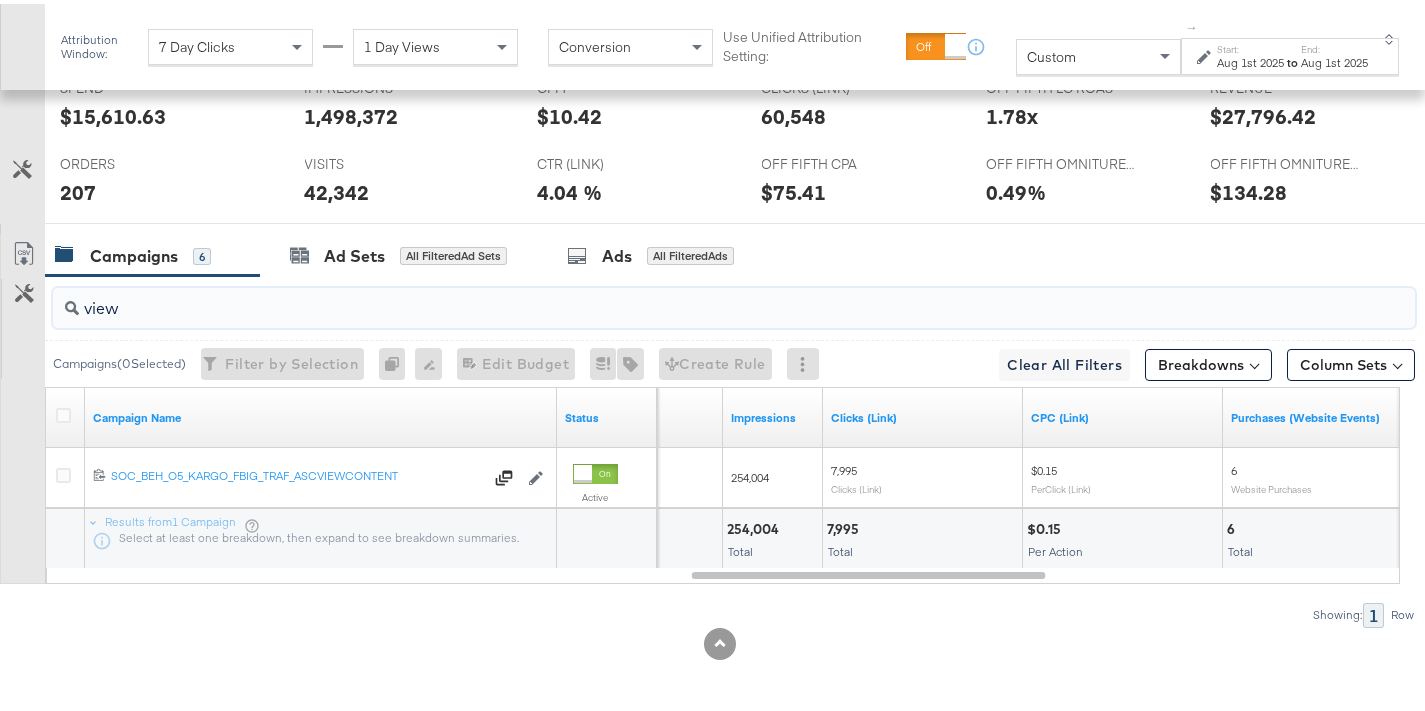 drag, startPoint x: 150, startPoint y: 296, endPoint x: -6, endPoint y: 288, distance: 156.20499 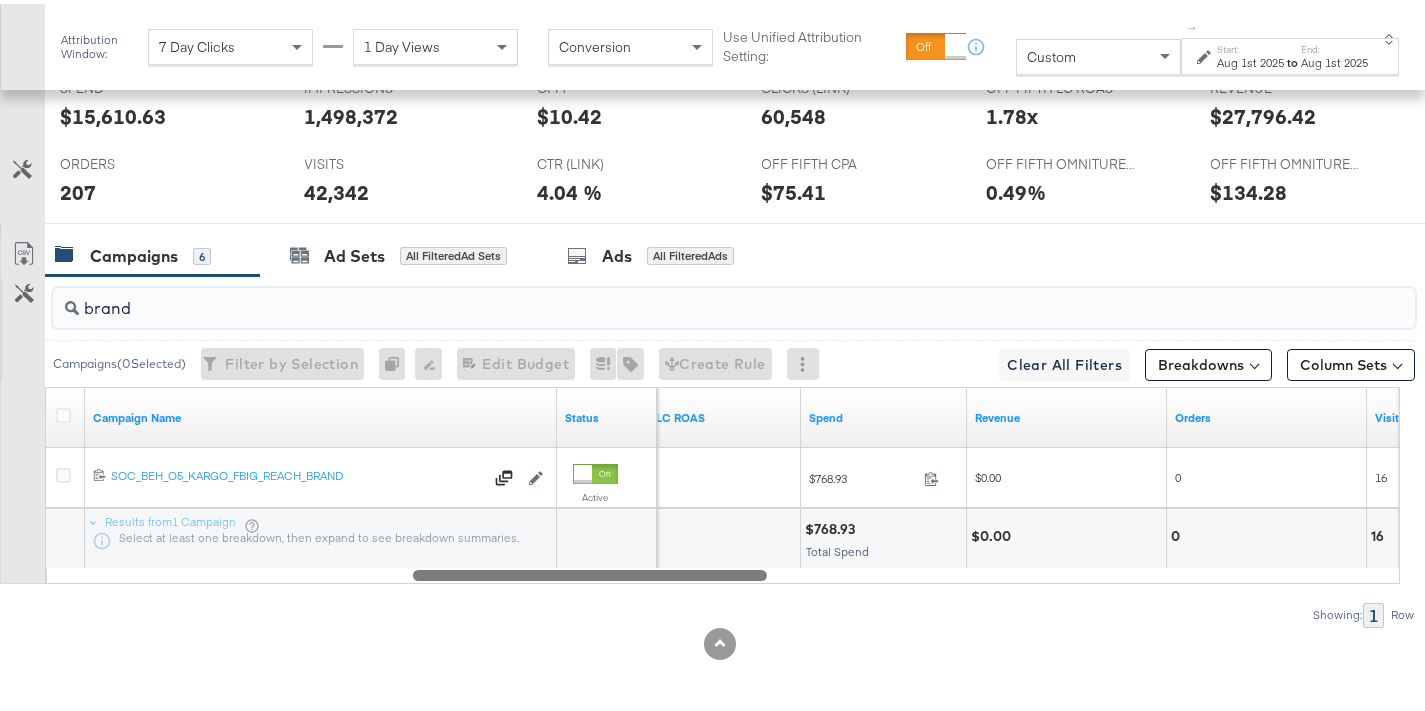 drag, startPoint x: 988, startPoint y: 574, endPoint x: 685, endPoint y: 564, distance: 303.16498 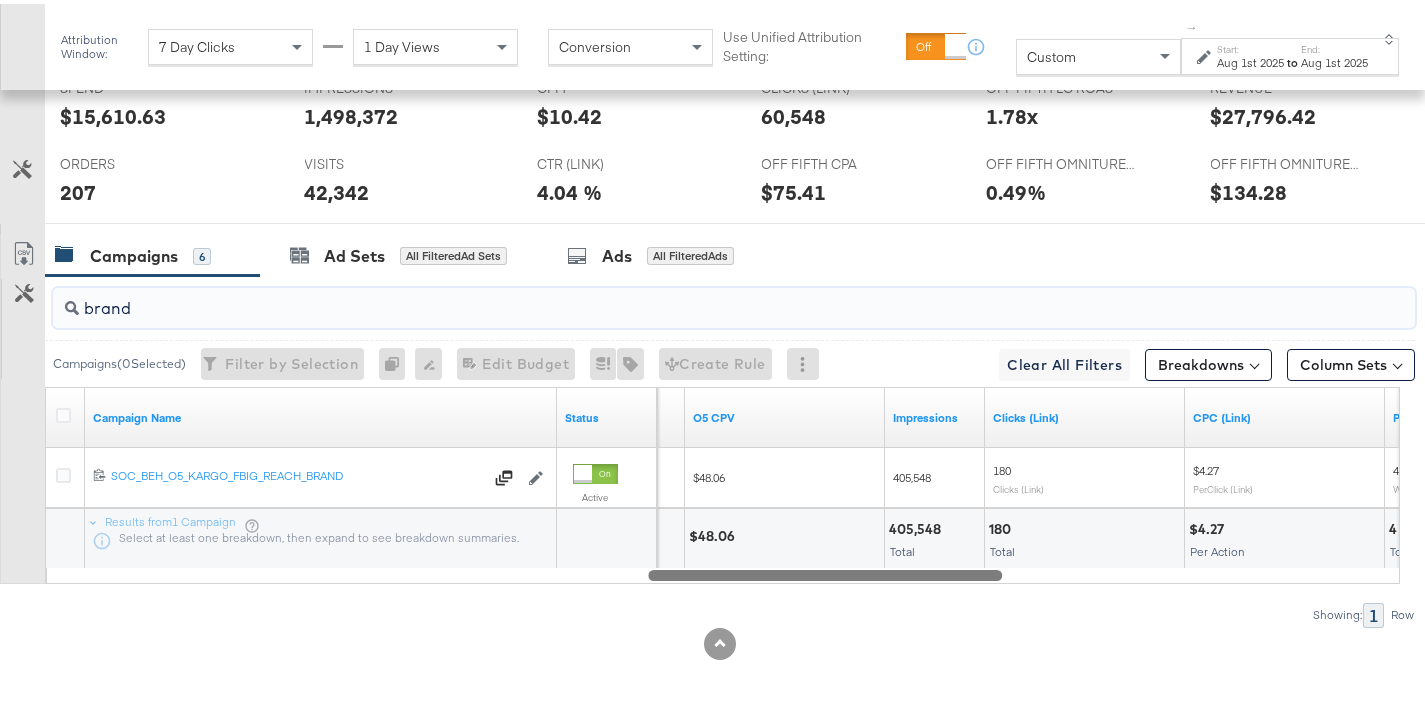 drag, startPoint x: 668, startPoint y: 575, endPoint x: 904, endPoint y: 573, distance: 236.00847 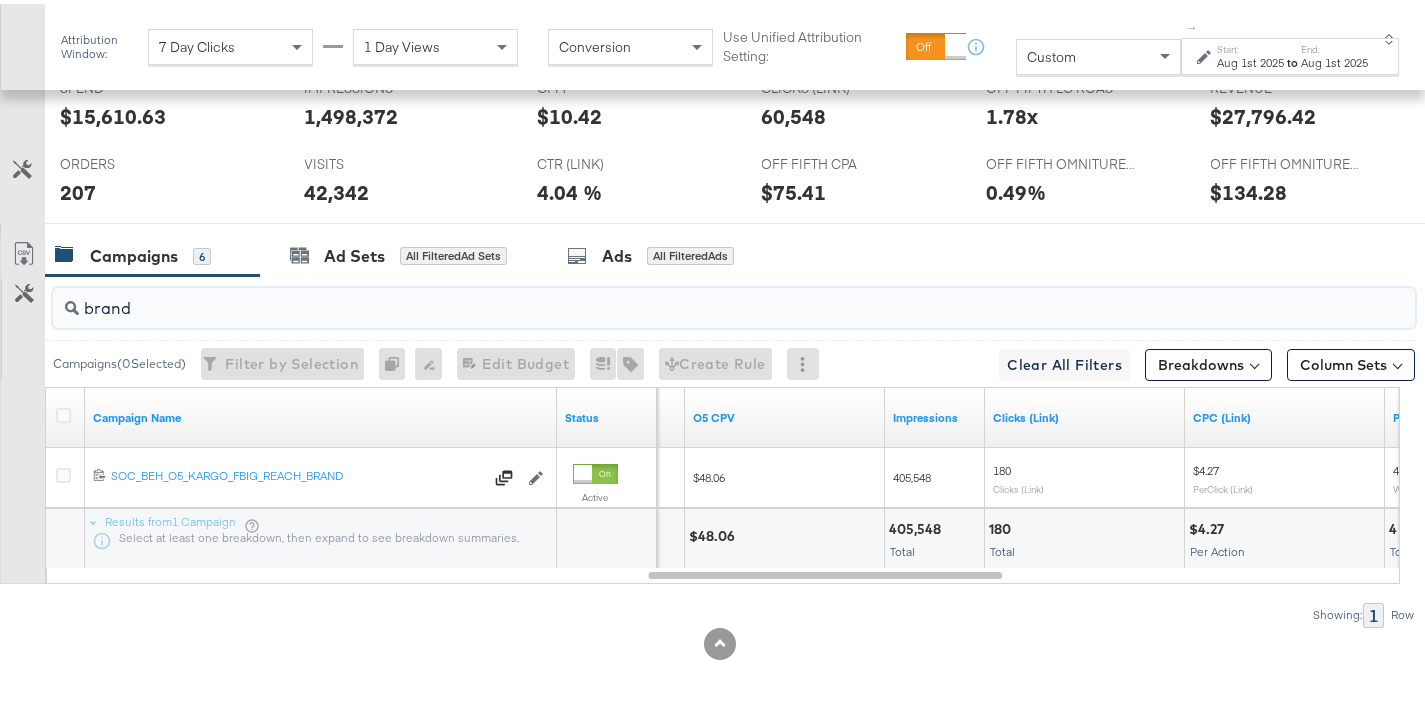 drag, startPoint x: 190, startPoint y: 305, endPoint x: 71, endPoint y: 312, distance: 119.2057 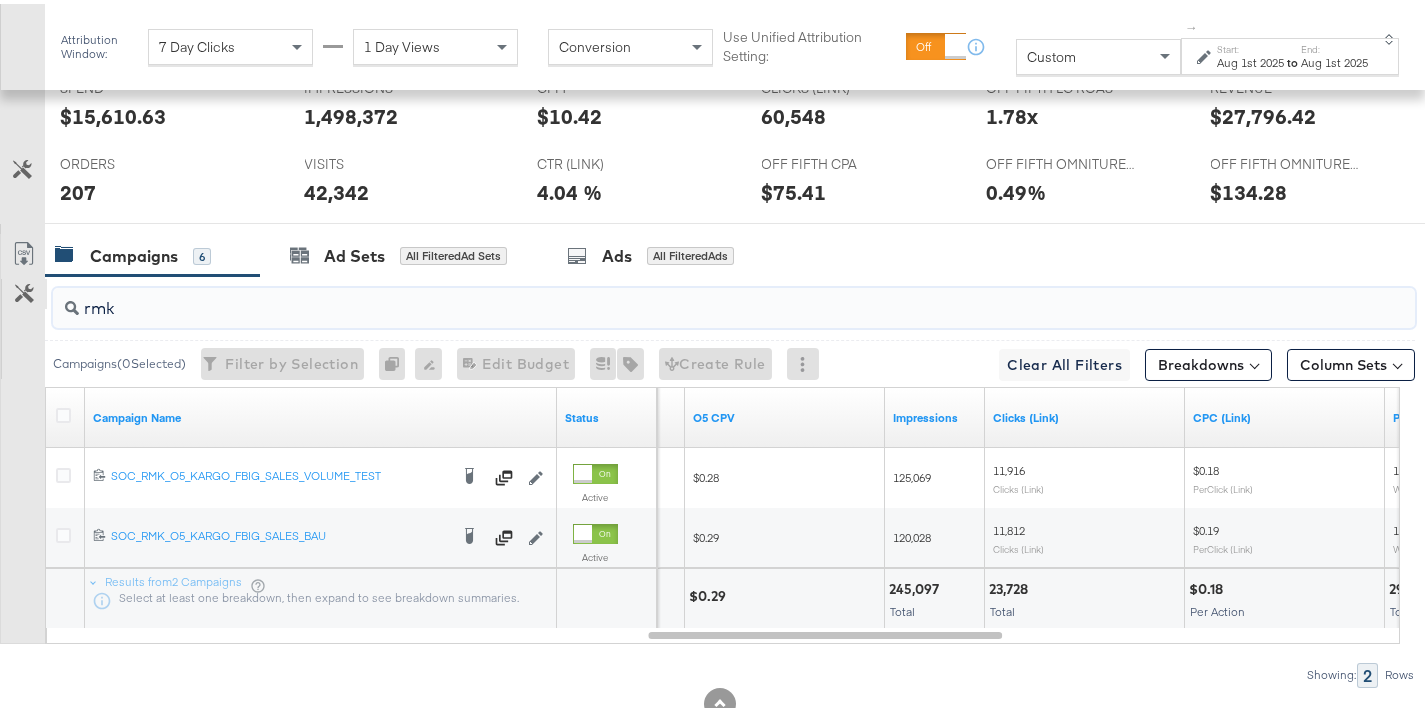type on "rmk" 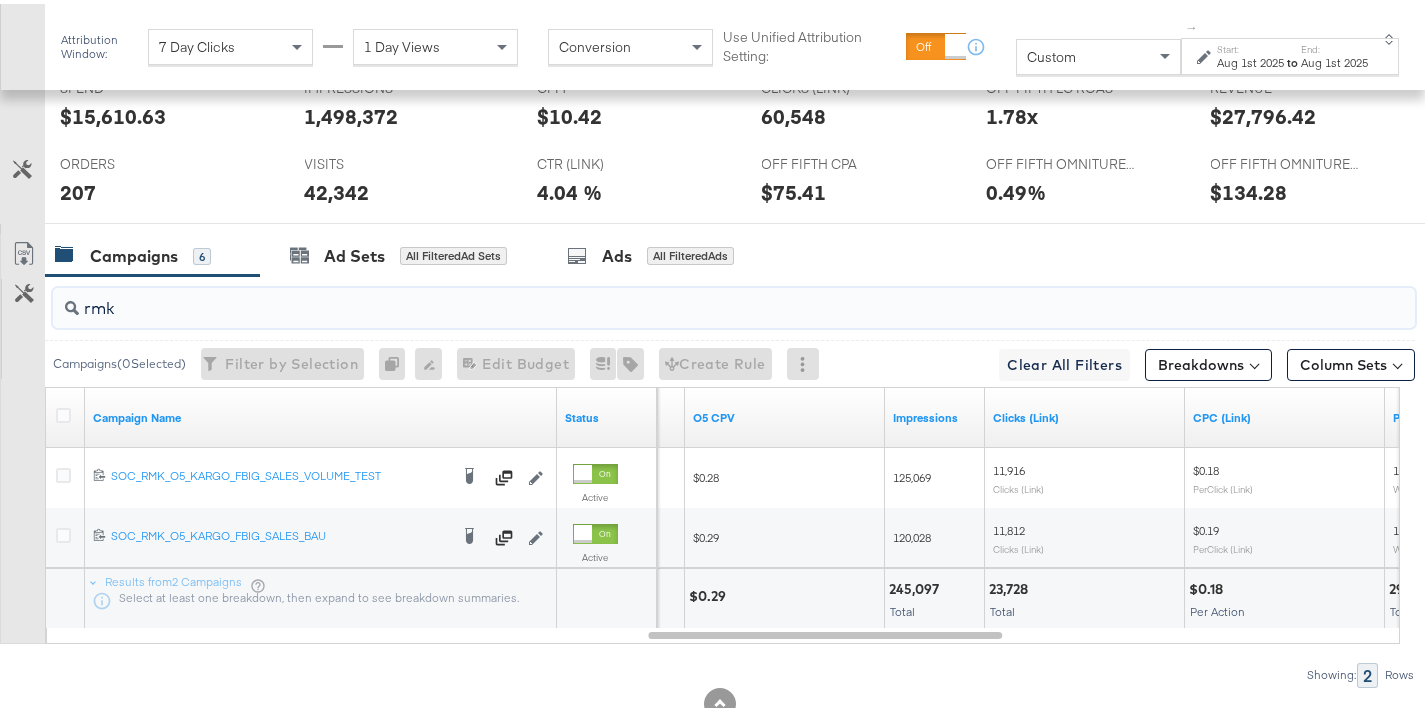 click 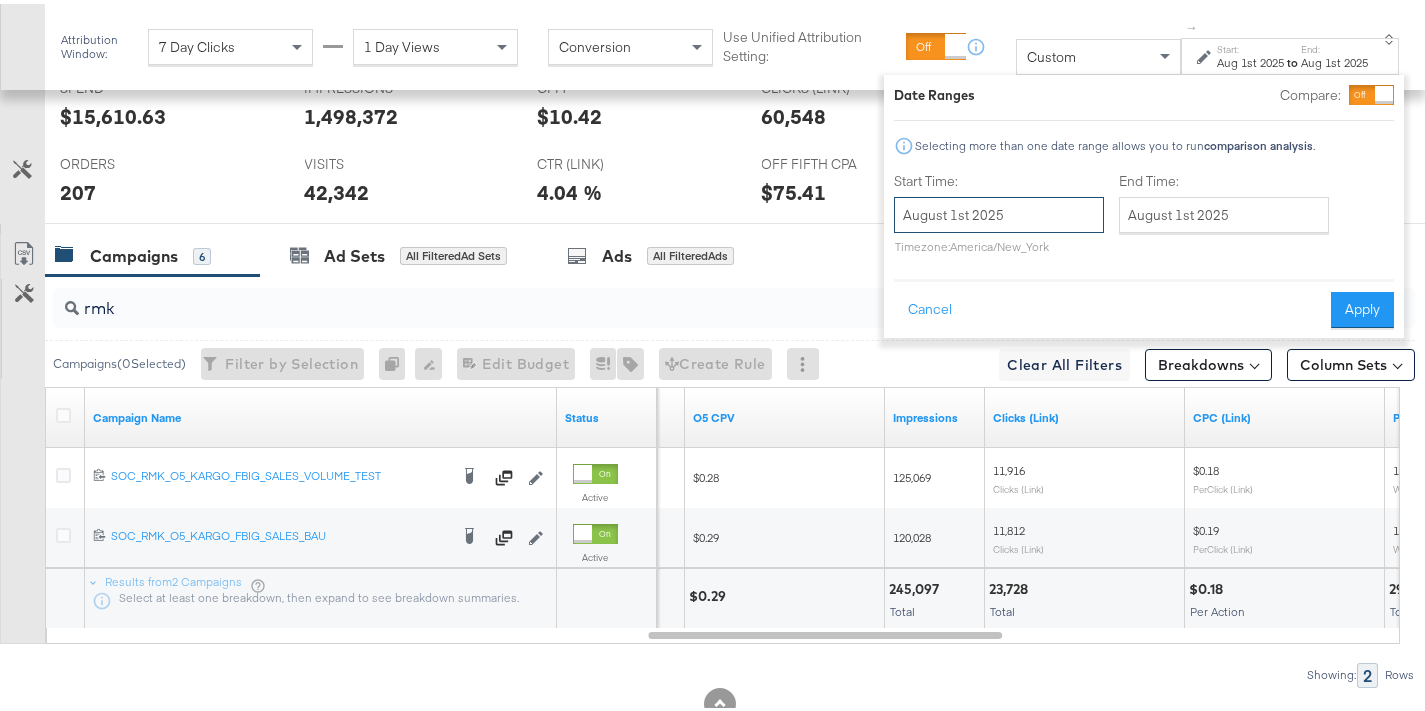 click on "August 1st 2025" at bounding box center [999, 211] 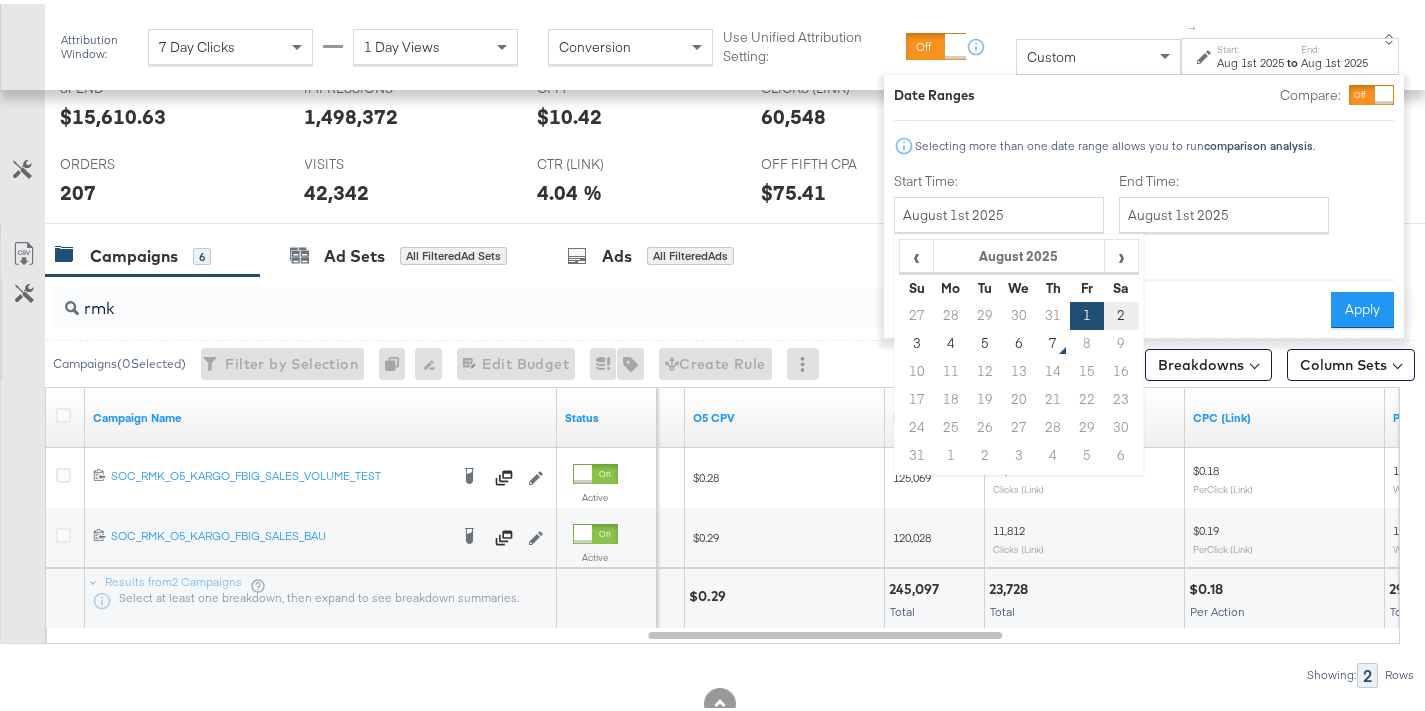 click on "2" at bounding box center (1122, 312) 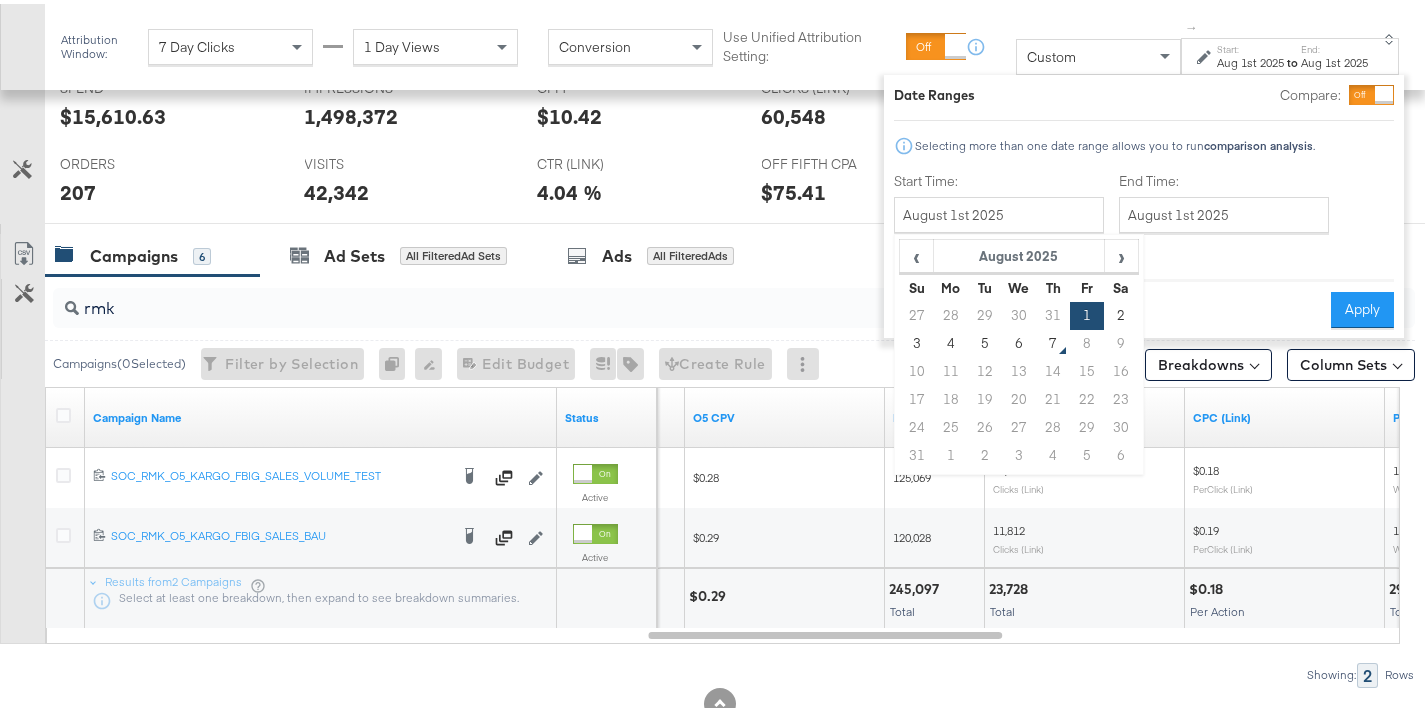 type on "August 2nd 2025" 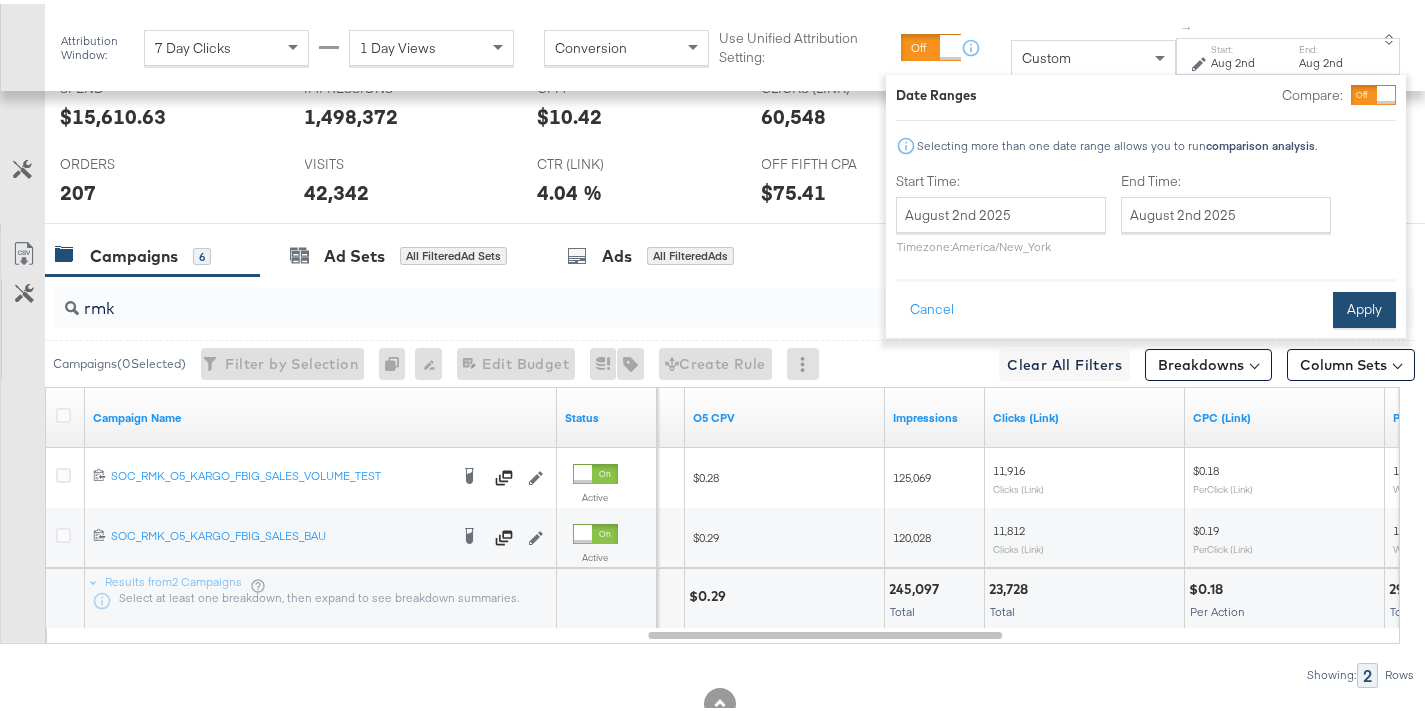 click on "Apply" at bounding box center [1364, 306] 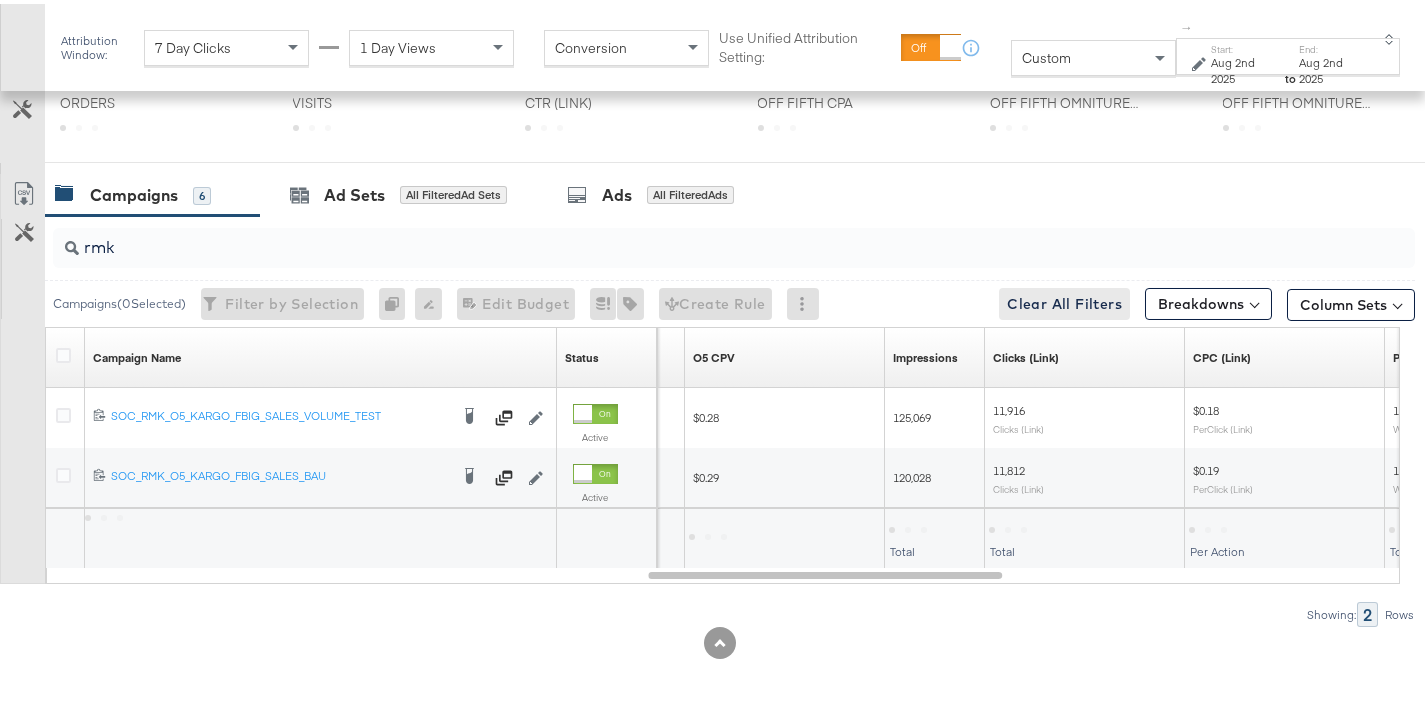 scroll, scrollTop: 674, scrollLeft: 0, axis: vertical 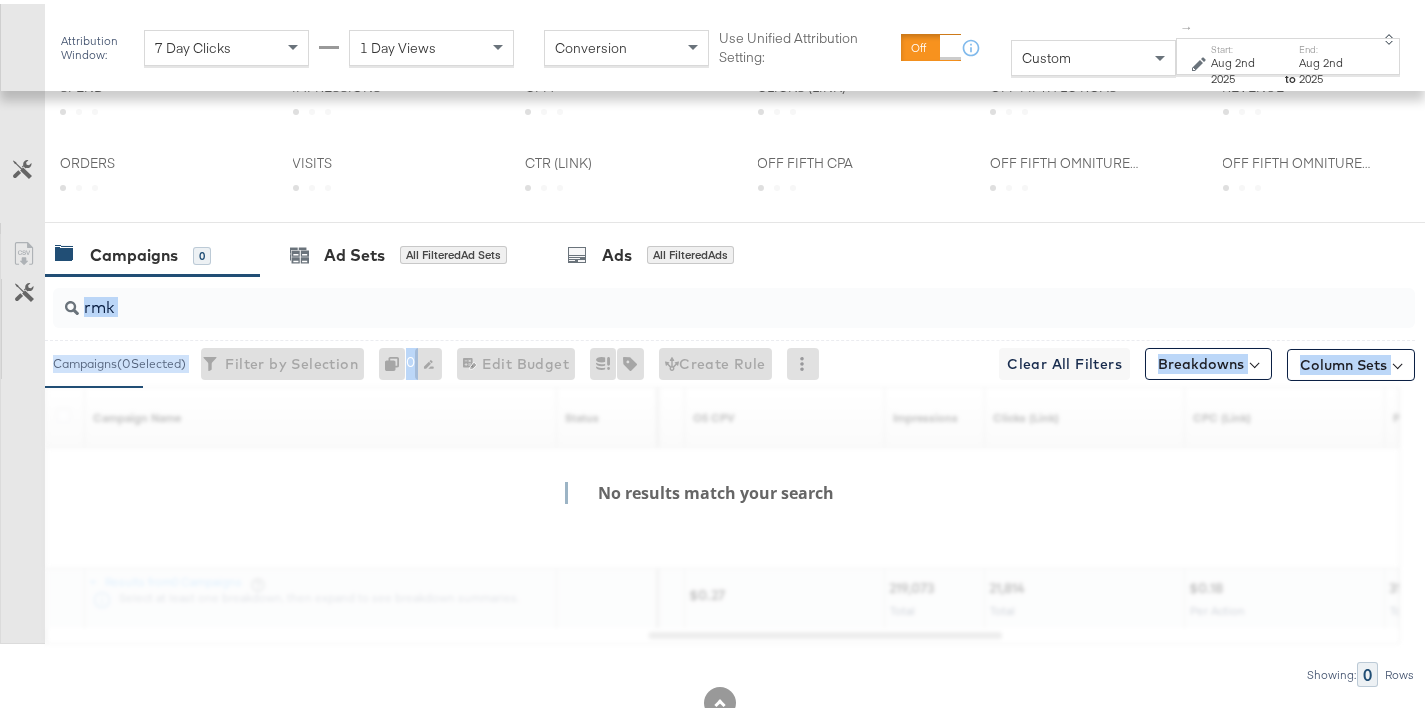 click on "rmk Campaigns  ( 0  Selected) Filter by Selection Filter  0 campaigns 0 Rename  0 campaigns   Edit  0  Campaign  Budgets Edit Budget Edit Spending Limit For  0 campaigns Tags for  0 campaigns   Create Rule Clear All Filters This clears all applied filters Breakdowns Column Sets Customize KPIs Export as CSV No results match your search Campaign Name Sorting Unavailable Status Sorting Unavailable Visits Sorting Unavailable O5 CPV  Sorting Unavailable Impressions Sorting Unavailable Clicks (Link) Sorting Unavailable CPC (Link) Sorting Unavailable Purchases (Website Events) Sorting Unavailable Results from  0   Campaigns Select at least one breakdown, then expand to see breakdown summaries.    14,080    $0.27    219,073    Total 21,814    Total $0.18    Per Action 310    Total Showing:   0    Rows" at bounding box center (707, 477) 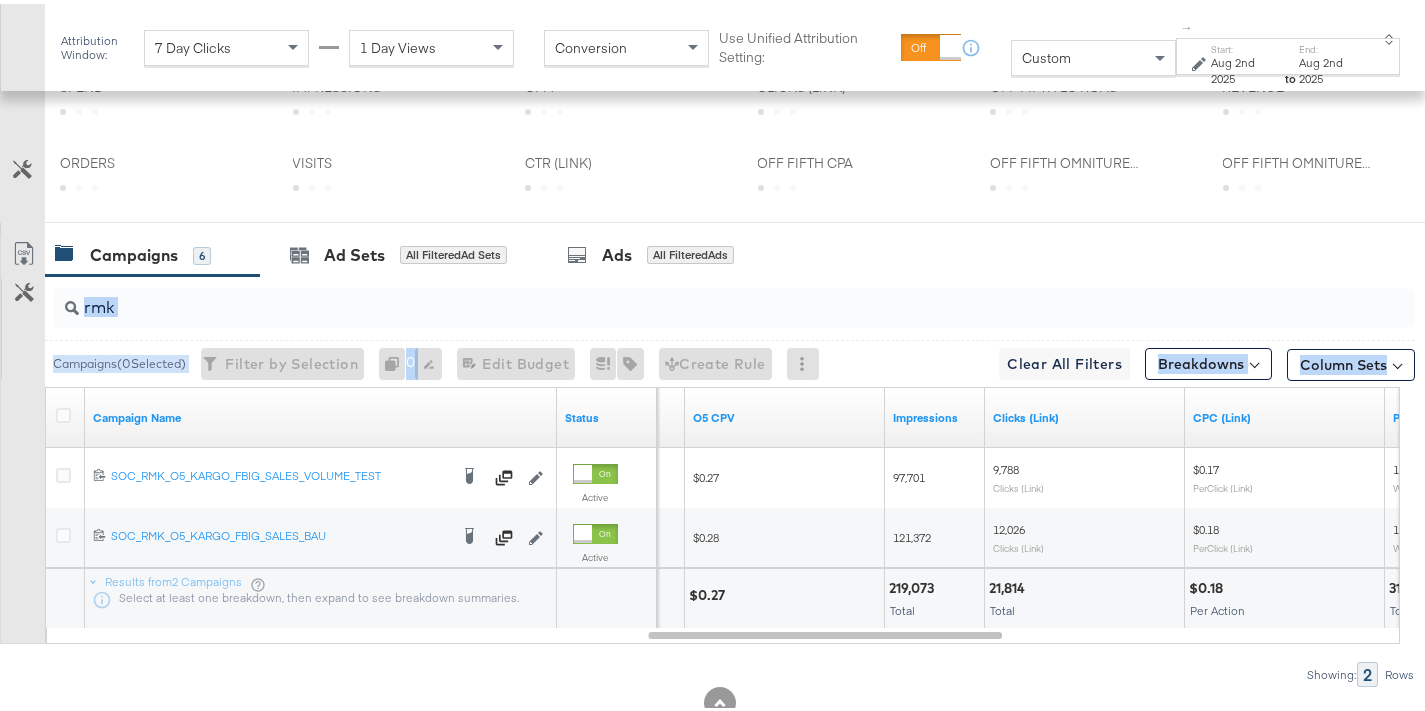 click on "rmk" at bounding box center [686, 295] 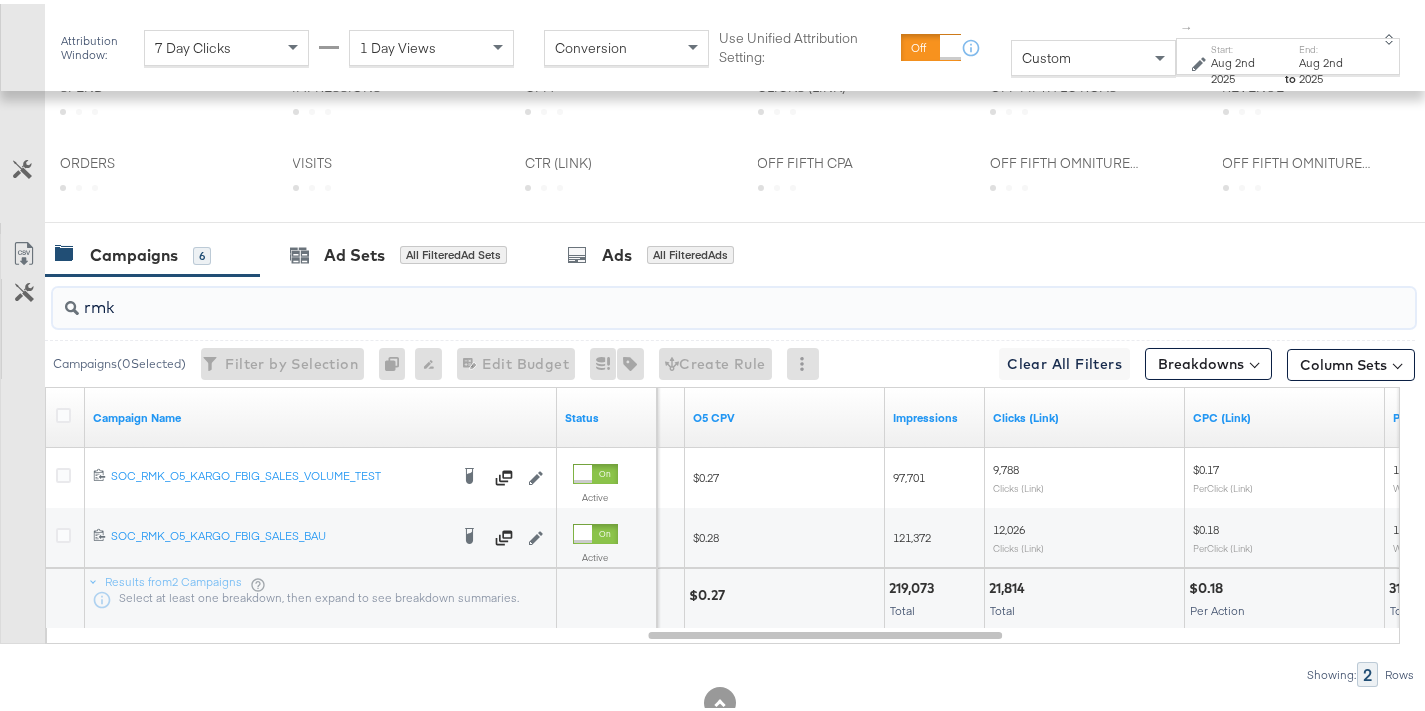 click on "rmk" at bounding box center [686, 295] 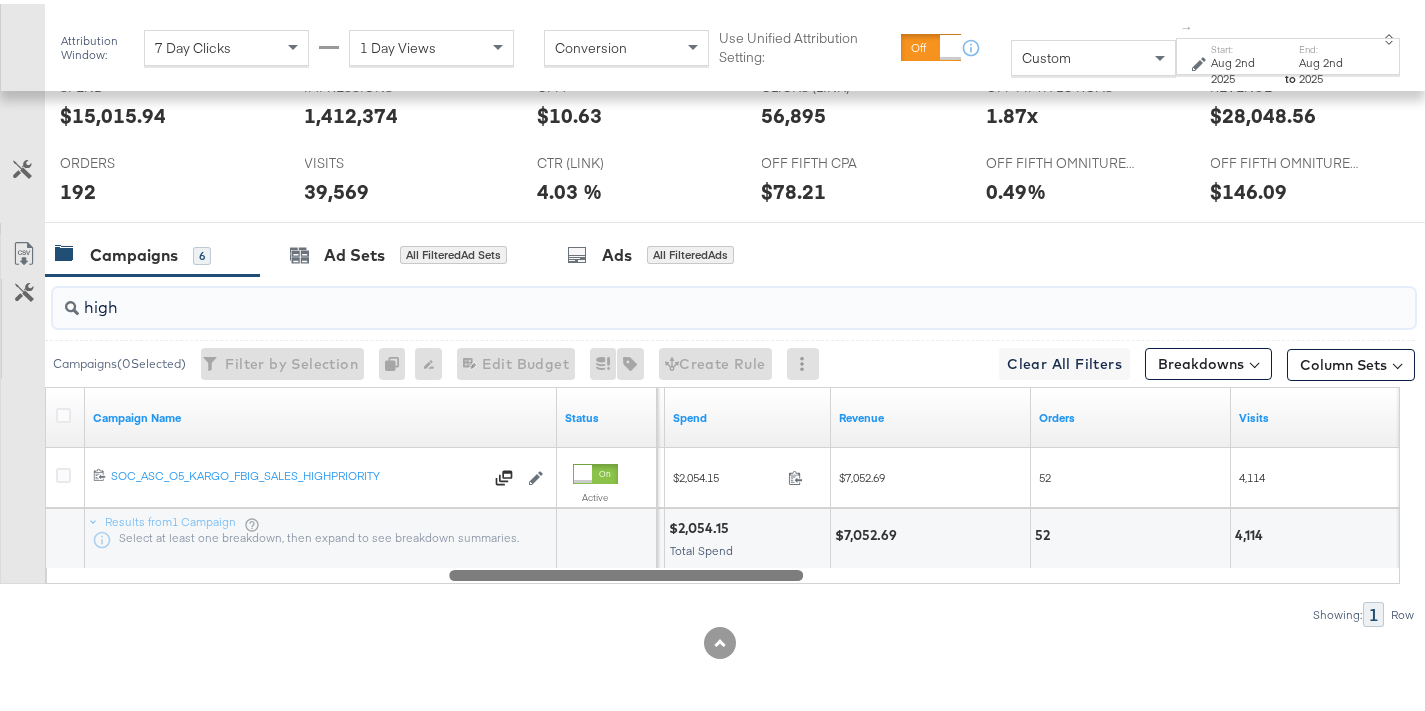 drag, startPoint x: 894, startPoint y: 567, endPoint x: 696, endPoint y: 587, distance: 199.00754 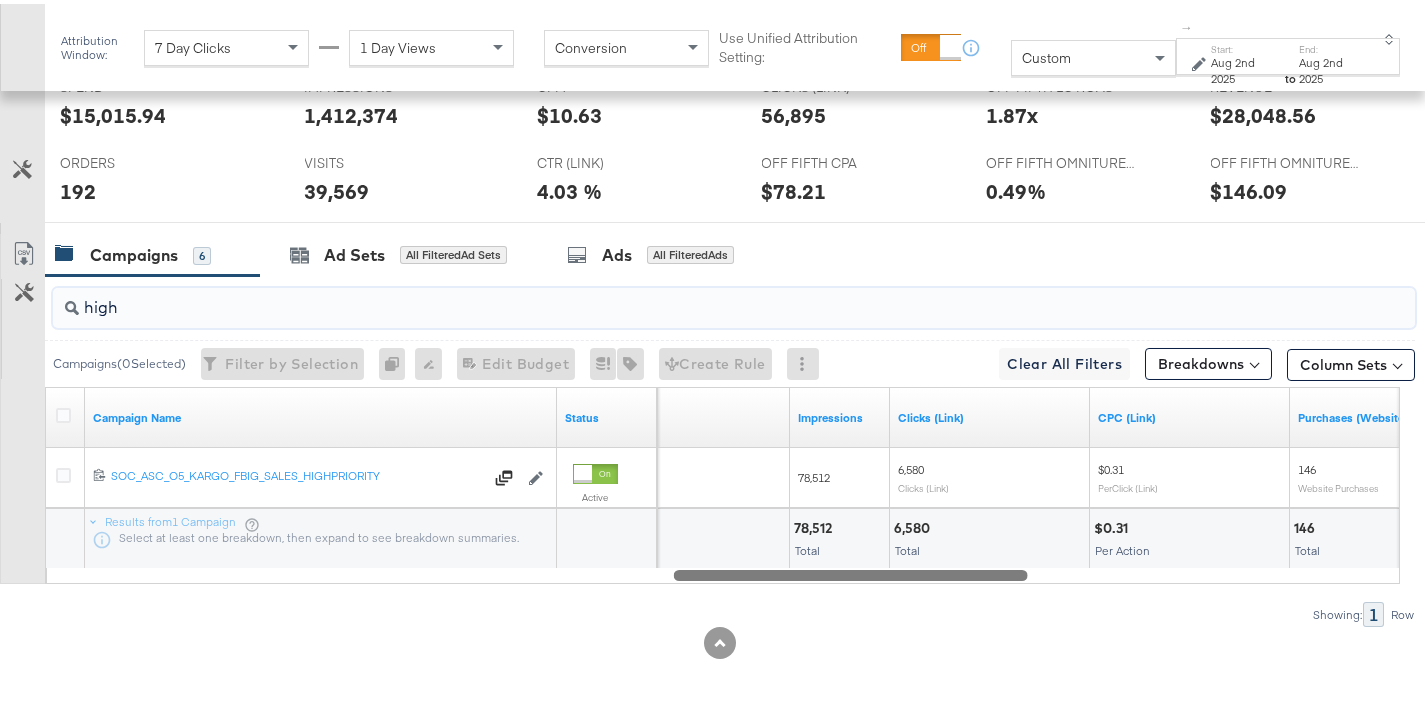 drag, startPoint x: 677, startPoint y: 574, endPoint x: 902, endPoint y: 581, distance: 225.10886 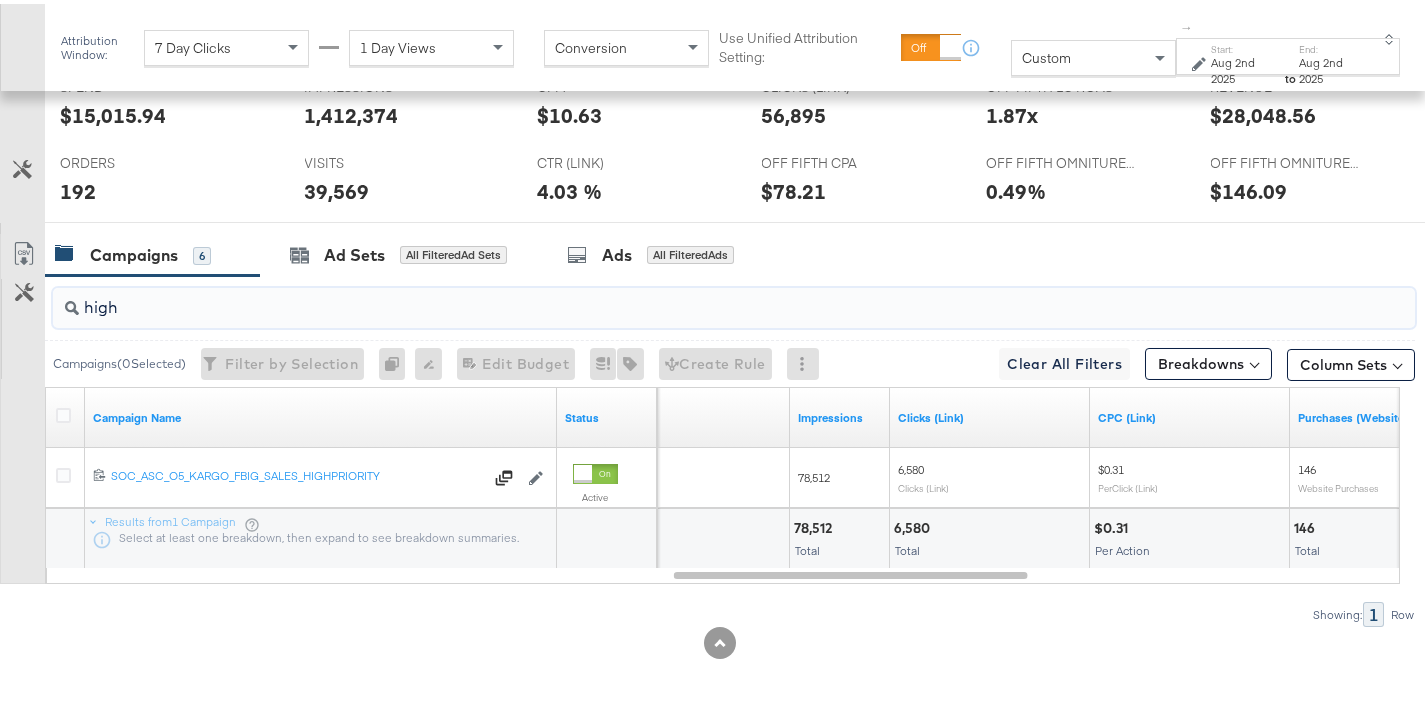 drag, startPoint x: 177, startPoint y: 309, endPoint x: 56, endPoint y: 312, distance: 121.037186 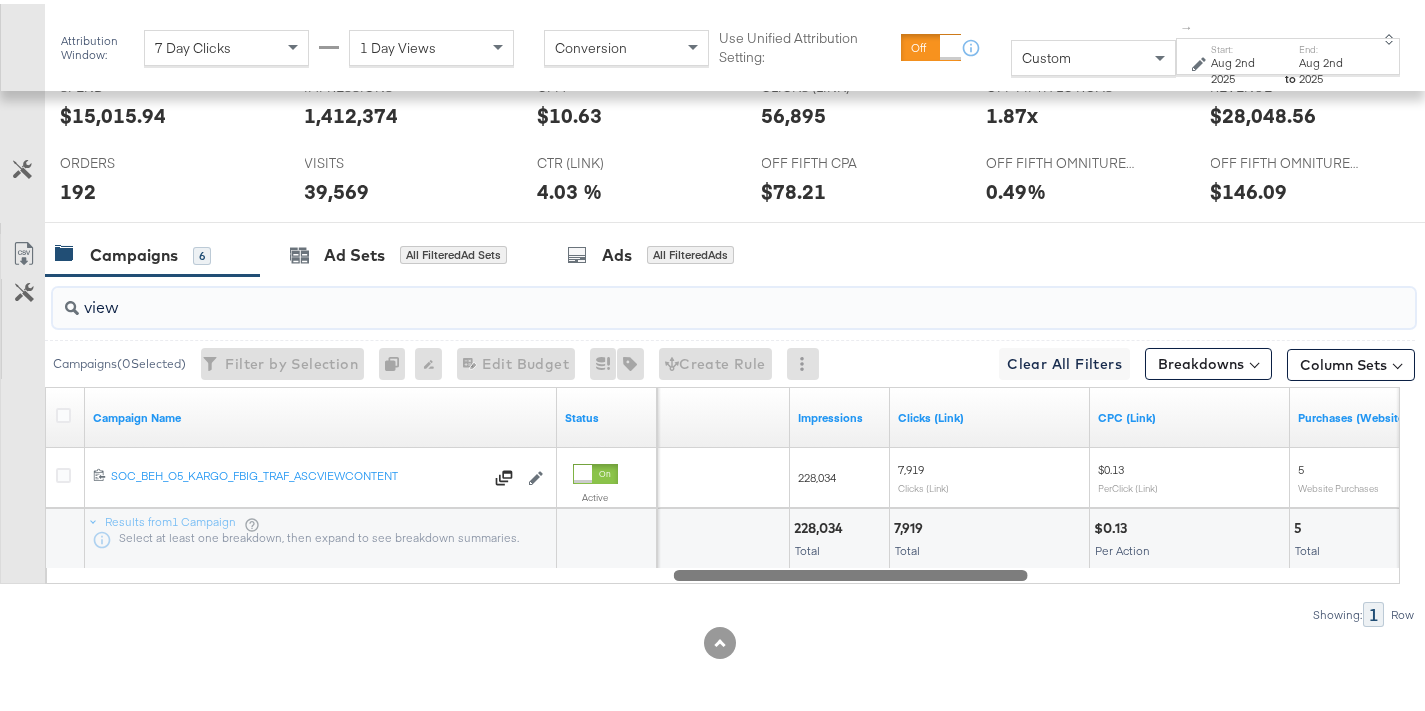 click at bounding box center (851, 570) 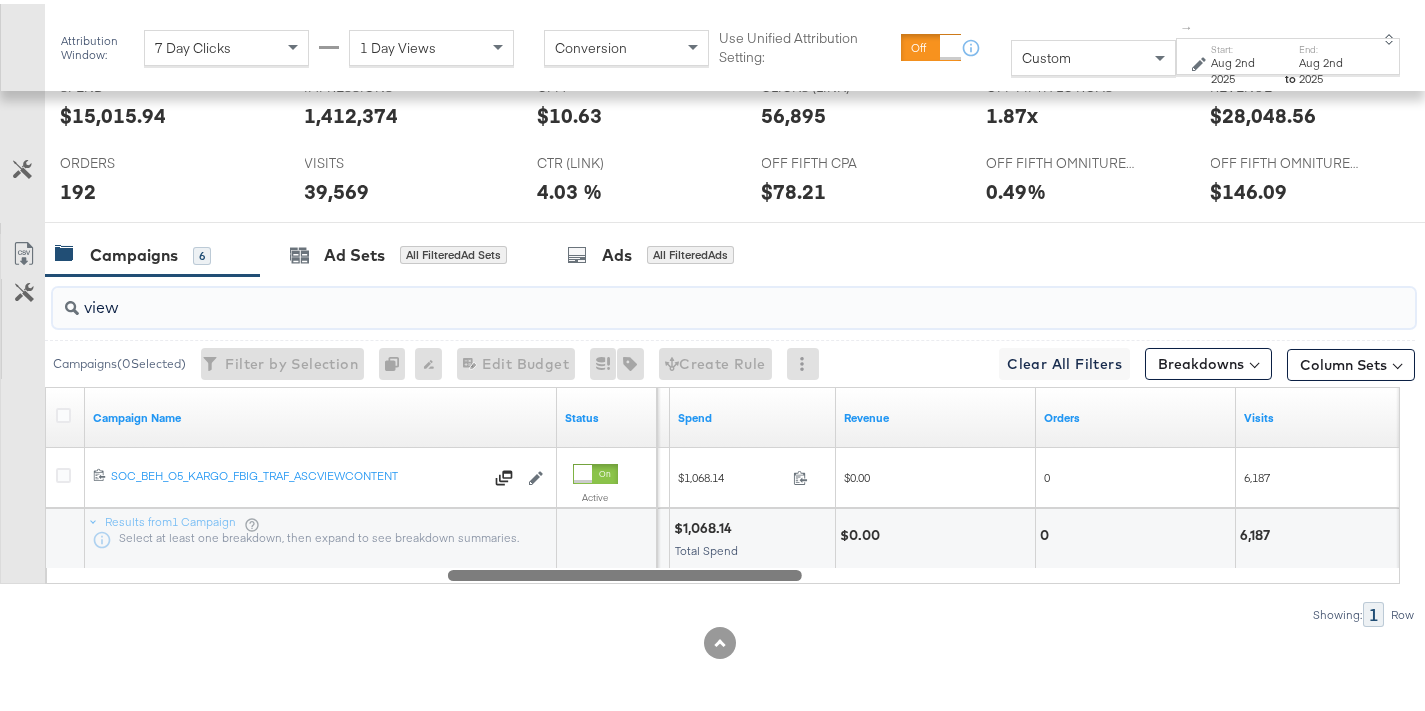 drag, startPoint x: 778, startPoint y: 572, endPoint x: 580, endPoint y: 584, distance: 198.3633 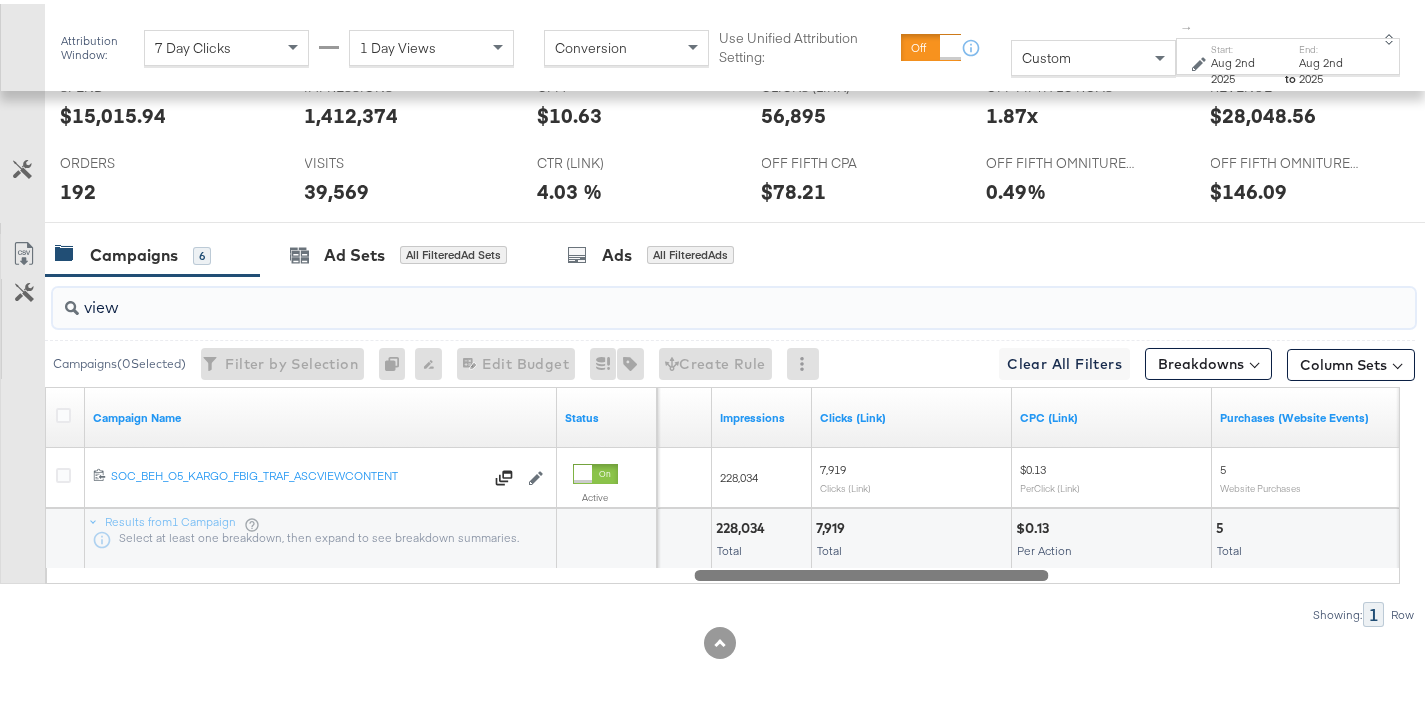 drag, startPoint x: 591, startPoint y: 569, endPoint x: 838, endPoint y: 566, distance: 247.01822 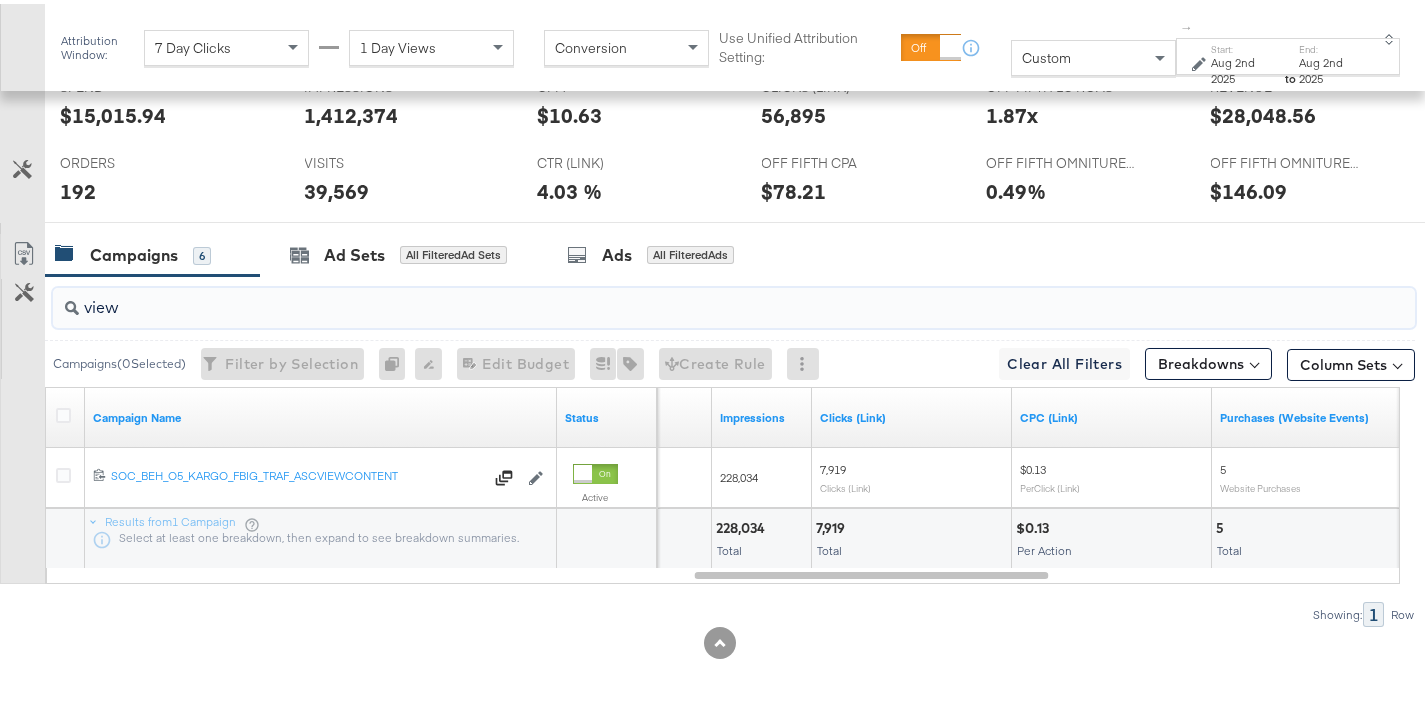 drag, startPoint x: 64, startPoint y: 309, endPoint x: 35, endPoint y: 310, distance: 29.017237 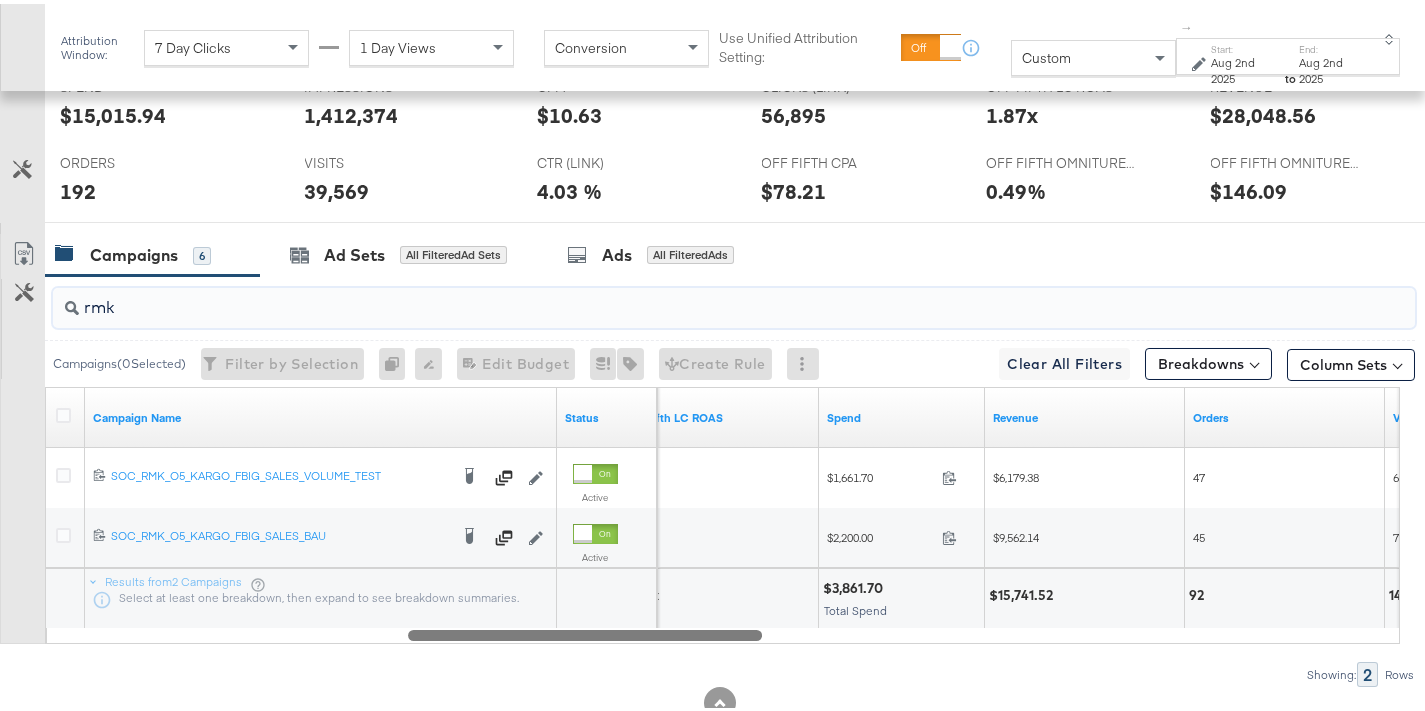drag, startPoint x: 901, startPoint y: 628, endPoint x: 714, endPoint y: 644, distance: 187.68324 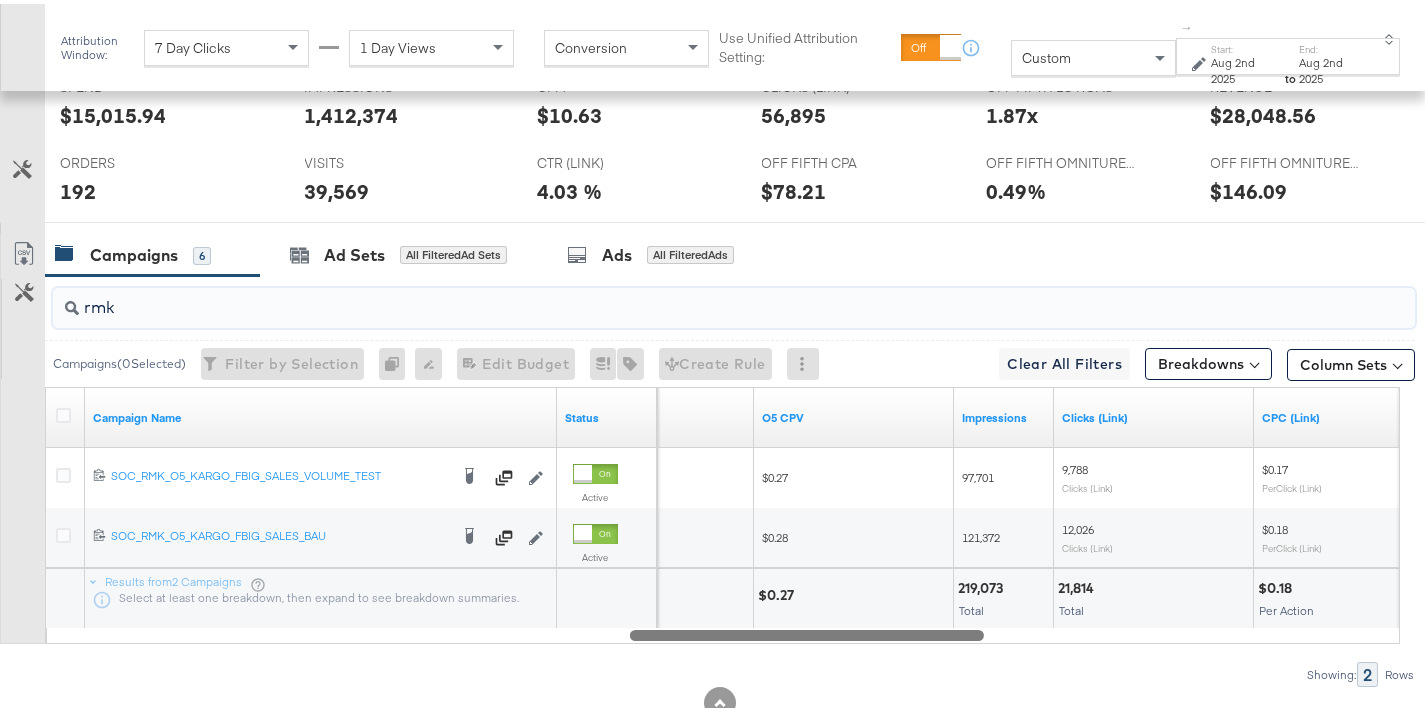 drag, startPoint x: 746, startPoint y: 628, endPoint x: 966, endPoint y: 619, distance: 220.18402 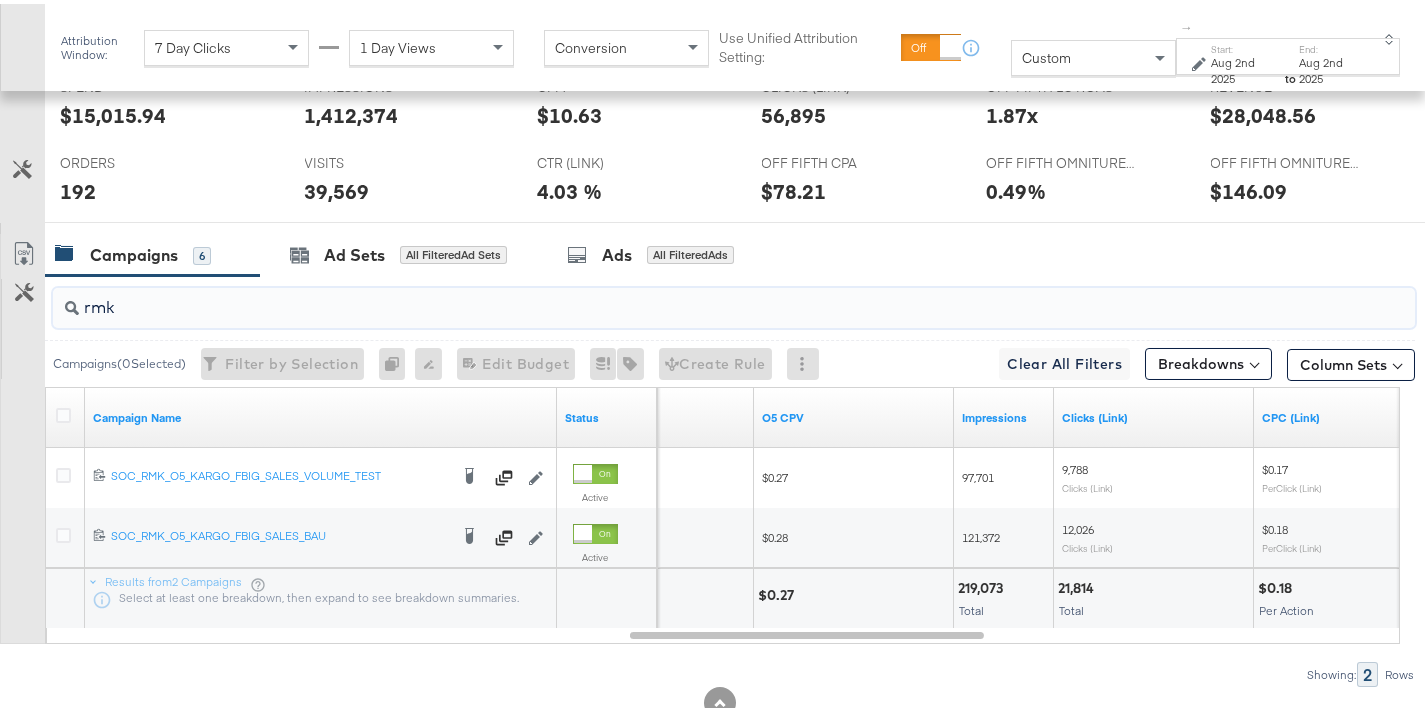 drag, startPoint x: 119, startPoint y: 305, endPoint x: 29, endPoint y: 305, distance: 90 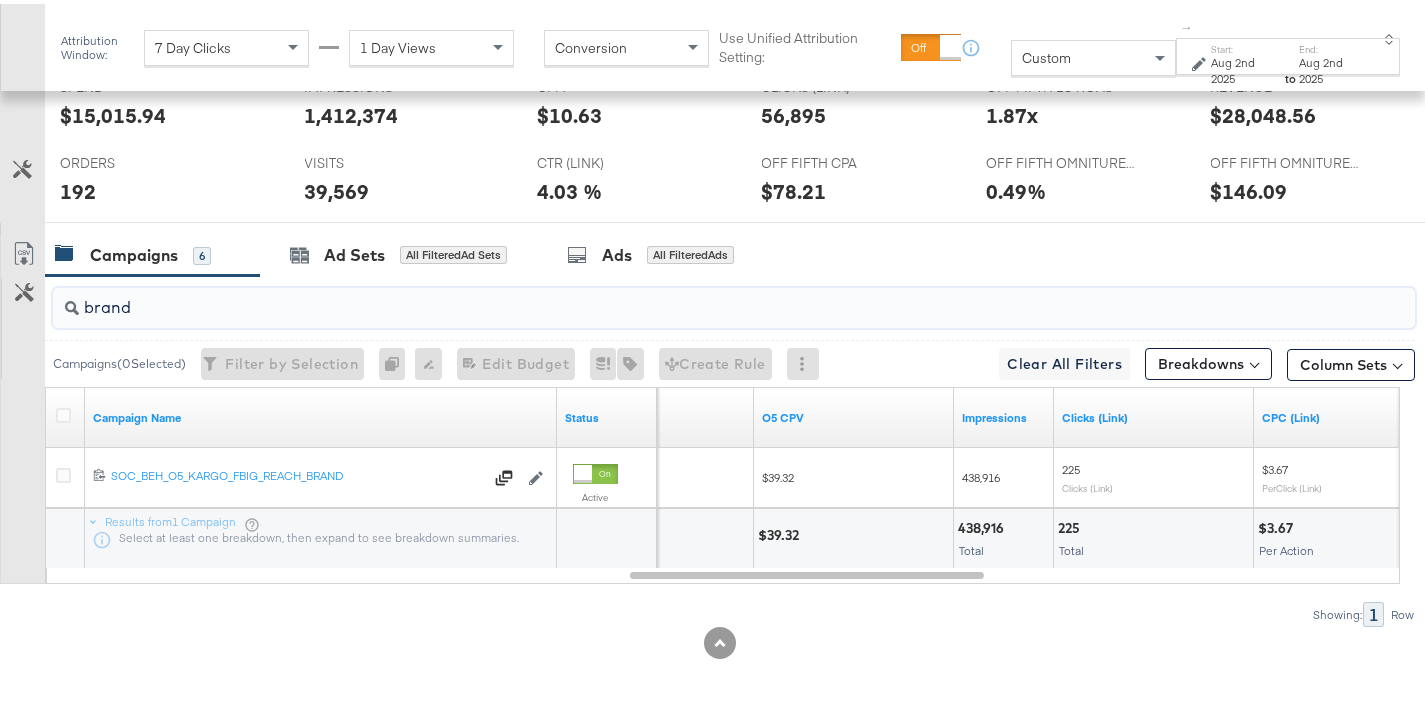 type on "brand" 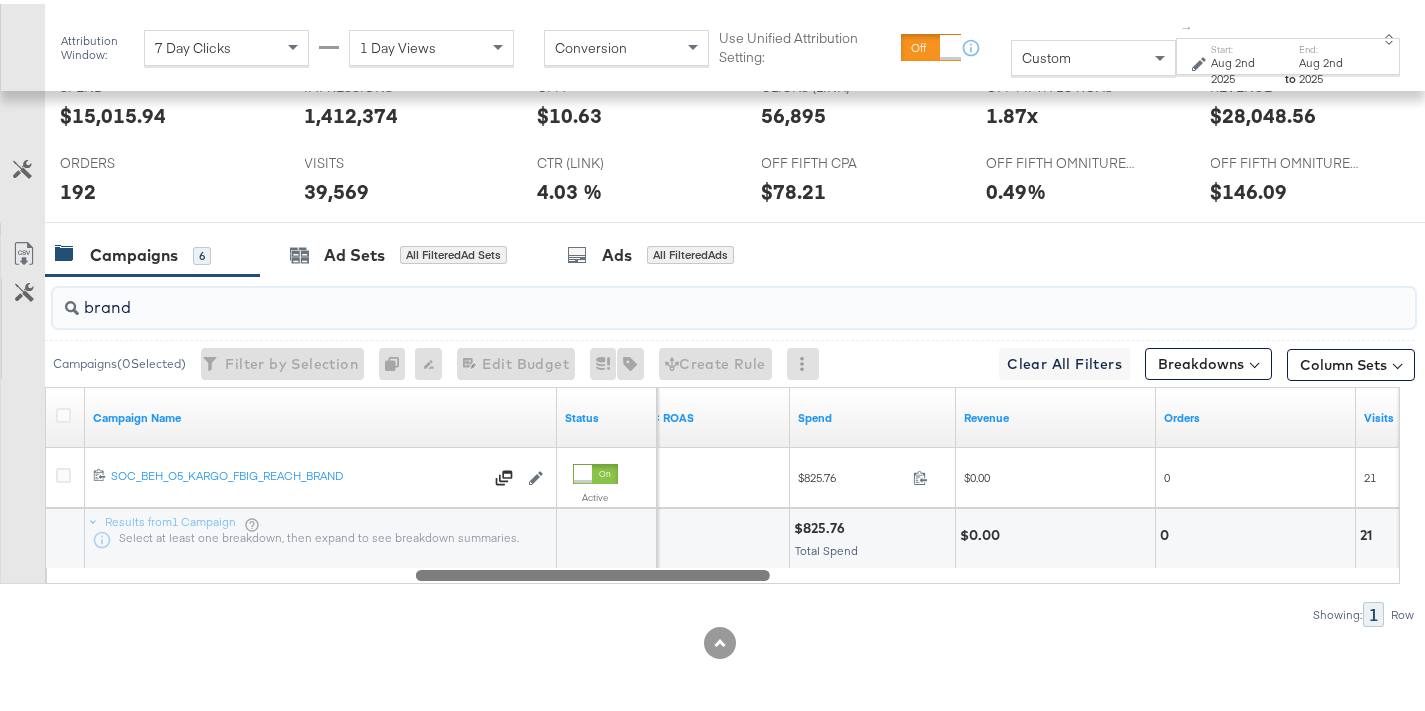 drag, startPoint x: 473, startPoint y: 562, endPoint x: 548, endPoint y: 584, distance: 78.160095 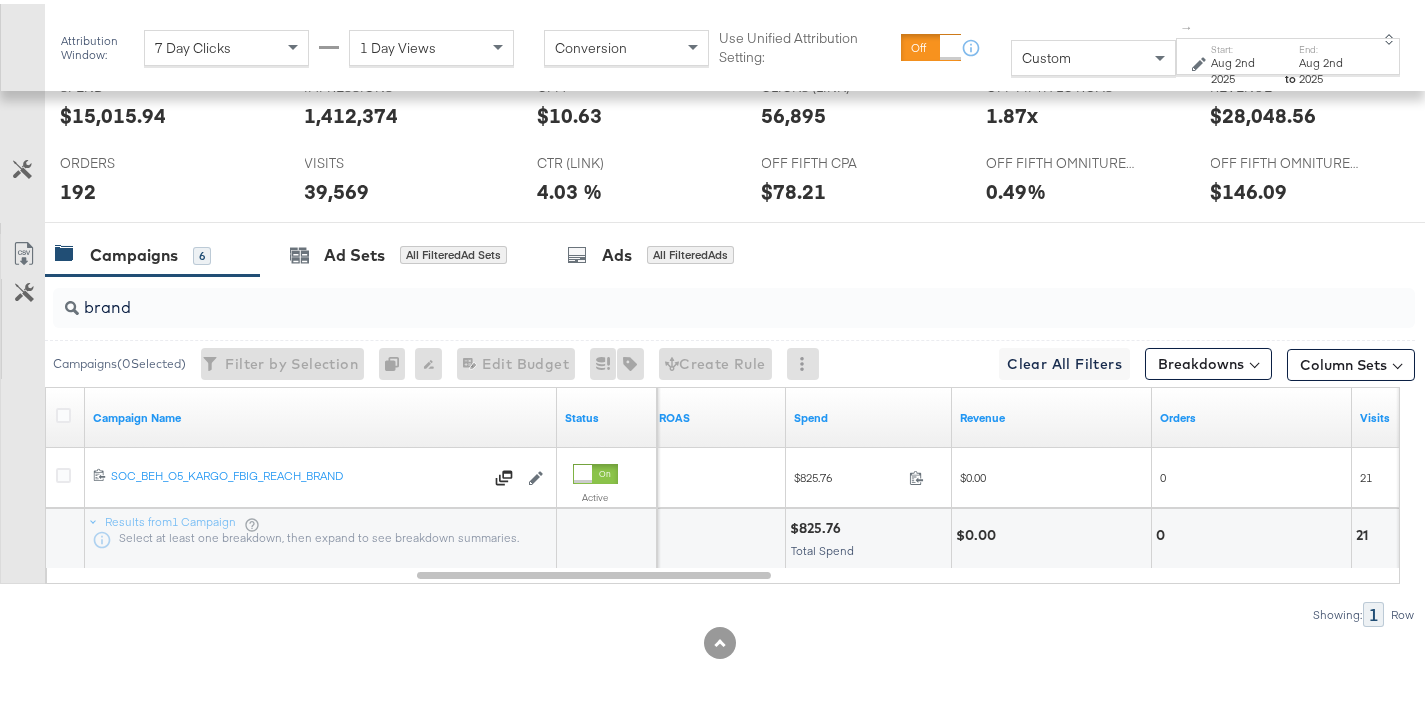 click on "Aug 2nd 2025" at bounding box center (1246, 66) 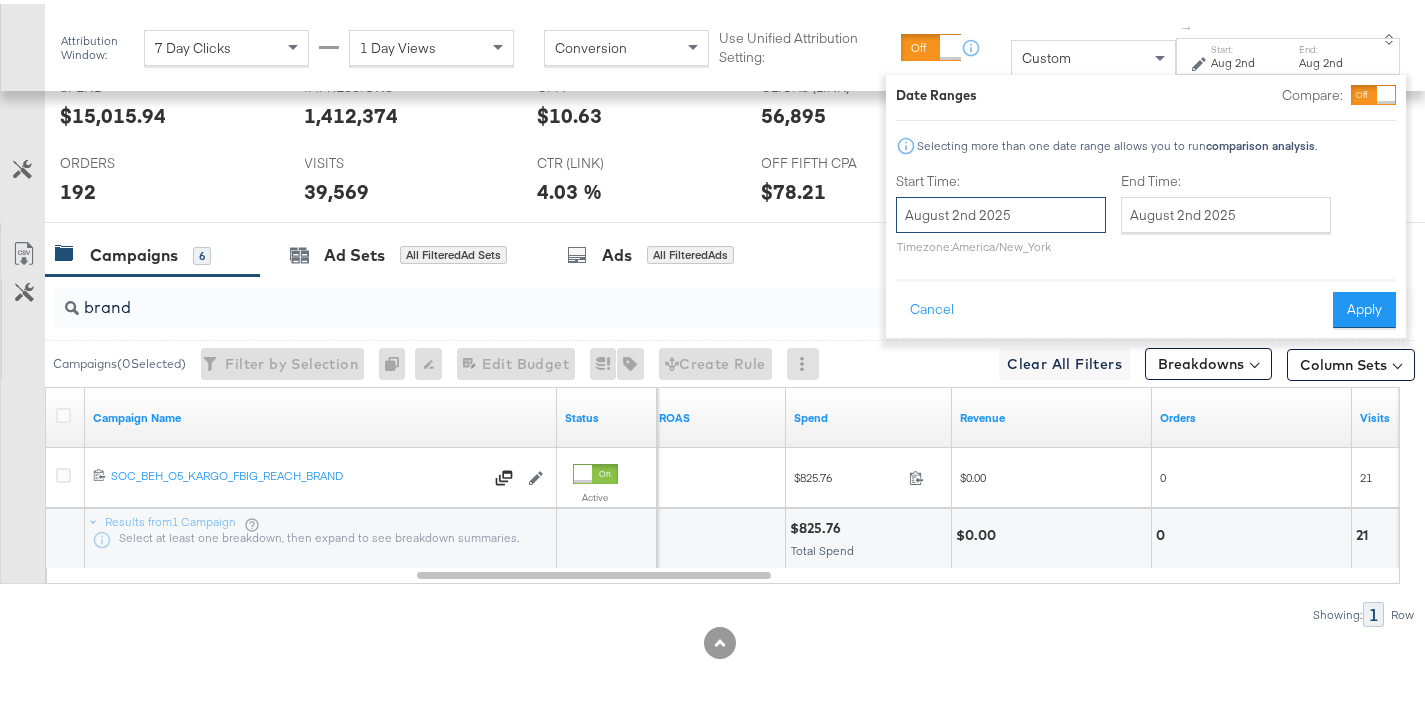 click on "August 2nd 2025" at bounding box center [1001, 211] 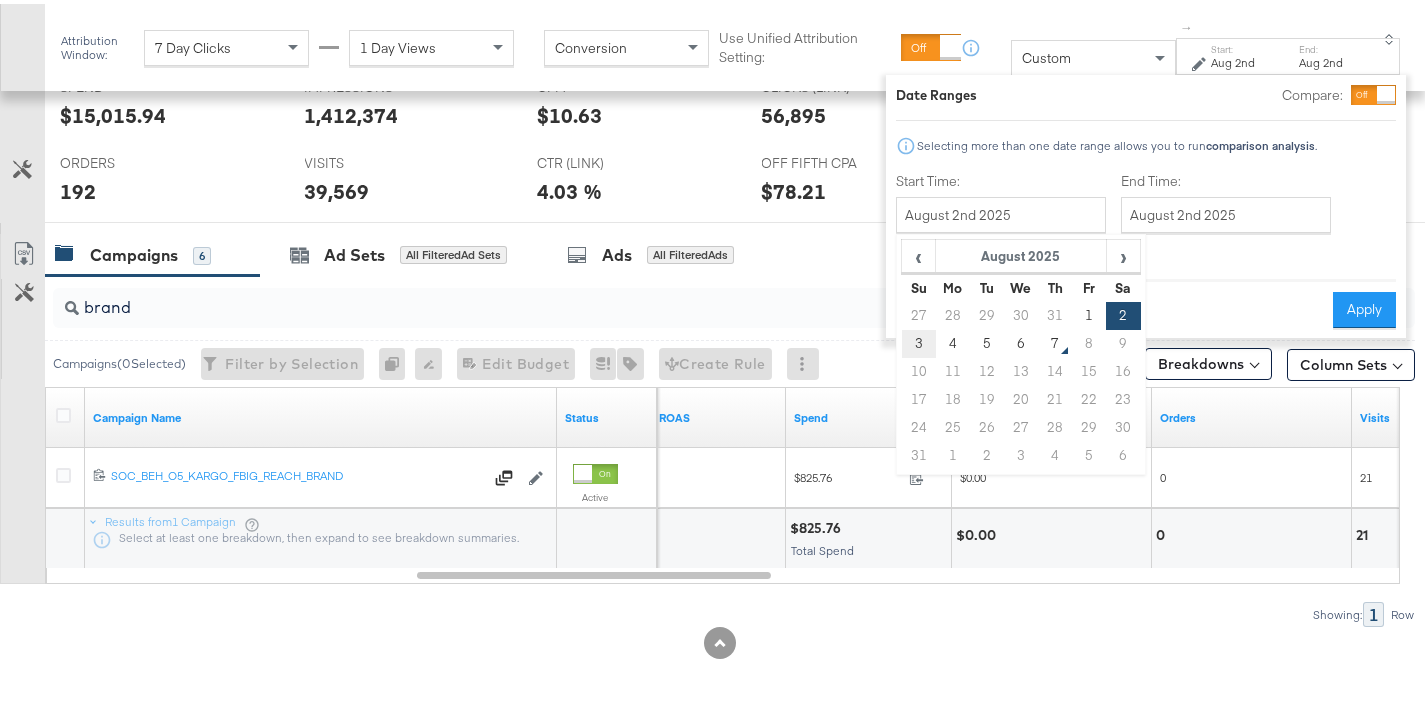 click on "3" at bounding box center (918, 340) 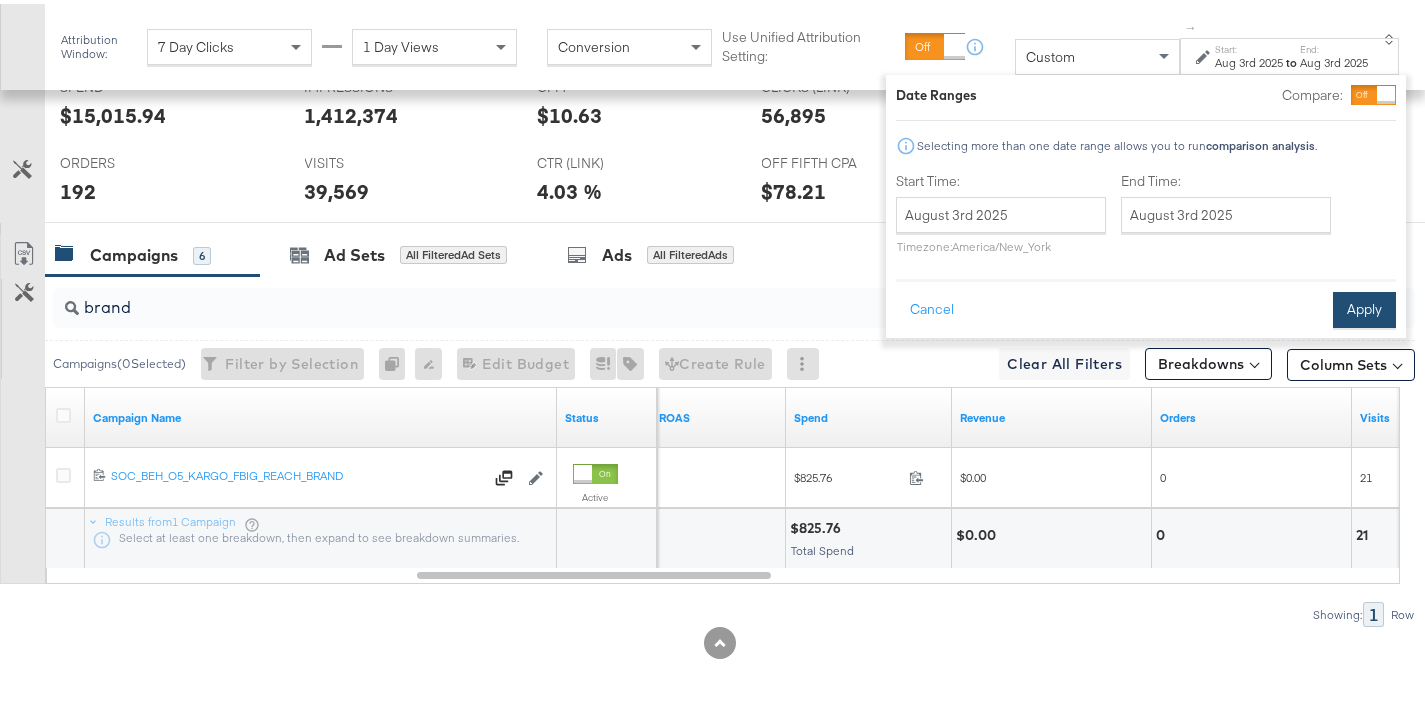 click on "Apply" at bounding box center [1364, 306] 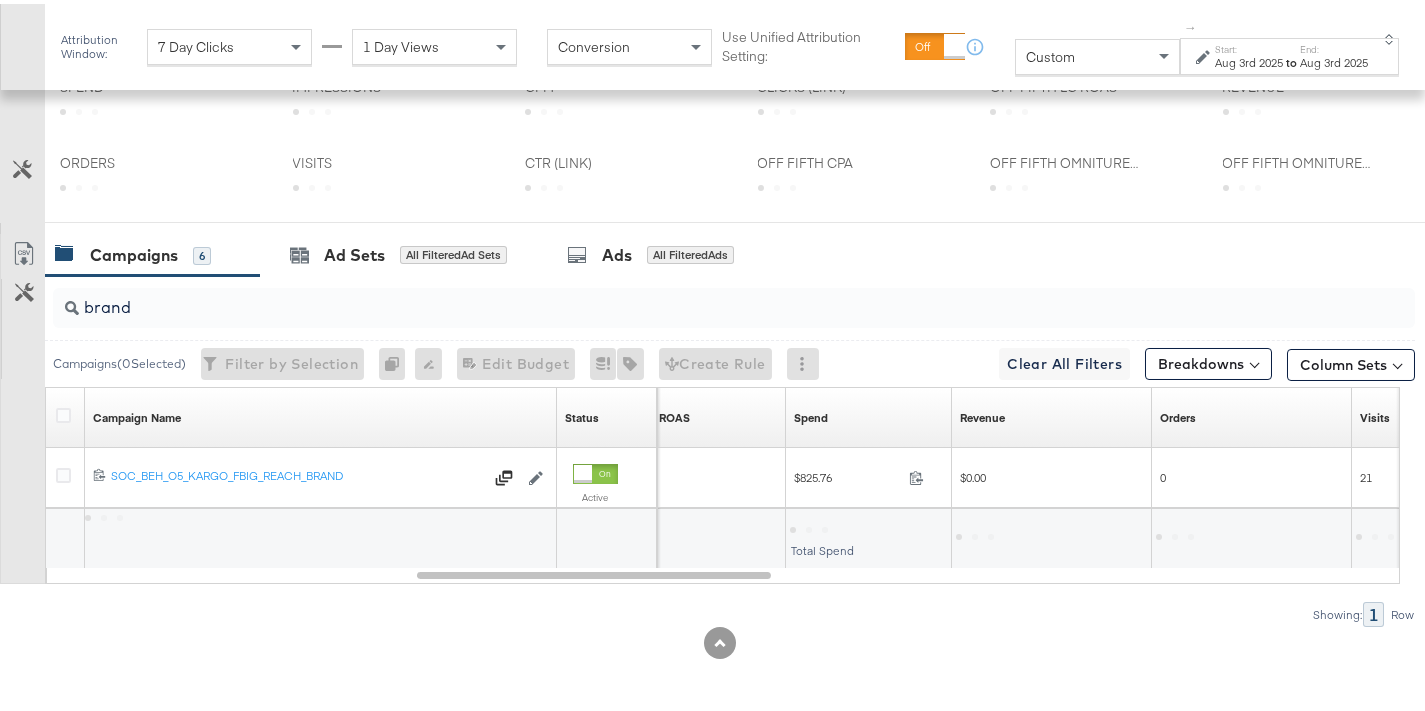 scroll, scrollTop: 674, scrollLeft: 0, axis: vertical 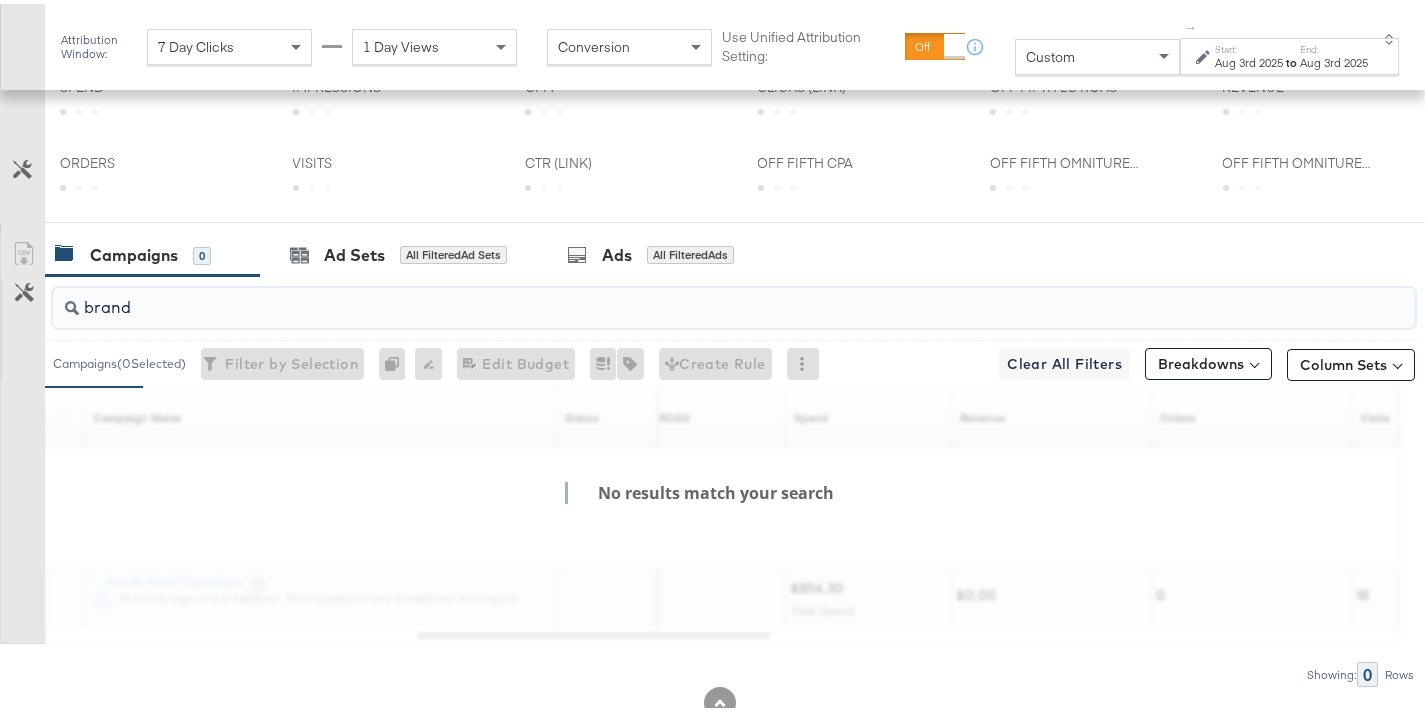 drag, startPoint x: 130, startPoint y: 311, endPoint x: -6, endPoint y: 305, distance: 136.1323 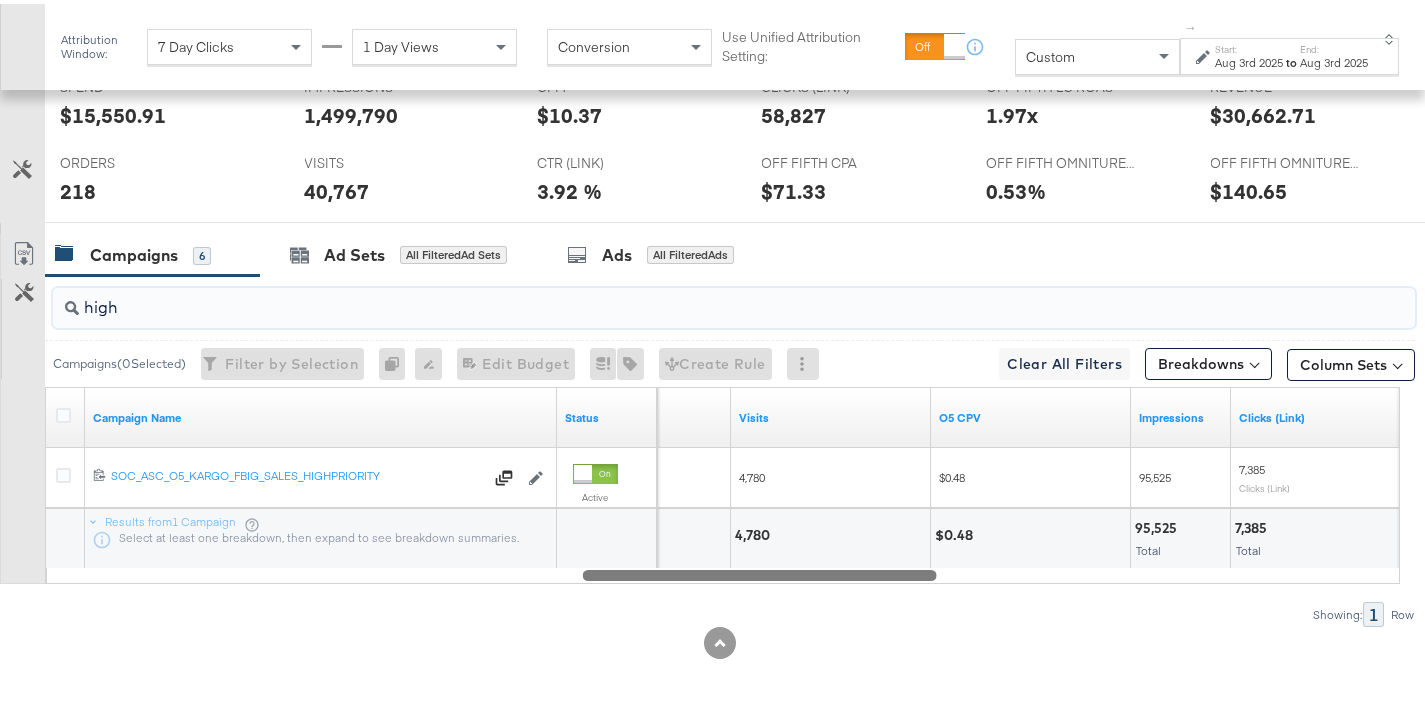 drag, startPoint x: 645, startPoint y: 571, endPoint x: 809, endPoint y: 585, distance: 164.59648 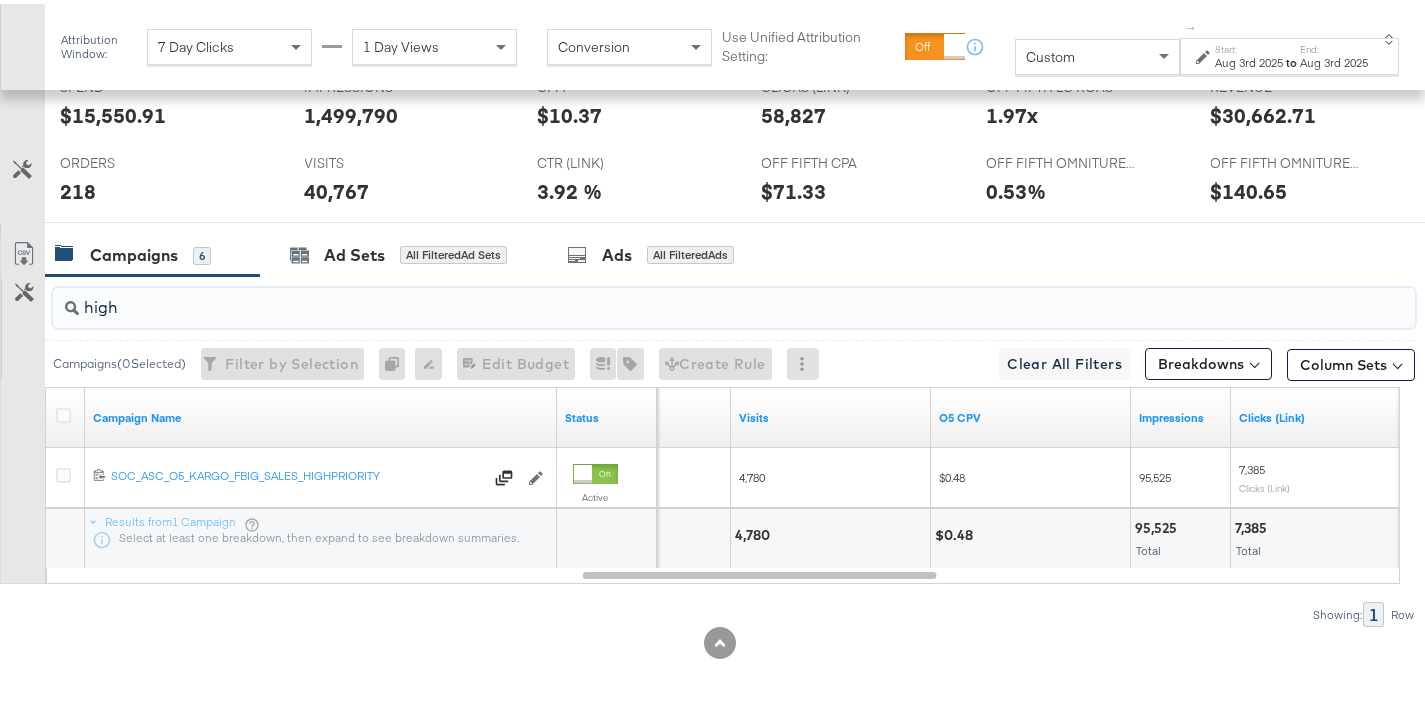 drag, startPoint x: 150, startPoint y: 311, endPoint x: 3, endPoint y: 313, distance: 147.01361 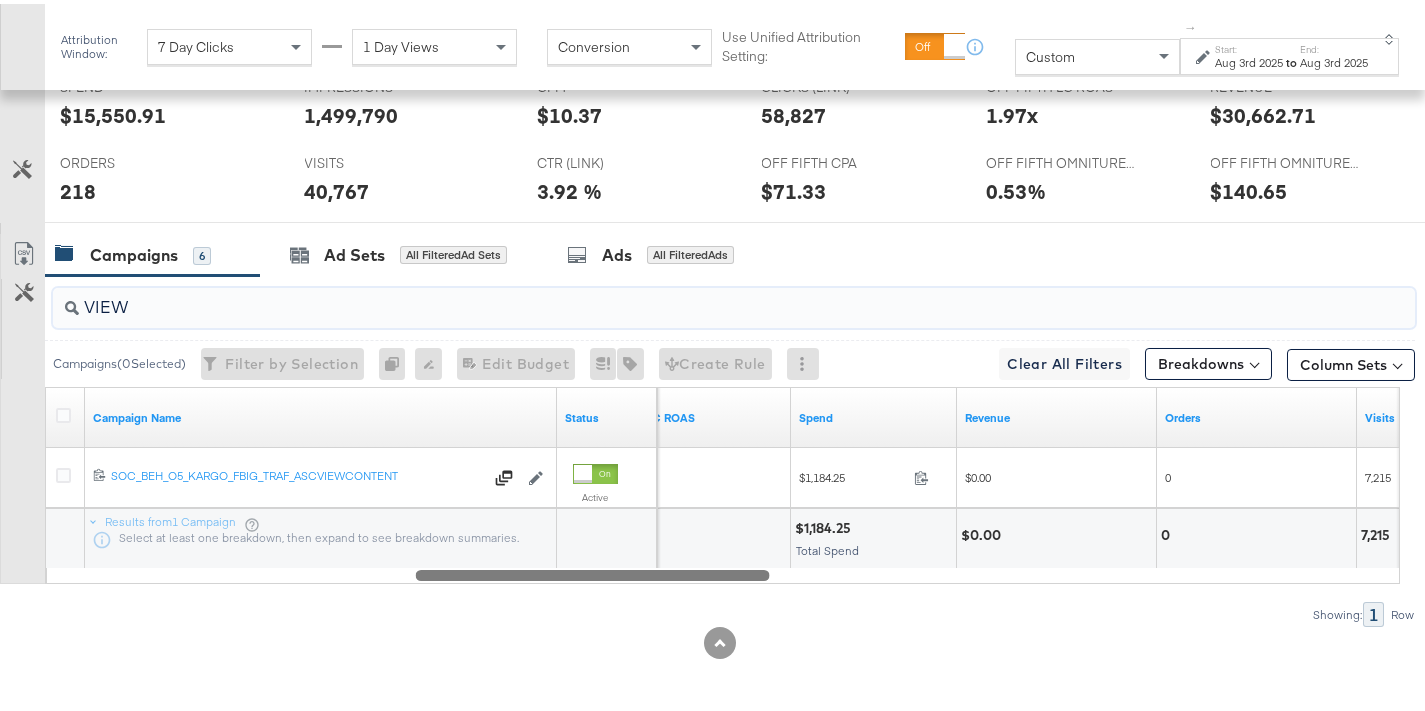drag, startPoint x: 911, startPoint y: 575, endPoint x: 762, endPoint y: 575, distance: 149 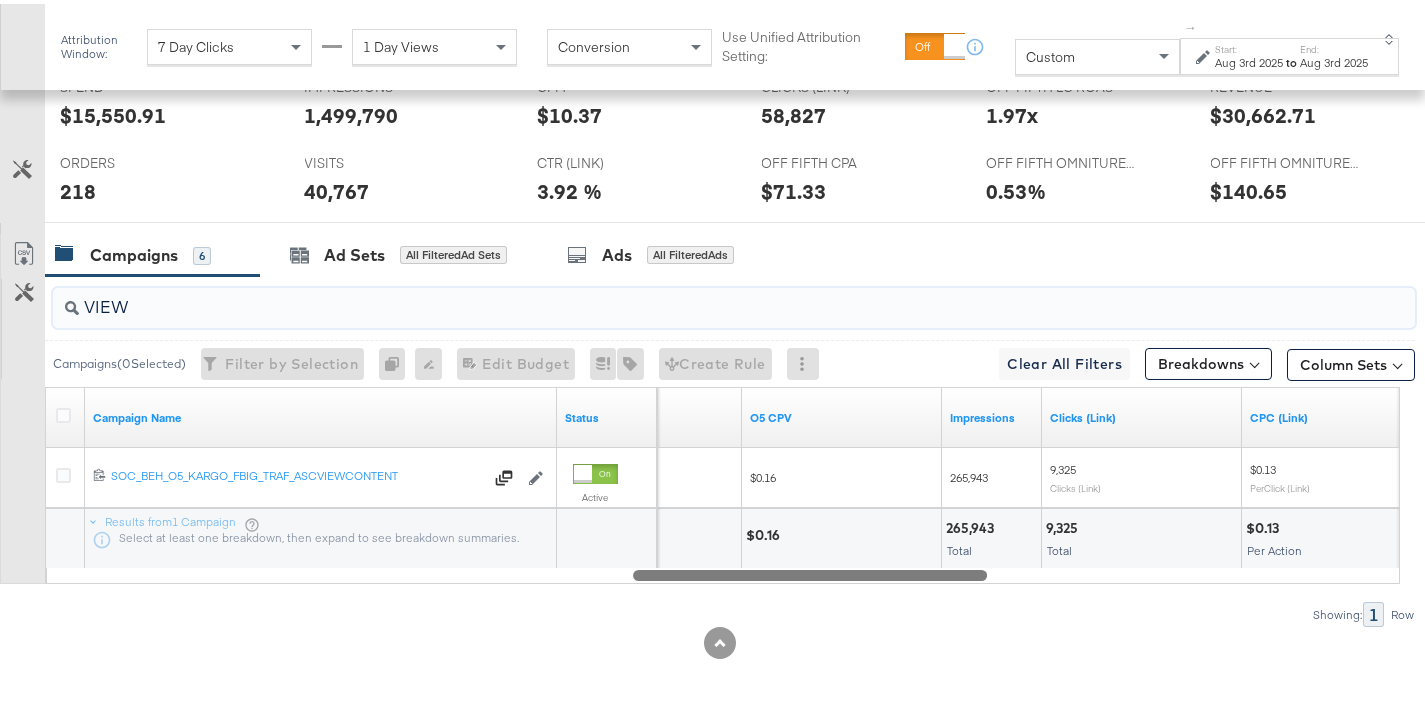 drag, startPoint x: 697, startPoint y: 572, endPoint x: 906, endPoint y: 578, distance: 209.0861 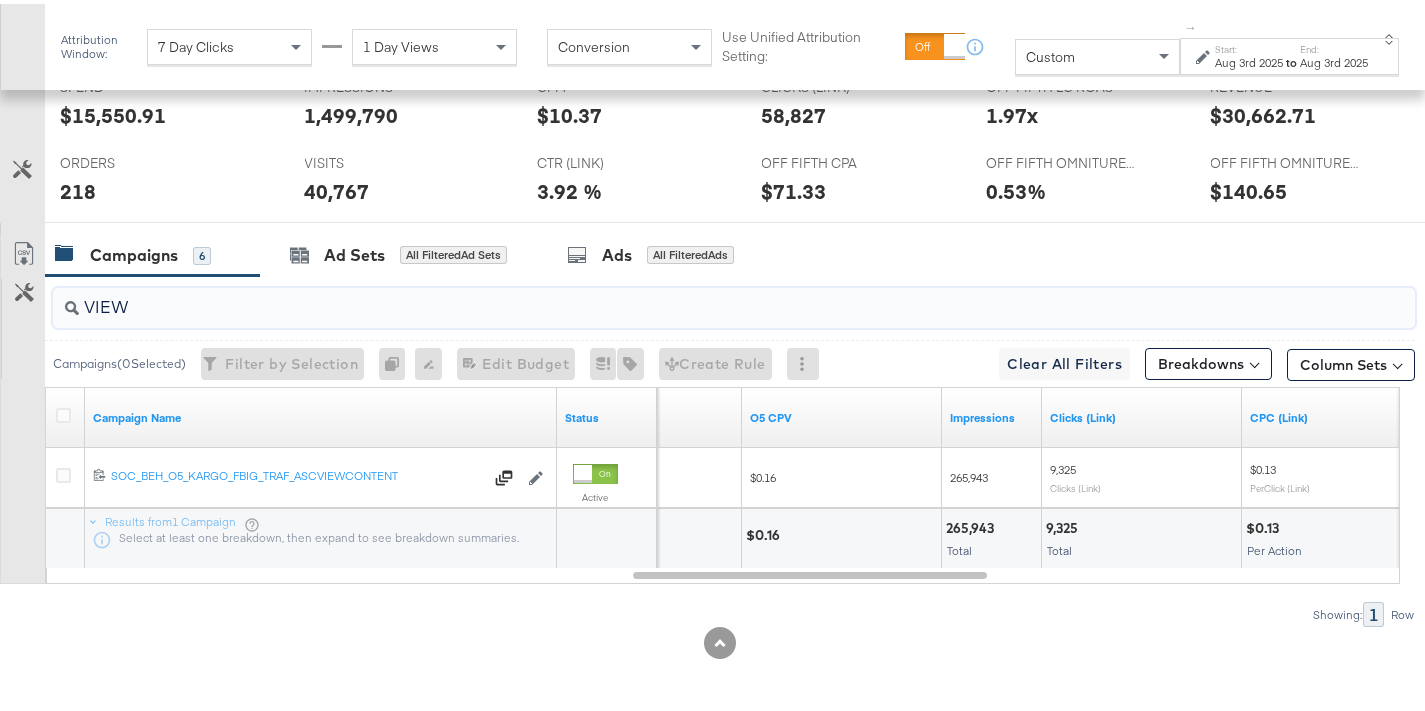 drag, startPoint x: 101, startPoint y: 315, endPoint x: -14, endPoint y: 314, distance: 115.00435 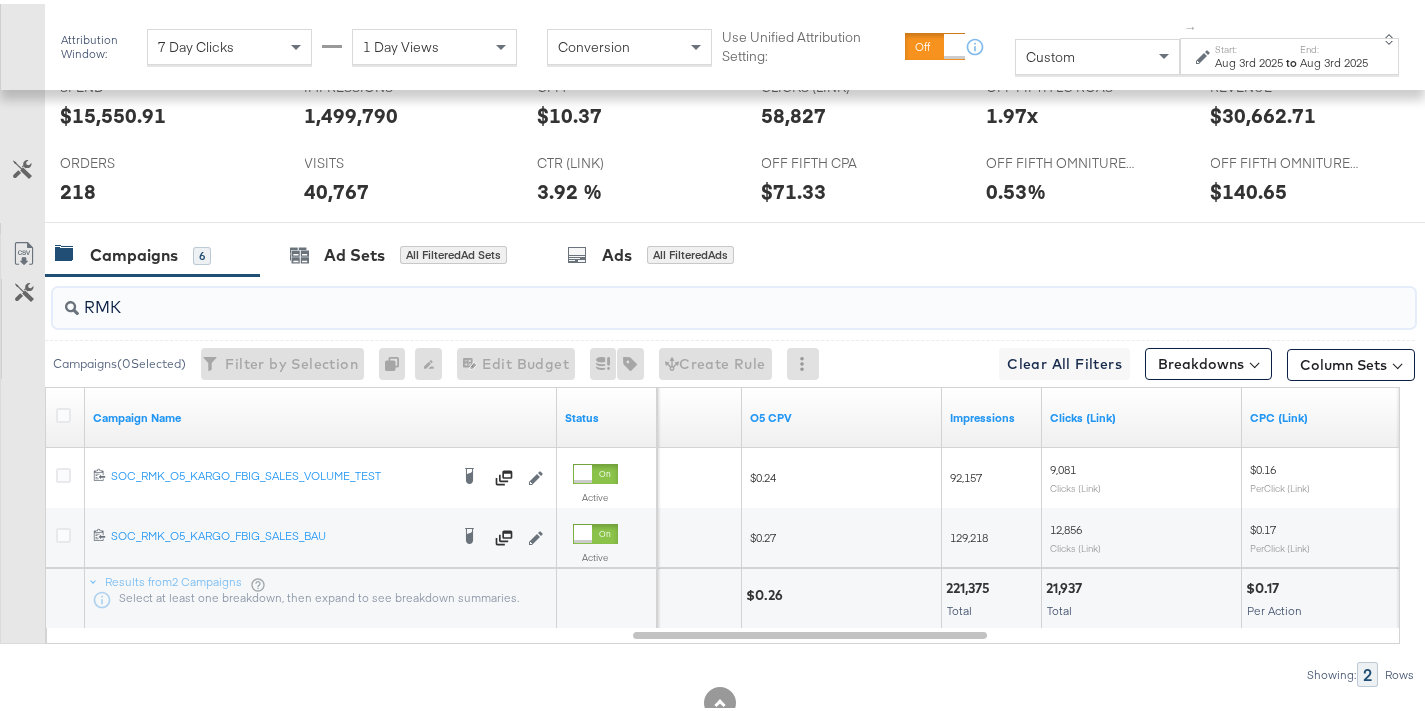 drag, startPoint x: 97, startPoint y: 309, endPoint x: 25, endPoint y: 308, distance: 72.00694 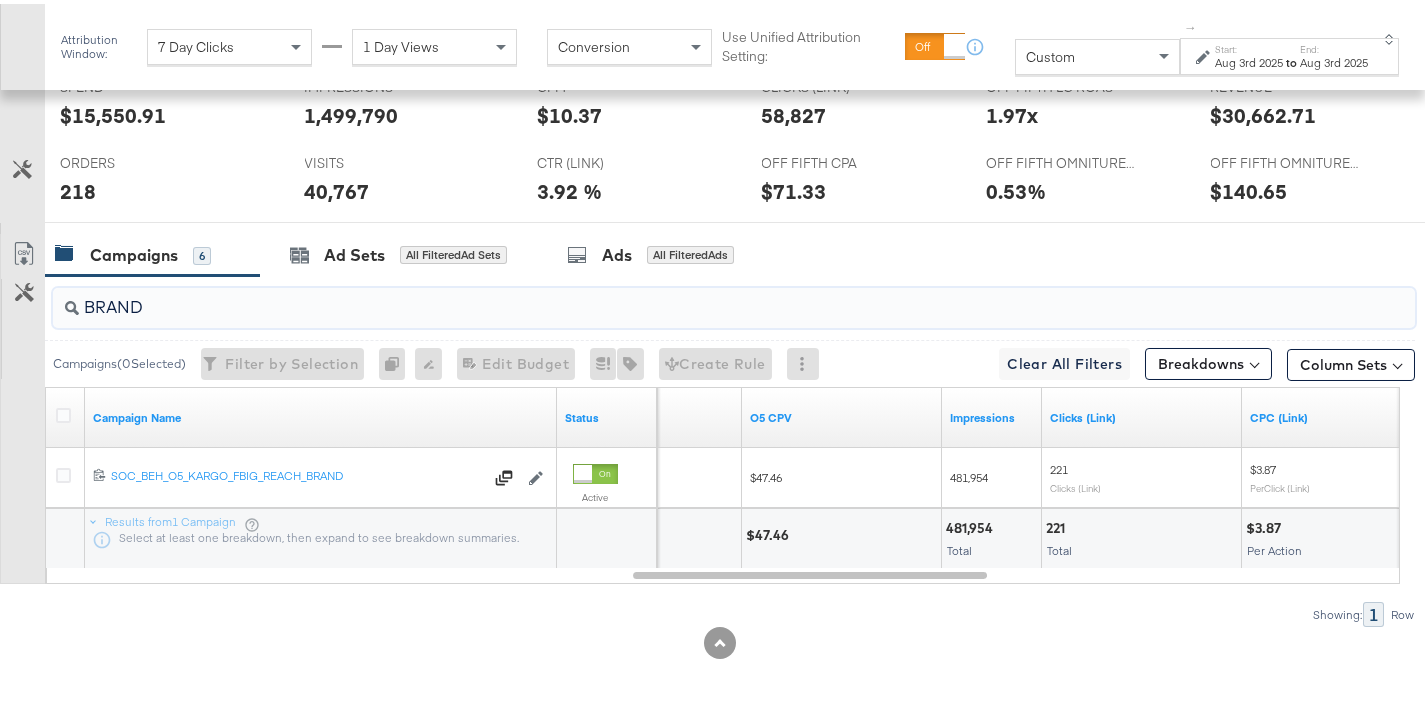 type on "BRAND" 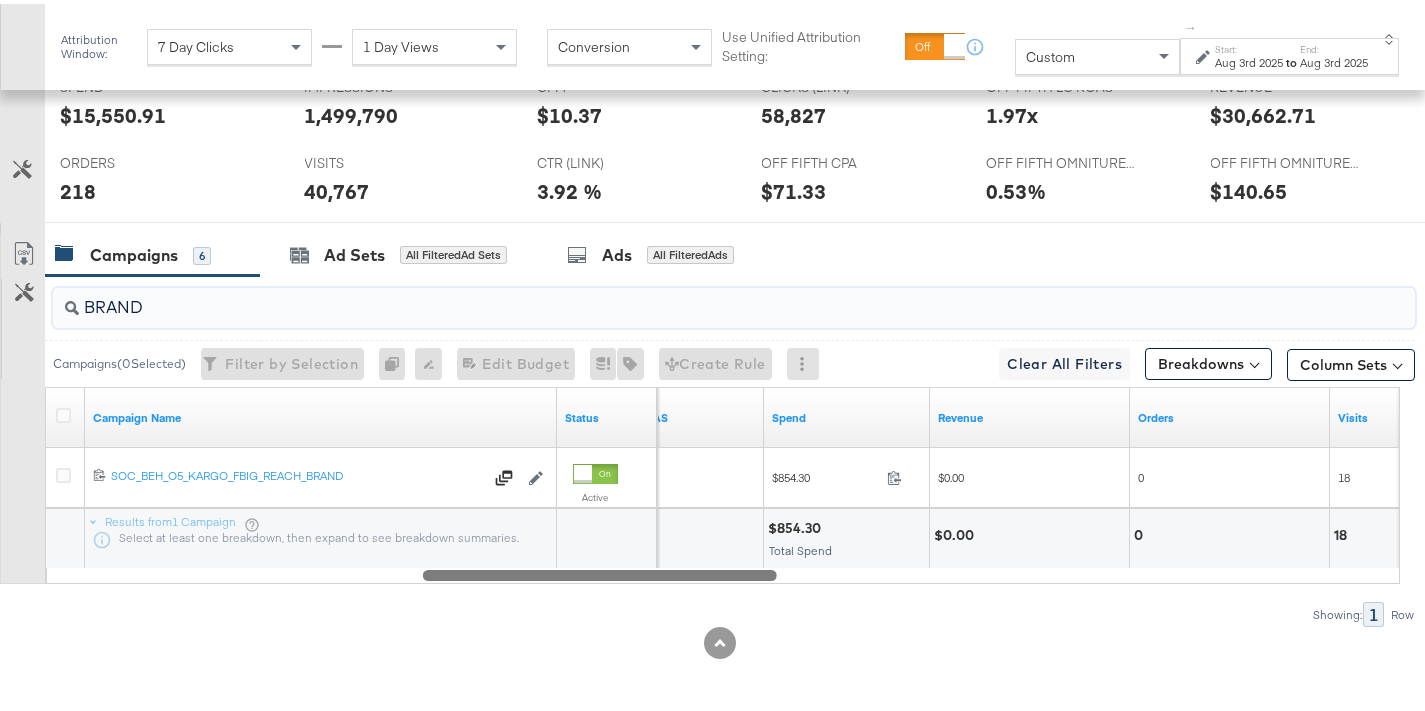 drag, startPoint x: 823, startPoint y: 569, endPoint x: 609, endPoint y: 580, distance: 214.28252 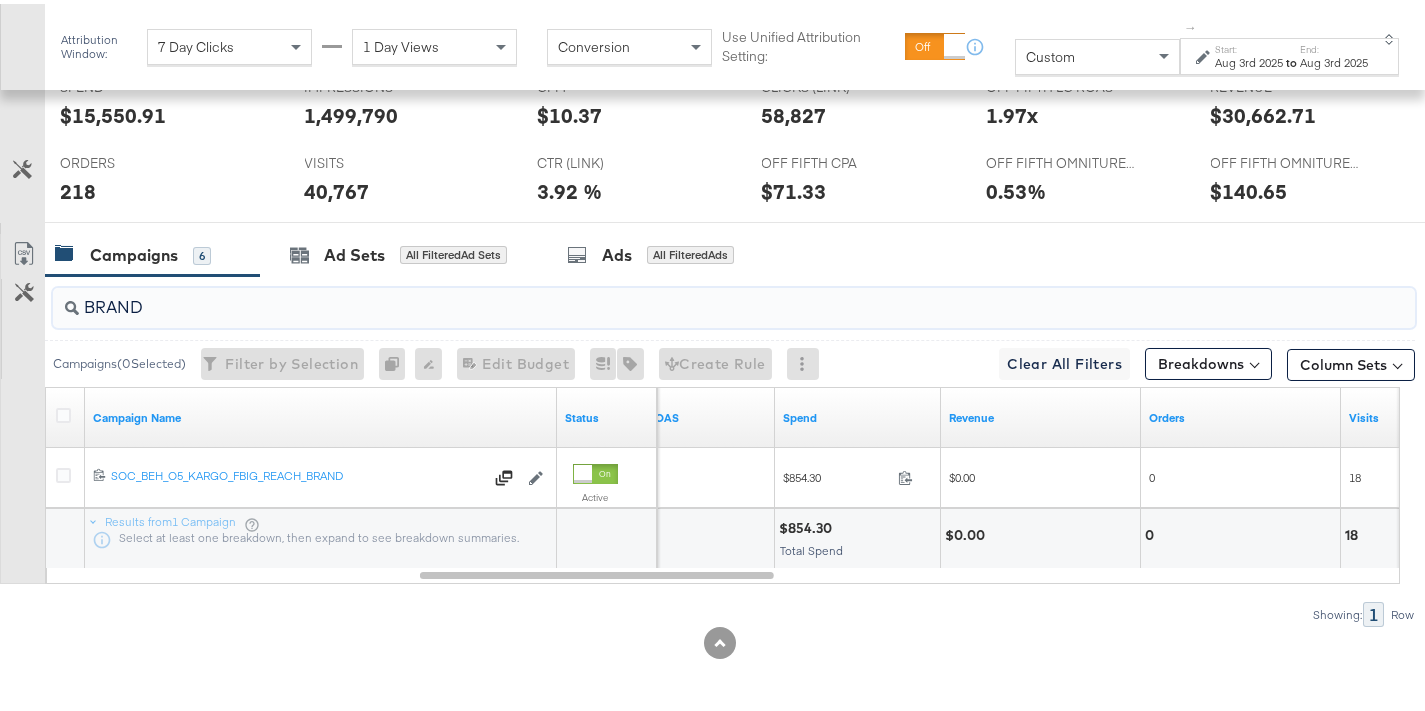 click on "Aug 3rd 2025" at bounding box center (1249, 59) 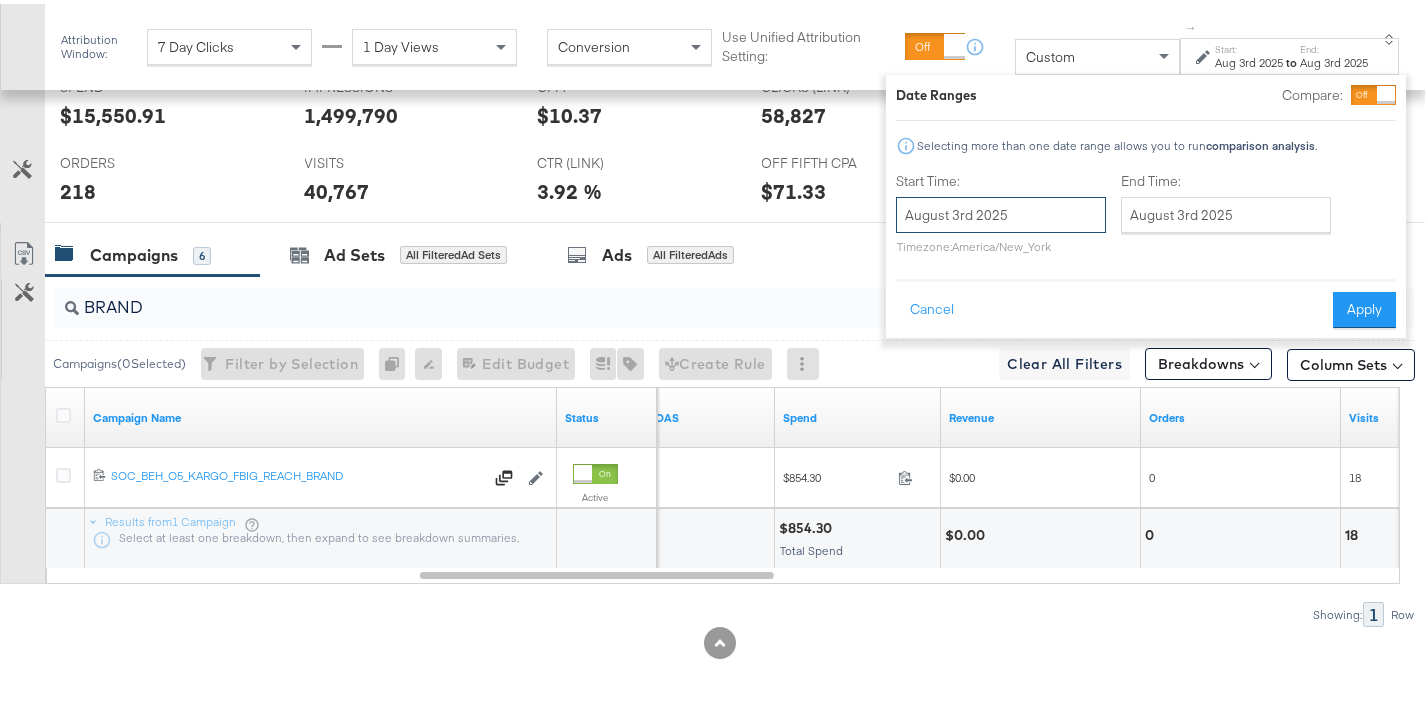 click on "August 3rd 2025" at bounding box center (1001, 211) 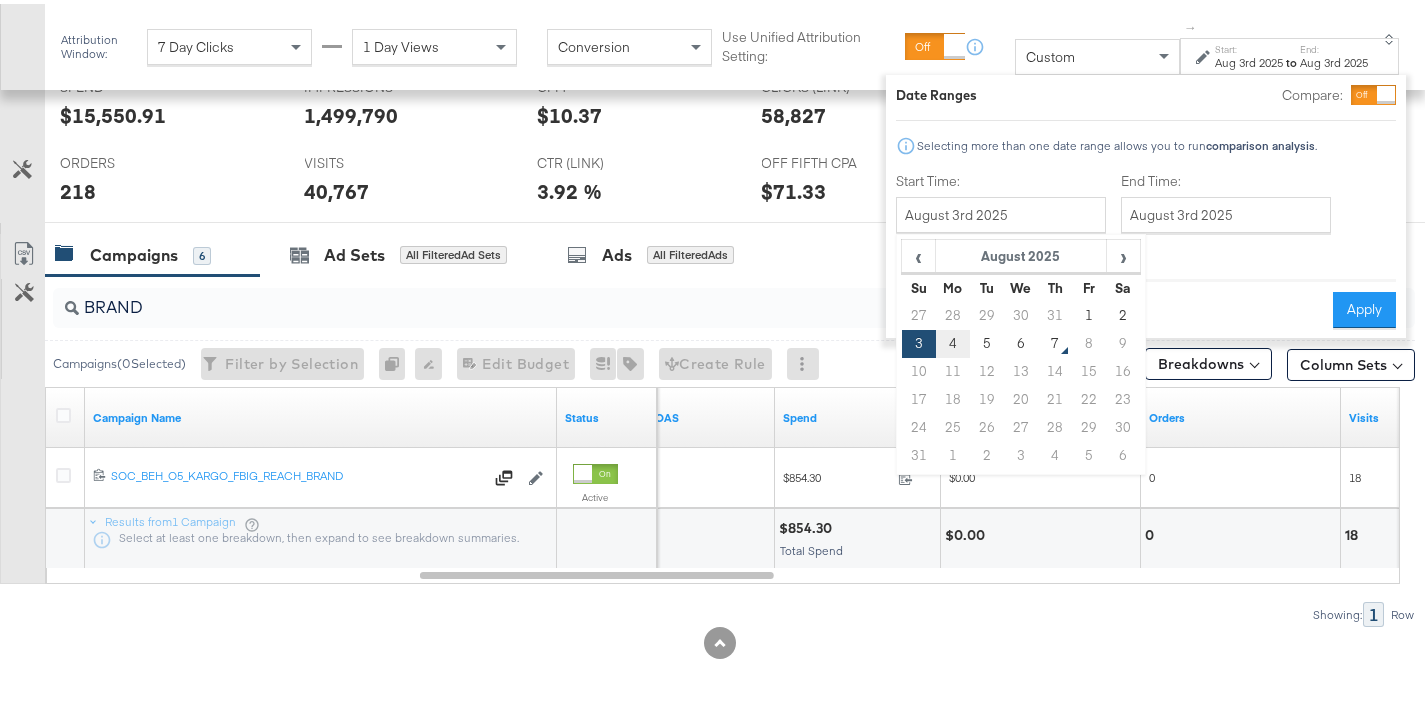 click on "4" at bounding box center (953, 340) 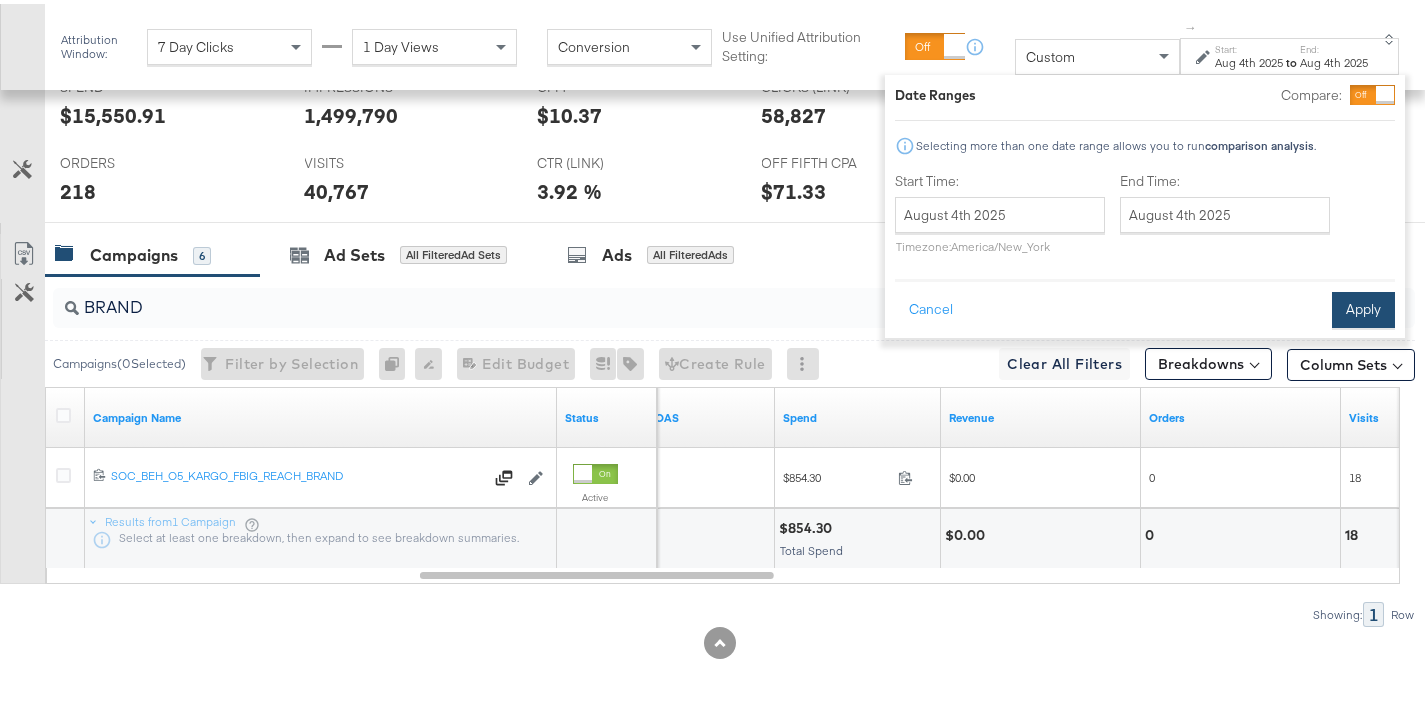 click on "Apply" at bounding box center (1363, 306) 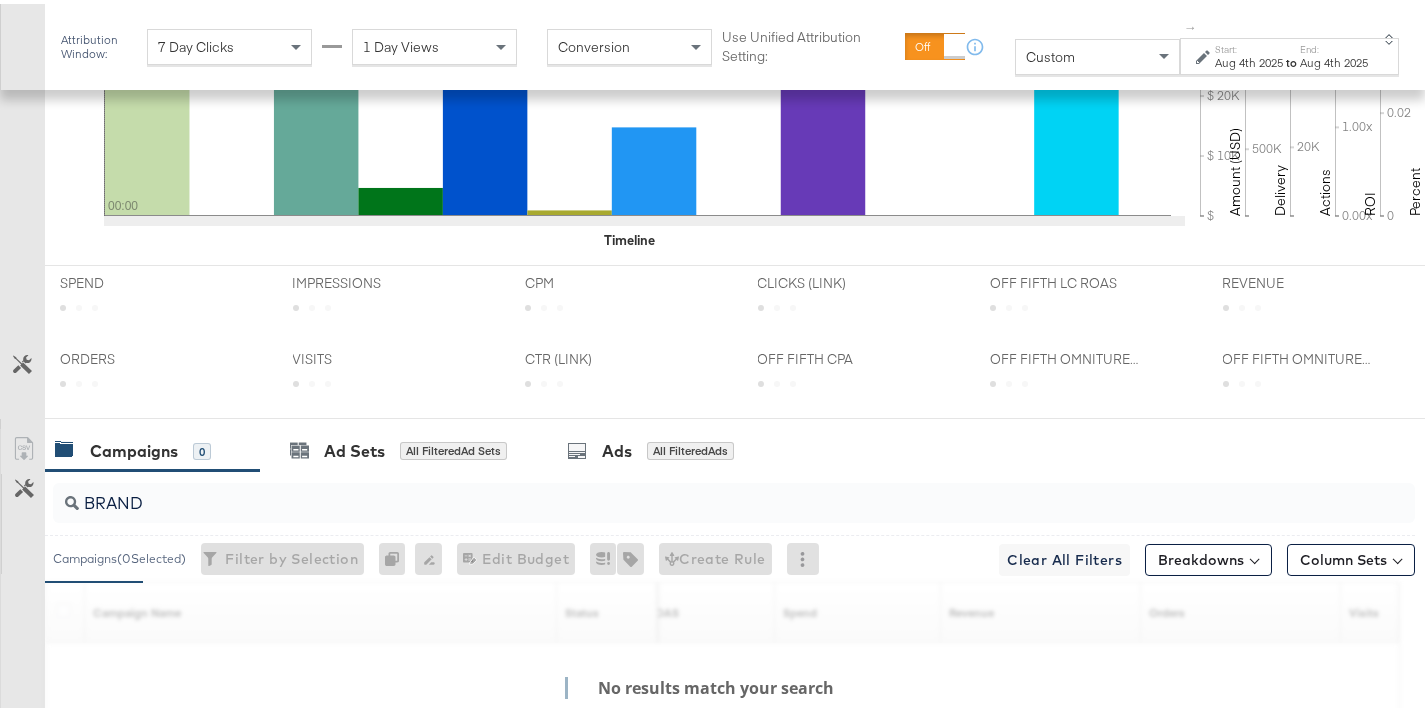 scroll, scrollTop: 867, scrollLeft: 0, axis: vertical 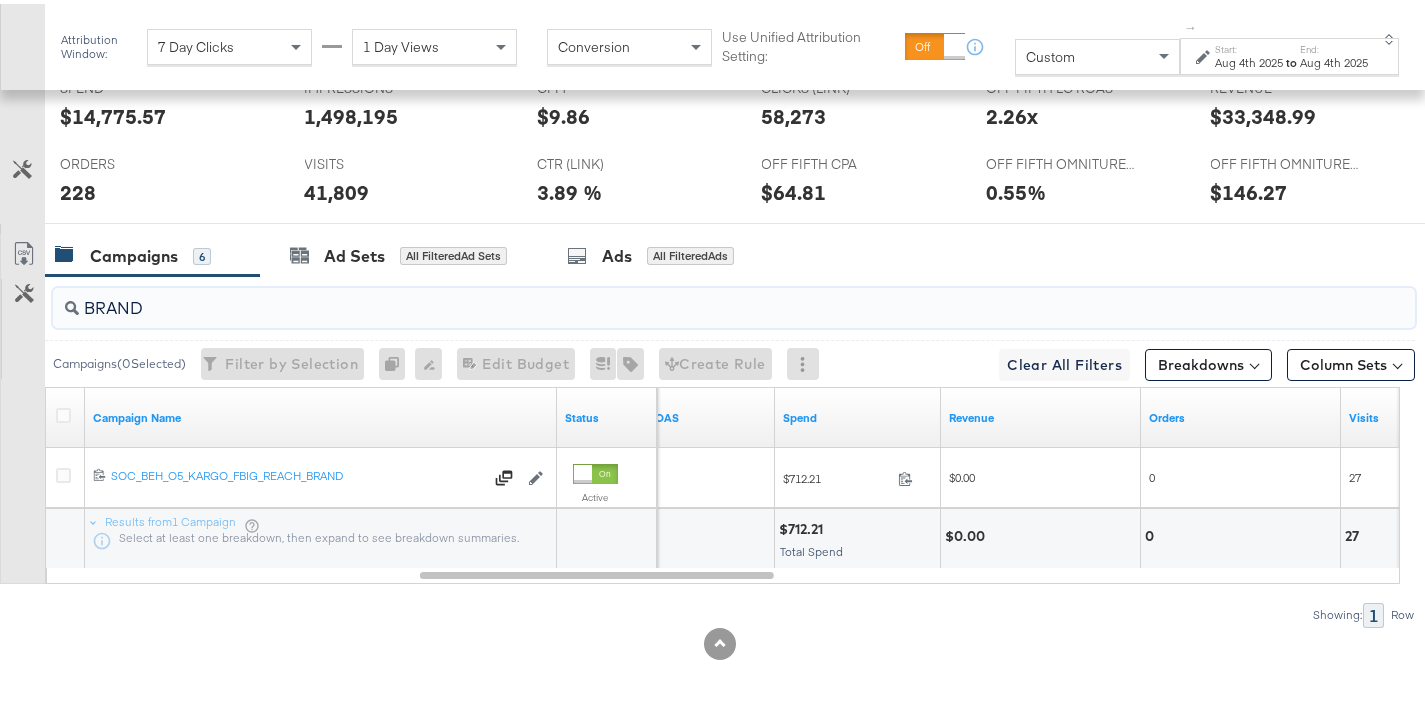drag, startPoint x: 160, startPoint y: 315, endPoint x: 33, endPoint y: 312, distance: 127.03543 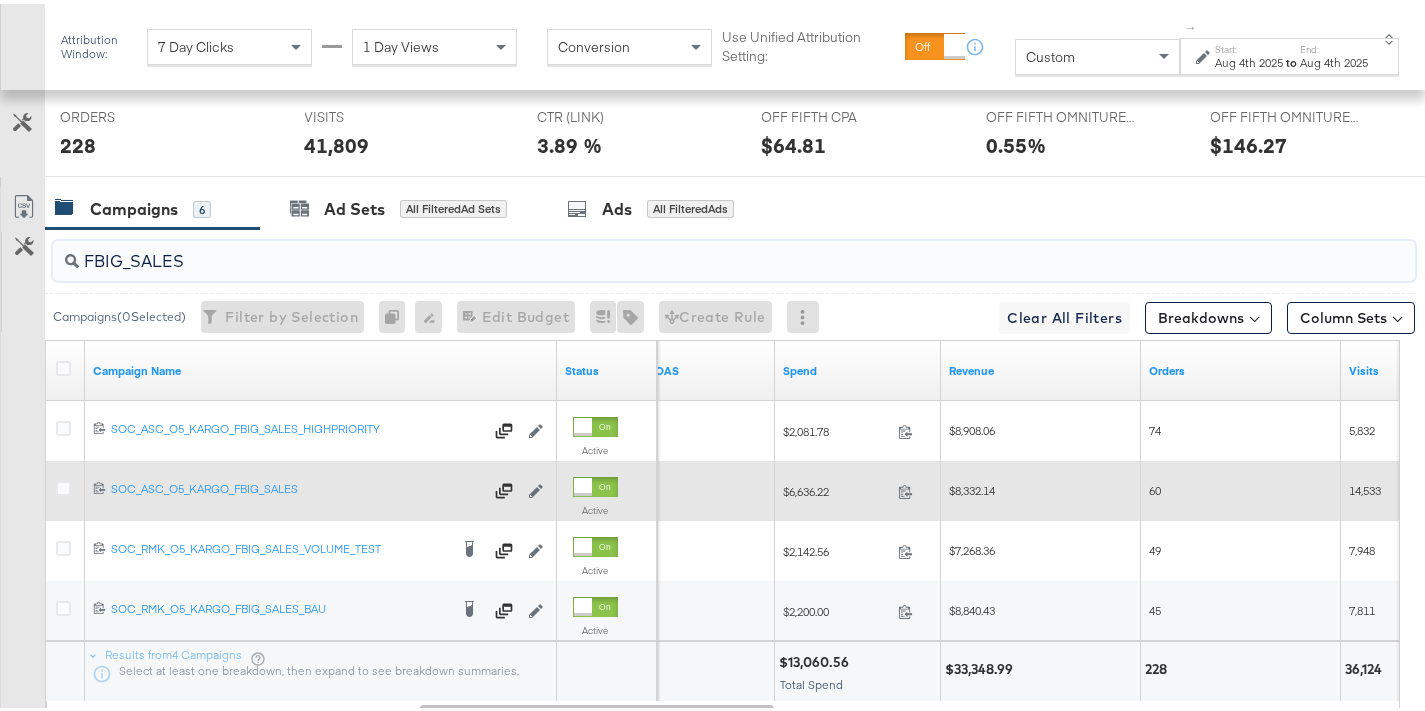 scroll, scrollTop: 951, scrollLeft: 0, axis: vertical 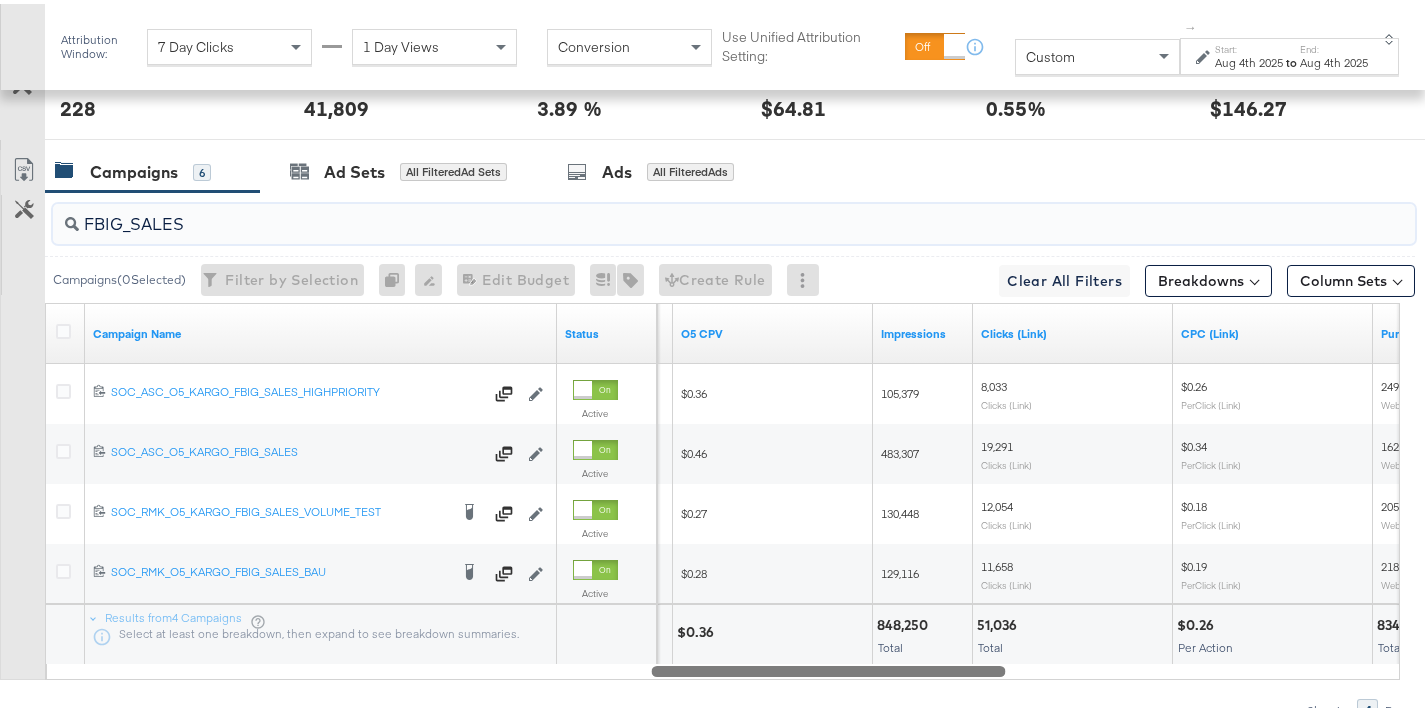 drag, startPoint x: 666, startPoint y: 663, endPoint x: 898, endPoint y: 658, distance: 232.05388 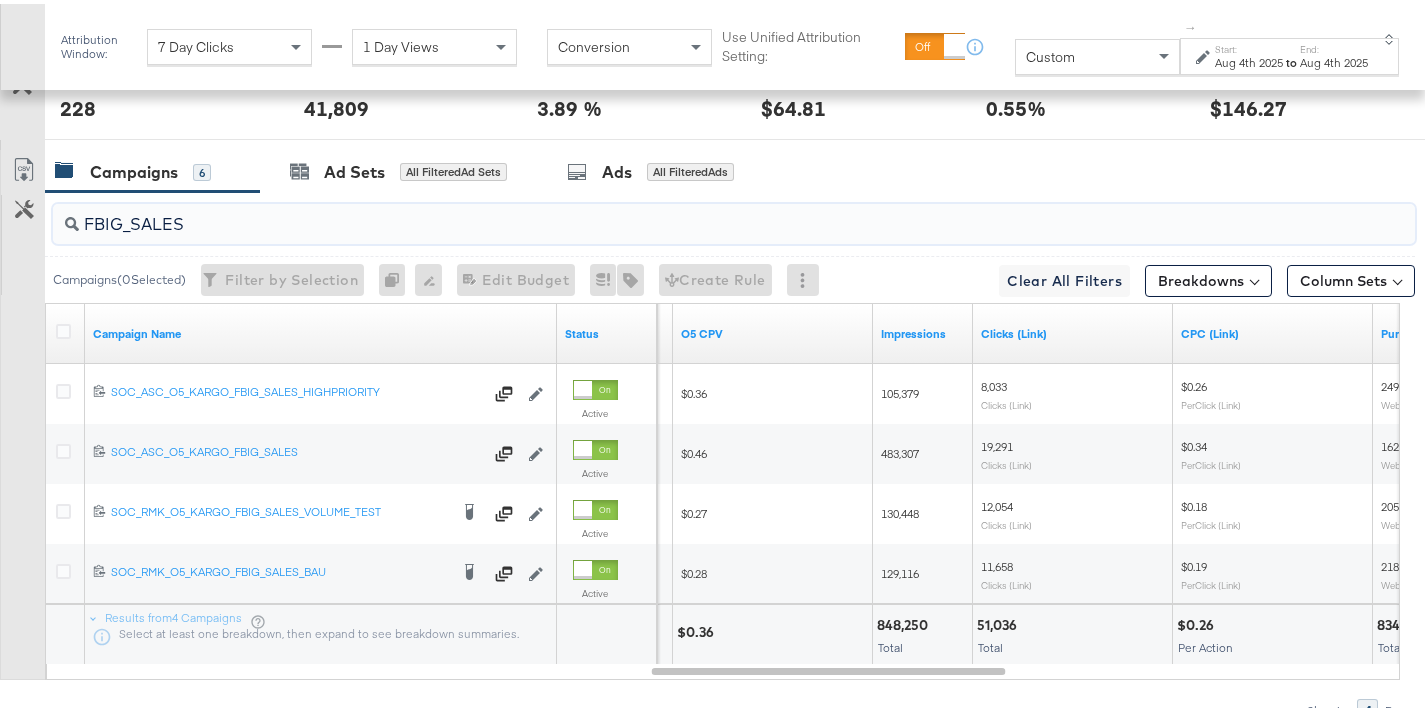 drag, startPoint x: 212, startPoint y: 219, endPoint x: 19, endPoint y: 222, distance: 193.02332 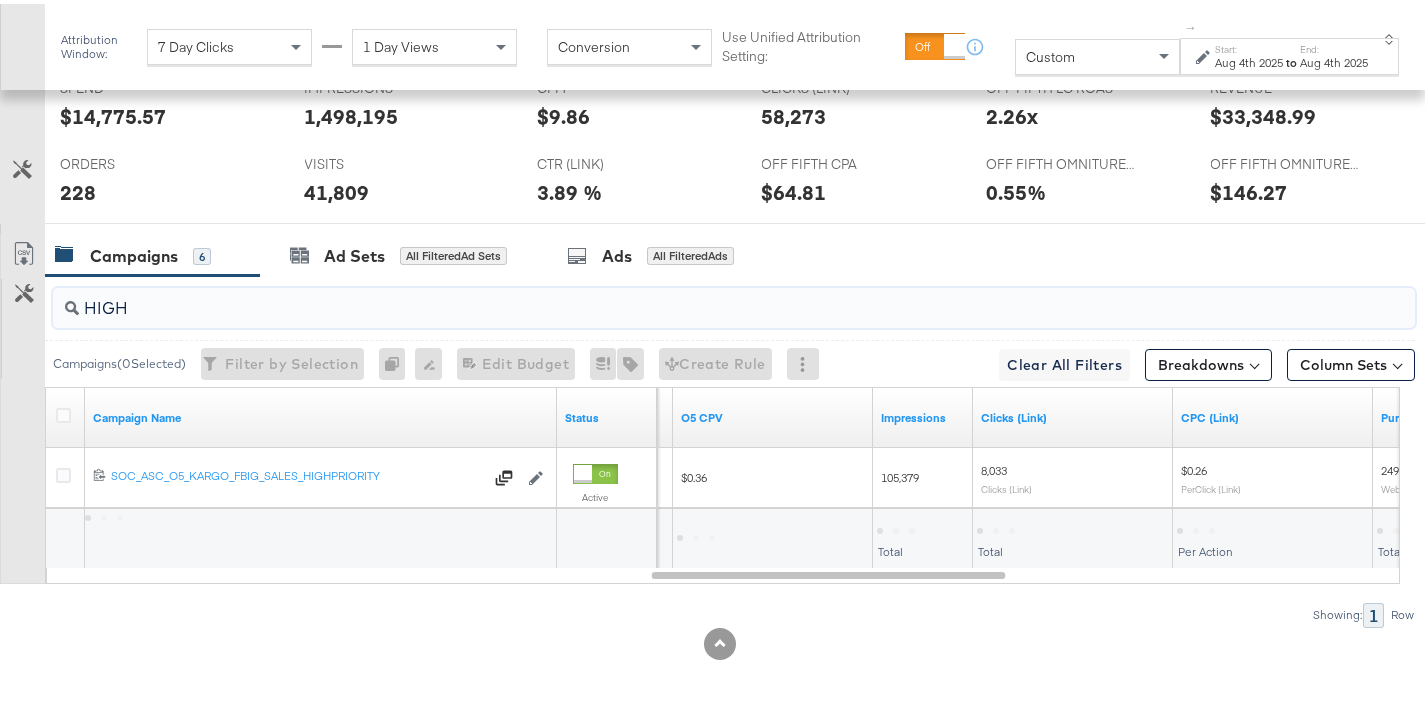 scroll, scrollTop: 867, scrollLeft: 0, axis: vertical 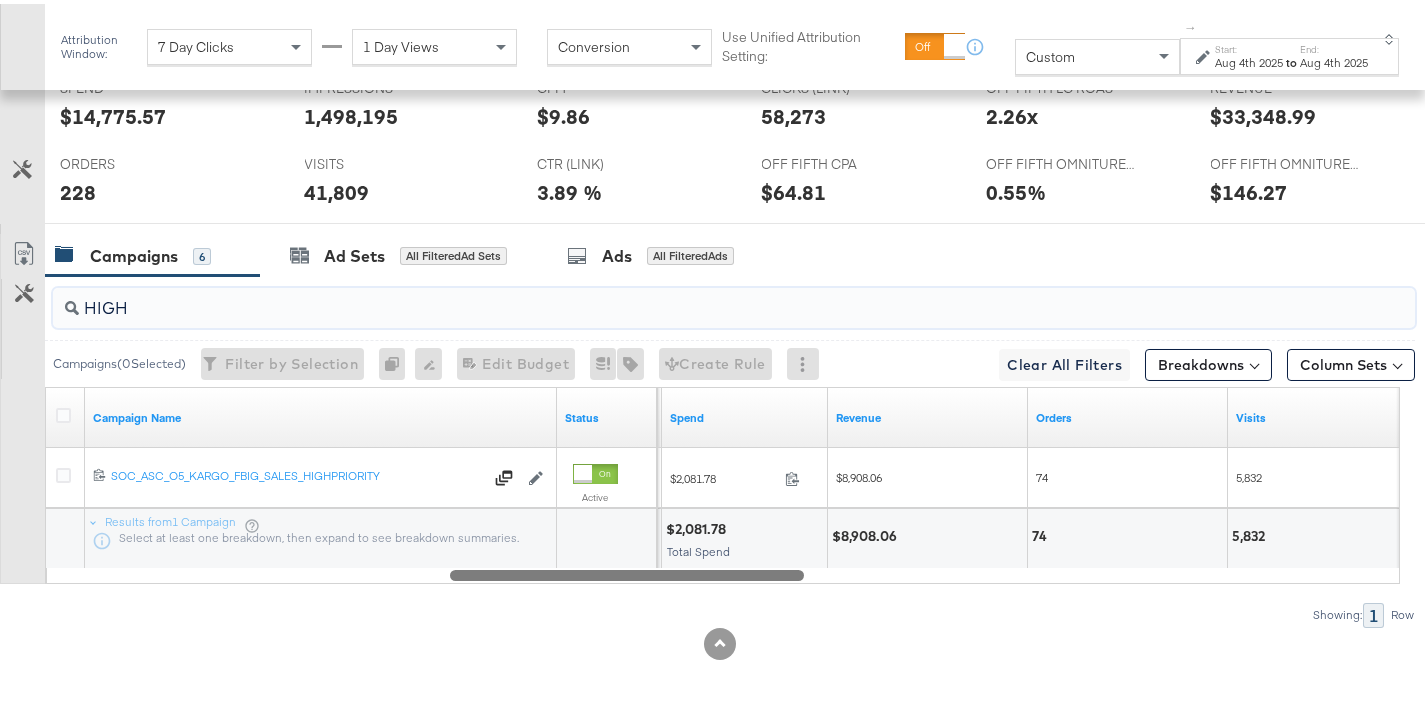 drag, startPoint x: 846, startPoint y: 572, endPoint x: 644, endPoint y: 588, distance: 202.63268 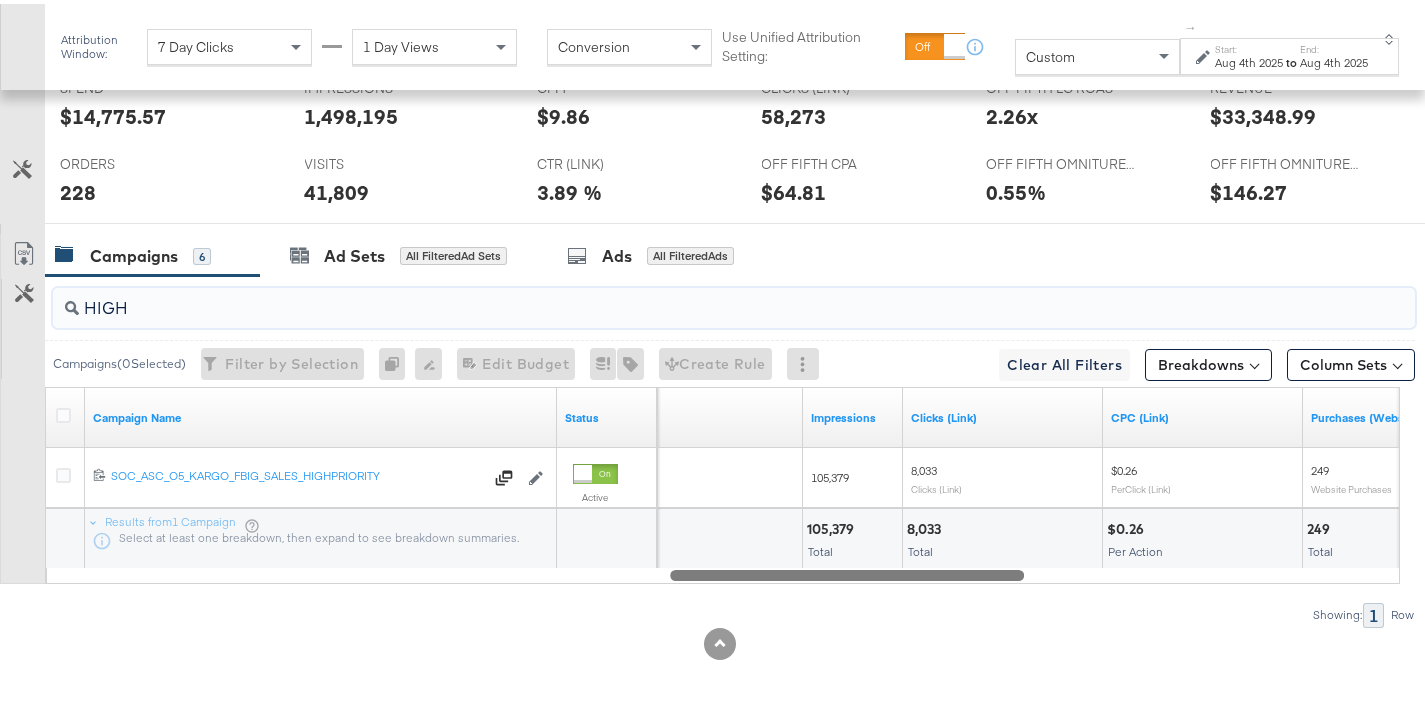 drag, startPoint x: 695, startPoint y: 570, endPoint x: 925, endPoint y: 569, distance: 230.00217 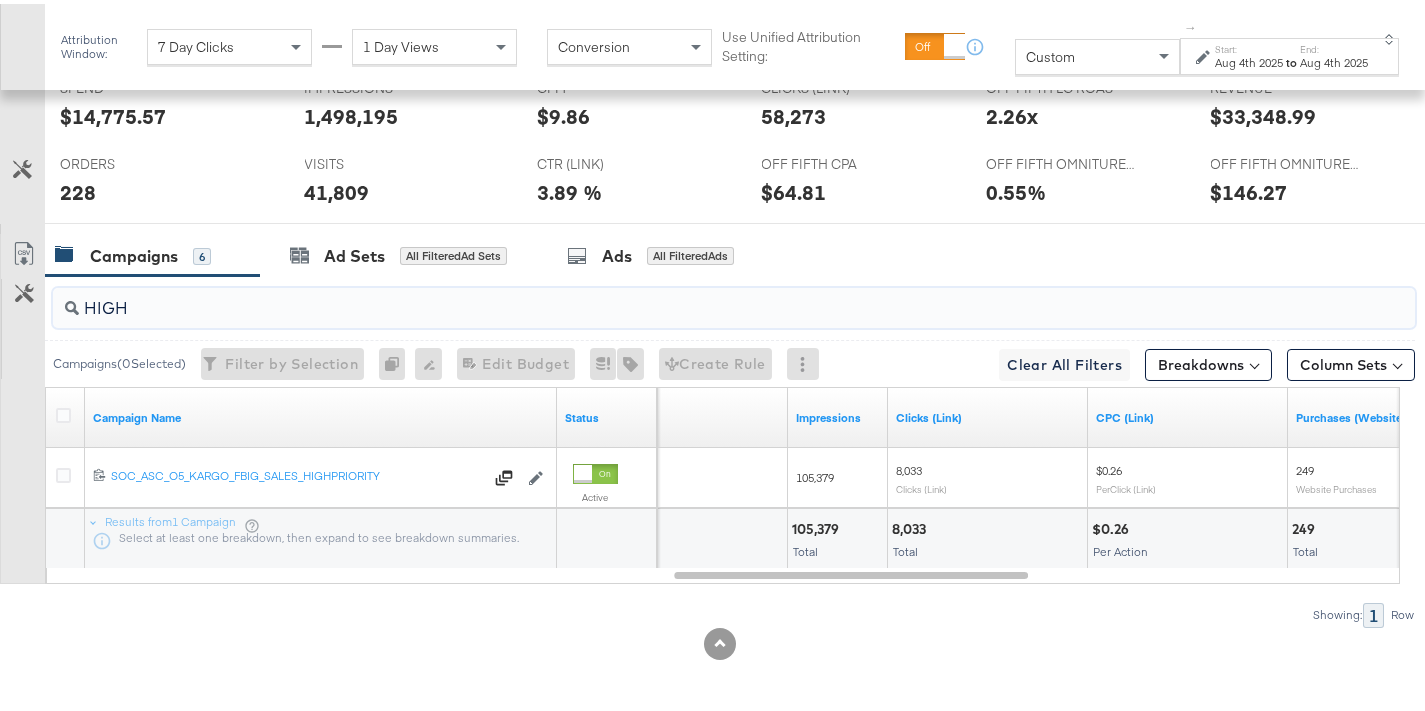 drag, startPoint x: 137, startPoint y: 314, endPoint x: -3, endPoint y: 311, distance: 140.03214 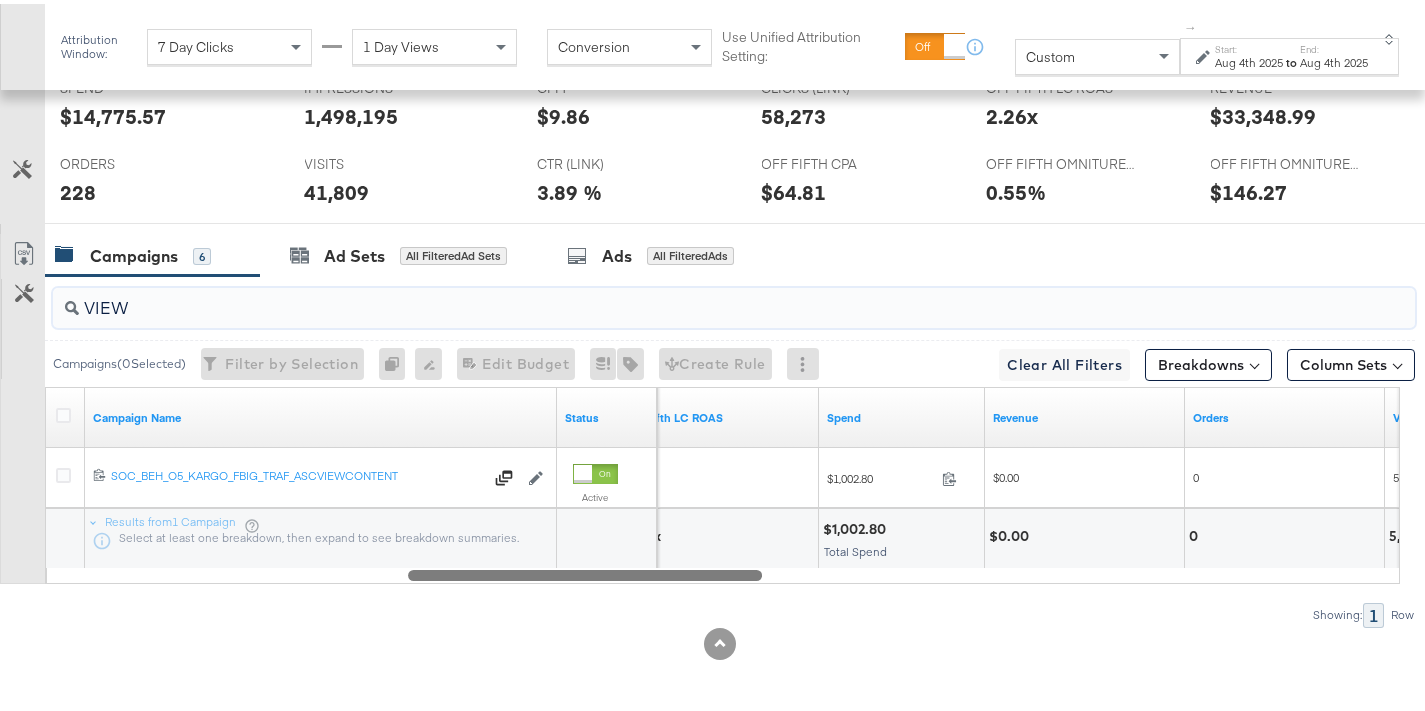 drag, startPoint x: 832, startPoint y: 572, endPoint x: 566, endPoint y: 588, distance: 266.48077 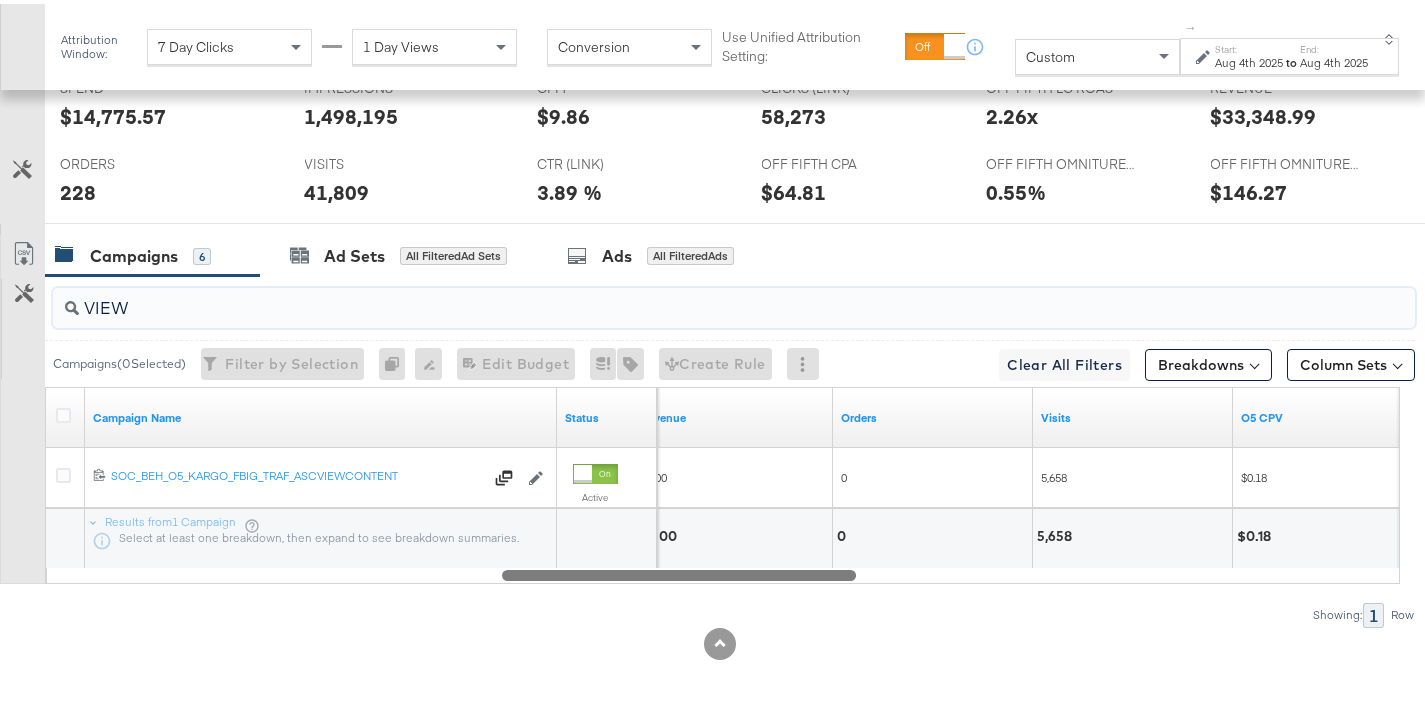 drag, startPoint x: 683, startPoint y: 578, endPoint x: 777, endPoint y: 577, distance: 94.00532 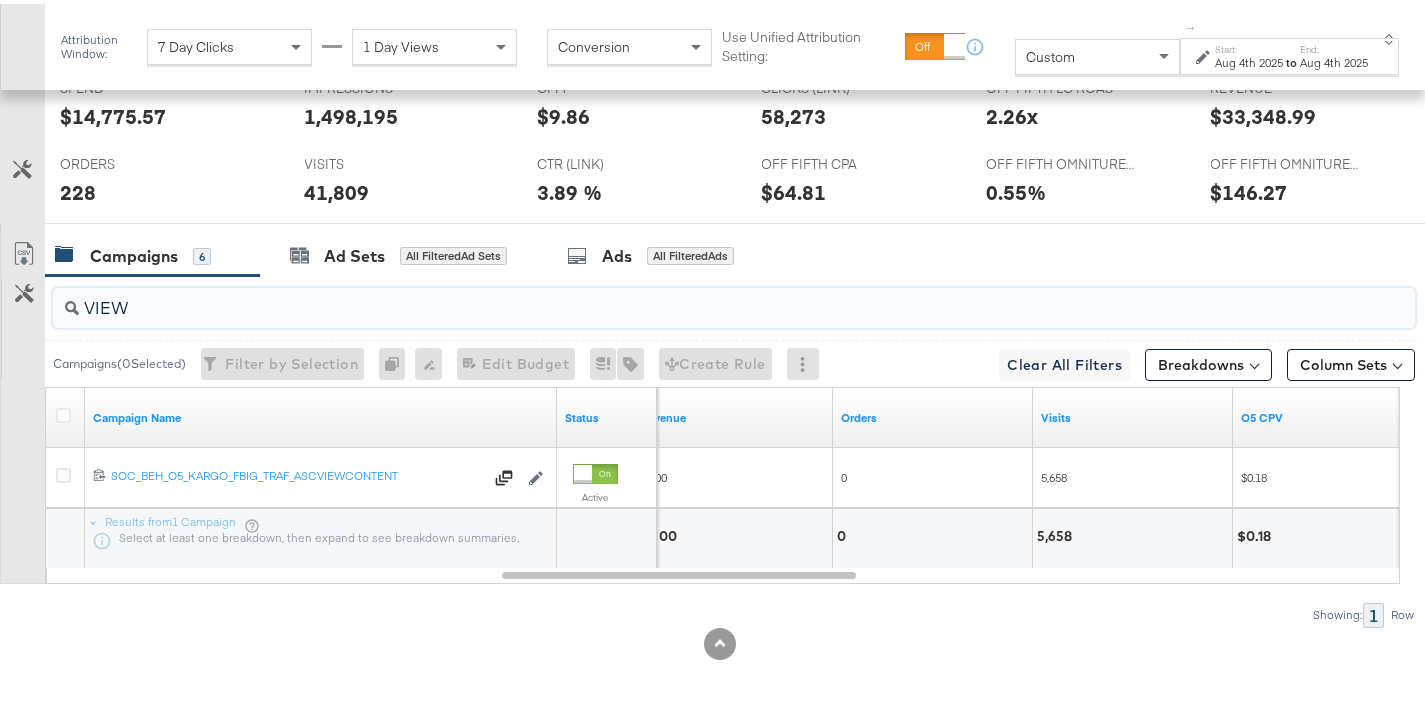 drag, startPoint x: 167, startPoint y: 311, endPoint x: 40, endPoint y: 310, distance: 127.00394 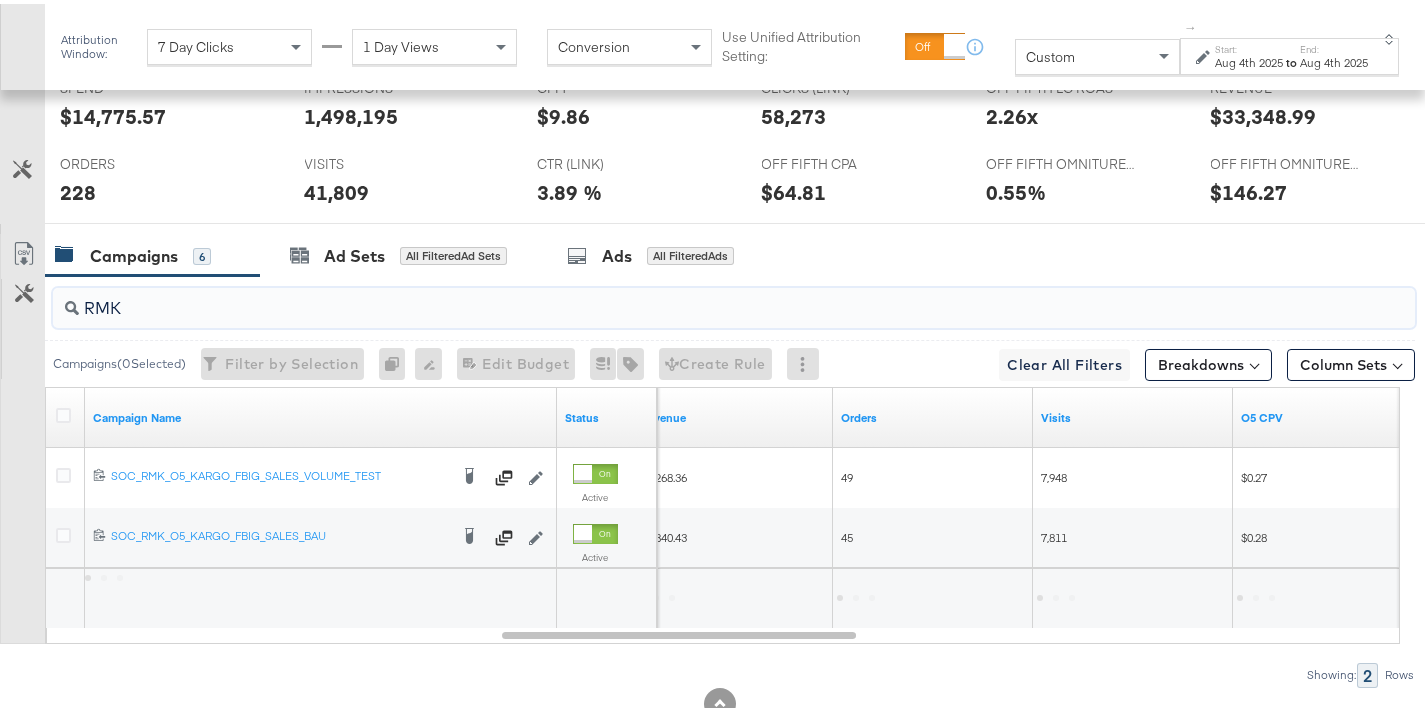 scroll, scrollTop: 927, scrollLeft: 0, axis: vertical 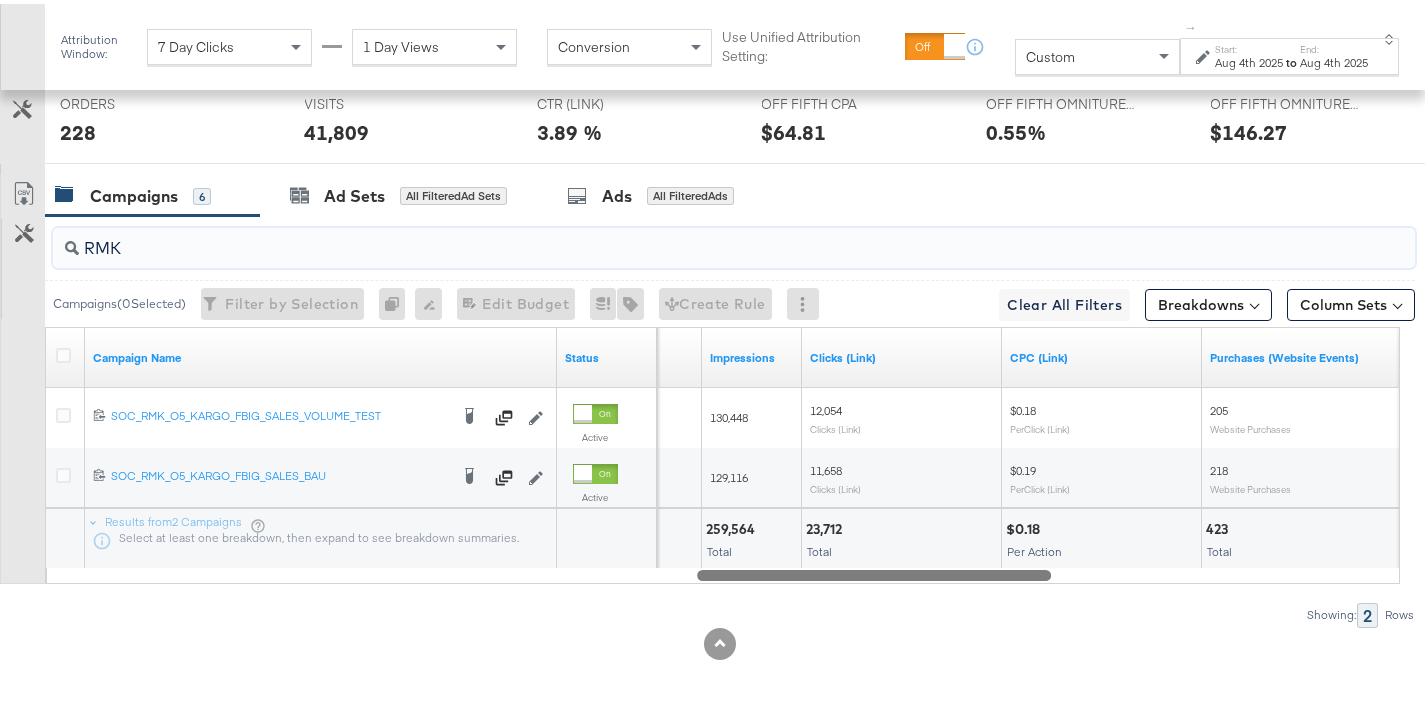 drag, startPoint x: 830, startPoint y: 574, endPoint x: 1003, endPoint y: 589, distance: 173.64908 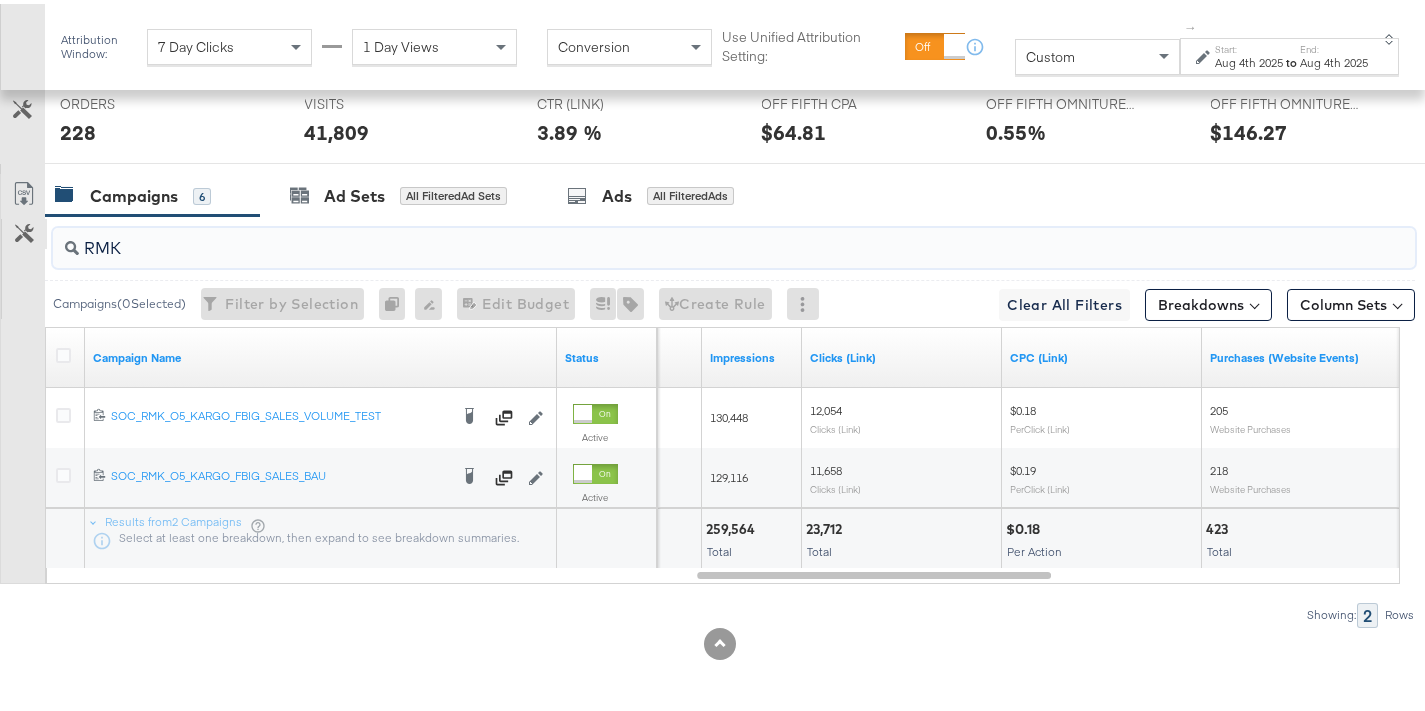 drag, startPoint x: 139, startPoint y: 245, endPoint x: 24, endPoint y: 244, distance: 115.00435 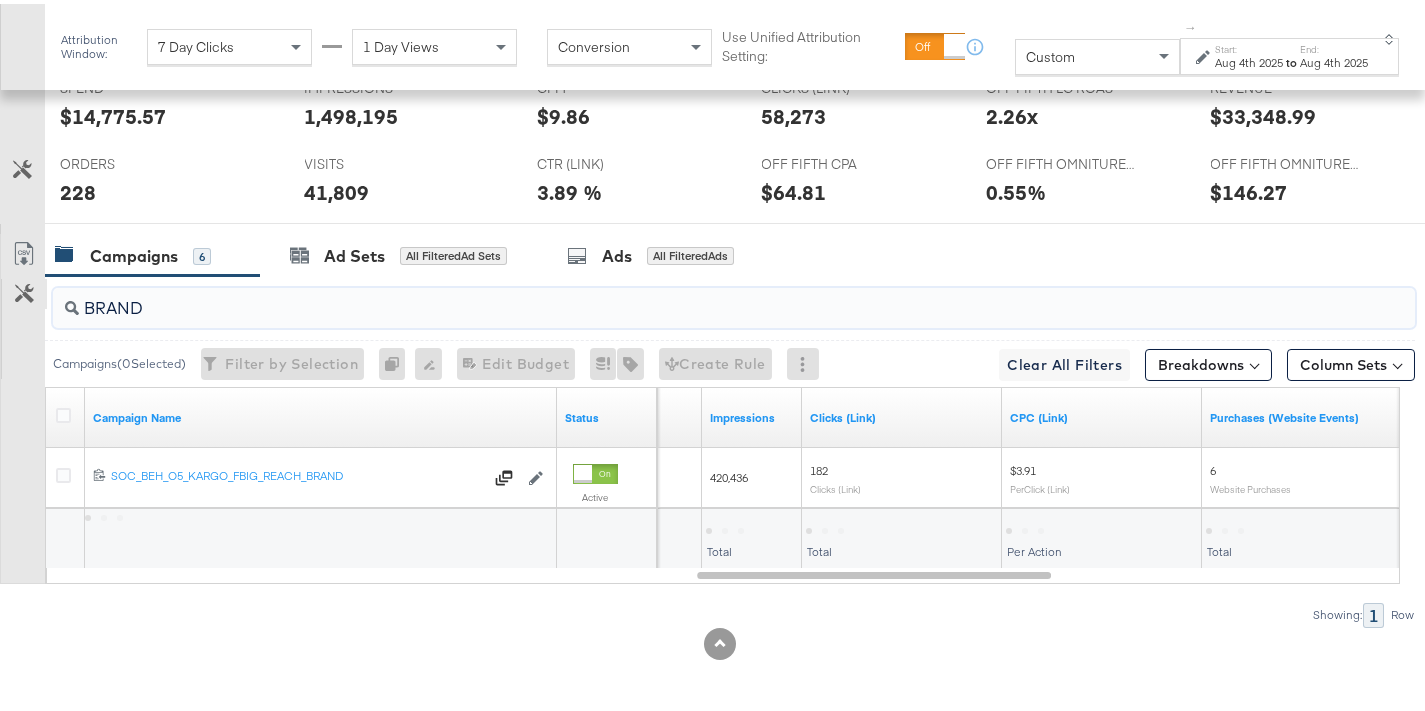 scroll, scrollTop: 867, scrollLeft: 0, axis: vertical 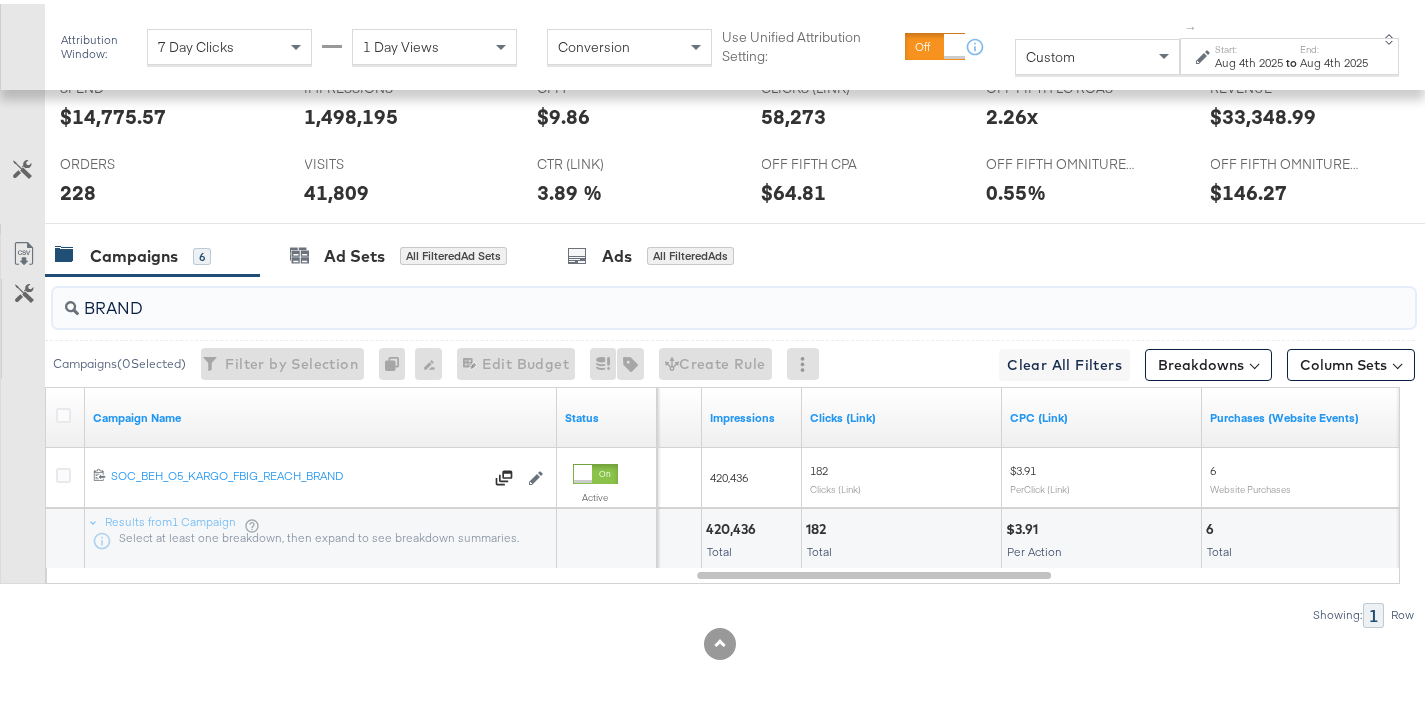 type on "BRAND" 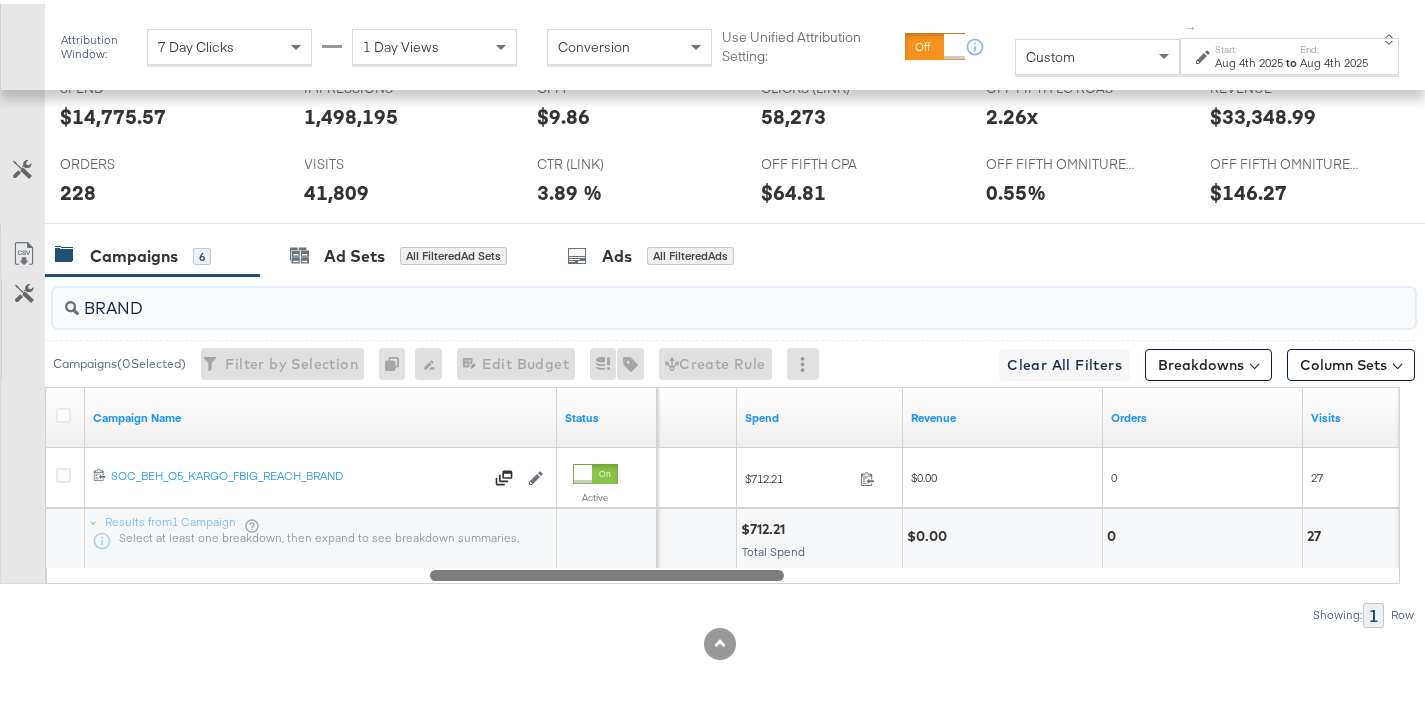drag, startPoint x: 986, startPoint y: 566, endPoint x: 719, endPoint y: 599, distance: 269.0316 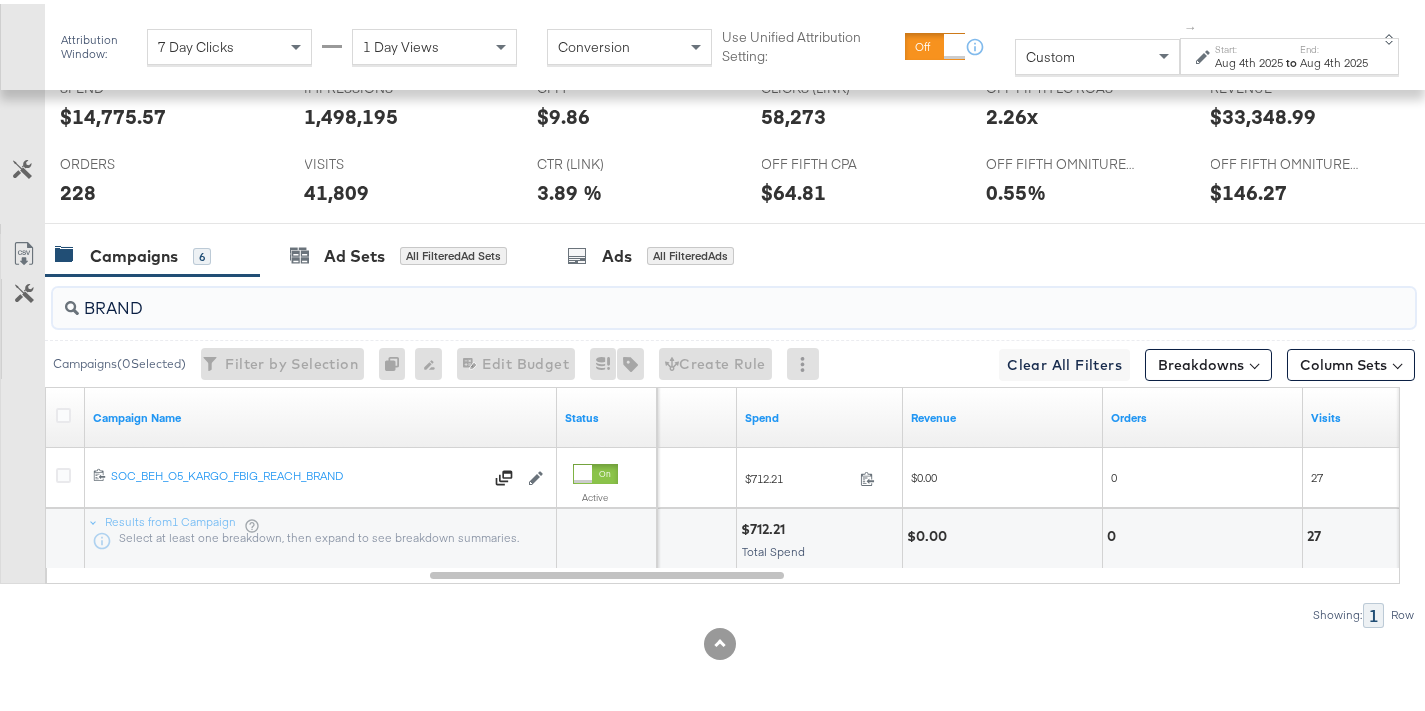 click on "Aug 4th 2025" at bounding box center [1249, 59] 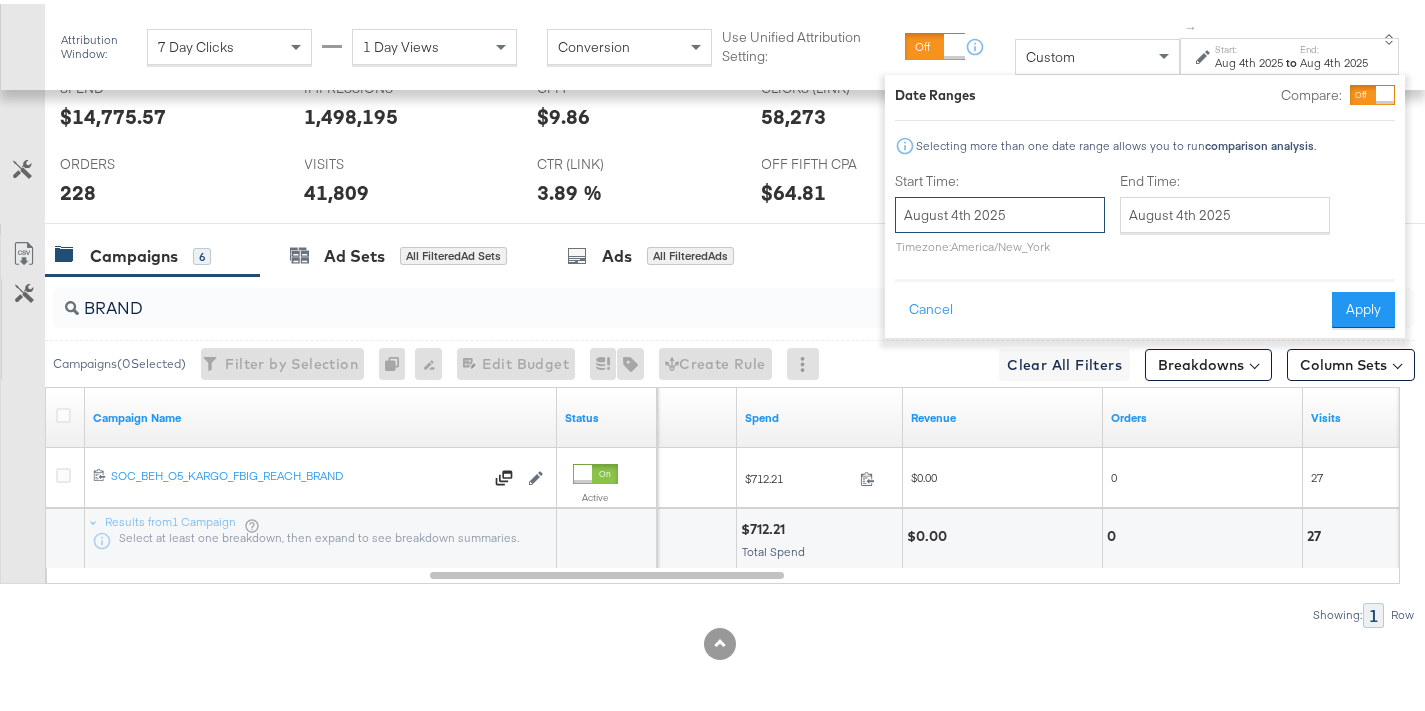 click on "August 4th 2025" at bounding box center (1000, 211) 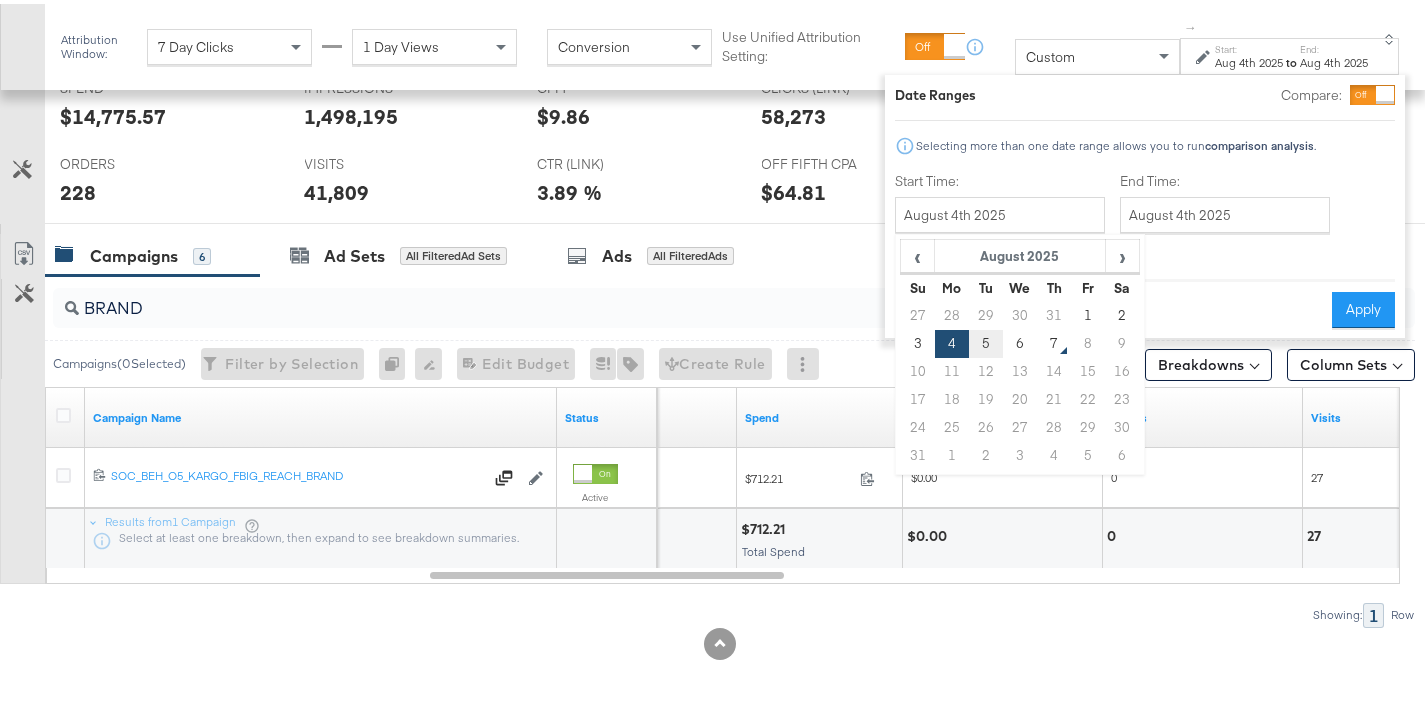 click on "5" at bounding box center [986, 340] 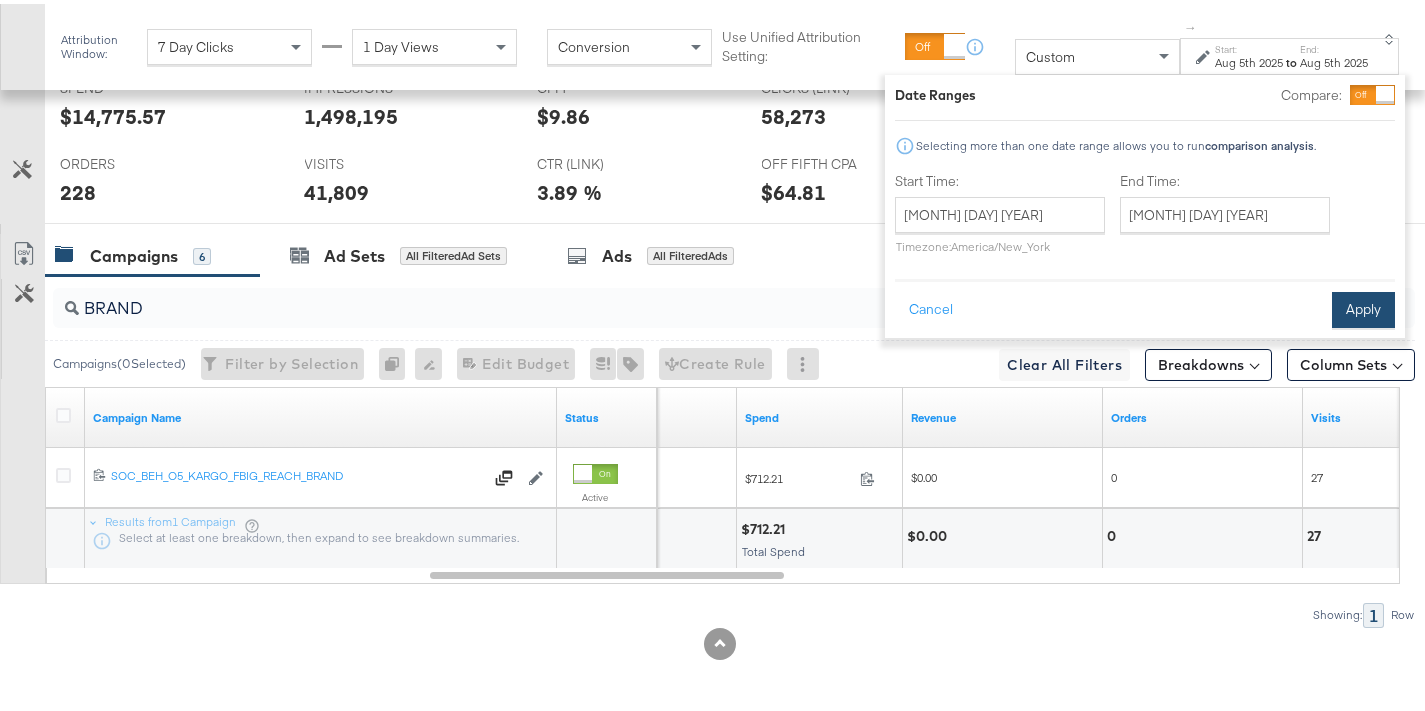 click on "Apply" at bounding box center [1363, 306] 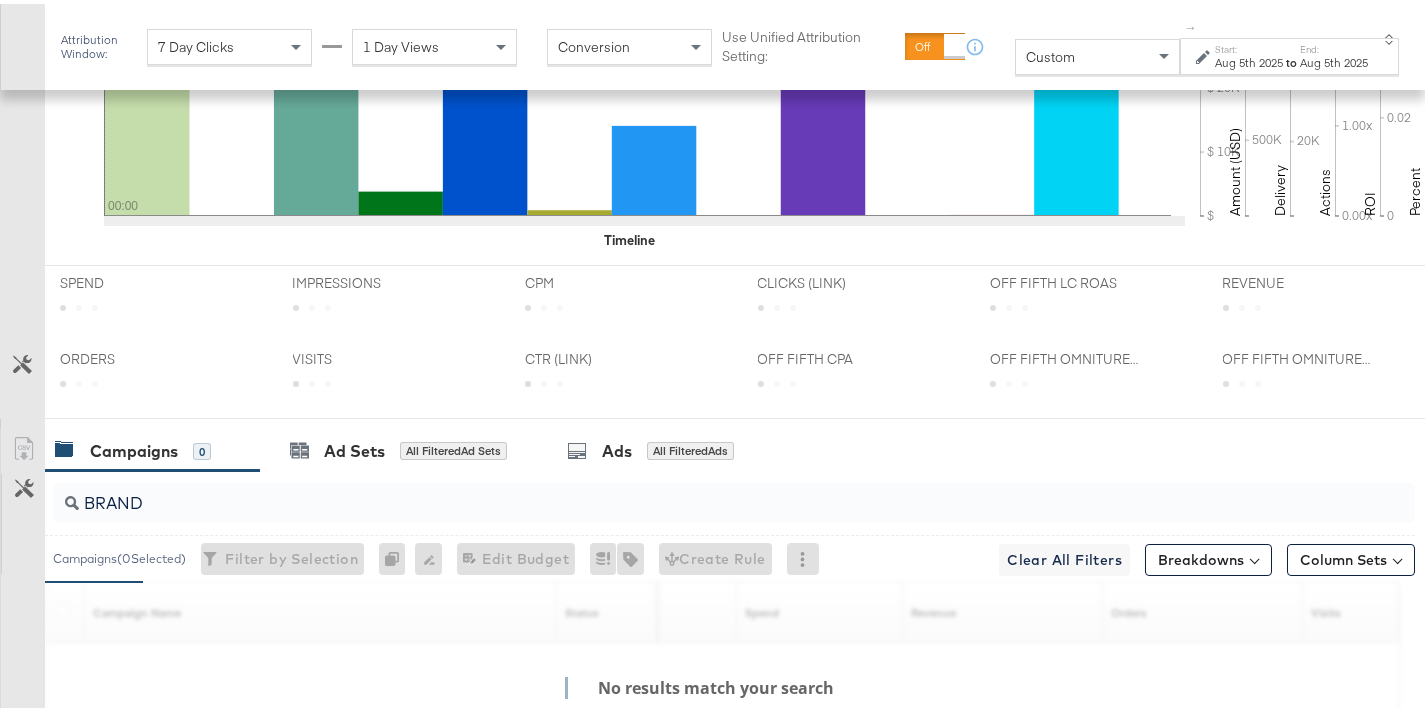 scroll, scrollTop: 867, scrollLeft: 0, axis: vertical 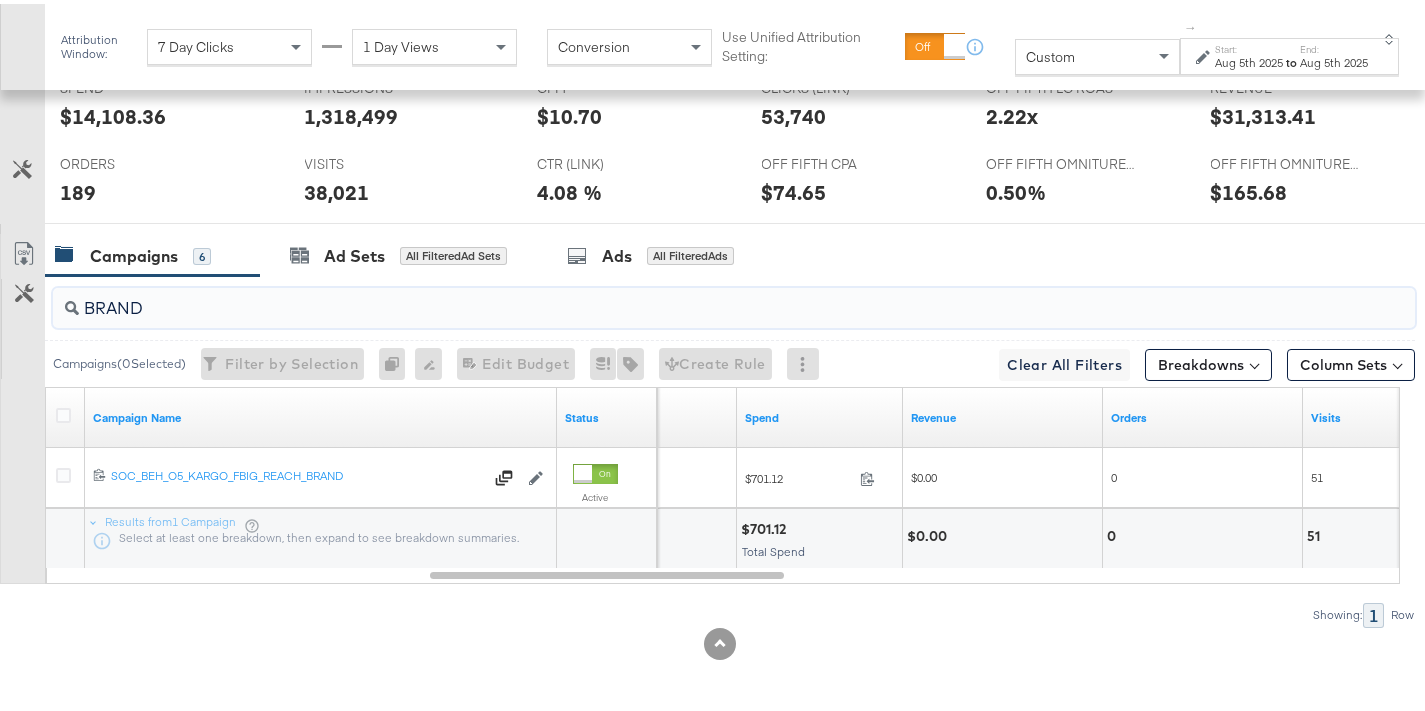 drag, startPoint x: 201, startPoint y: 315, endPoint x: 202, endPoint y: 305, distance: 10.049875 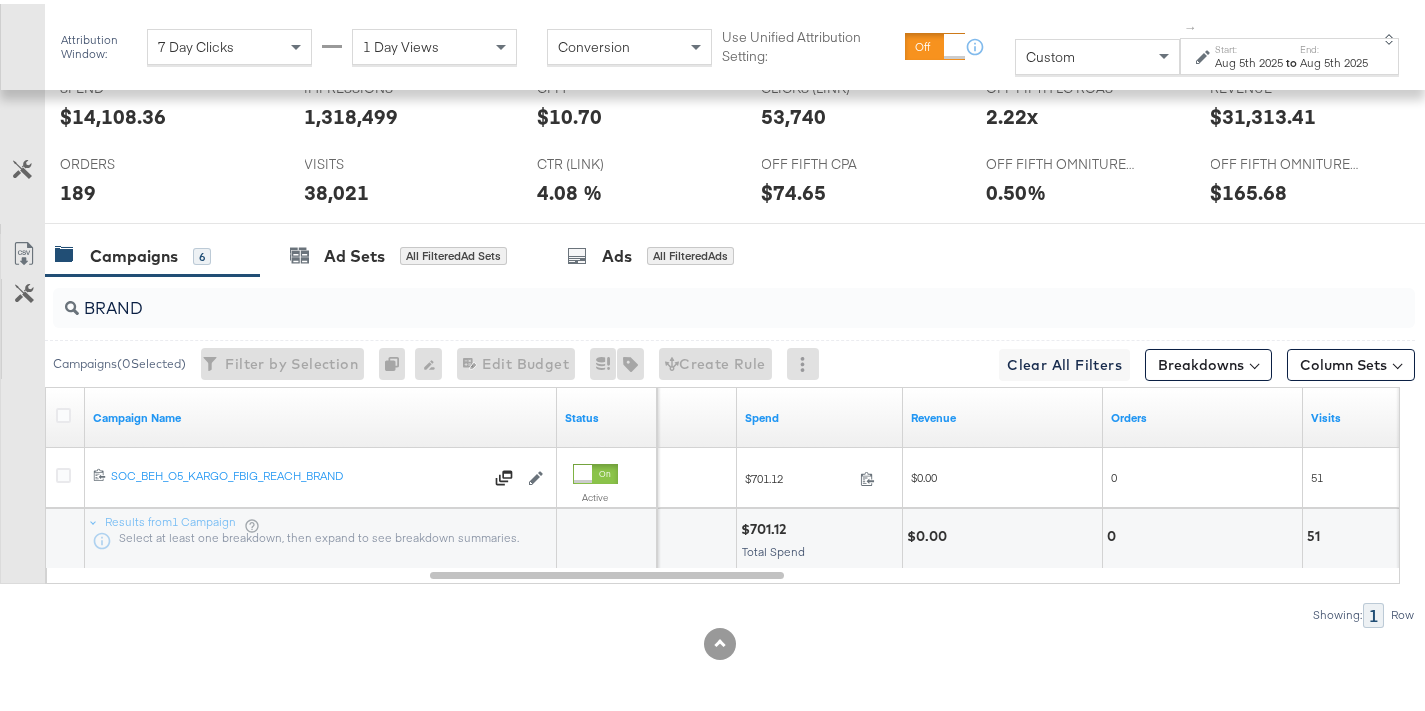 click on "BRAND" at bounding box center (730, 304) 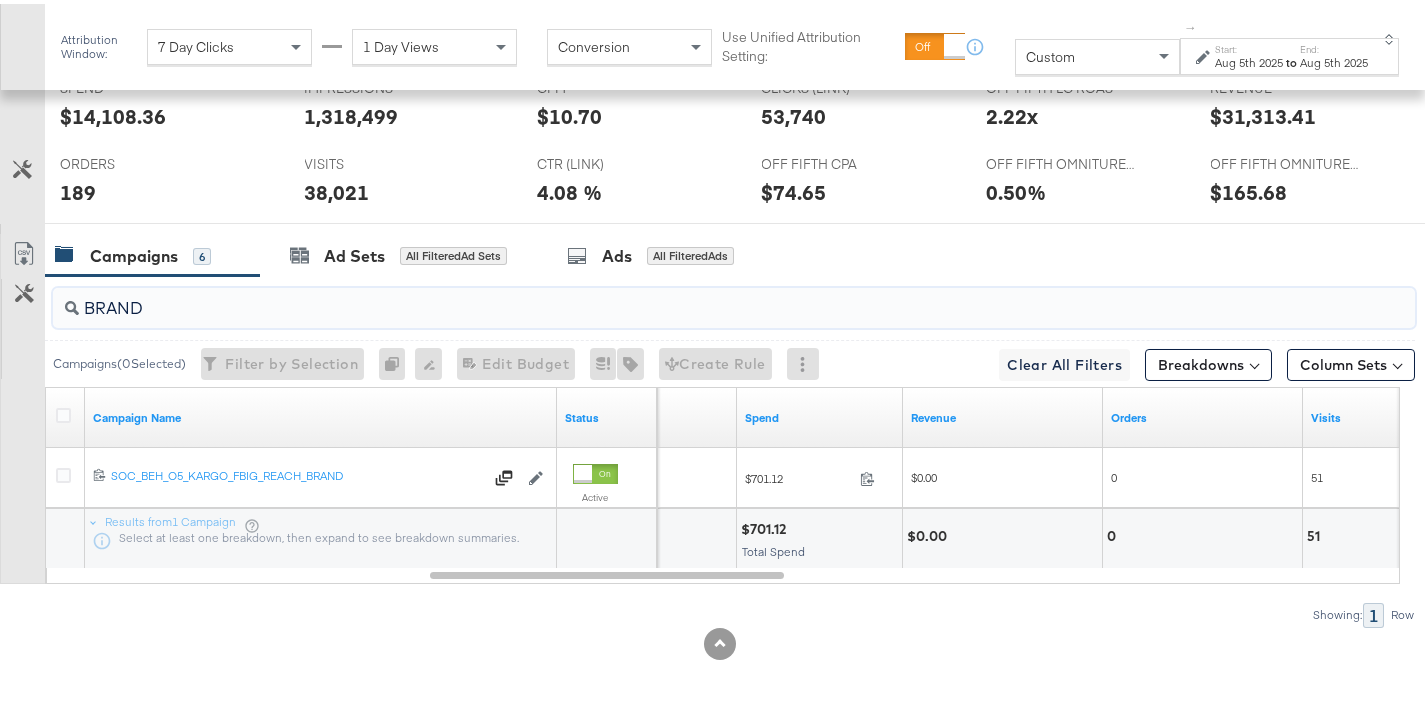 drag, startPoint x: 181, startPoint y: 310, endPoint x: 57, endPoint y: 310, distance: 124 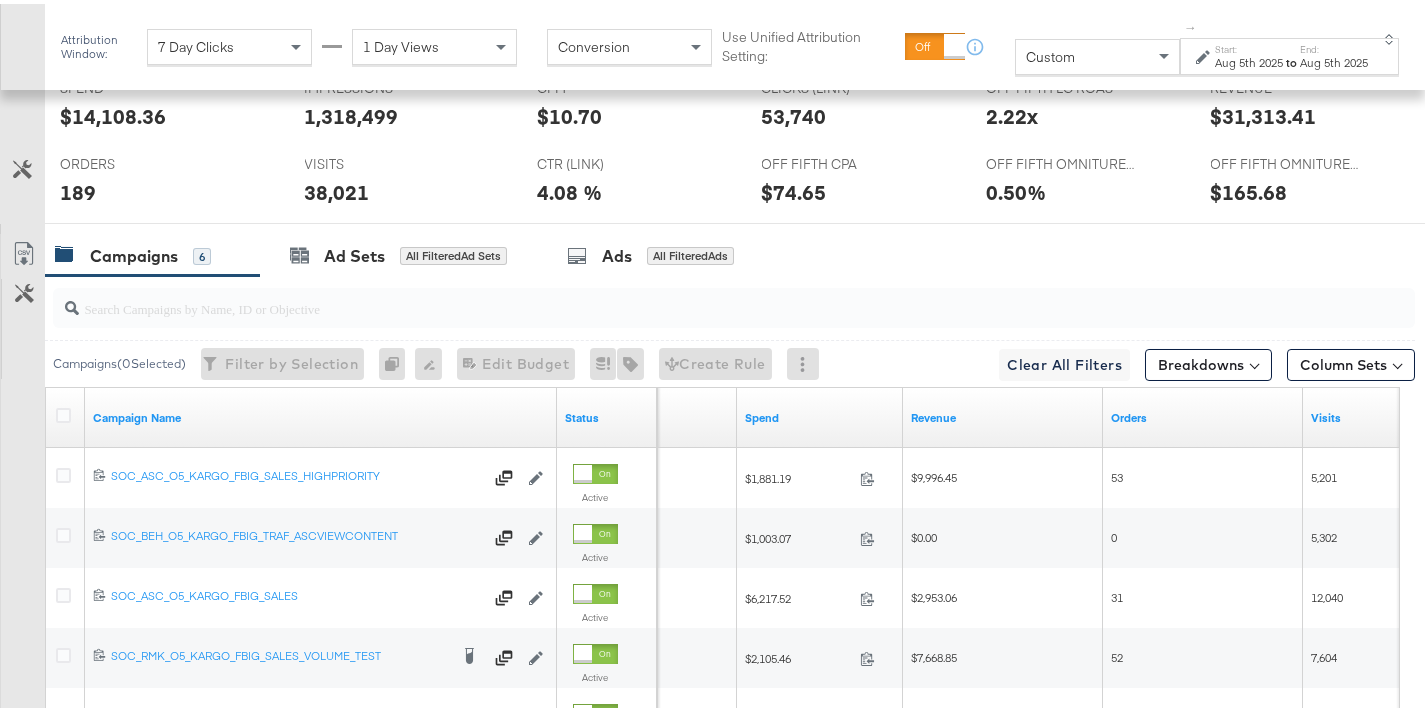scroll, scrollTop: 1053, scrollLeft: 0, axis: vertical 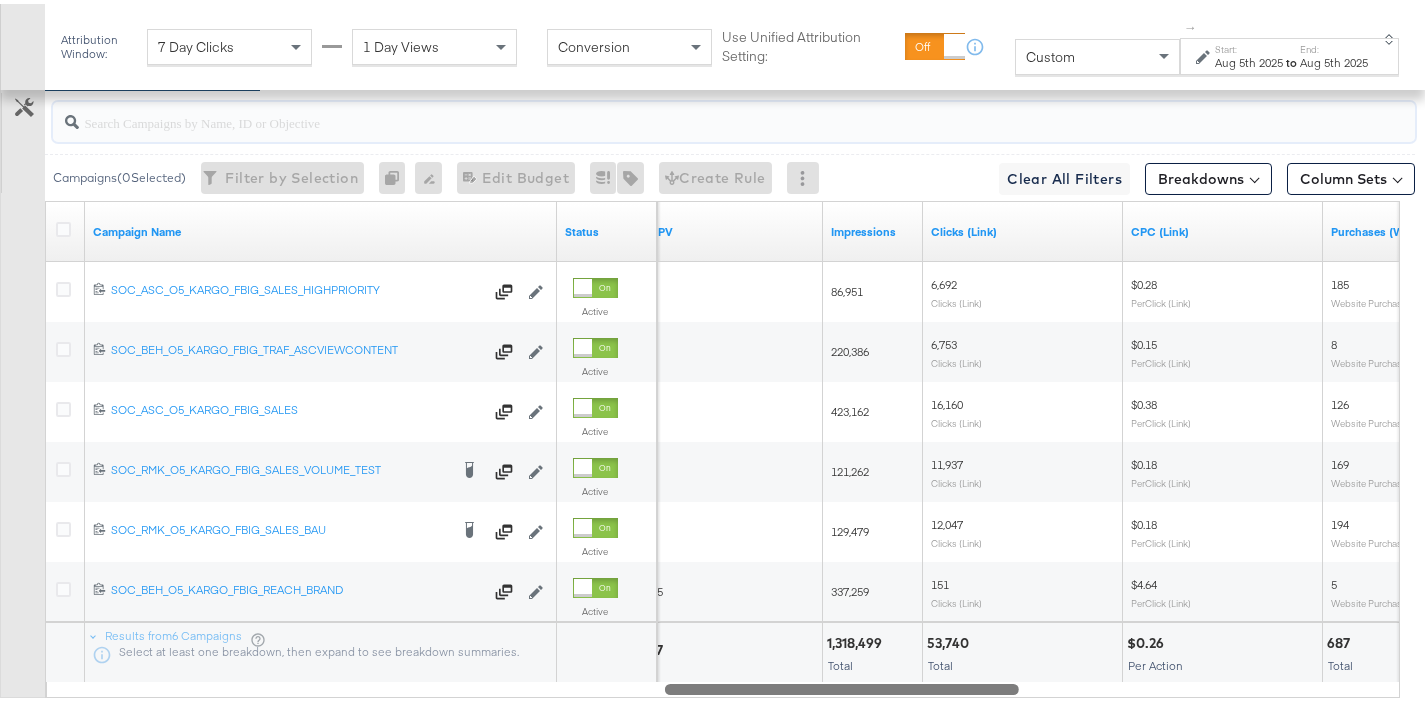 drag, startPoint x: 564, startPoint y: 682, endPoint x: 799, endPoint y: 679, distance: 235.01915 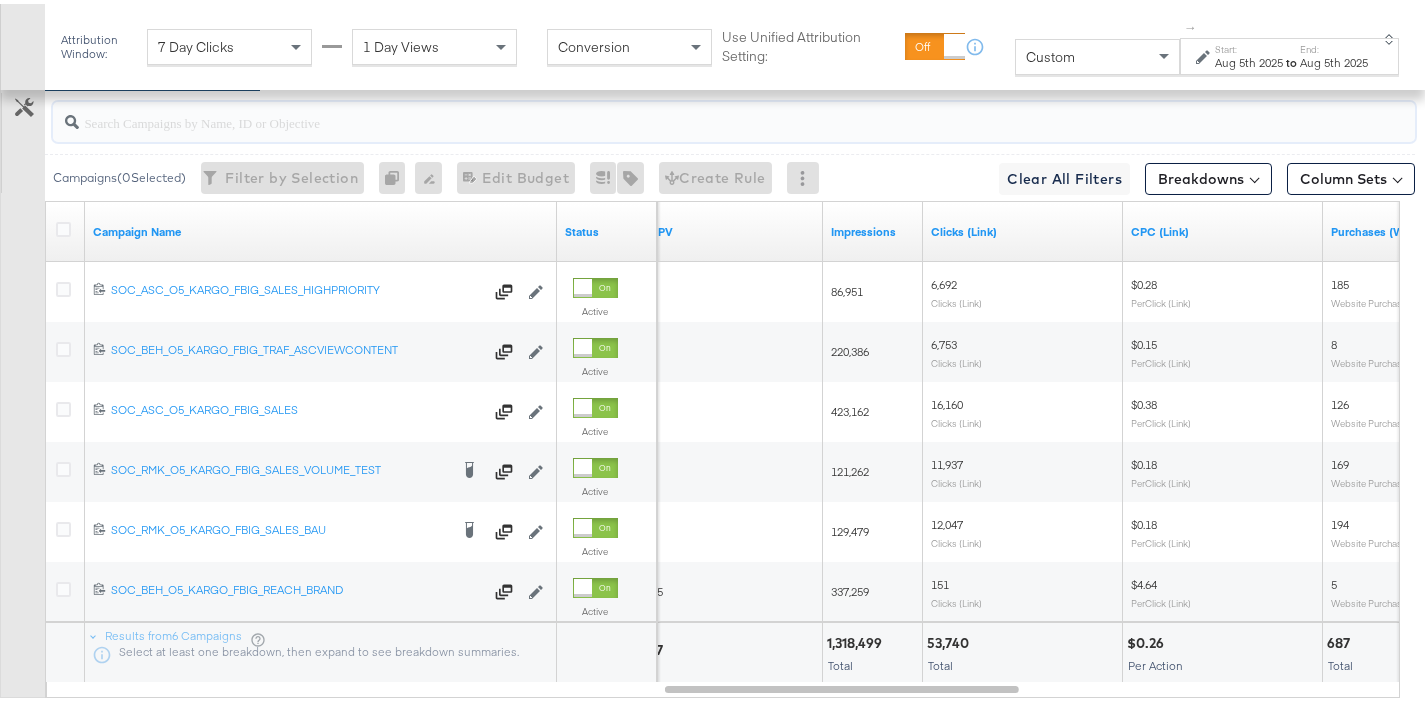 click at bounding box center (686, 110) 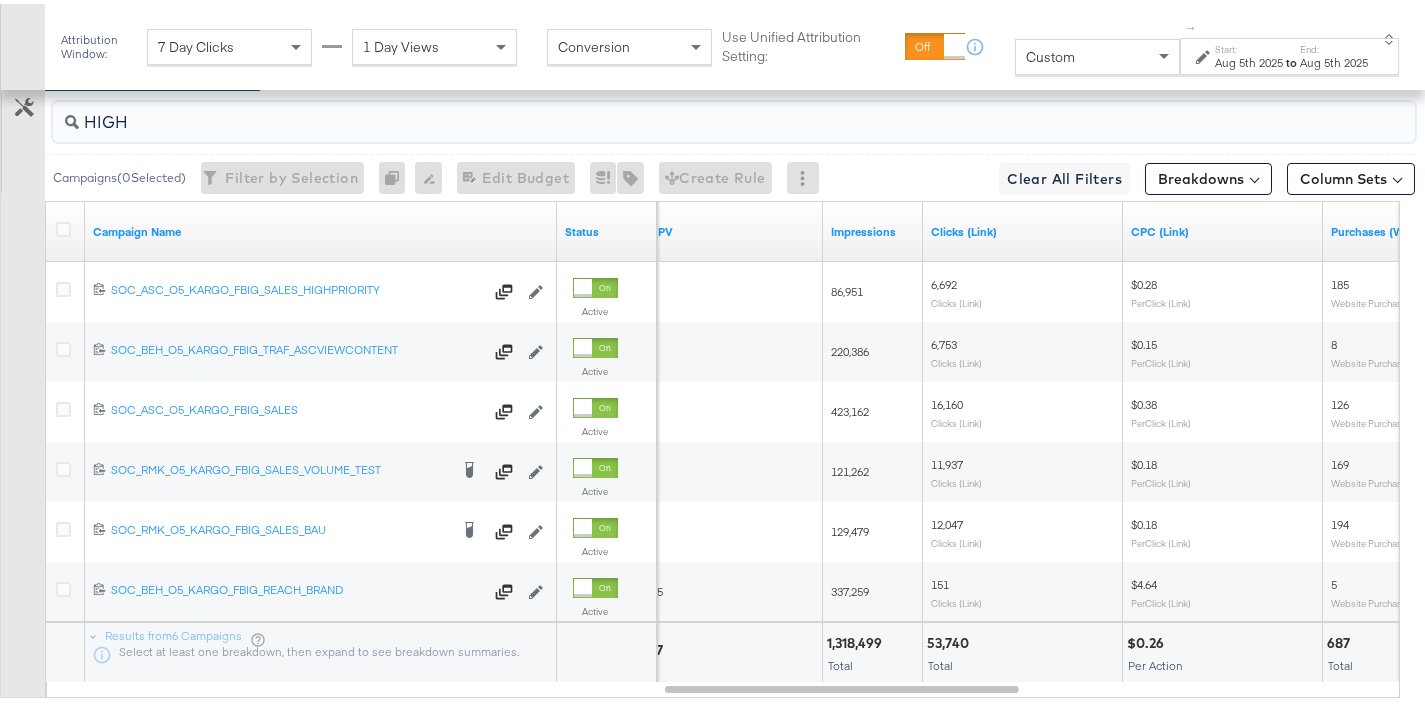 scroll, scrollTop: 867, scrollLeft: 0, axis: vertical 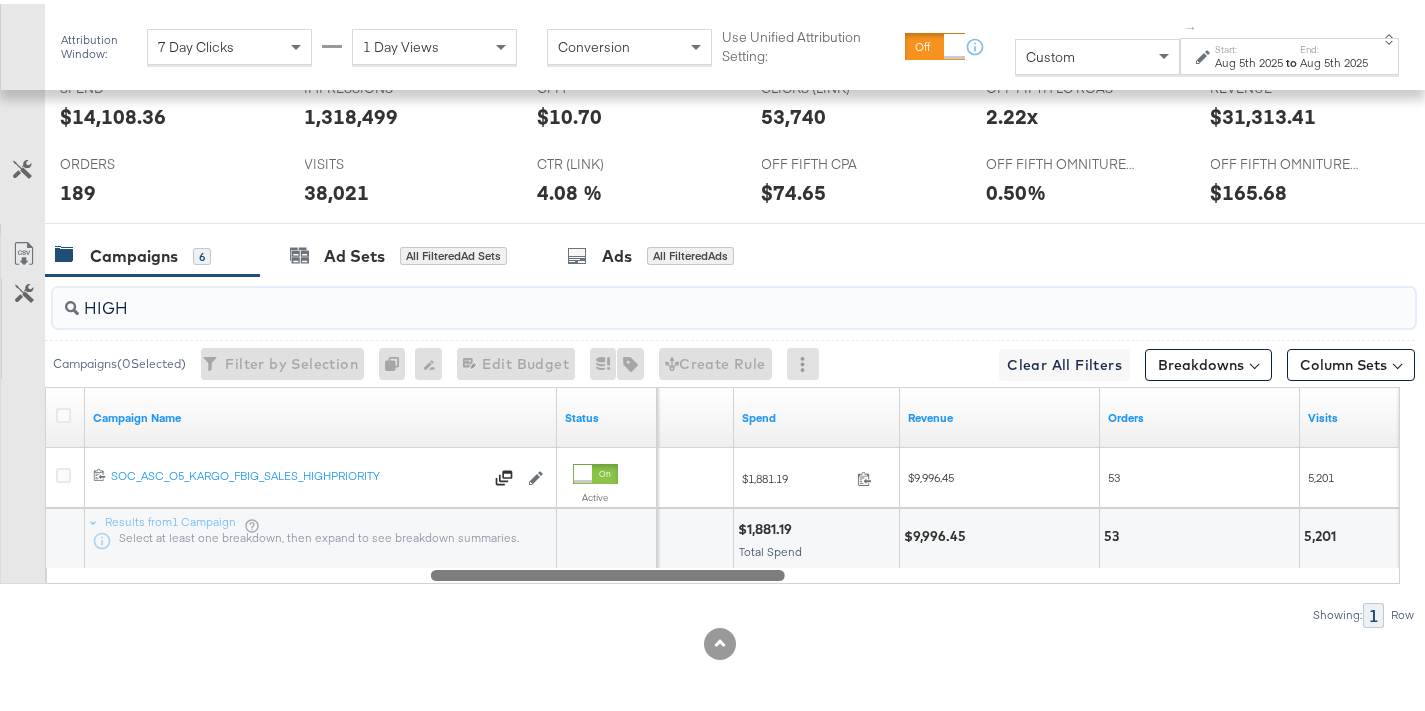 drag, startPoint x: 862, startPoint y: 570, endPoint x: 628, endPoint y: 579, distance: 234.17302 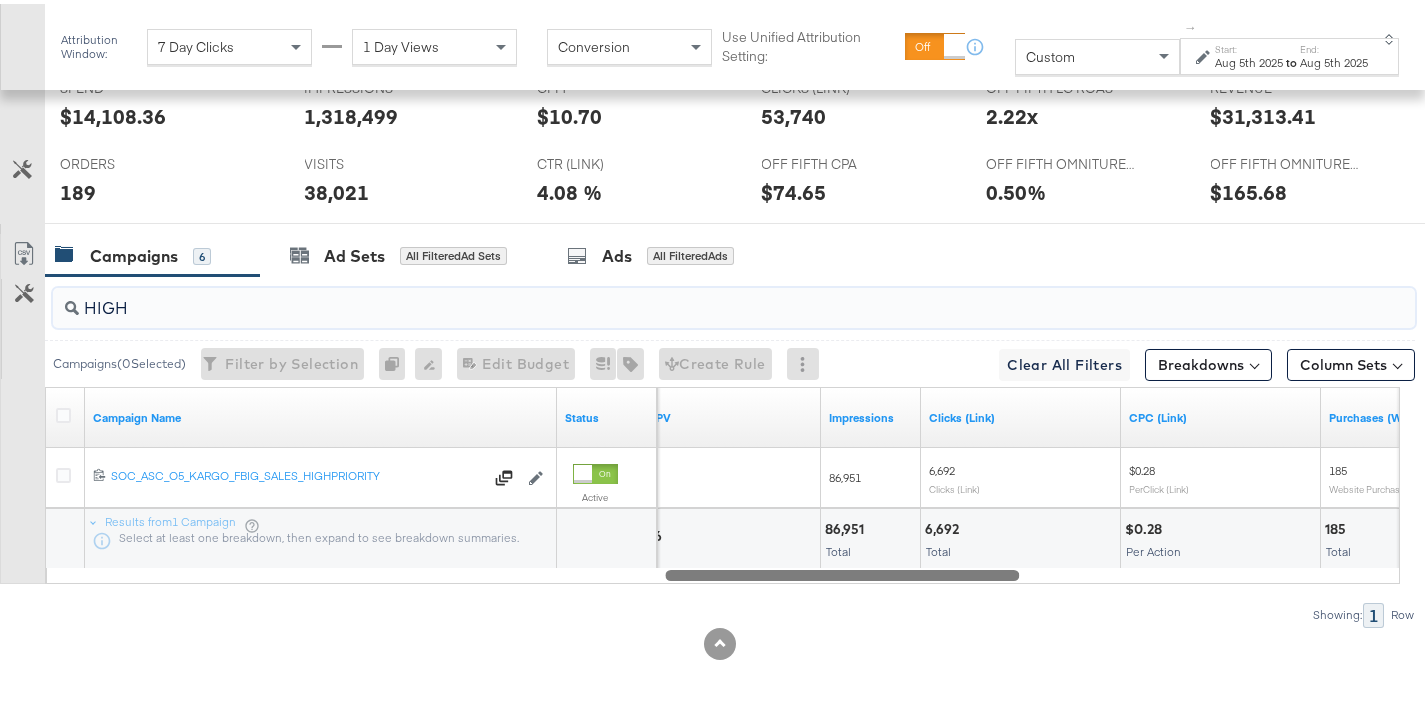 drag, startPoint x: 705, startPoint y: 577, endPoint x: 940, endPoint y: 576, distance: 235.00212 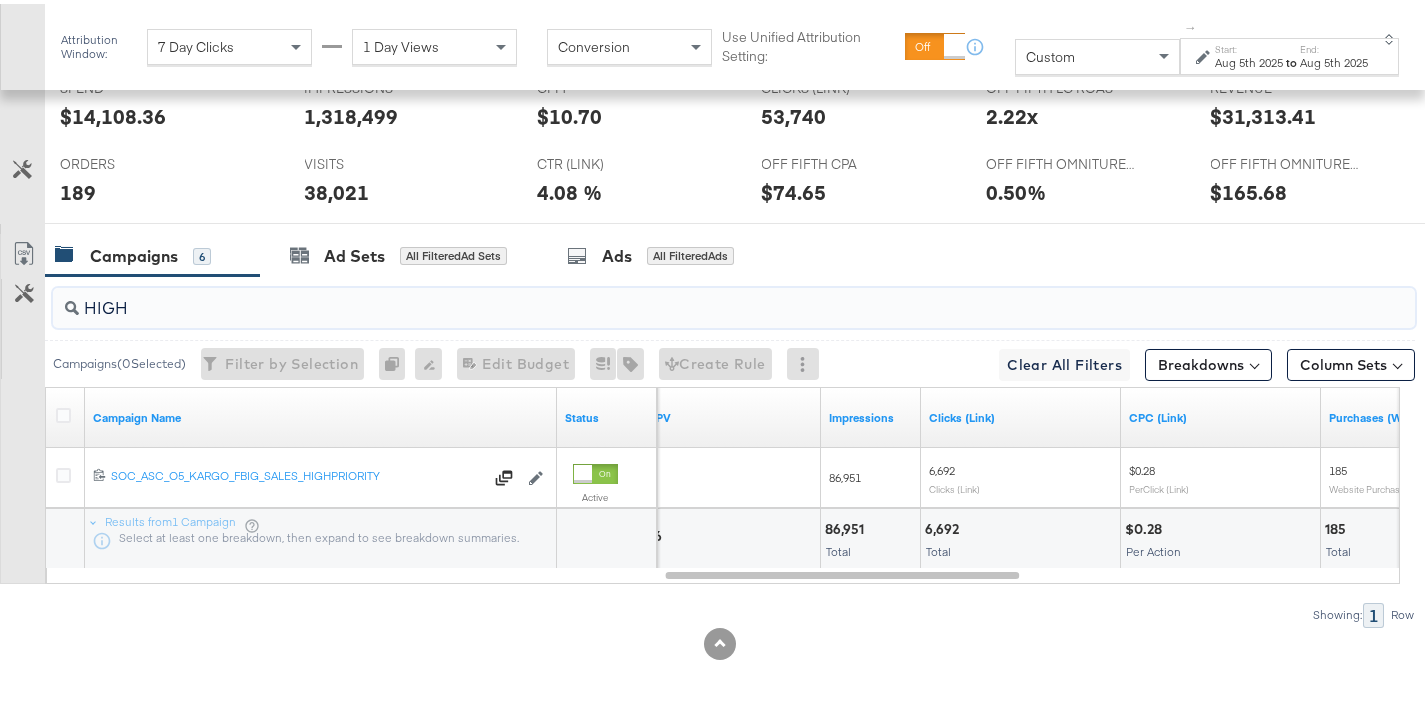 drag, startPoint x: 173, startPoint y: 309, endPoint x: 43, endPoint y: 315, distance: 130.13838 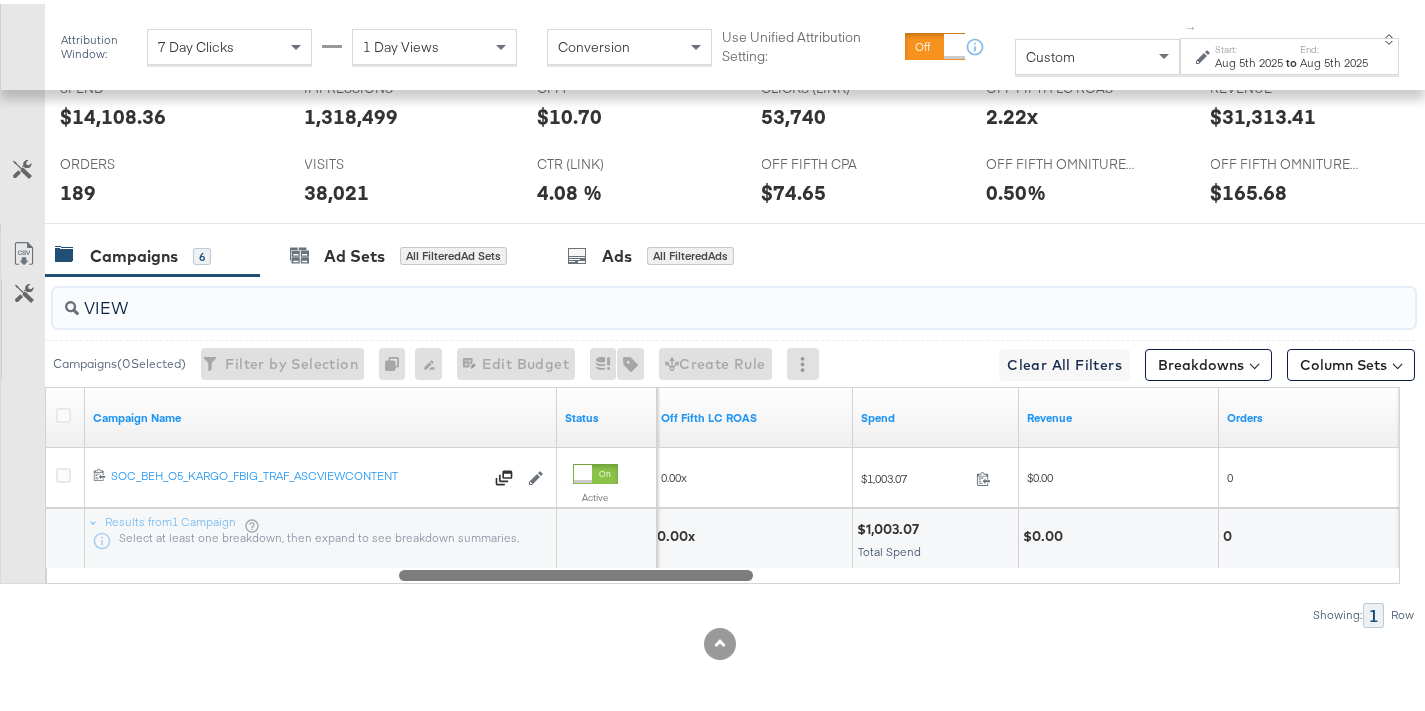 drag, startPoint x: 944, startPoint y: 577, endPoint x: 636, endPoint y: 574, distance: 308.01462 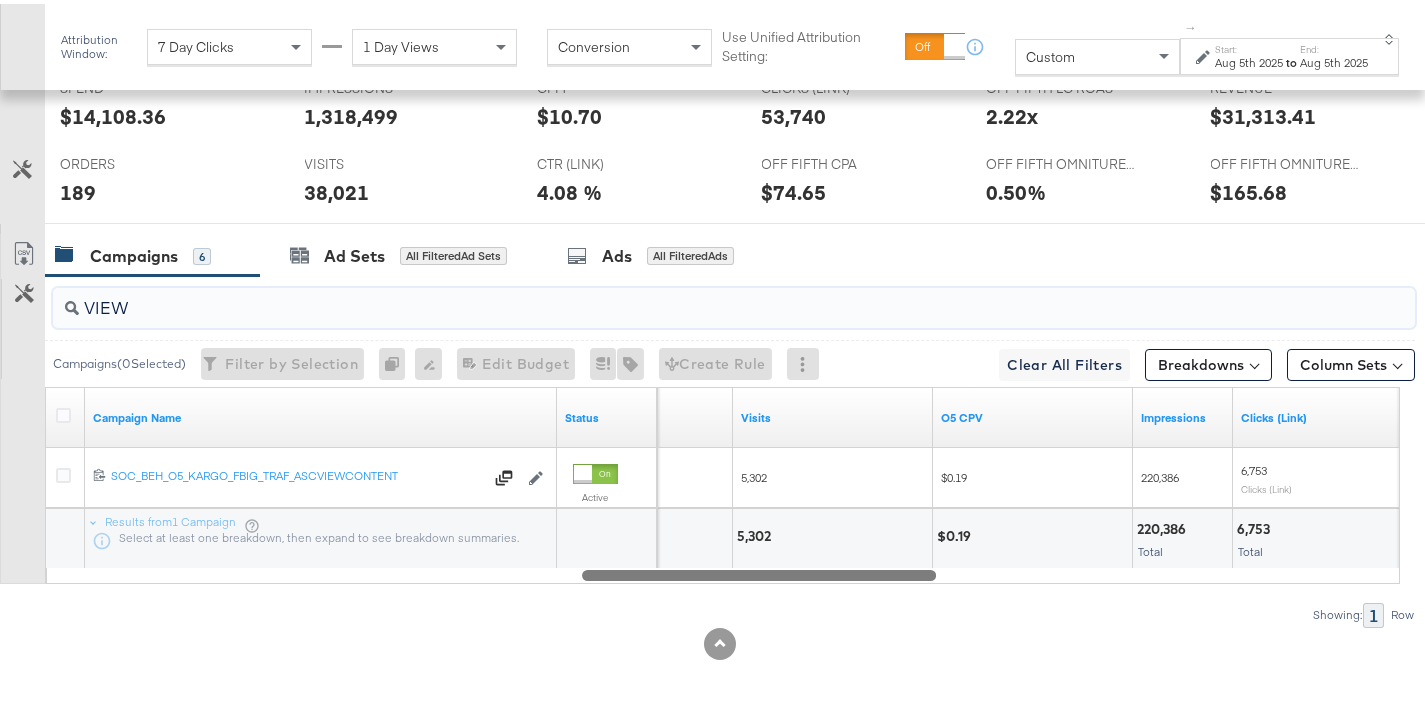 drag, startPoint x: 703, startPoint y: 574, endPoint x: 886, endPoint y: 579, distance: 183.0683 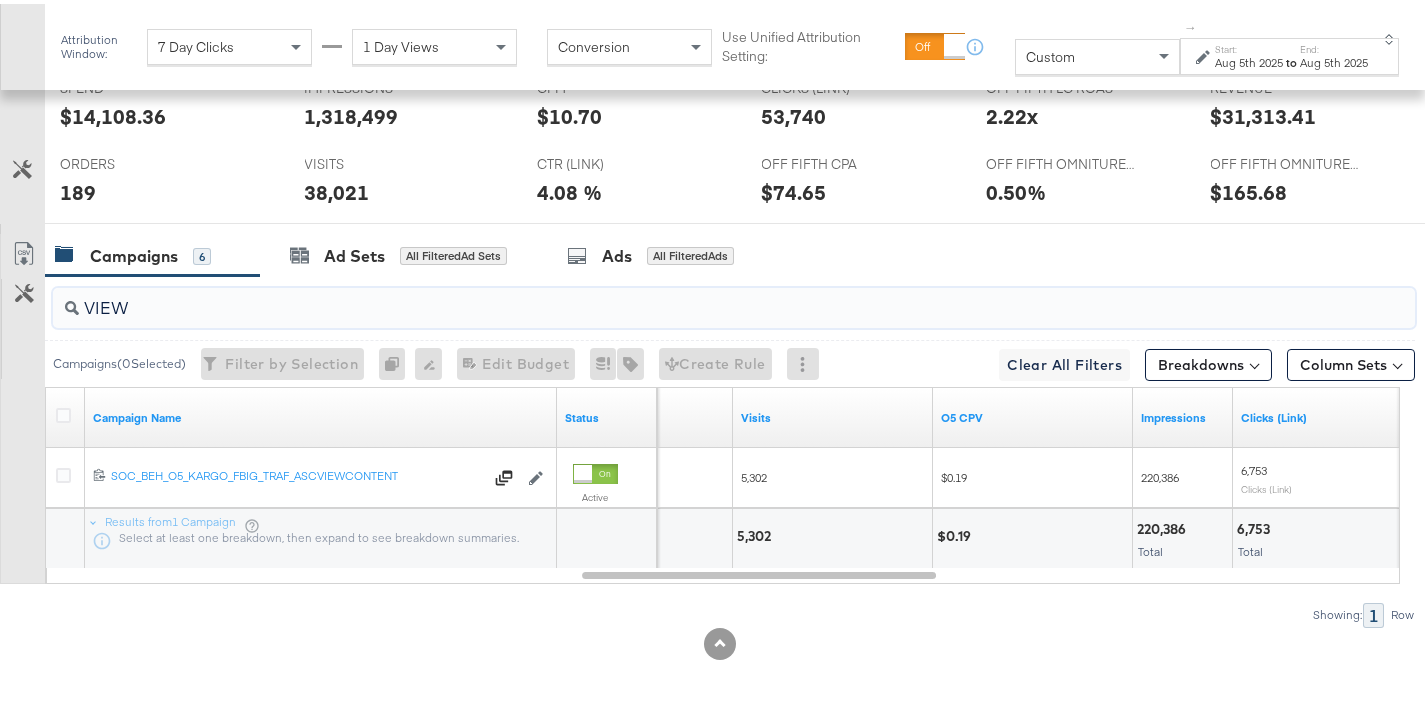 click on "VIEW" at bounding box center [686, 296] 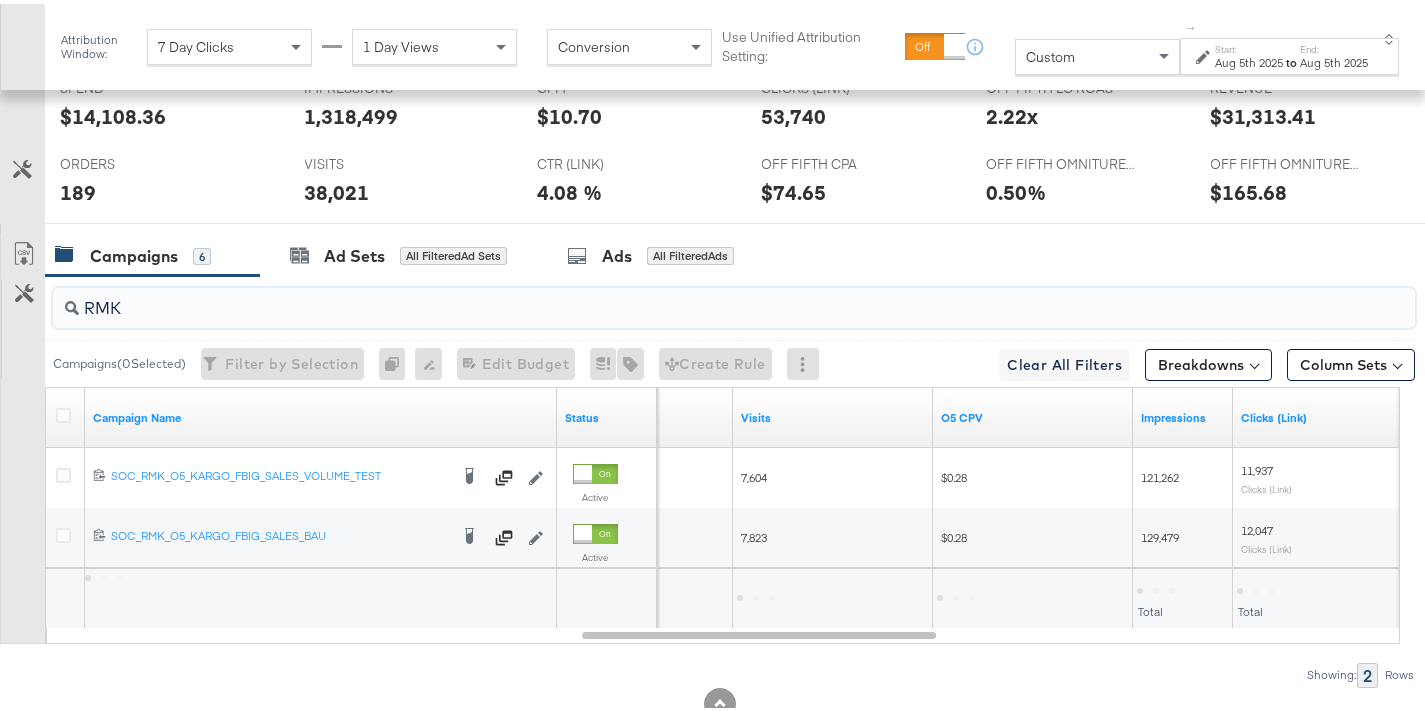 scroll, scrollTop: 927, scrollLeft: 0, axis: vertical 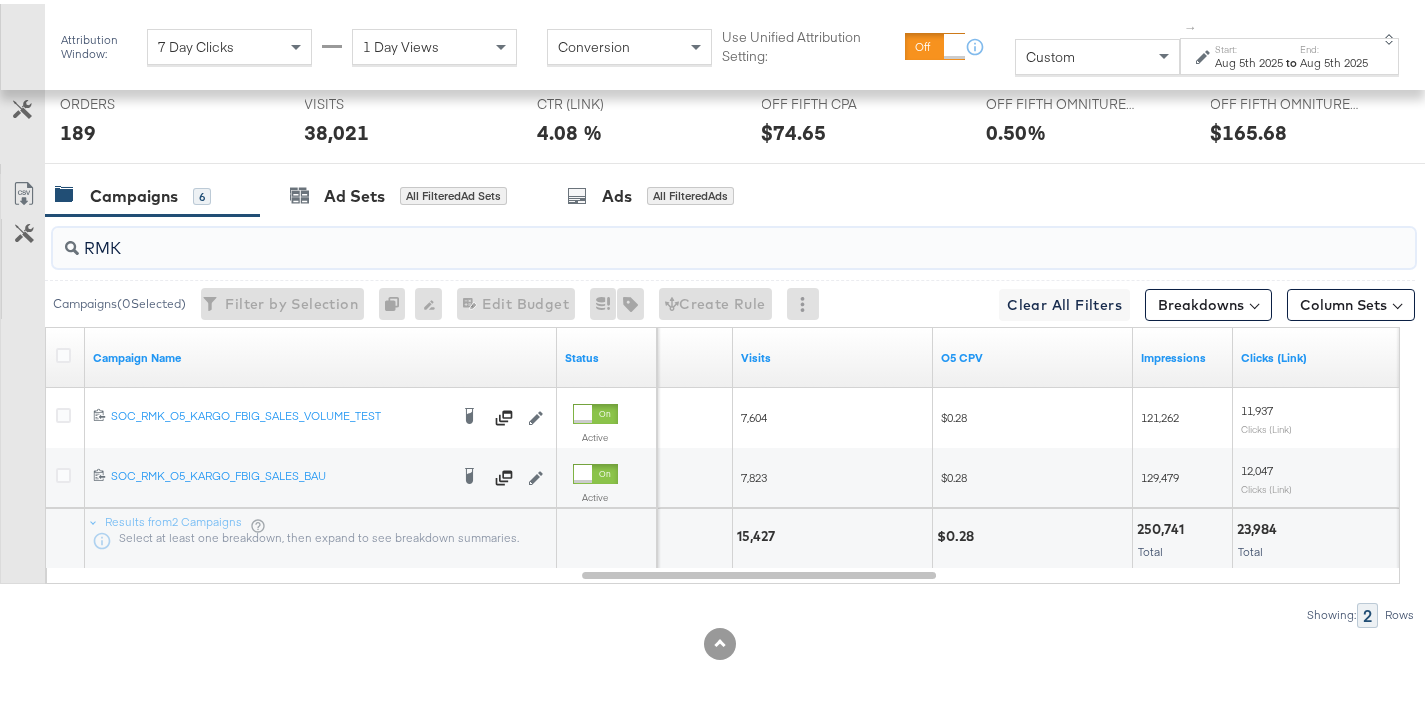 drag, startPoint x: 150, startPoint y: 247, endPoint x: 41, endPoint y: 253, distance: 109.165016 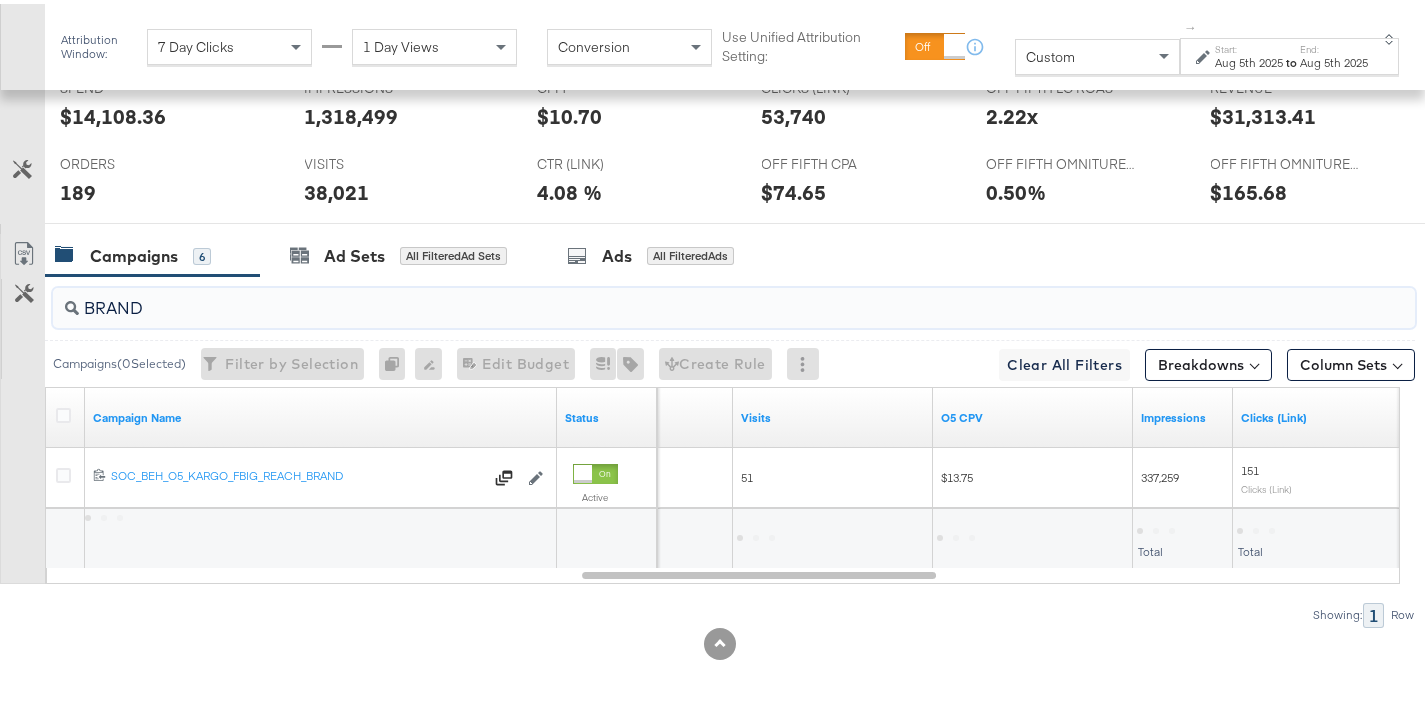 scroll, scrollTop: 867, scrollLeft: 0, axis: vertical 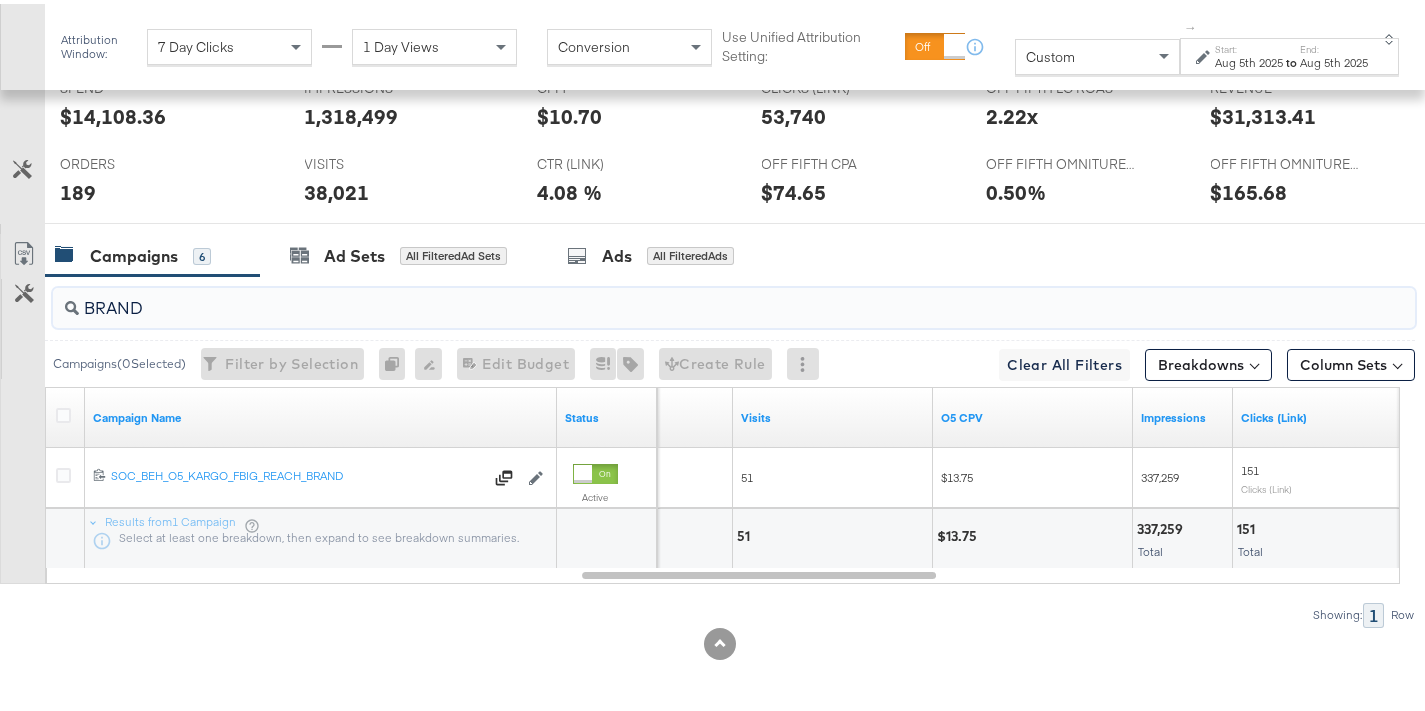type on "BRAND" 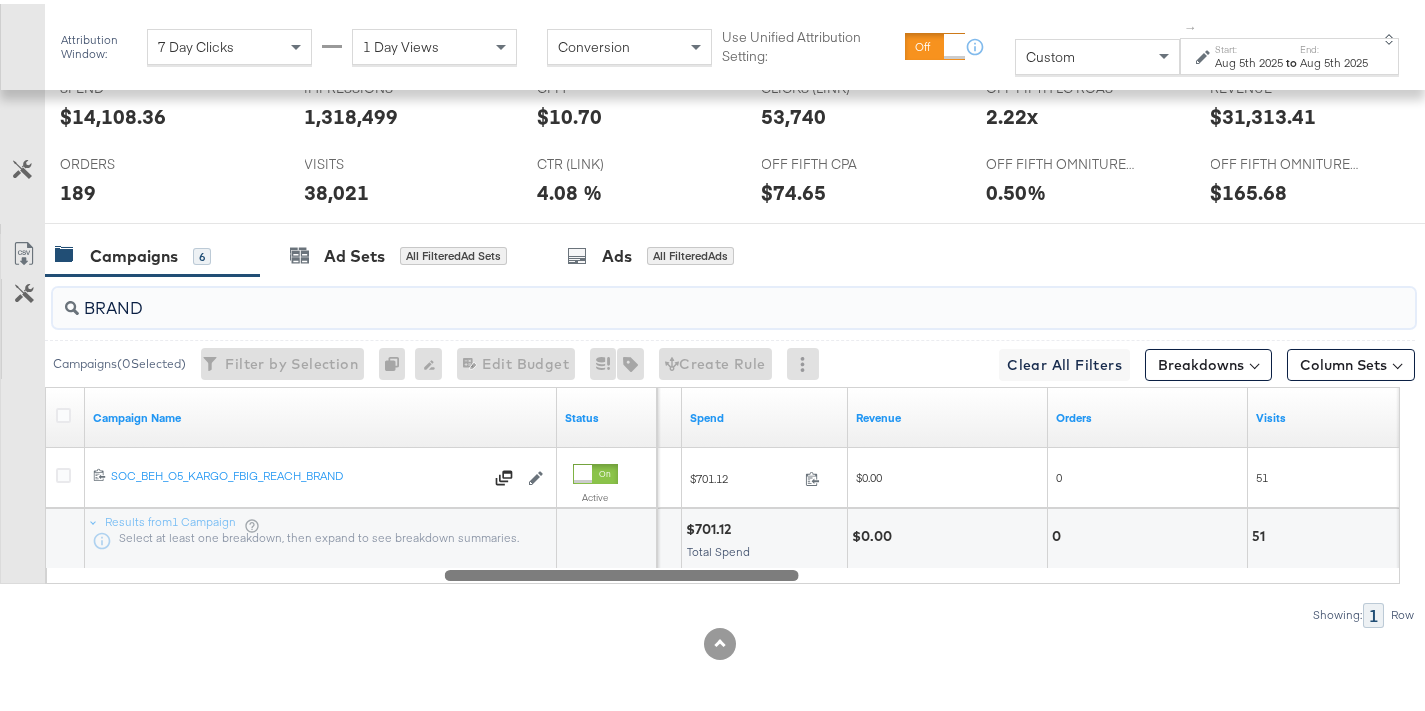 drag, startPoint x: 700, startPoint y: 573, endPoint x: 563, endPoint y: 587, distance: 137.71347 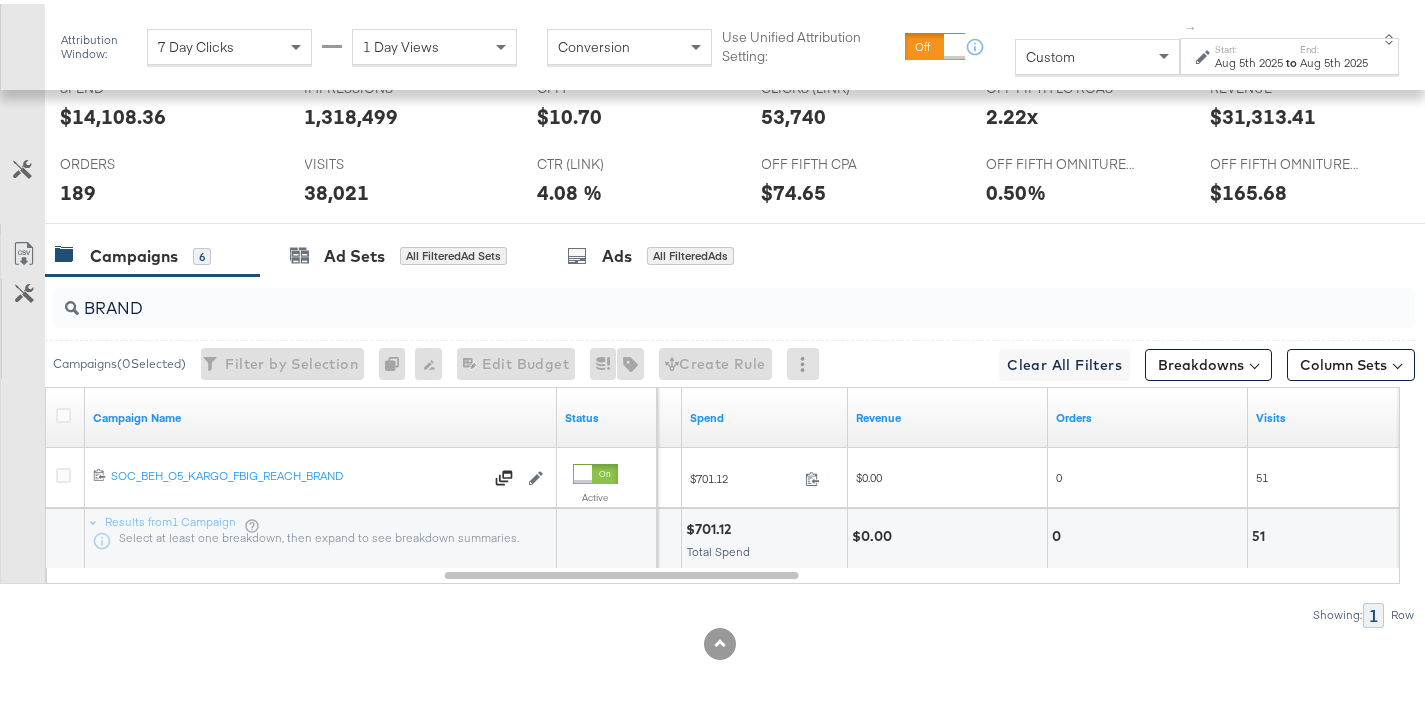 click on "Aug 5th 2025" at bounding box center (1249, 59) 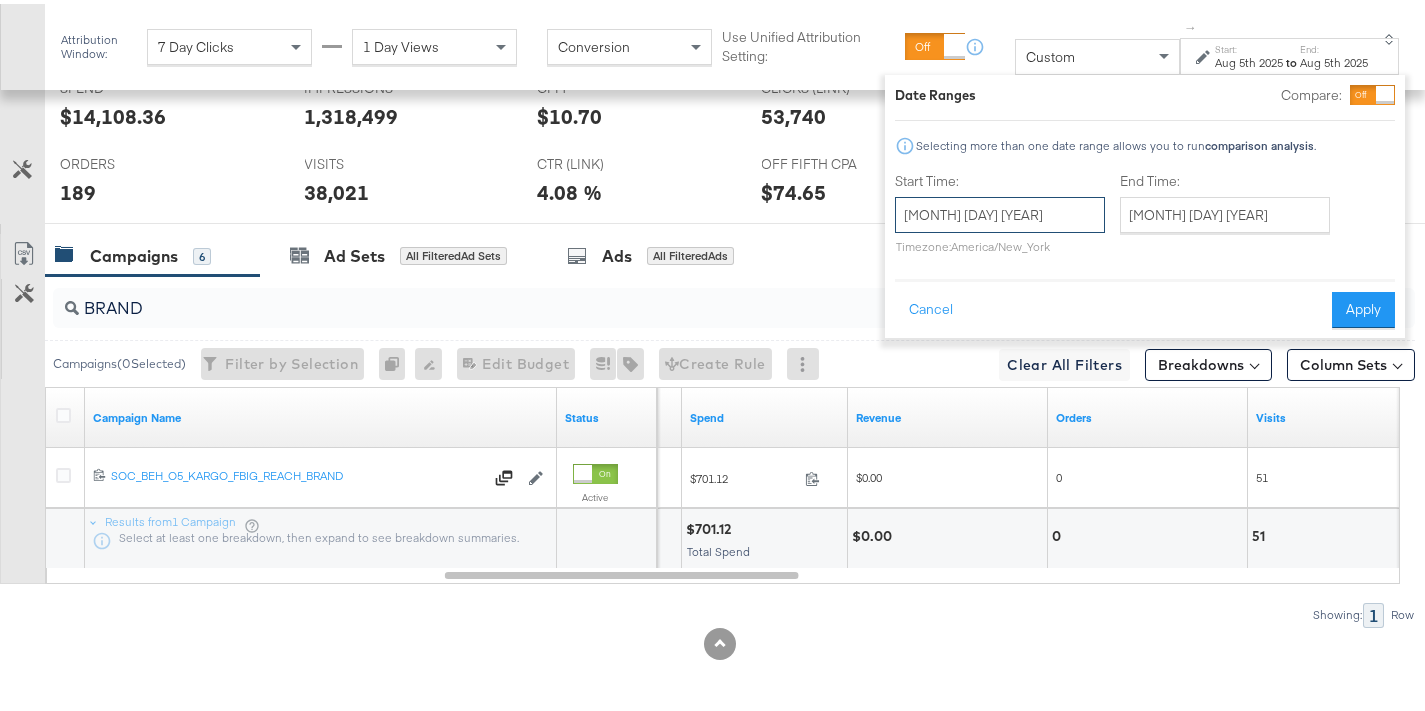 click on "[MONTH] [DAY] [YEAR]" at bounding box center [1000, 211] 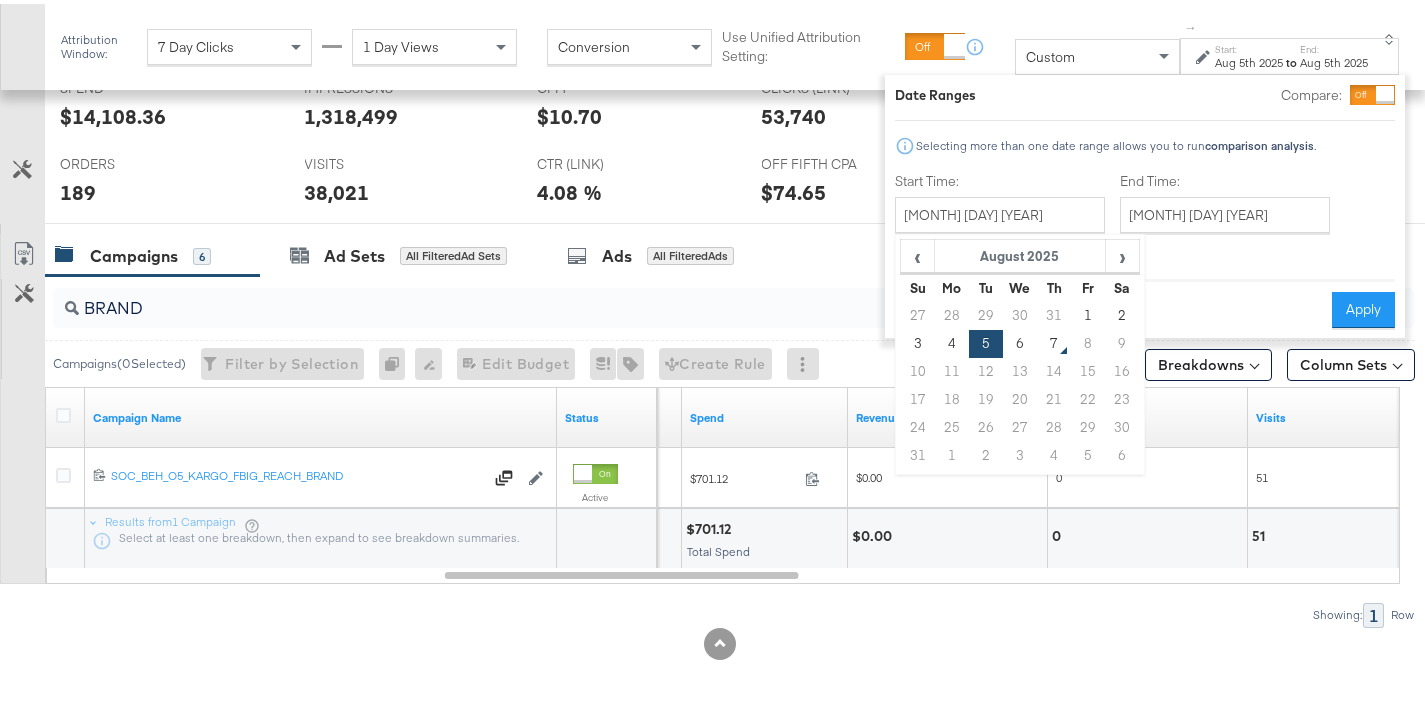 click on "6" at bounding box center [1020, 340] 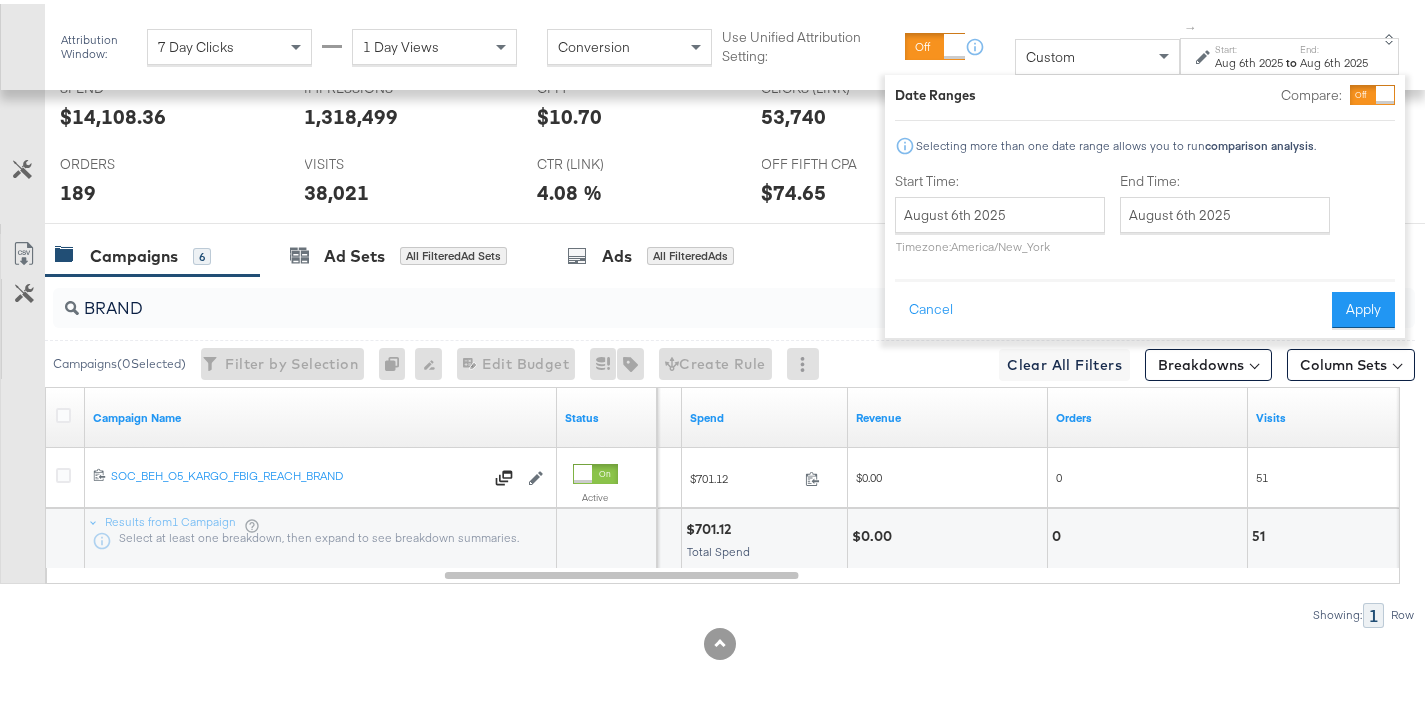 click on "Date Ranges Compare:  Selecting more than one date range allows you to run  comparison analysis . Start Time: [MONTH] [DAY] [YEAR] ‹ [MONTH] [YEAR] › Su Mo Tu We Th Fr Sa 27 28 29 30 31 1 2 3 4 5 6 7 8 9 10 11 12 13 14 15 16 17 18 19 20 21 22 23 24 25 26 27 28 29 30 31 1 2 3 4 5 6 Timezone:  America/New_York End Time: [MONTH] [DAY] [YEAR] ‹ [MONTH] [YEAR] › Su Mo Tu We Th Fr Sa 27 28 29 30 31 1 2 3 4 5 6 7 8 9 10 11 12 13 14 15 16 17 18 19 20 21 22 23 24 25 26 27 28 29 30 31 1 2 3 4 5 6 Cancel Apply" at bounding box center (1145, 202) 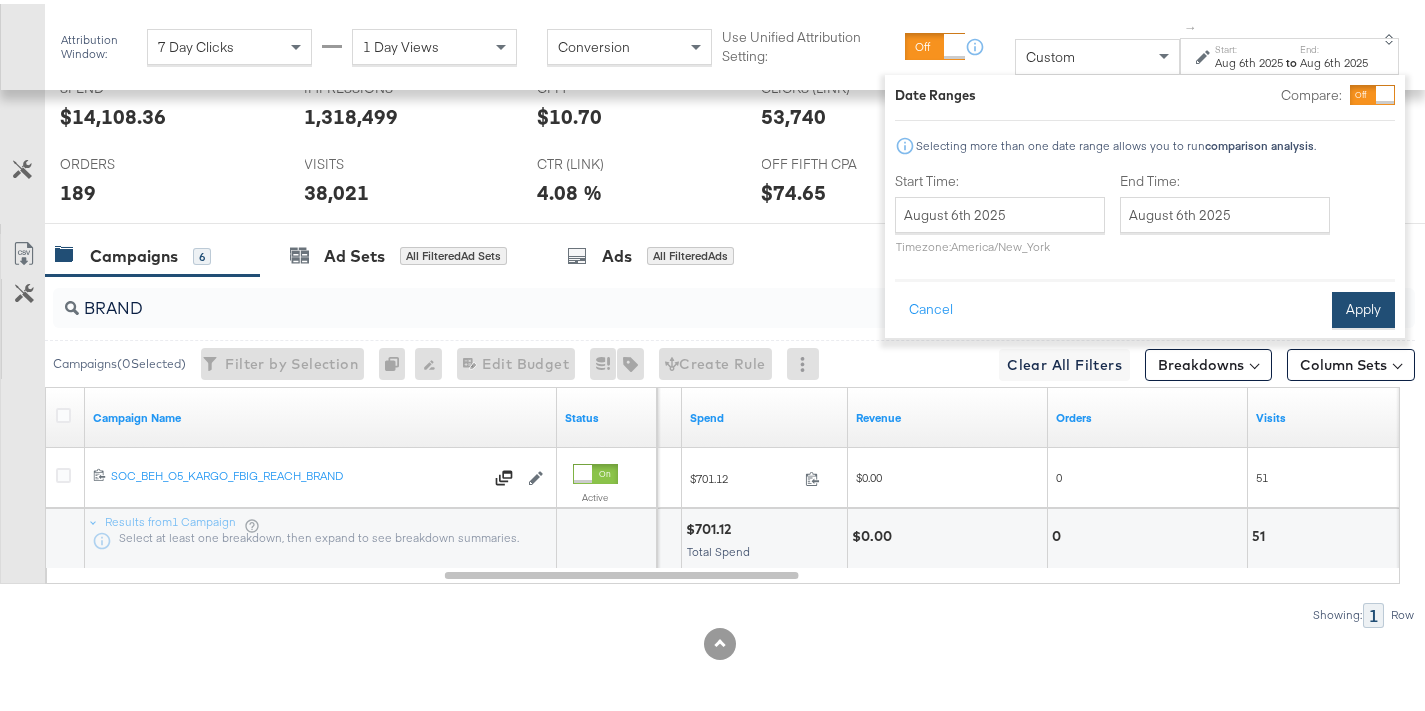 click on "Apply" at bounding box center (1363, 306) 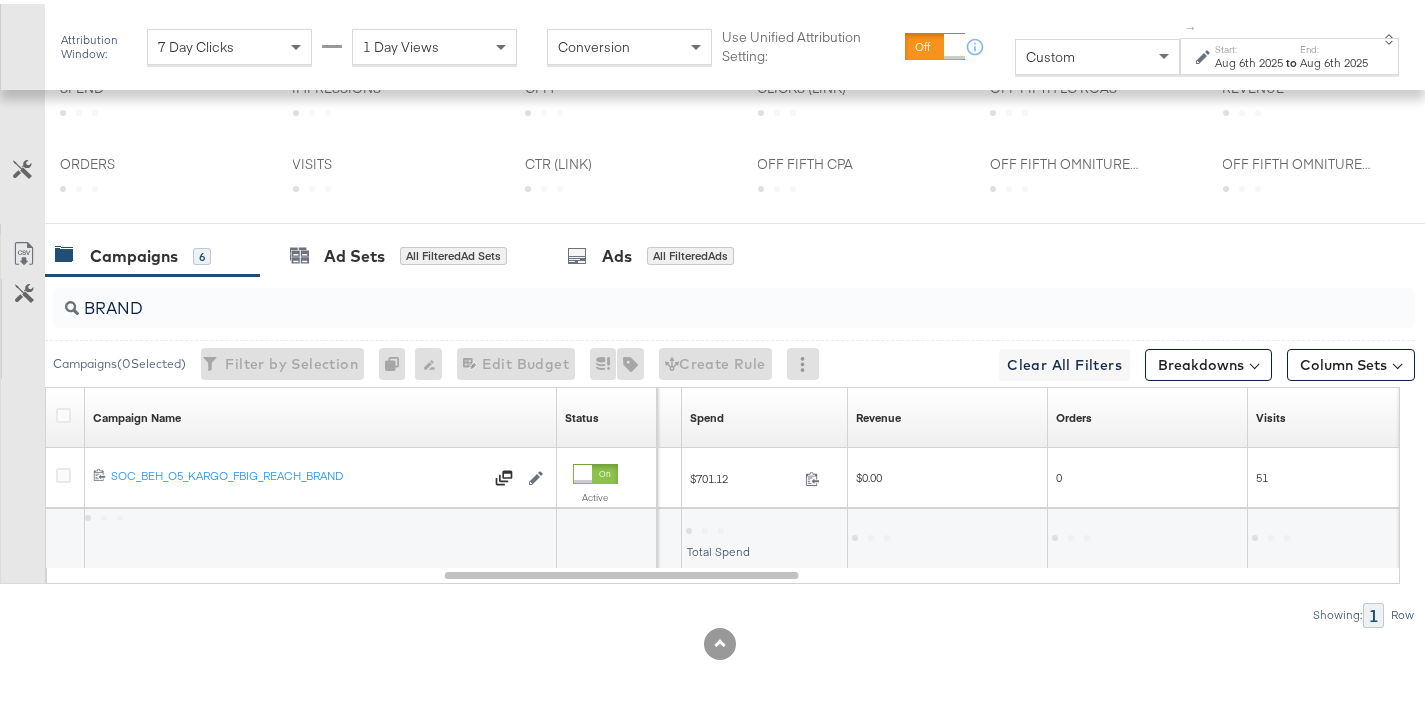 scroll, scrollTop: 672, scrollLeft: 0, axis: vertical 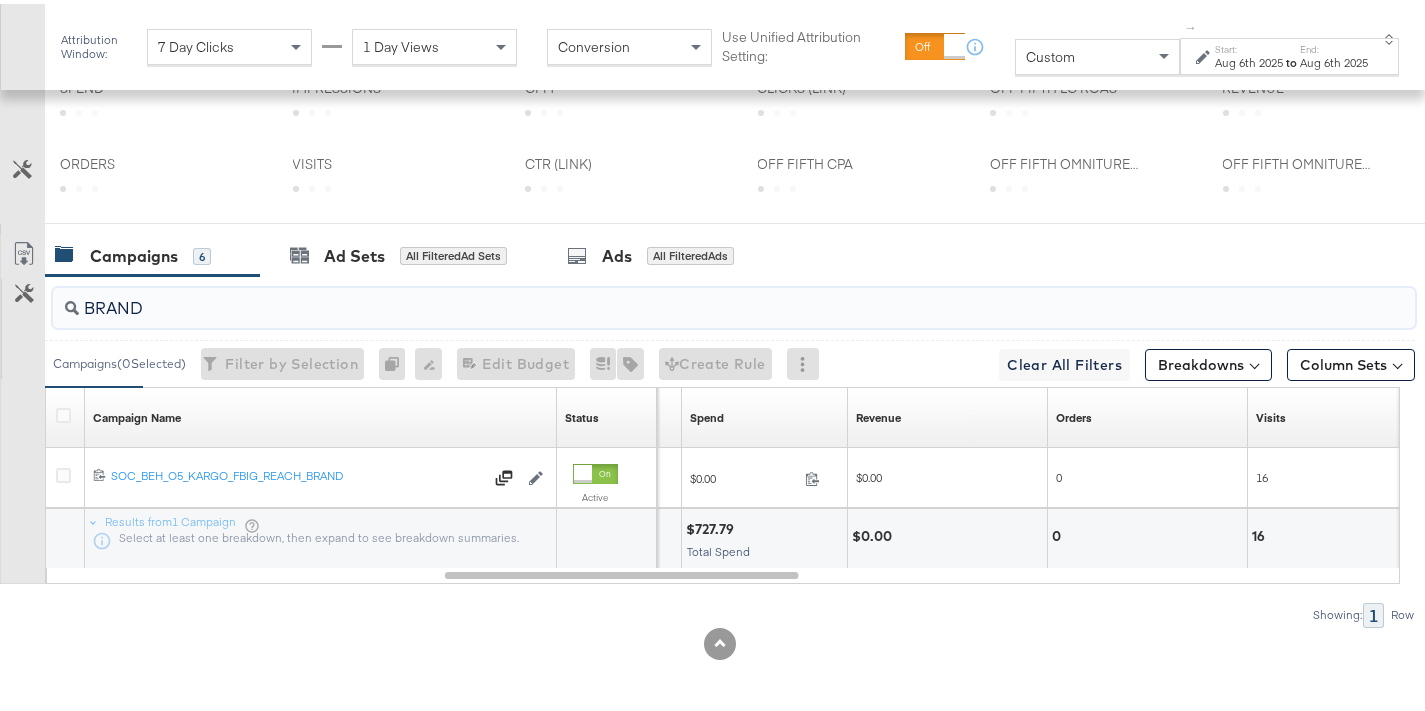 drag, startPoint x: 171, startPoint y: 306, endPoint x: 66, endPoint y: 301, distance: 105.11898 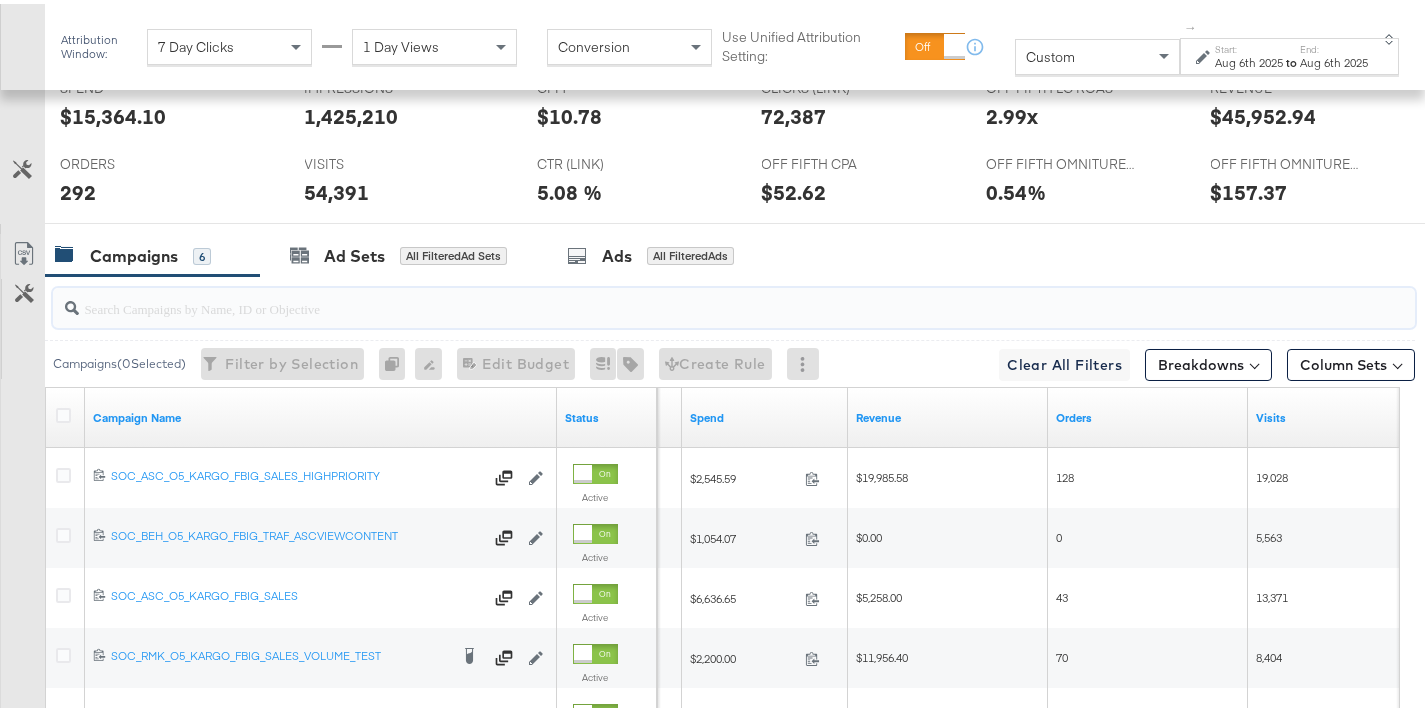 scroll, scrollTop: 1006, scrollLeft: 0, axis: vertical 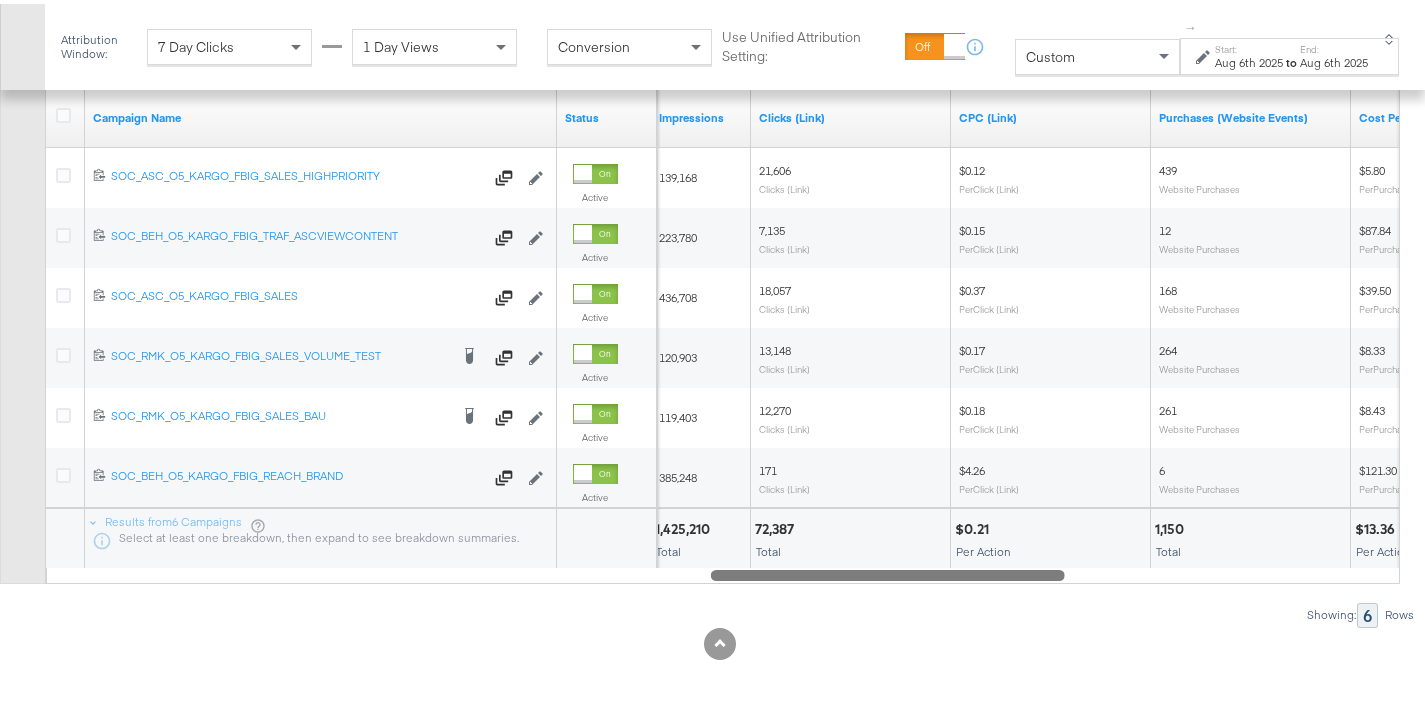 drag, startPoint x: 744, startPoint y: 572, endPoint x: 926, endPoint y: 544, distance: 184.14125 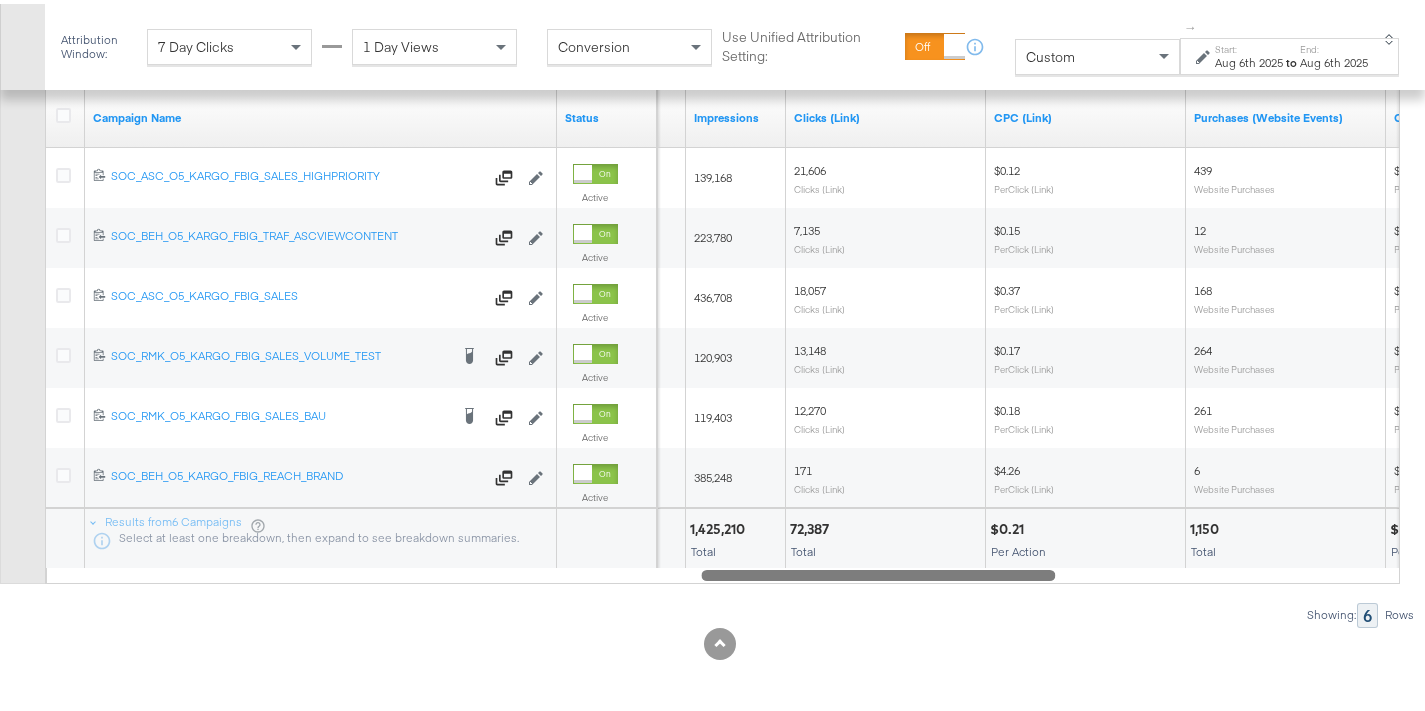 drag, startPoint x: 921, startPoint y: 573, endPoint x: 904, endPoint y: 575, distance: 17.117243 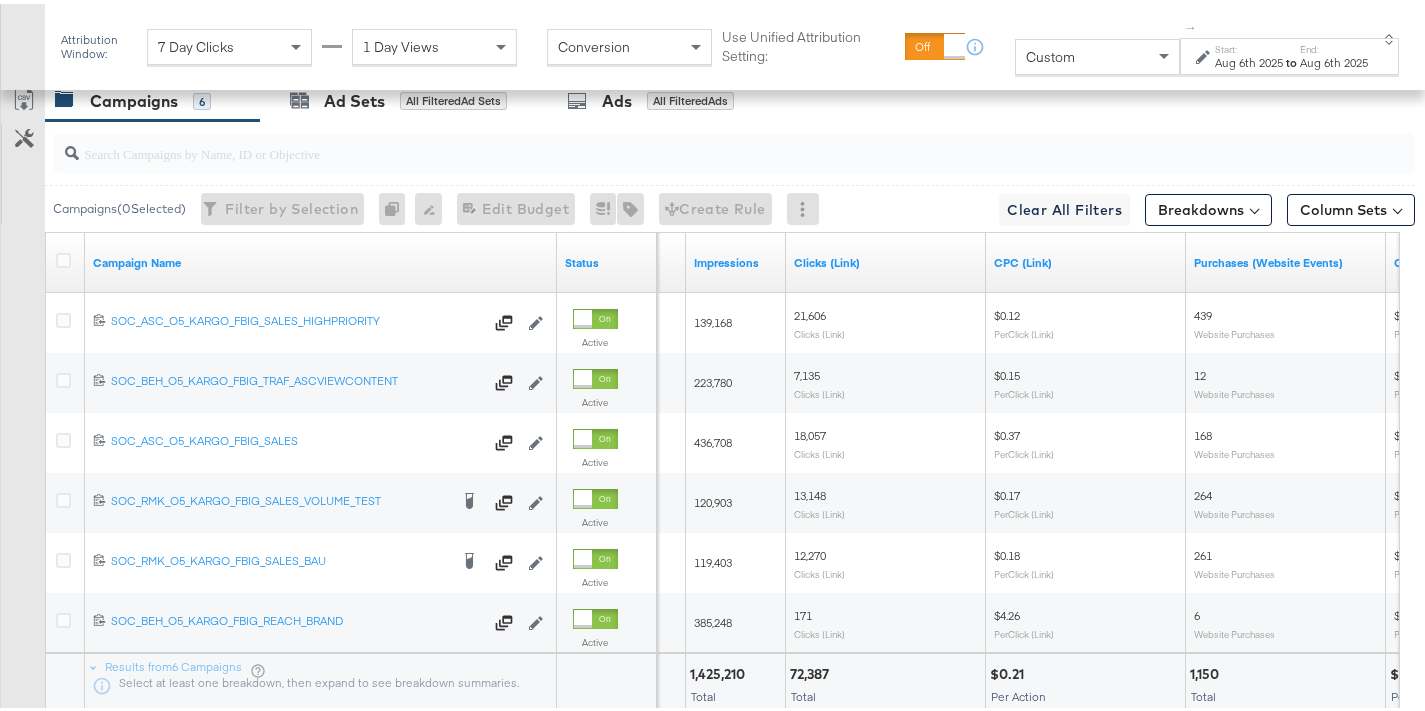 scroll, scrollTop: 930, scrollLeft: 0, axis: vertical 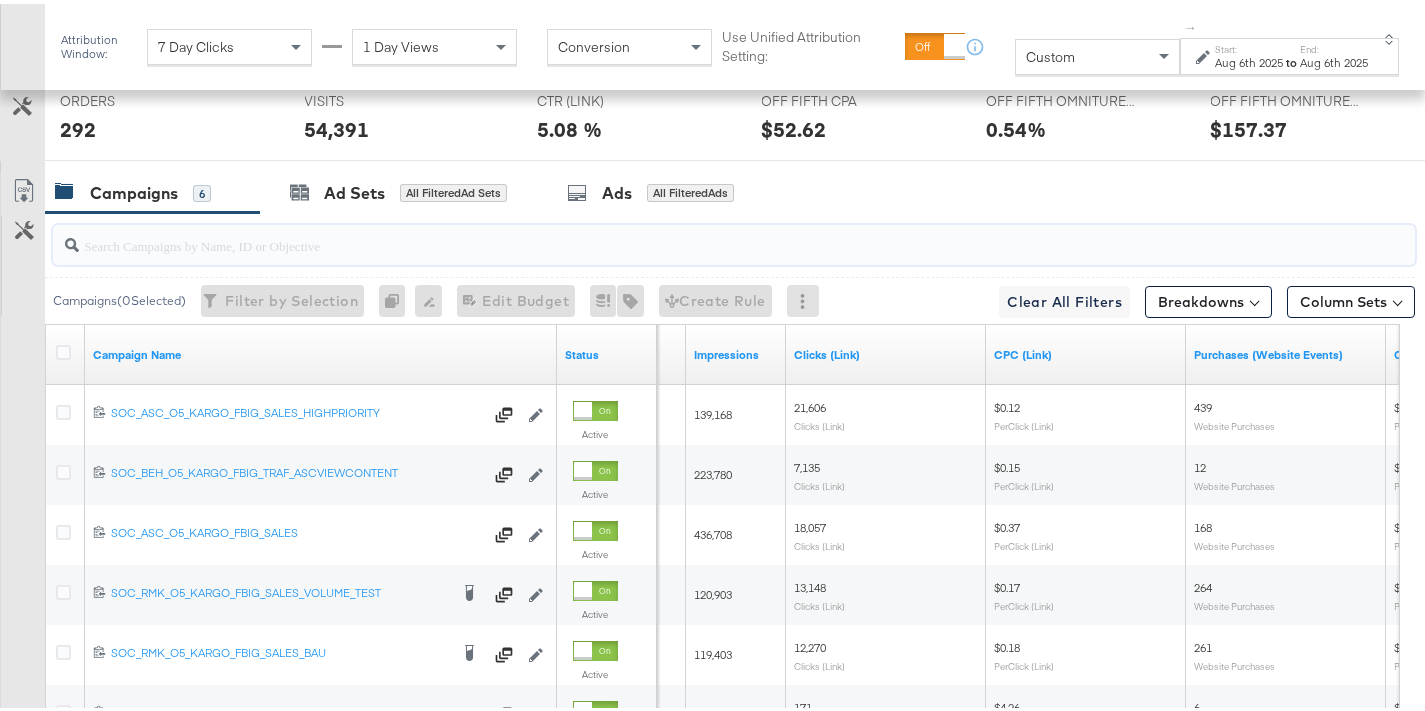 click at bounding box center [686, 233] 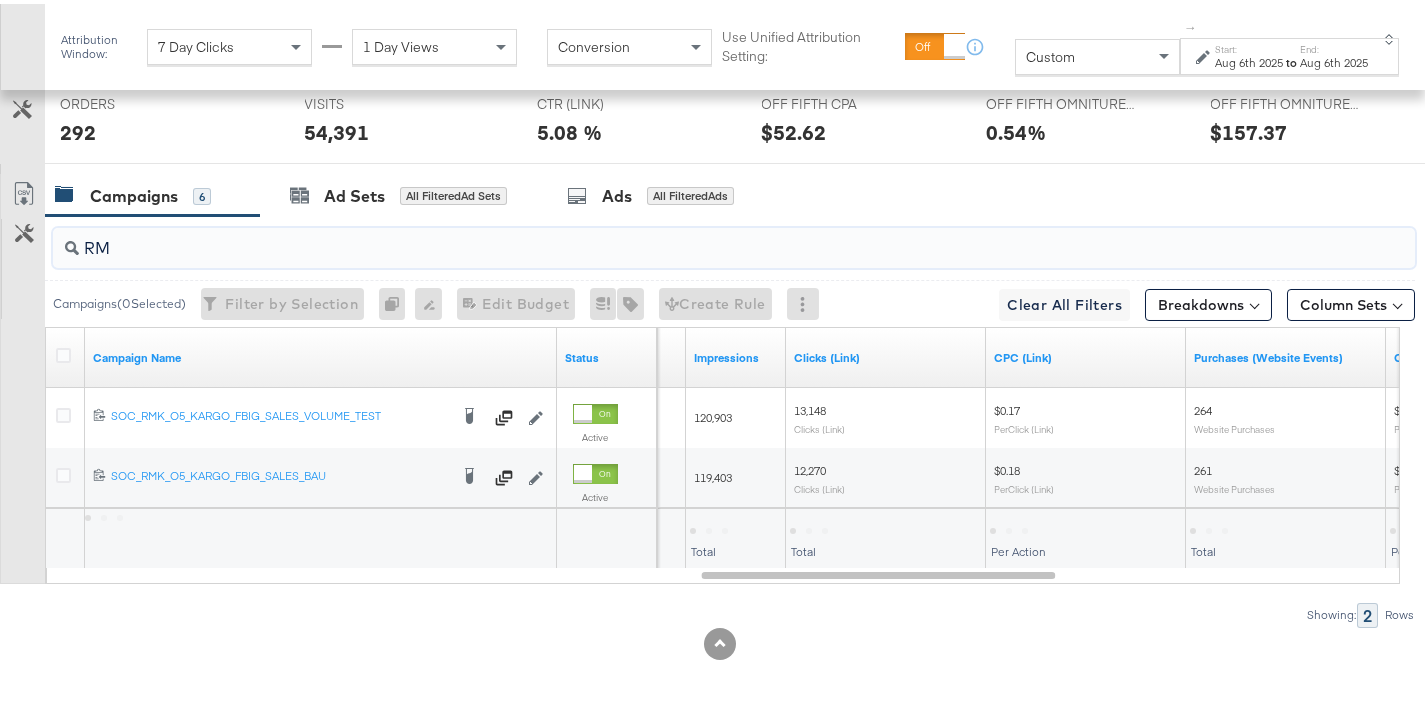 scroll, scrollTop: 927, scrollLeft: 0, axis: vertical 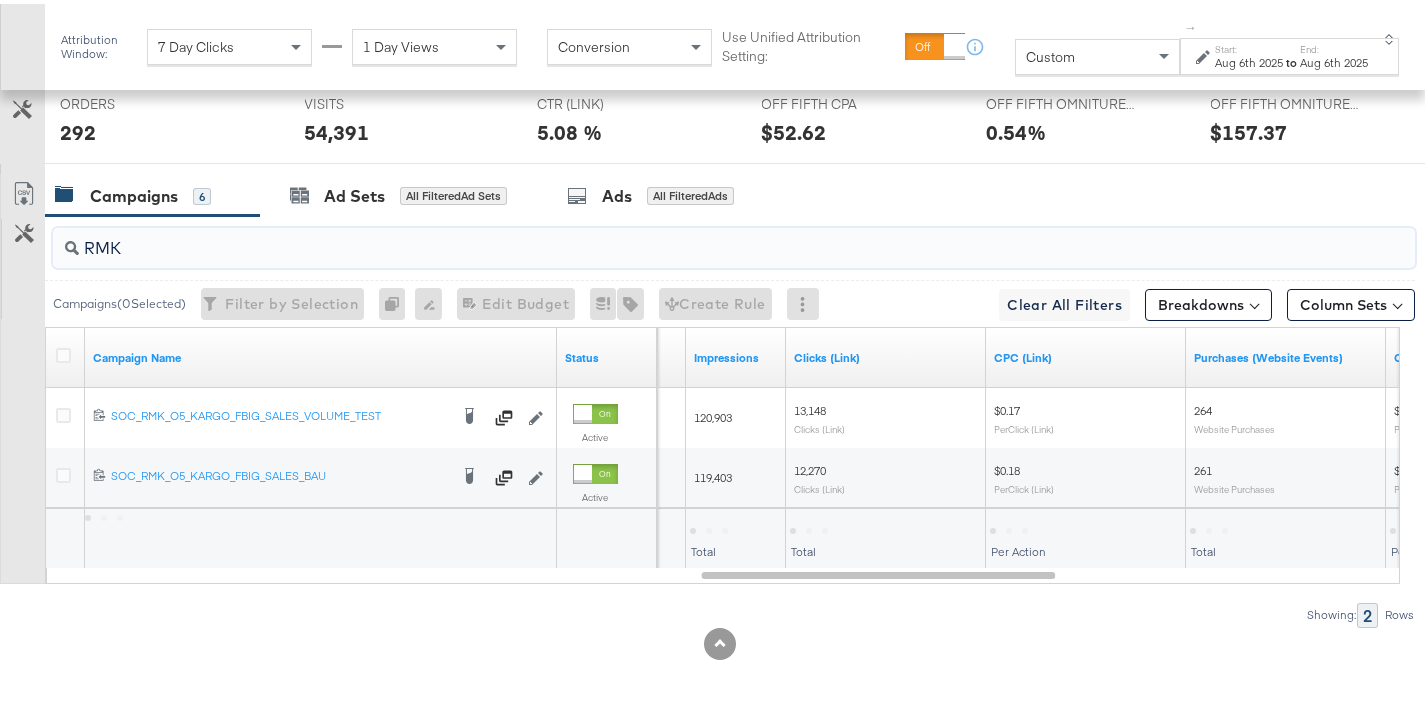 type on "RMK" 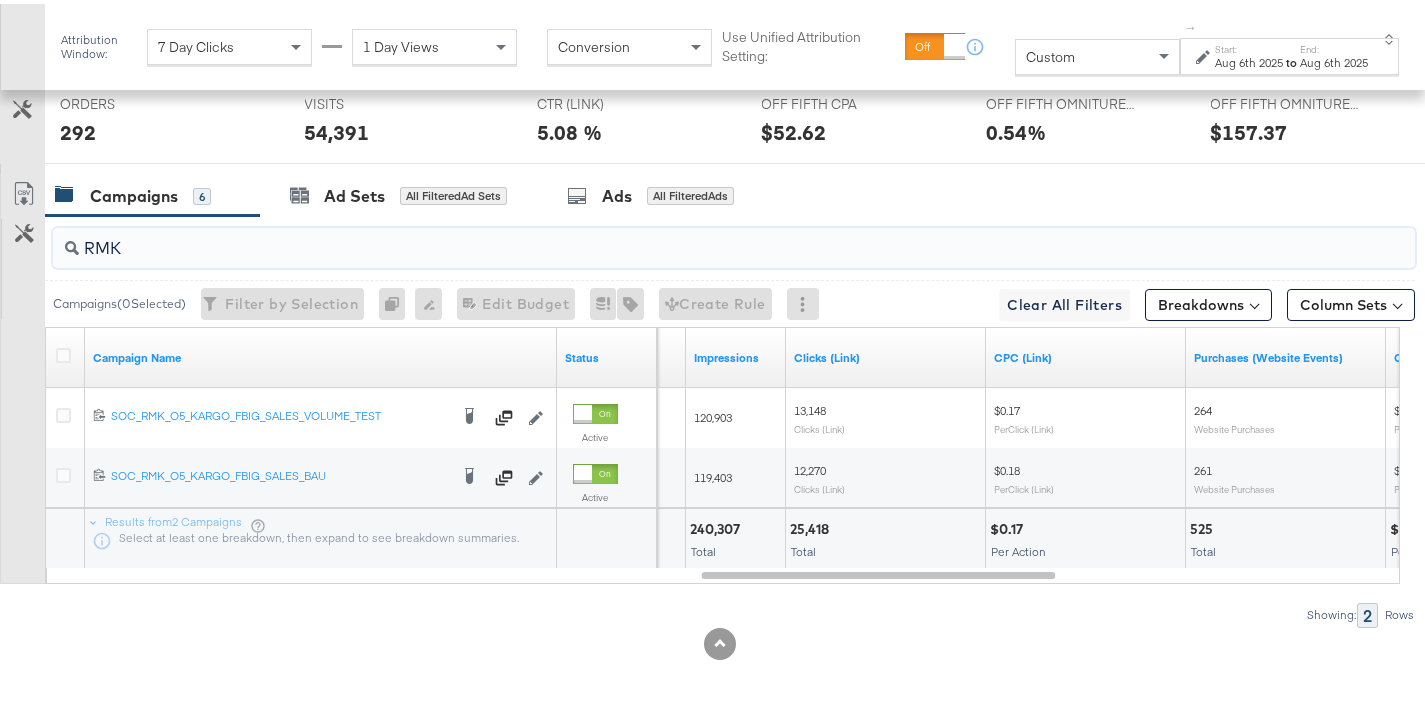 click on "Start:  Aug 6th 2025    to     End:  Aug 6th 2025" at bounding box center [1289, 52] 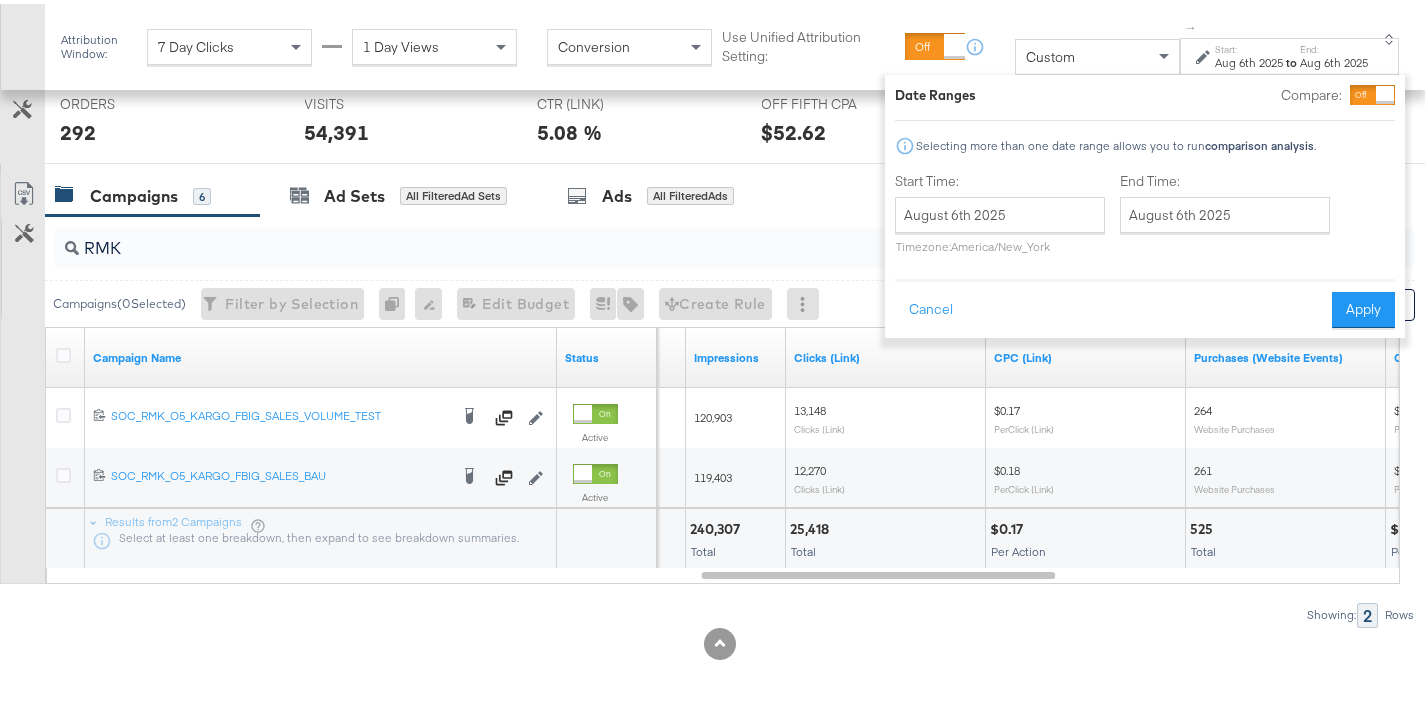 click on "Custom" at bounding box center (1097, 53) 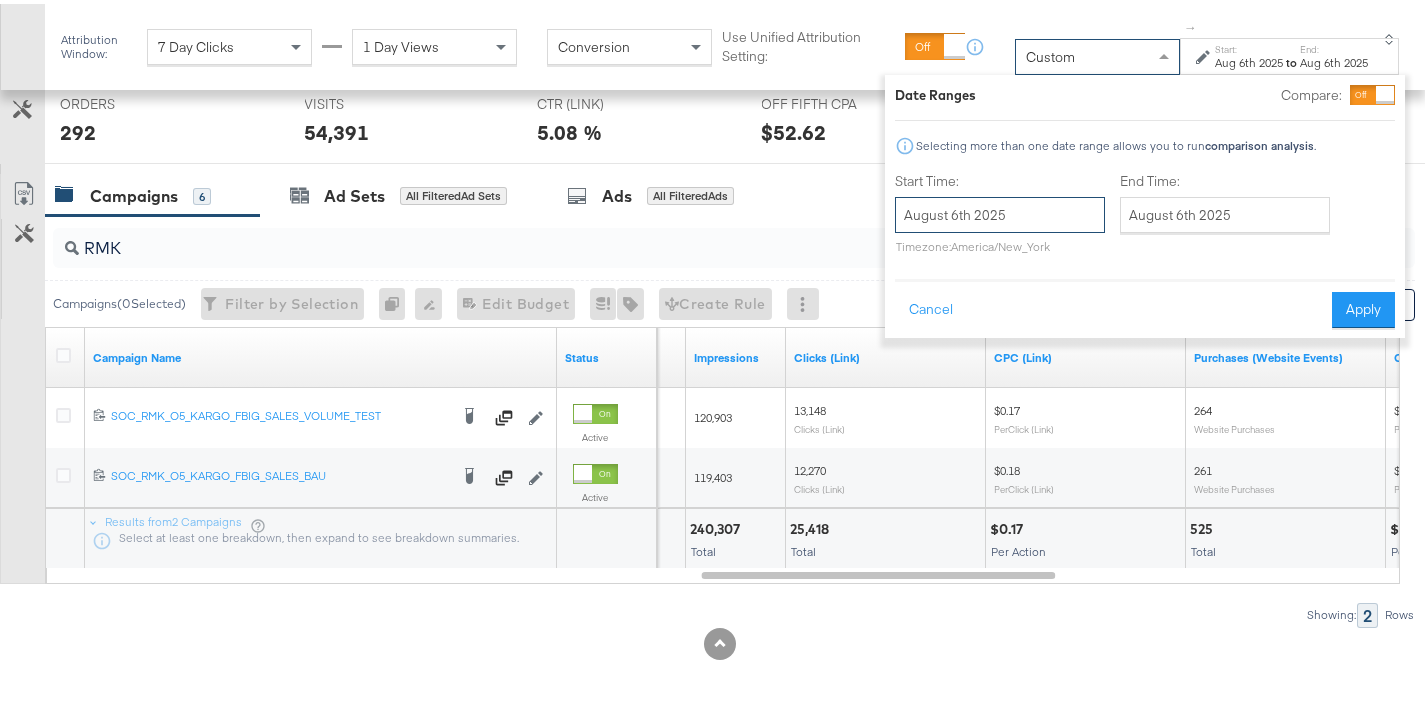 click on "August 6th 2025" at bounding box center (1000, 211) 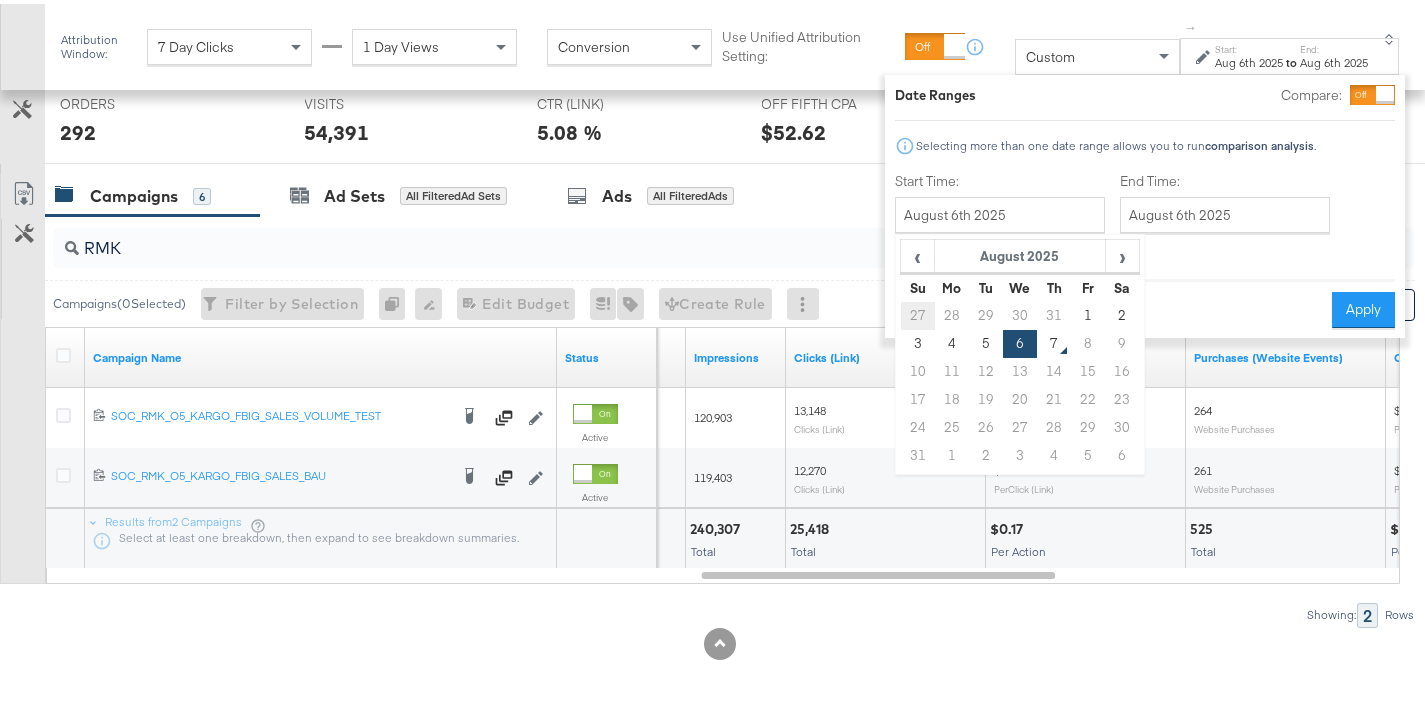 click on "27" at bounding box center [917, 312] 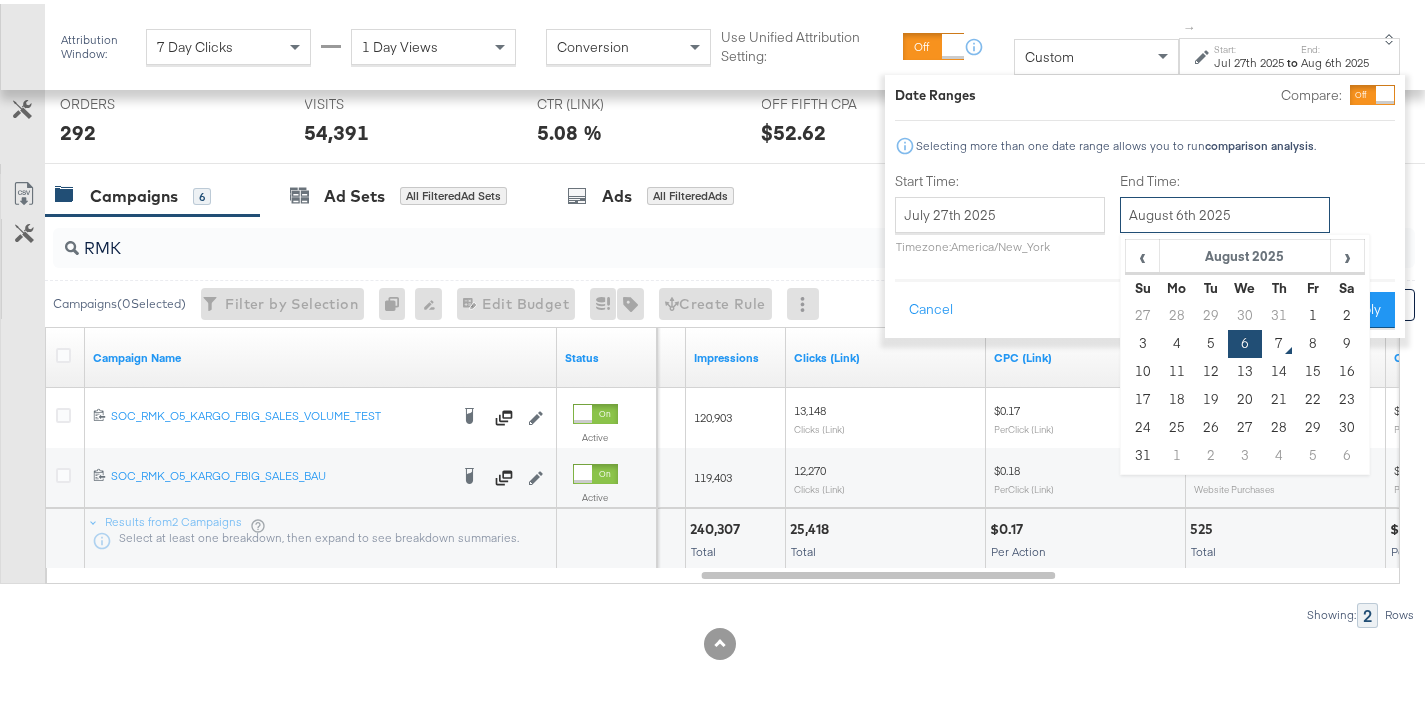 click on "August 6th 2025" at bounding box center (1225, 211) 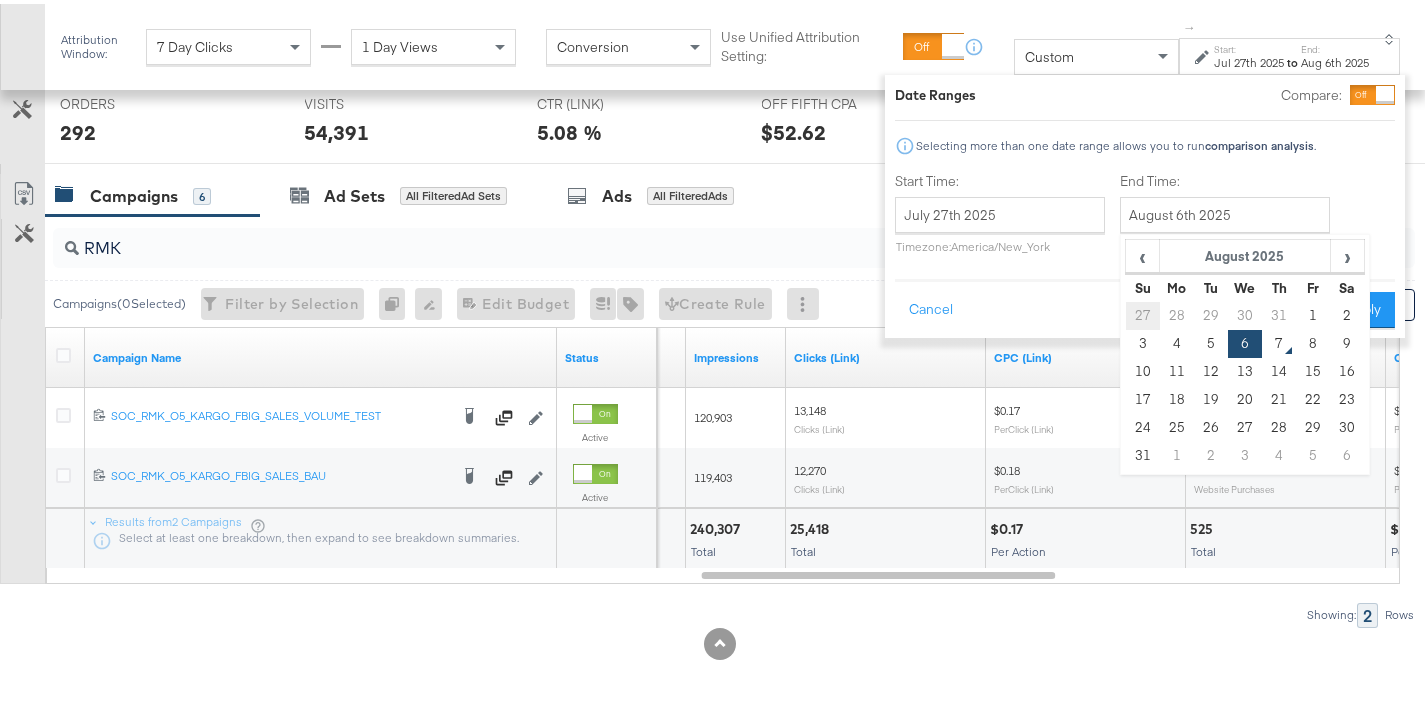 click on "27" at bounding box center (1142, 312) 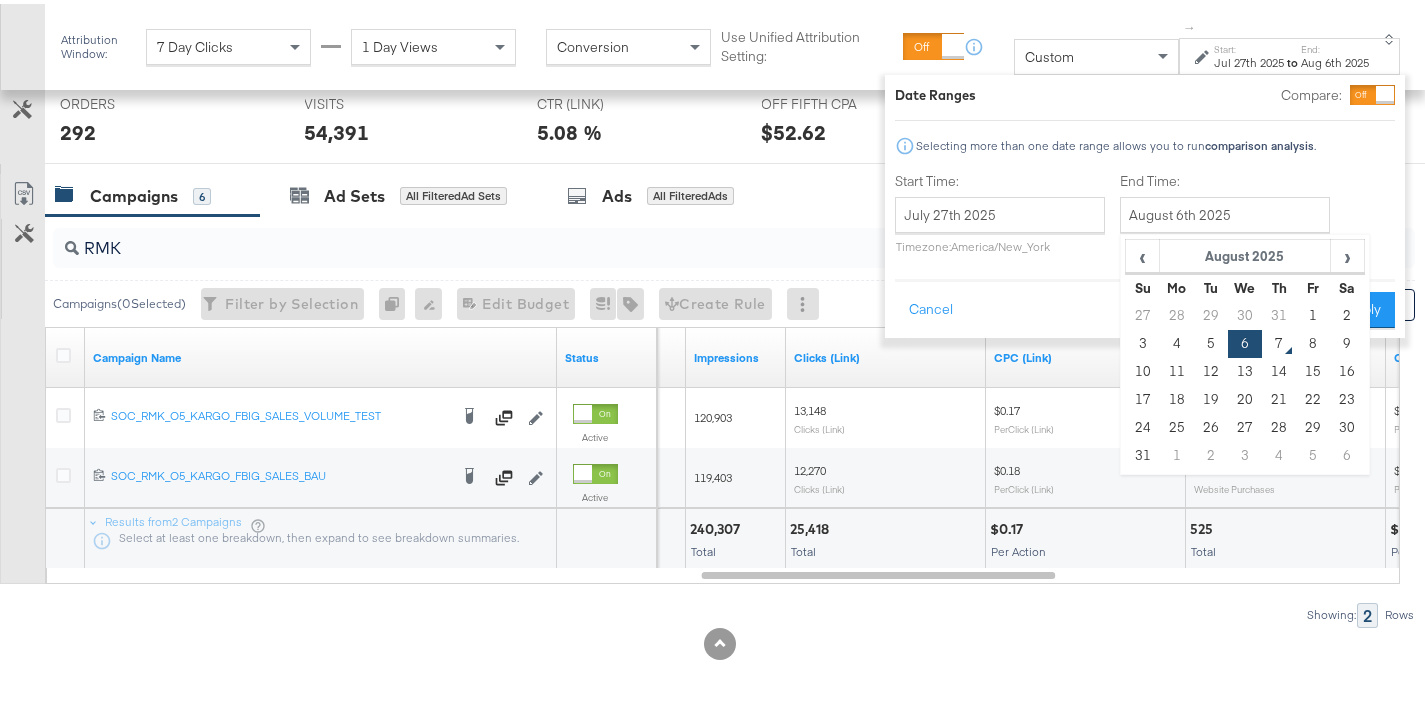 type on "July 27th 2025" 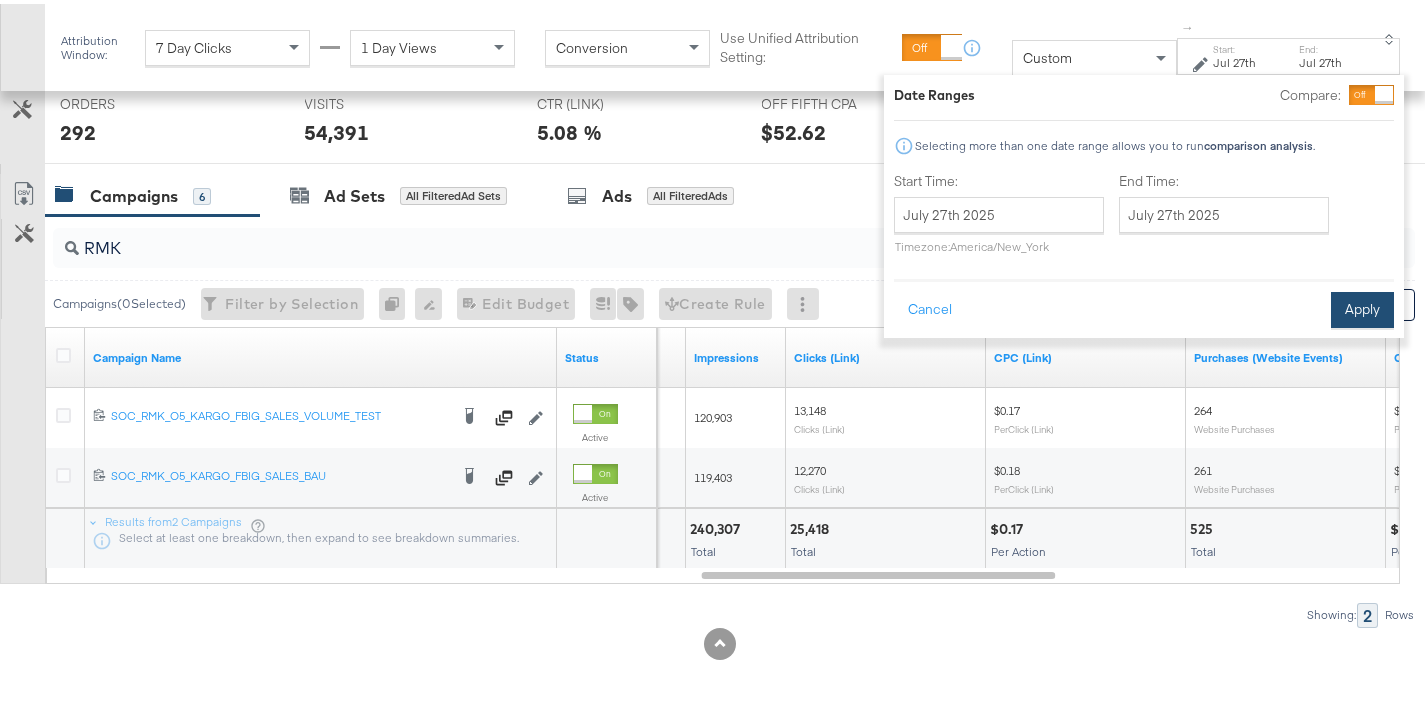 click on "Apply" at bounding box center [1362, 306] 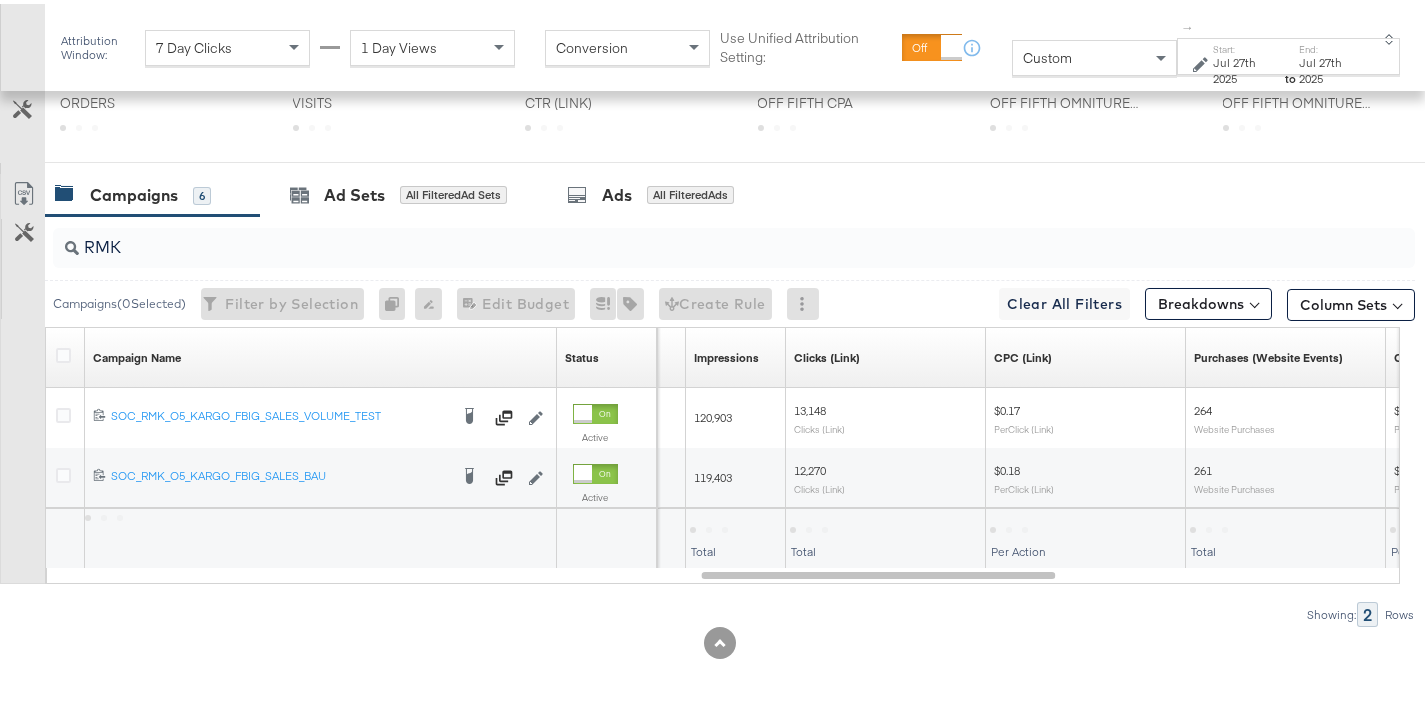 scroll, scrollTop: 734, scrollLeft: 0, axis: vertical 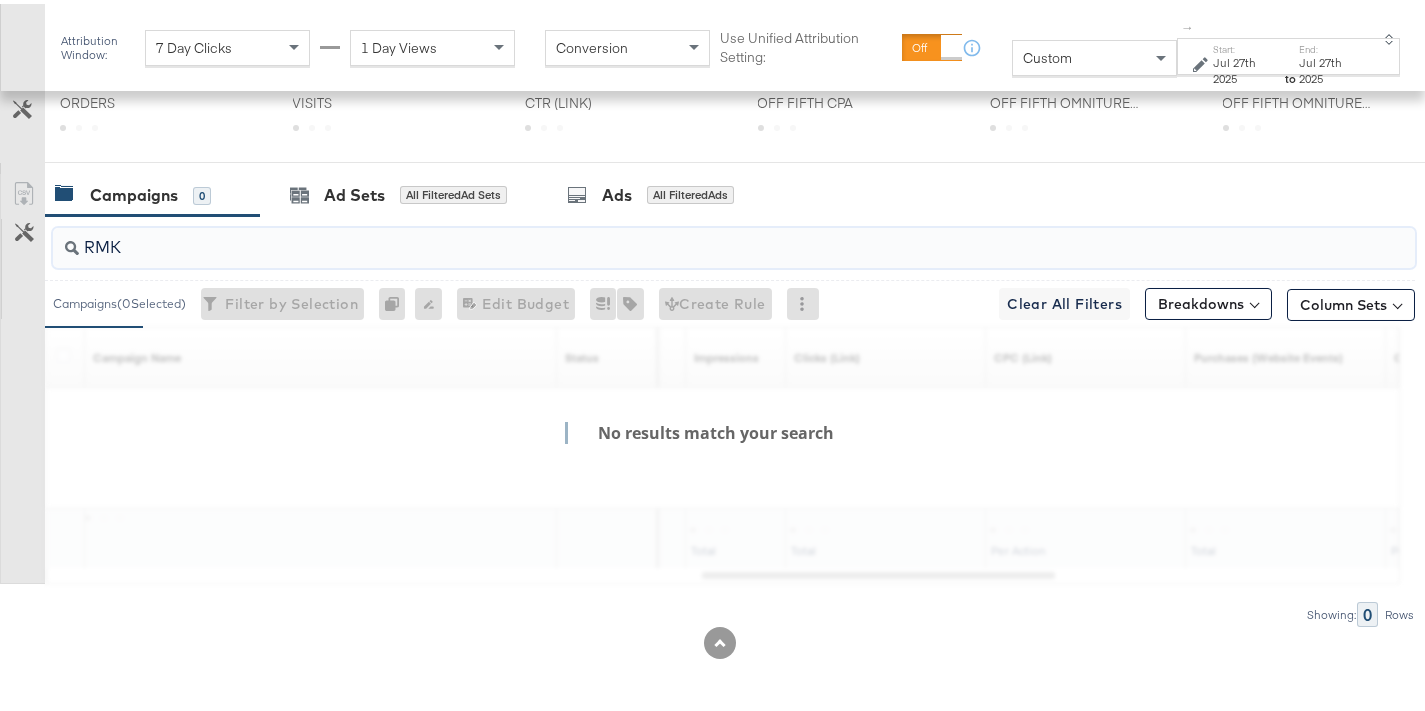 drag, startPoint x: 152, startPoint y: 245, endPoint x: 55, endPoint y: 241, distance: 97.082436 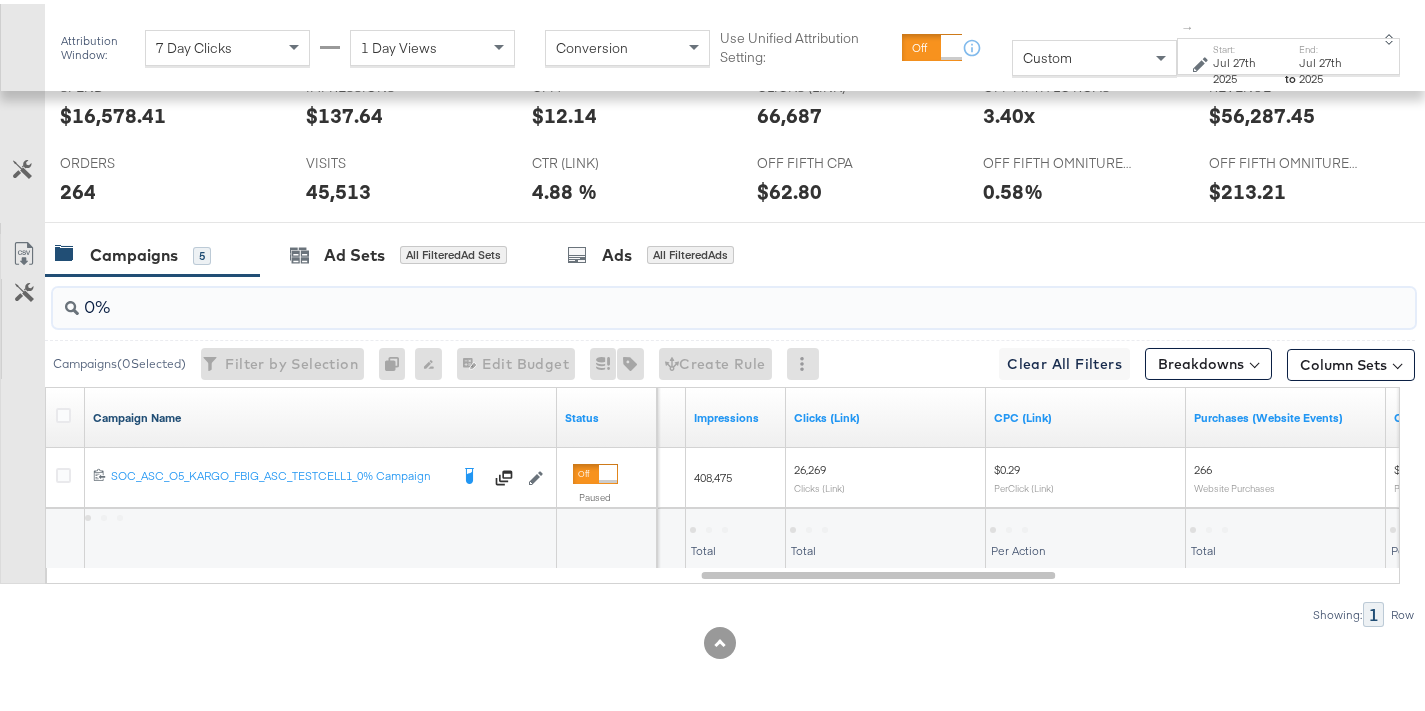 scroll, scrollTop: 869, scrollLeft: 0, axis: vertical 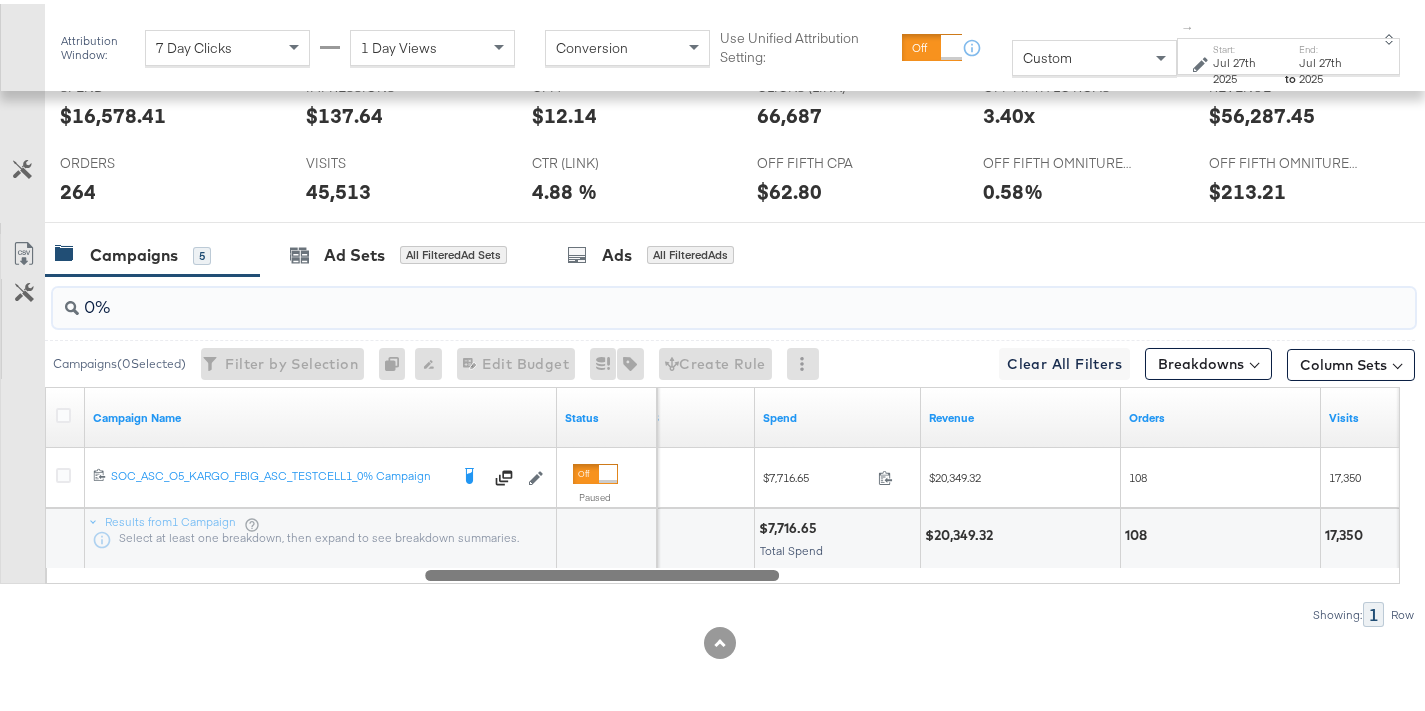 drag, startPoint x: 969, startPoint y: 574, endPoint x: 538, endPoint y: 579, distance: 431.029 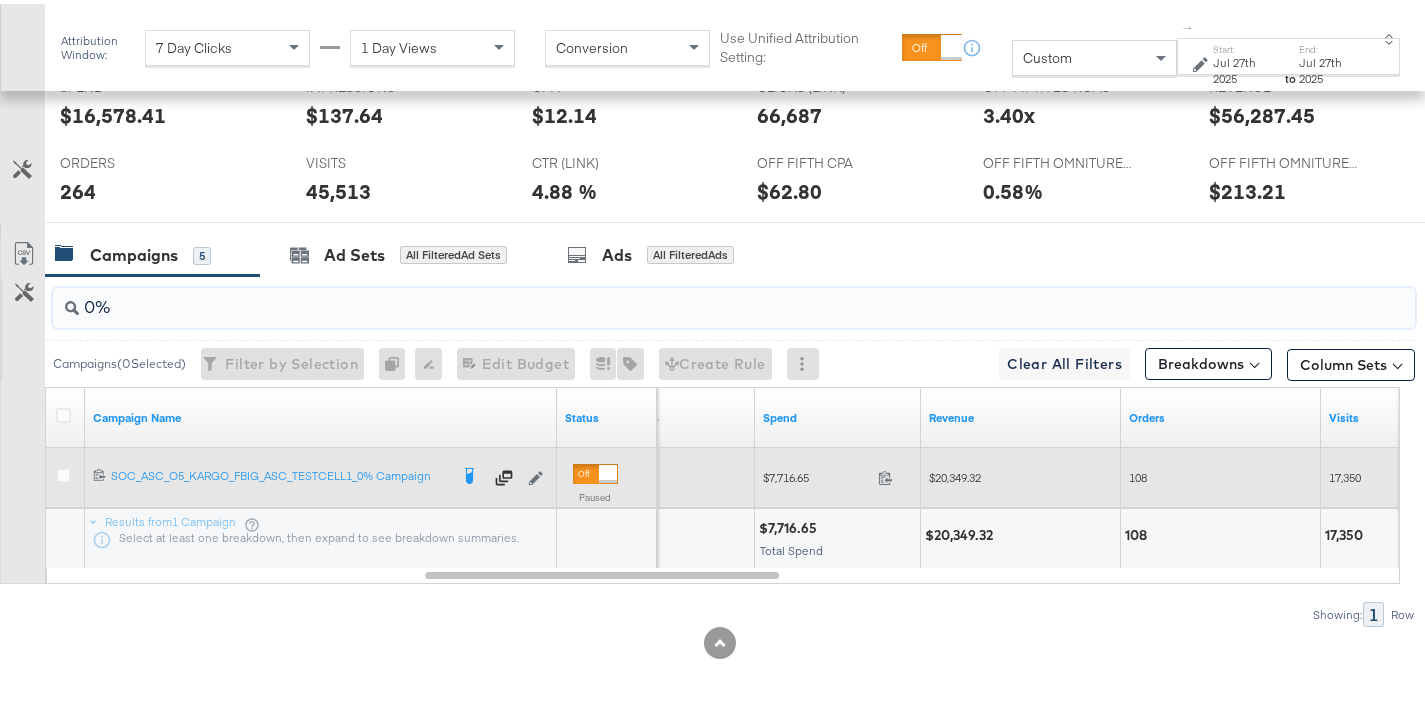 type on "0%" 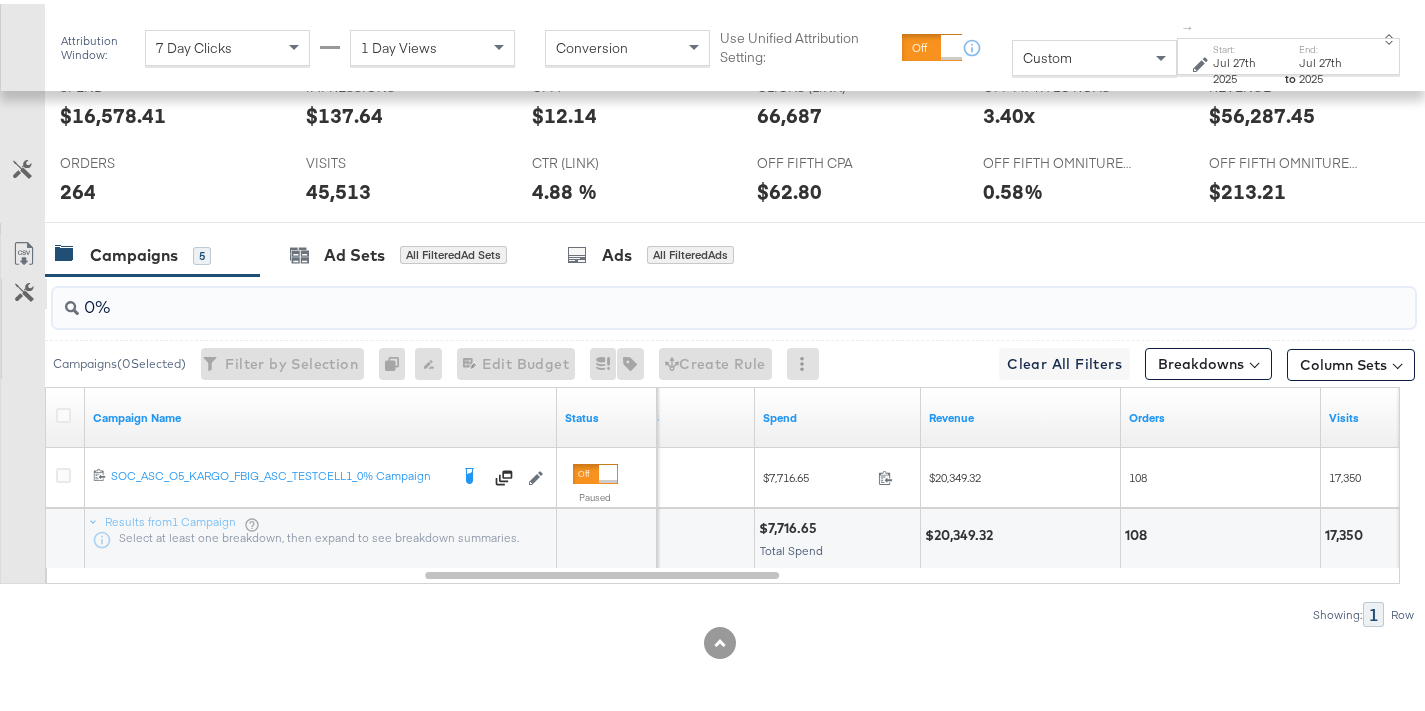 drag, startPoint x: 84, startPoint y: 294, endPoint x: 34, endPoint y: 292, distance: 50.039986 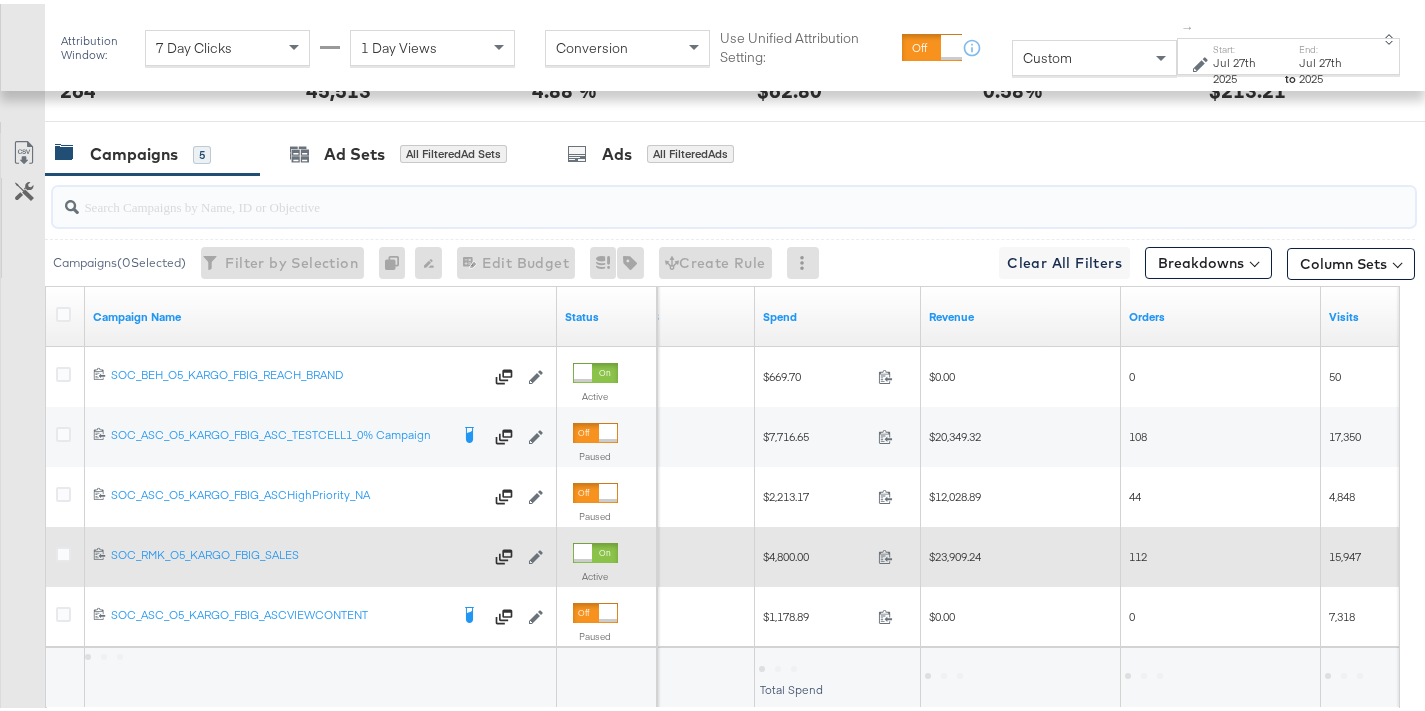 scroll, scrollTop: 1002, scrollLeft: 0, axis: vertical 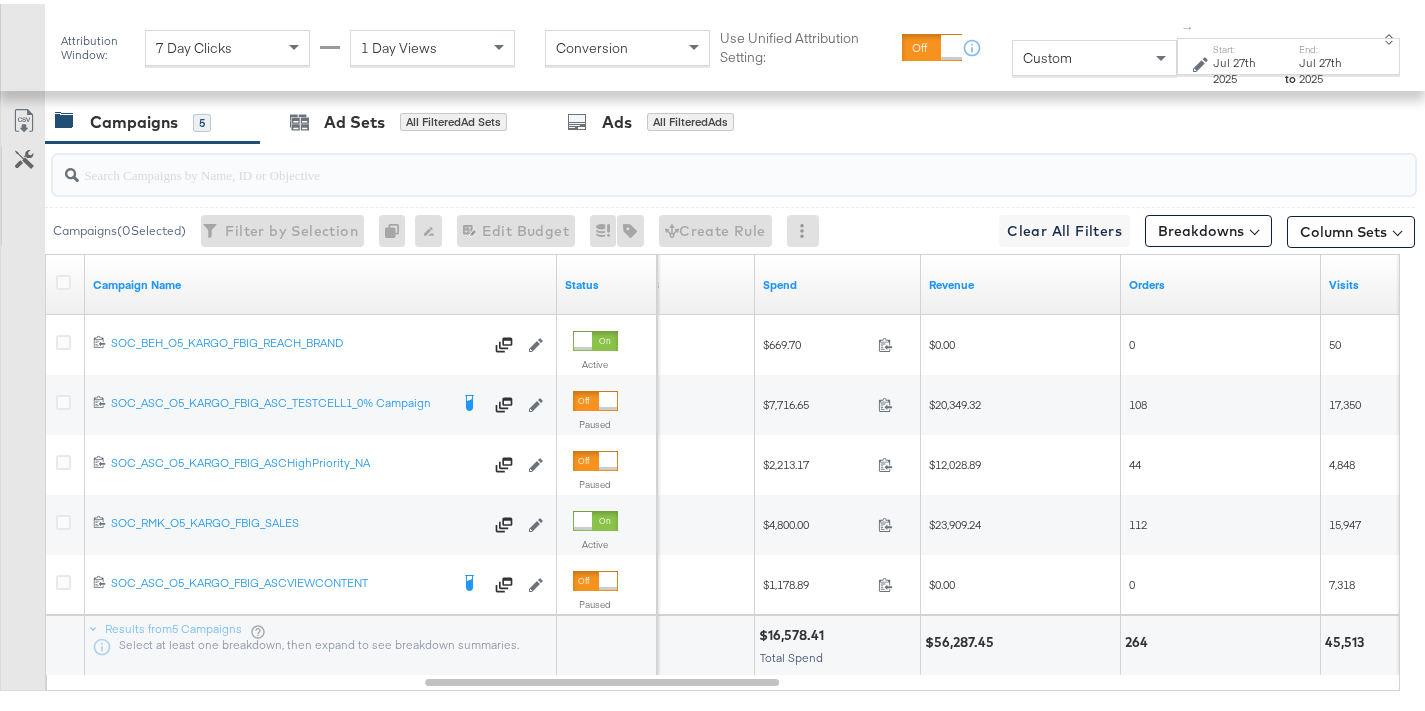 type 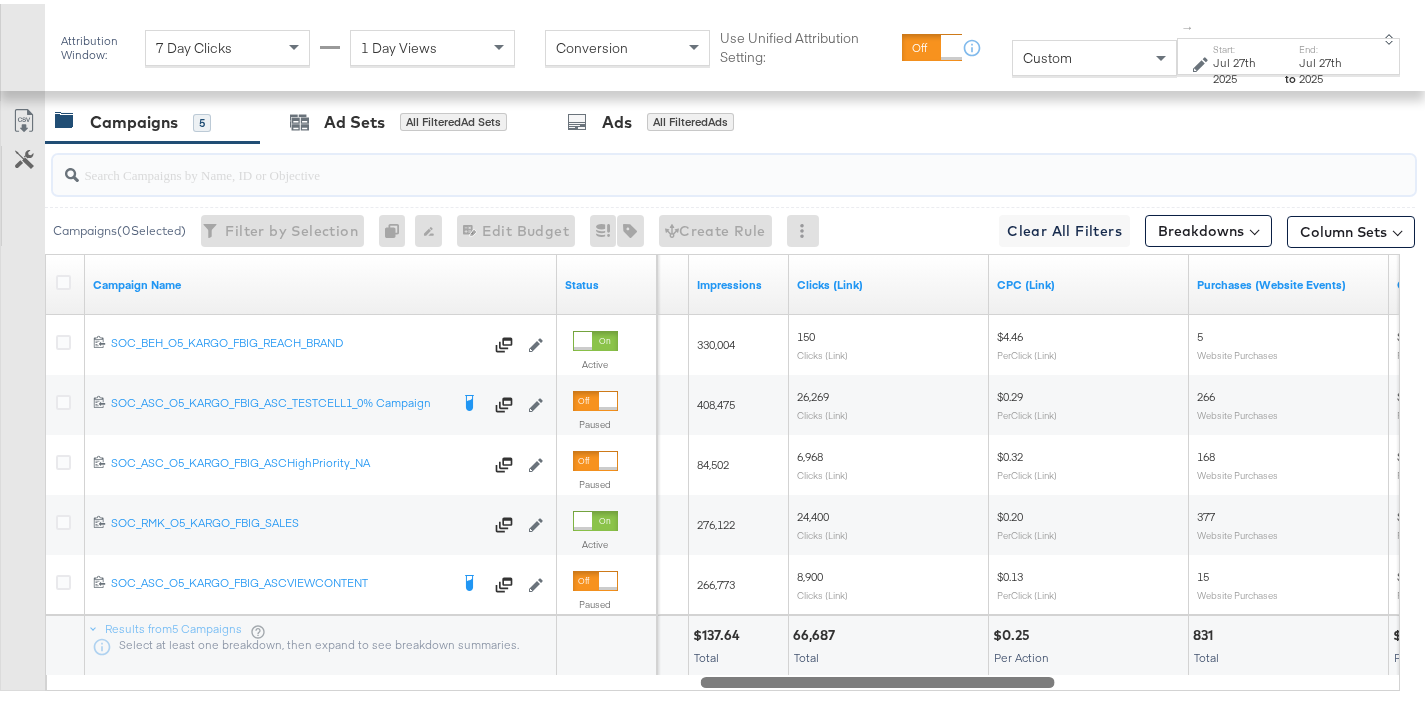 drag, startPoint x: 682, startPoint y: 684, endPoint x: 956, endPoint y: 691, distance: 274.08942 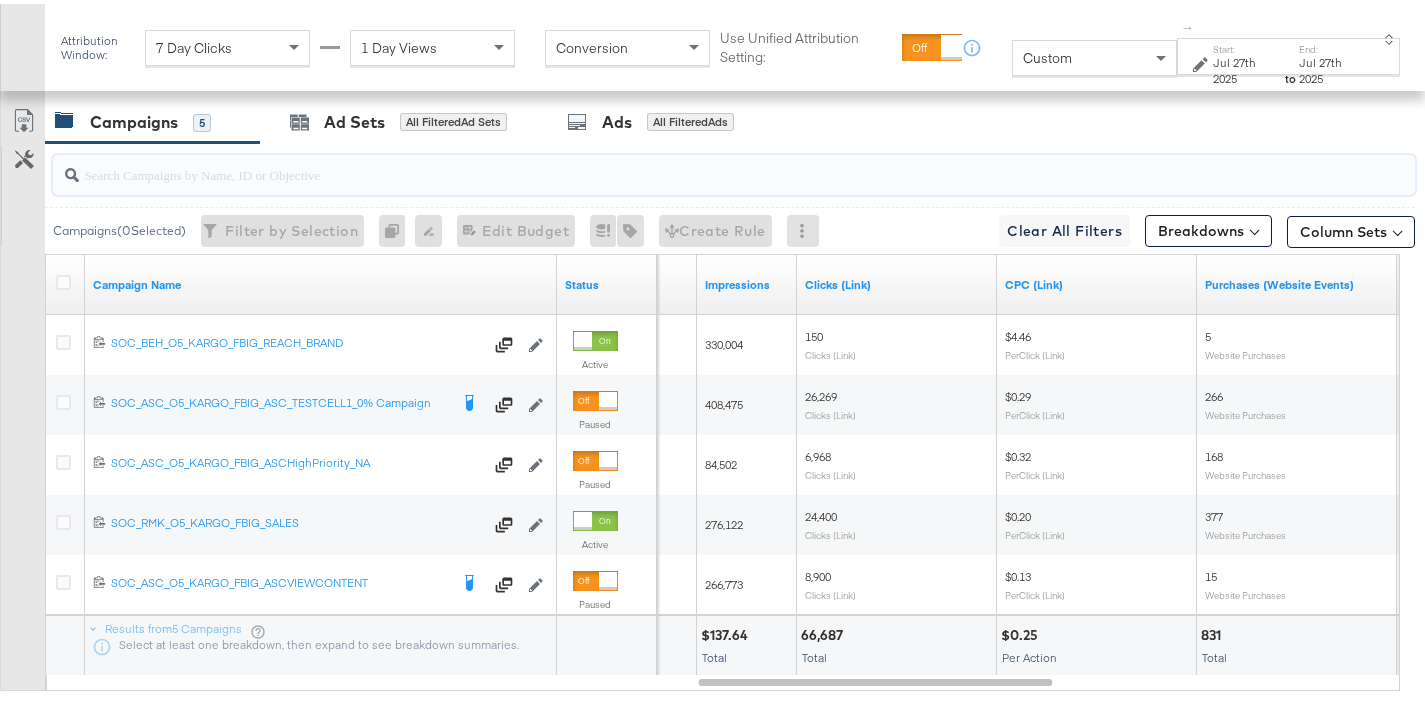 click on "Jul 27th 2025" at bounding box center [1248, 66] 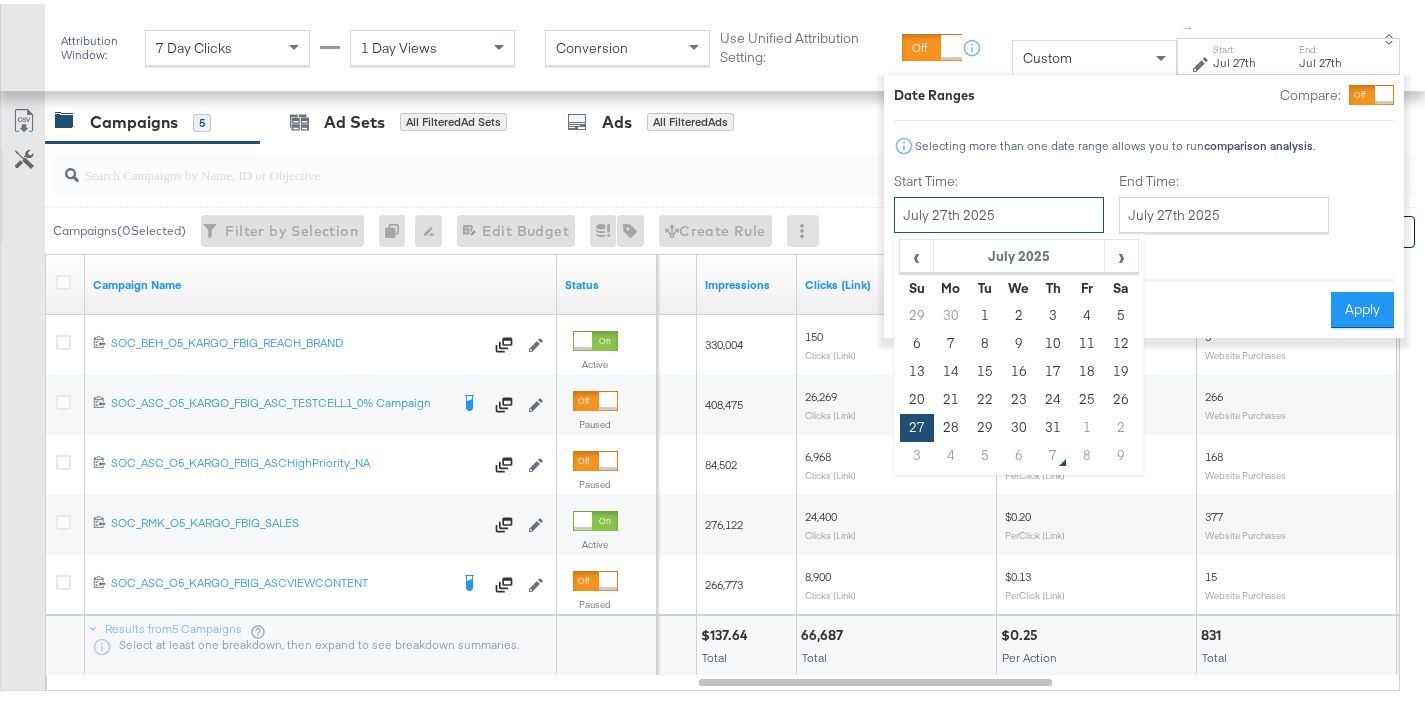 click on "July 27th 2025" at bounding box center [999, 211] 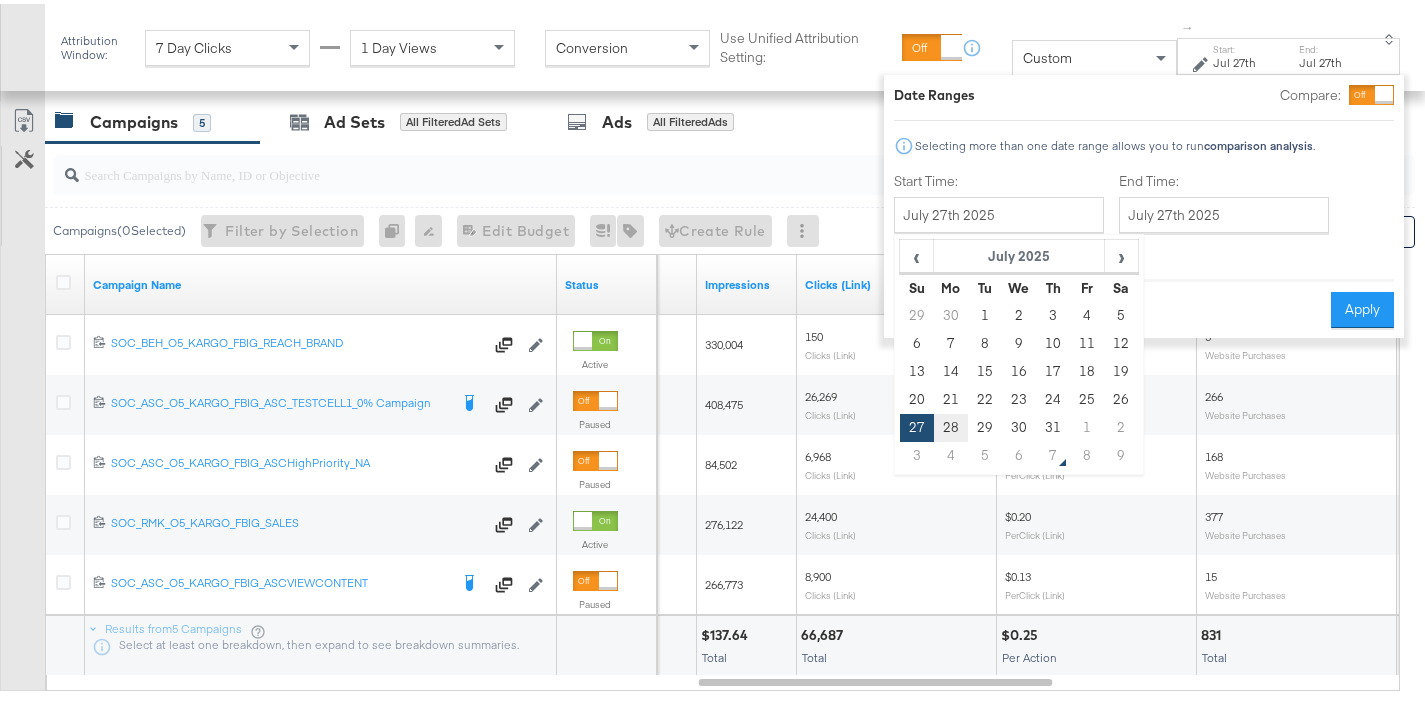 click on "28" at bounding box center [951, 424] 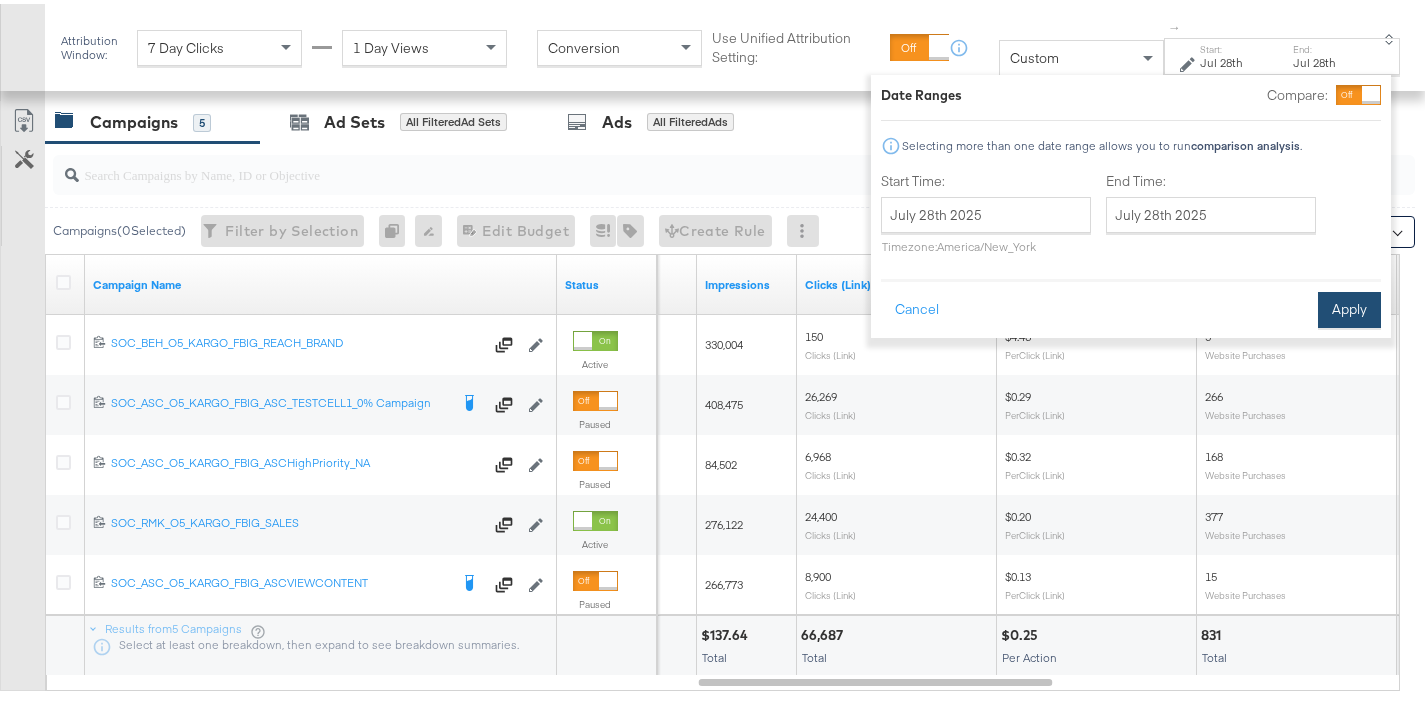 click on "Apply" at bounding box center (1349, 306) 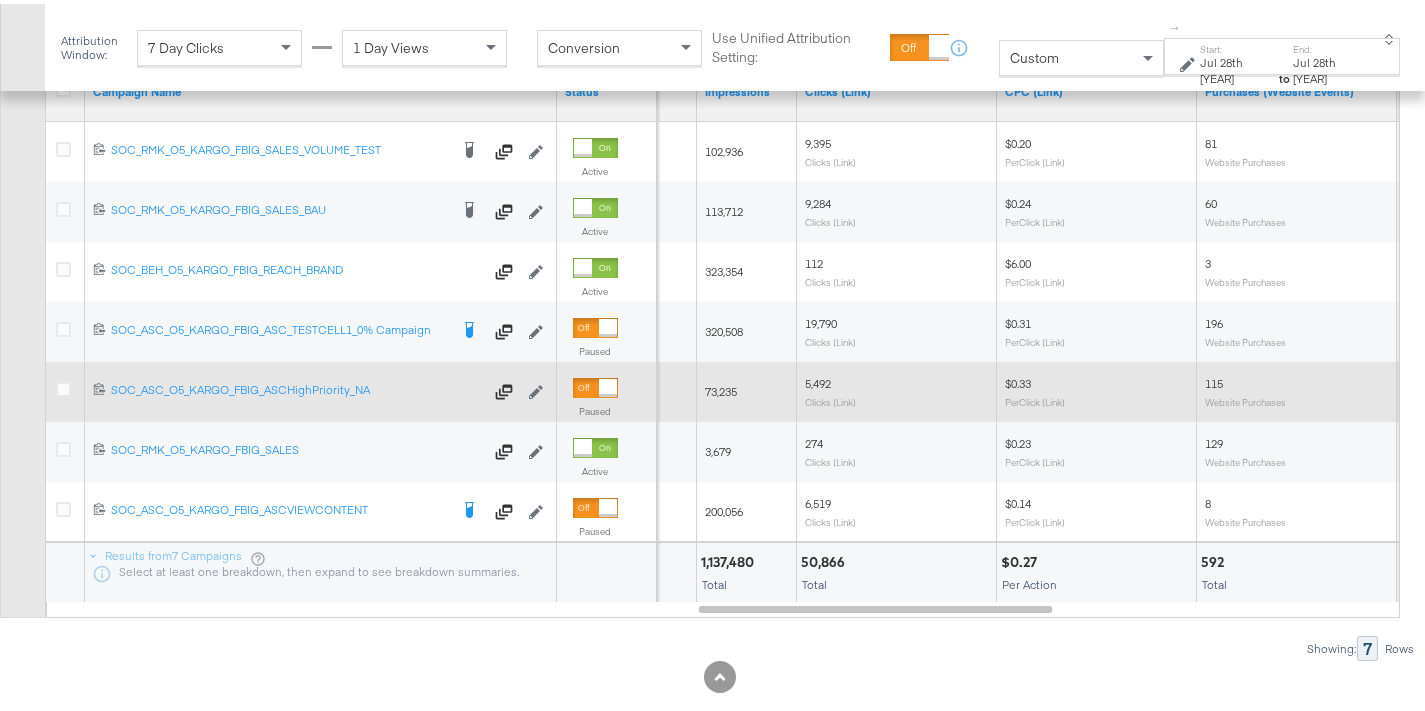 scroll, scrollTop: 1229, scrollLeft: 0, axis: vertical 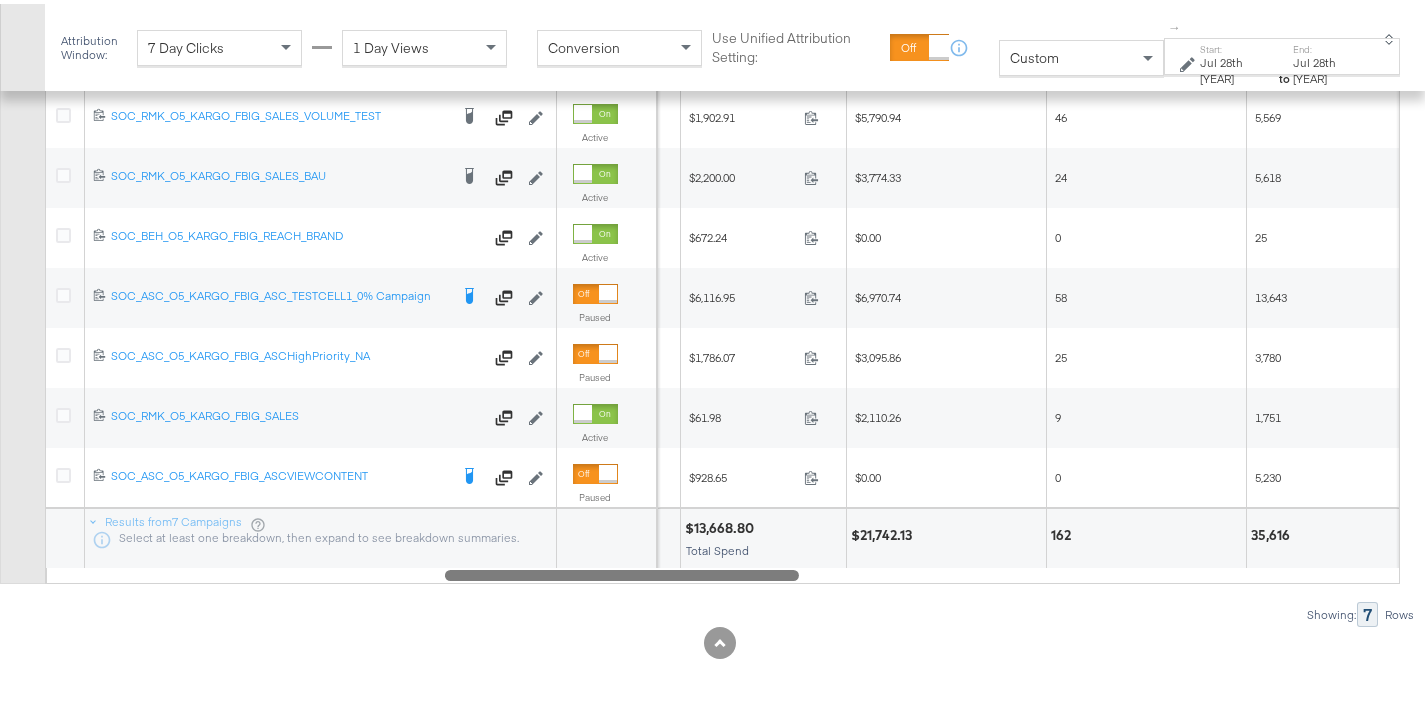 drag, startPoint x: 864, startPoint y: 574, endPoint x: 611, endPoint y: 554, distance: 253.78928 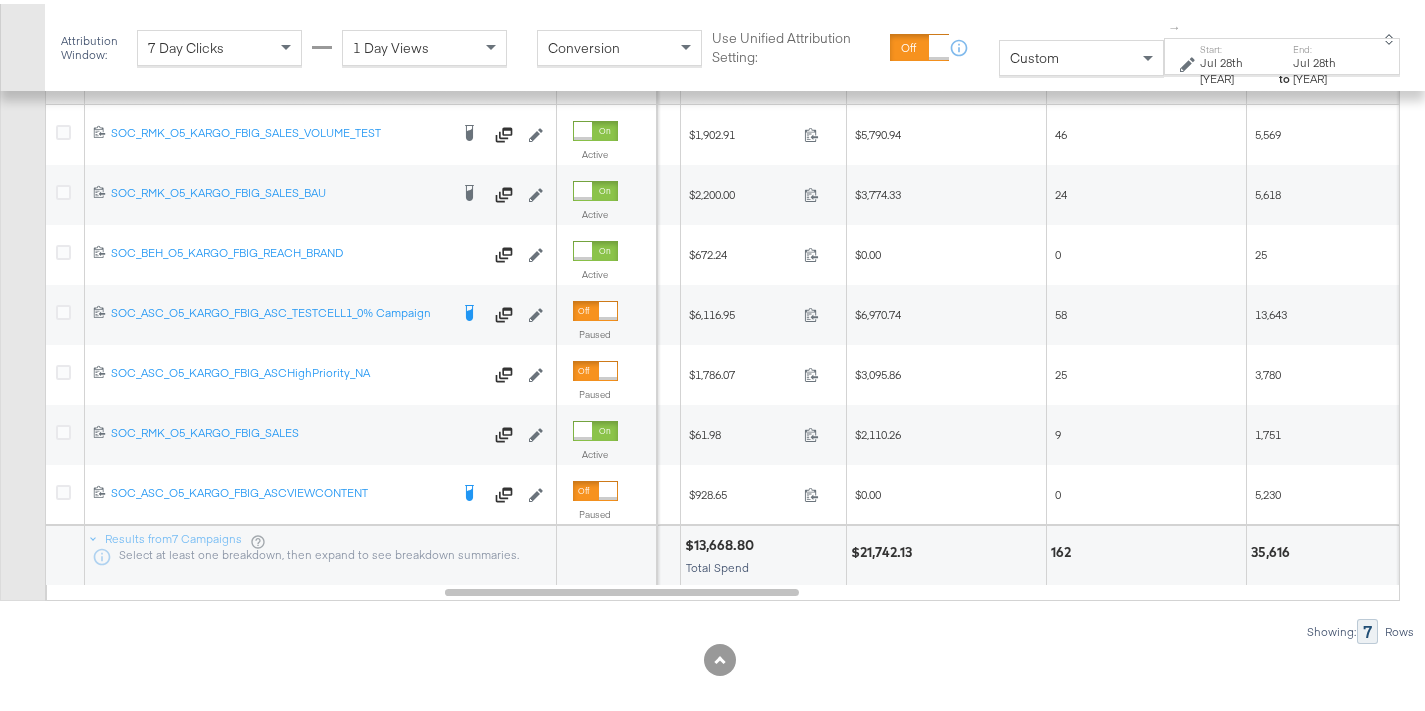 scroll, scrollTop: 1028, scrollLeft: 0, axis: vertical 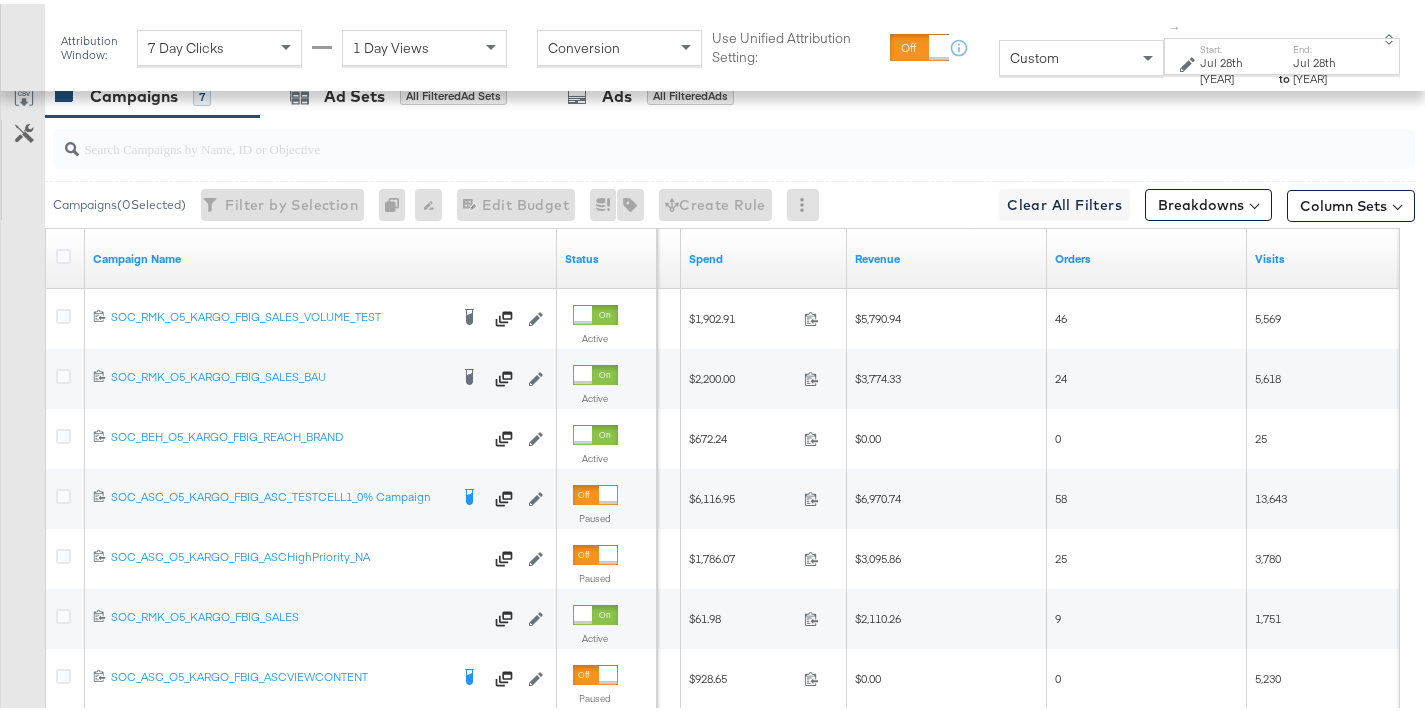 click at bounding box center (734, 145) 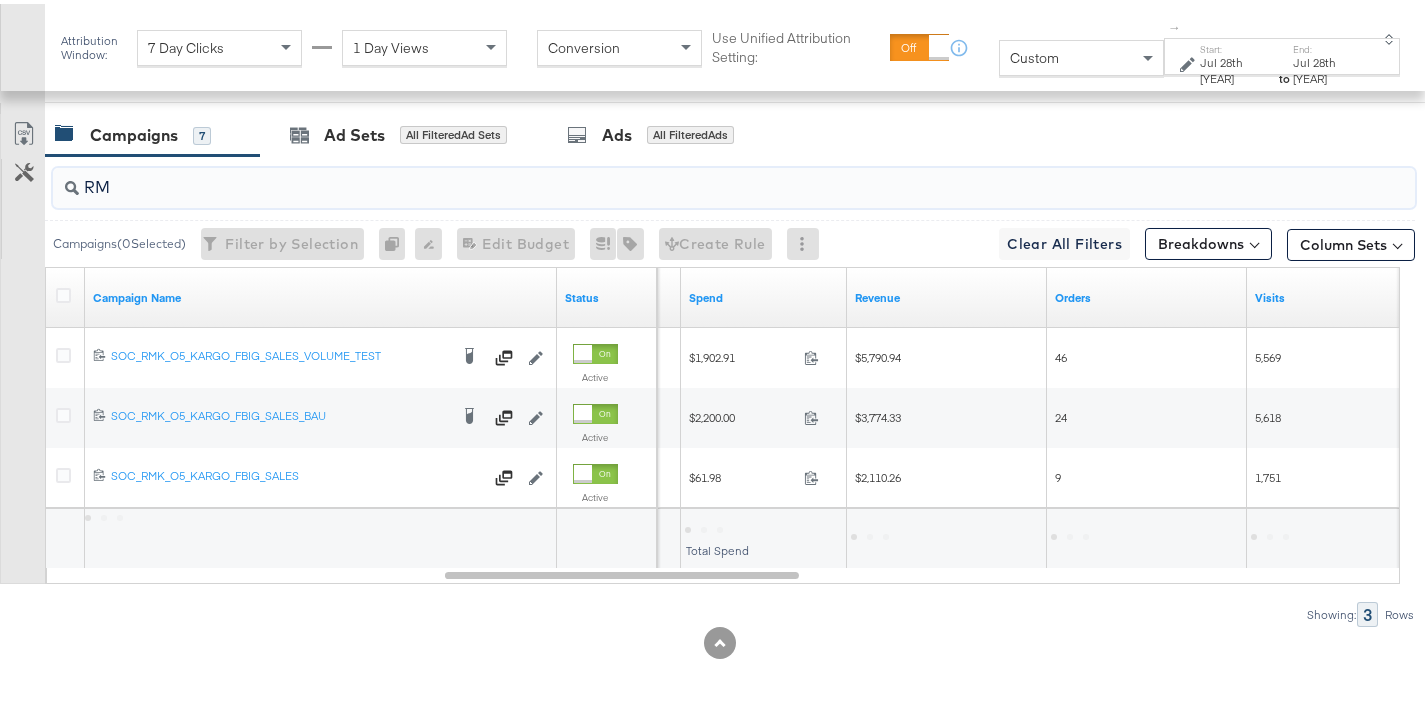 scroll, scrollTop: 989, scrollLeft: 0, axis: vertical 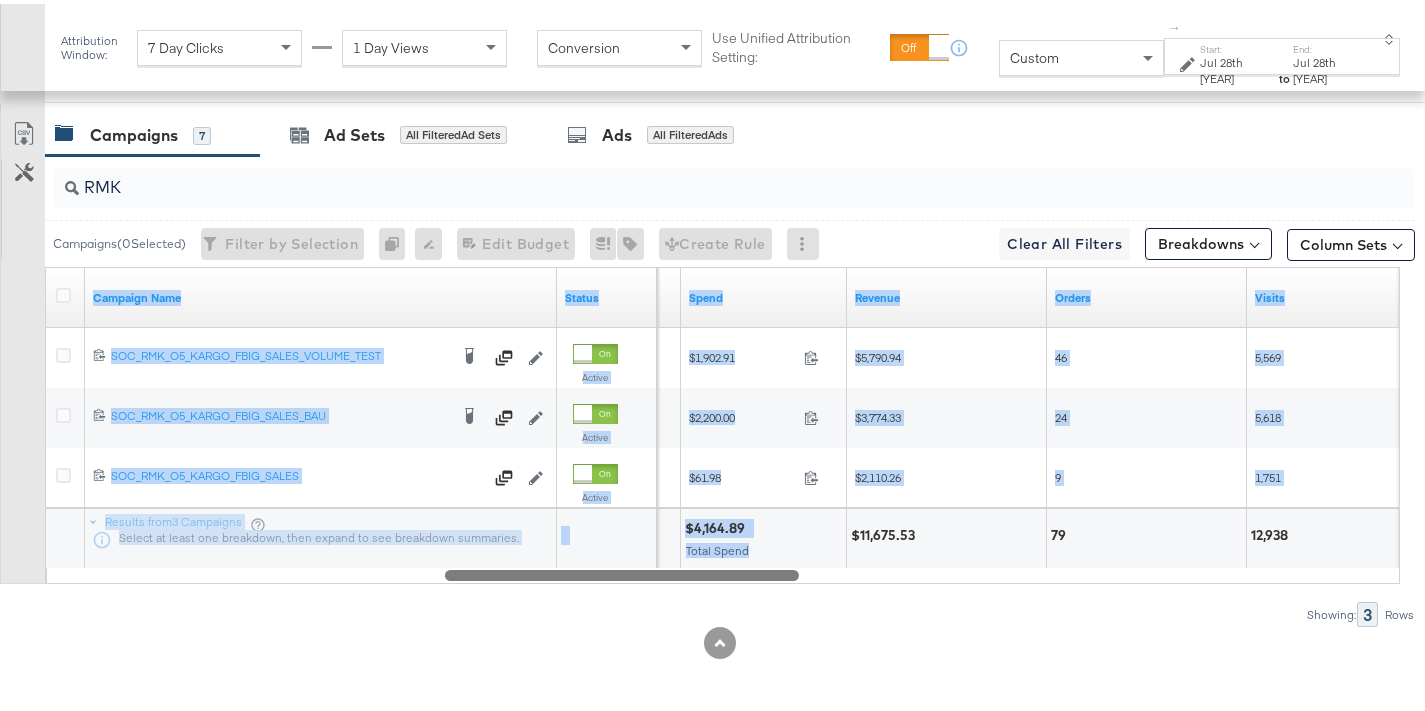 drag, startPoint x: 752, startPoint y: 563, endPoint x: 880, endPoint y: 568, distance: 128.09763 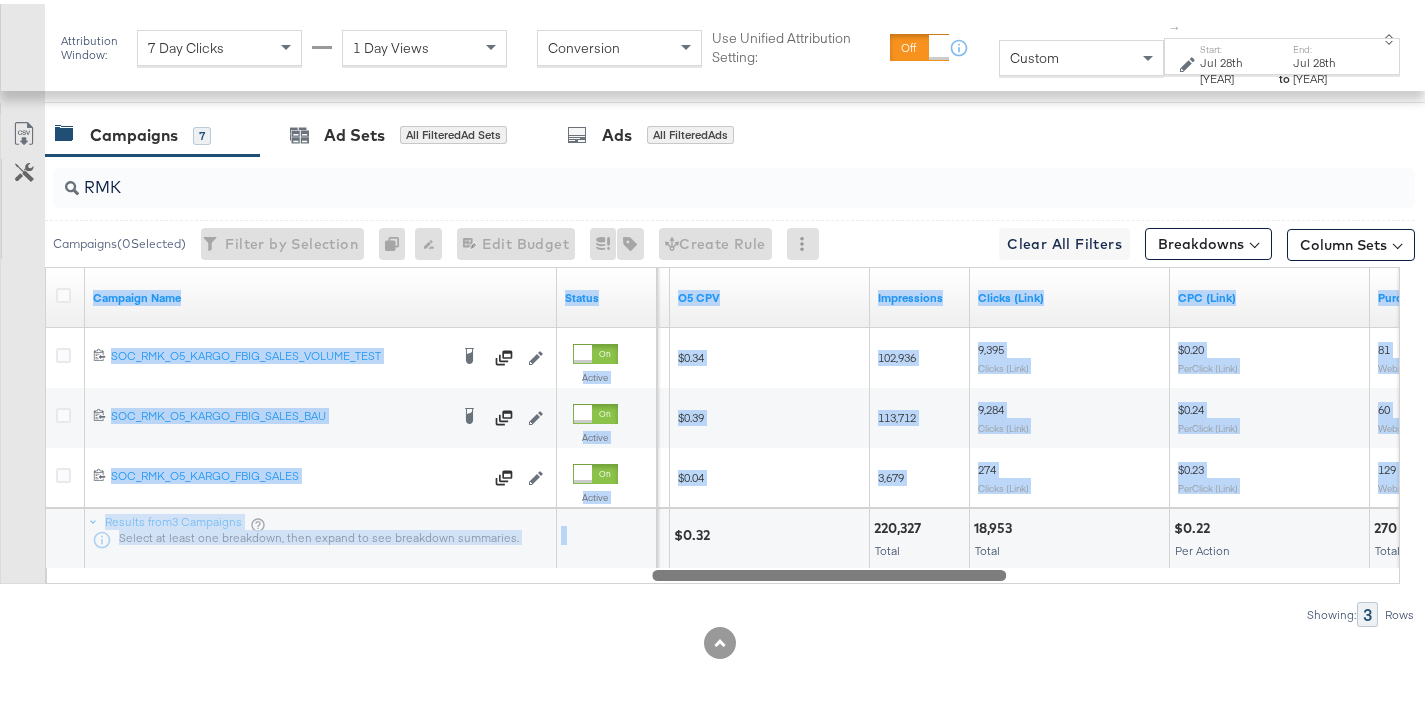 drag, startPoint x: 760, startPoint y: 568, endPoint x: 968, endPoint y: 576, distance: 208.1538 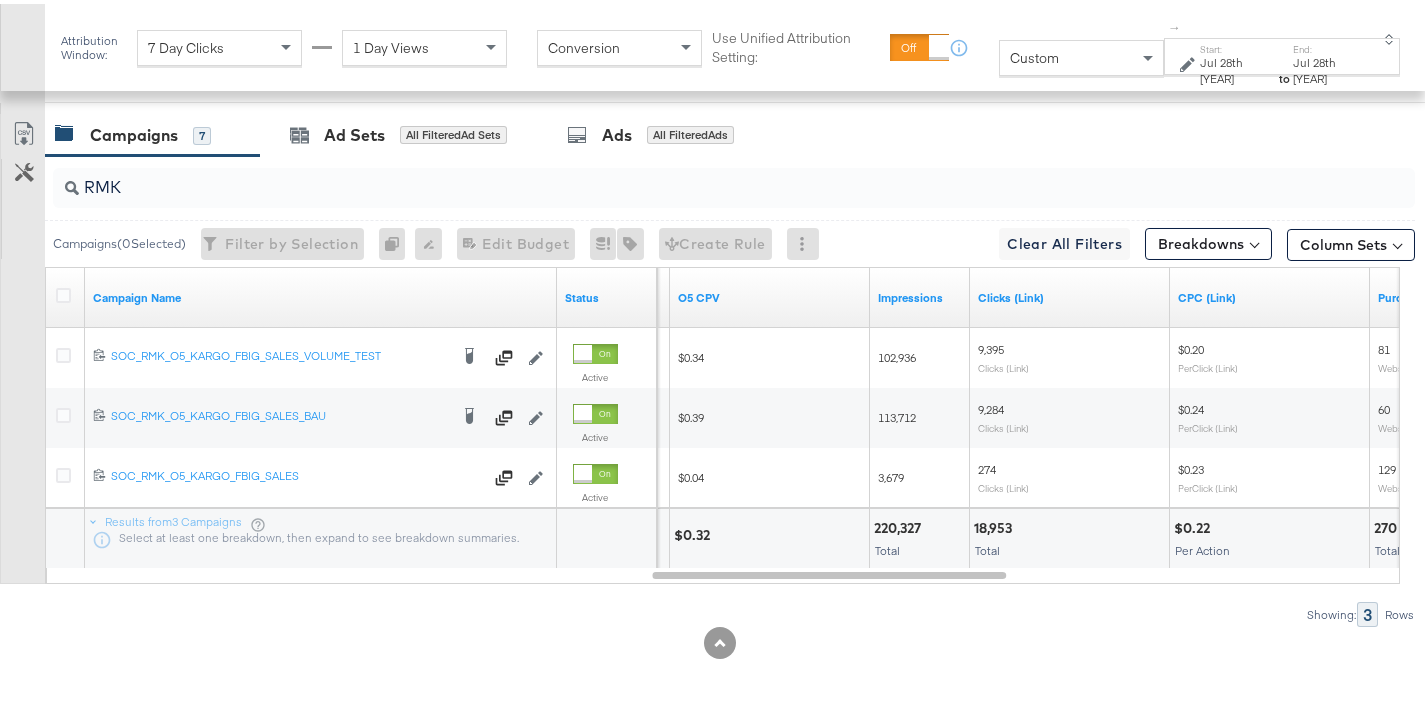 click on "KPIs Performance & KPIs Customize KPIs ✔ Clicks (Link) ✔ Orders ✔ CTR (Link) ✔ Off Fifth Omniture CVR ✔ Impressions ✔ Visits ✔ Spend ✔ CPM ✔ Revenue ✔ off fifth CPA ✔ Off Fifth Omniture AOV ✔ Off Fifth LC ROAS KPIs 00:00 $  $ 10K $ 20K $ 30K Amount (USD) 500K 1M 1.5M Delivery 20K 40K 60K Actions 0.00x 0.50x 1.00x 1.50x 2.00x ROI 0 0.02 0.04 0.06 Percent Timeline SPEND SPEND $13,668.80 IMPRESSIONS IMPRESSIONS 1,137,480 CPM CPM $12.02 CLICKS (LINK) CLICKS (LINK) 50,866 OFF FIFTH LC ROAS OFF FIFTH LC ROAS 1.59x REVENUE REVENUE $21,742.13 ORDERS ORDERS 162 VISITS VISITS 35,616 CTR (LINK) CTR (LINK) 4.47 % OFF FIFTH CPA OFF FIFTH CPA $84.38 OFF FIFTH OMNITURE CVR OFF FIFTH OMNITURE CVR 0.45% OFF FIFTH OMNITURE AOV OFF FIFTH OMNITURE AOV $134.21 Campaigns 7 Ad Sets All Filtered  Ad Sets Ads All Filtered  Ads RMK Campaigns  ( 0  Selected) Filter by Selection Filter  0 campaigns 0 Rename  0 campaigns   Edit  0  Campaign  Budgets Edit Budget Edit Spending Limit For  0 campaigns Tags for" at bounding box center (720, 92) 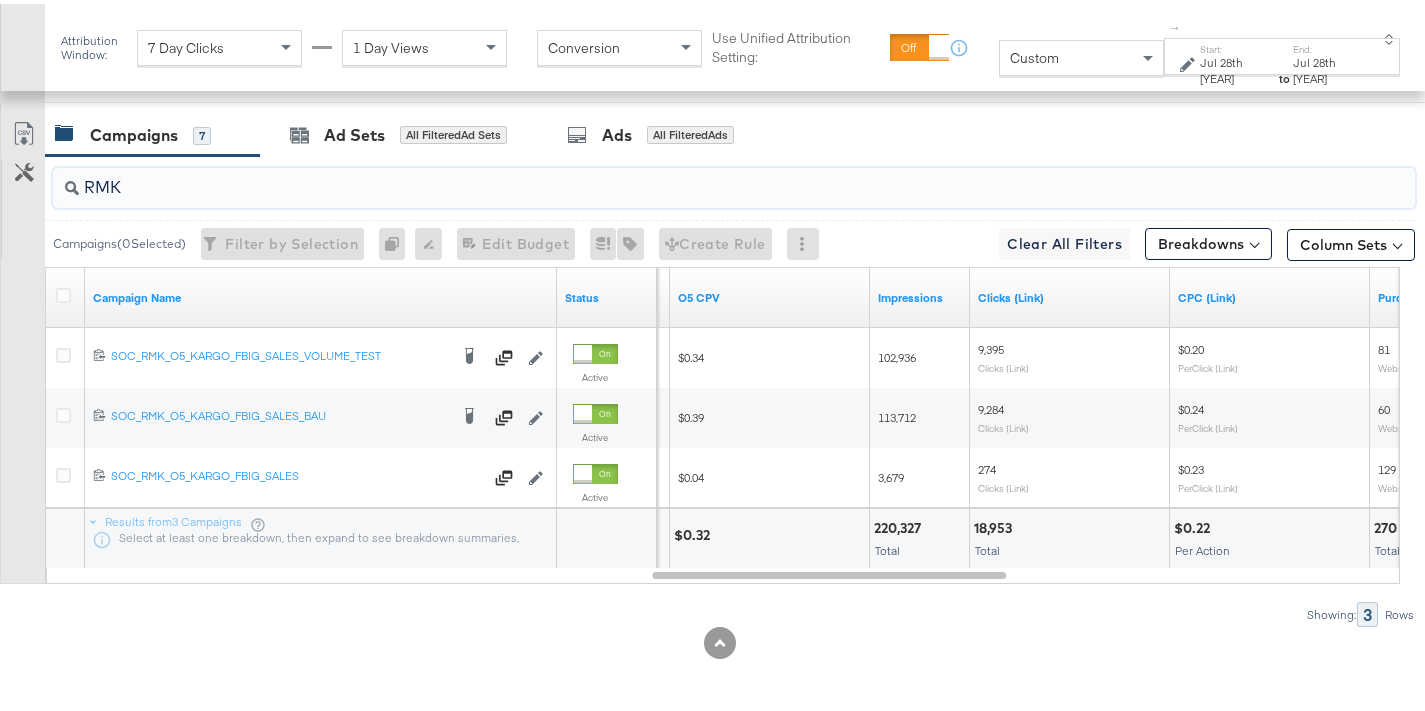 drag, startPoint x: 118, startPoint y: 186, endPoint x: 35, endPoint y: 186, distance: 83 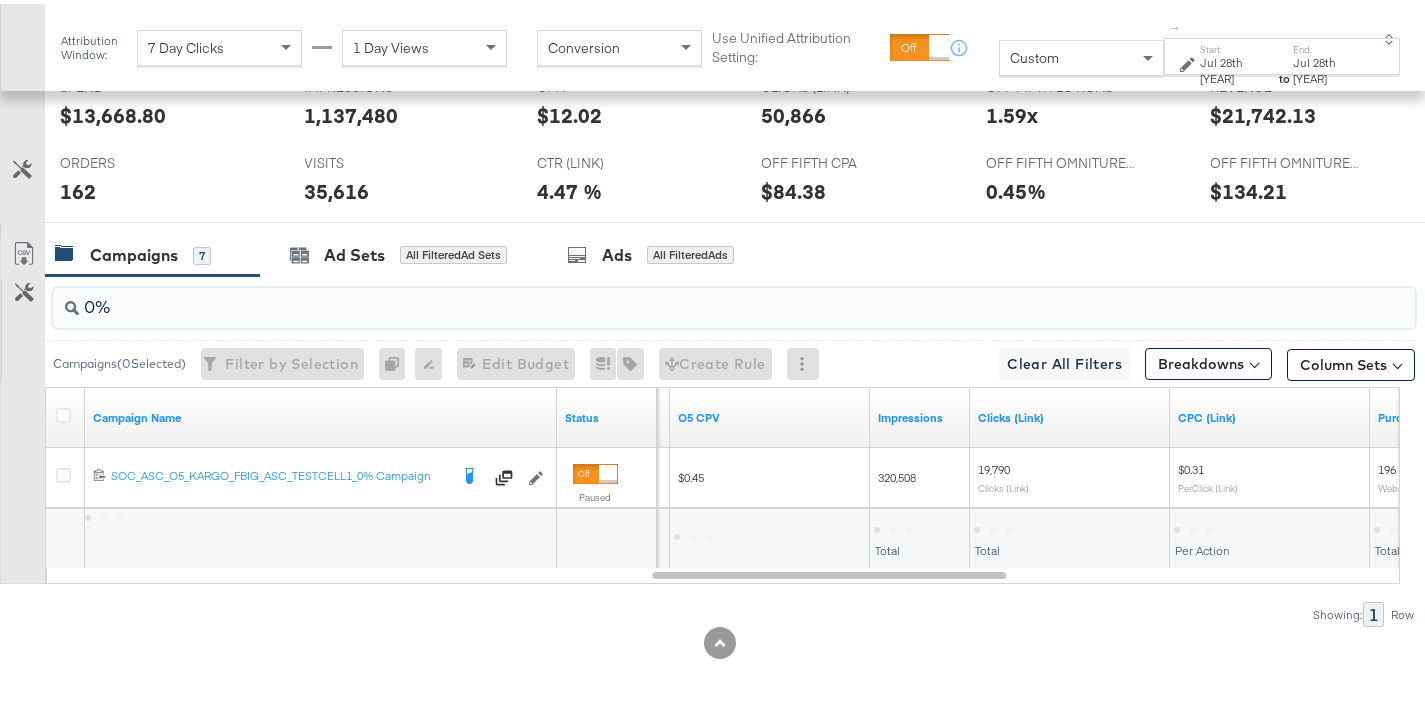 scroll, scrollTop: 869, scrollLeft: 0, axis: vertical 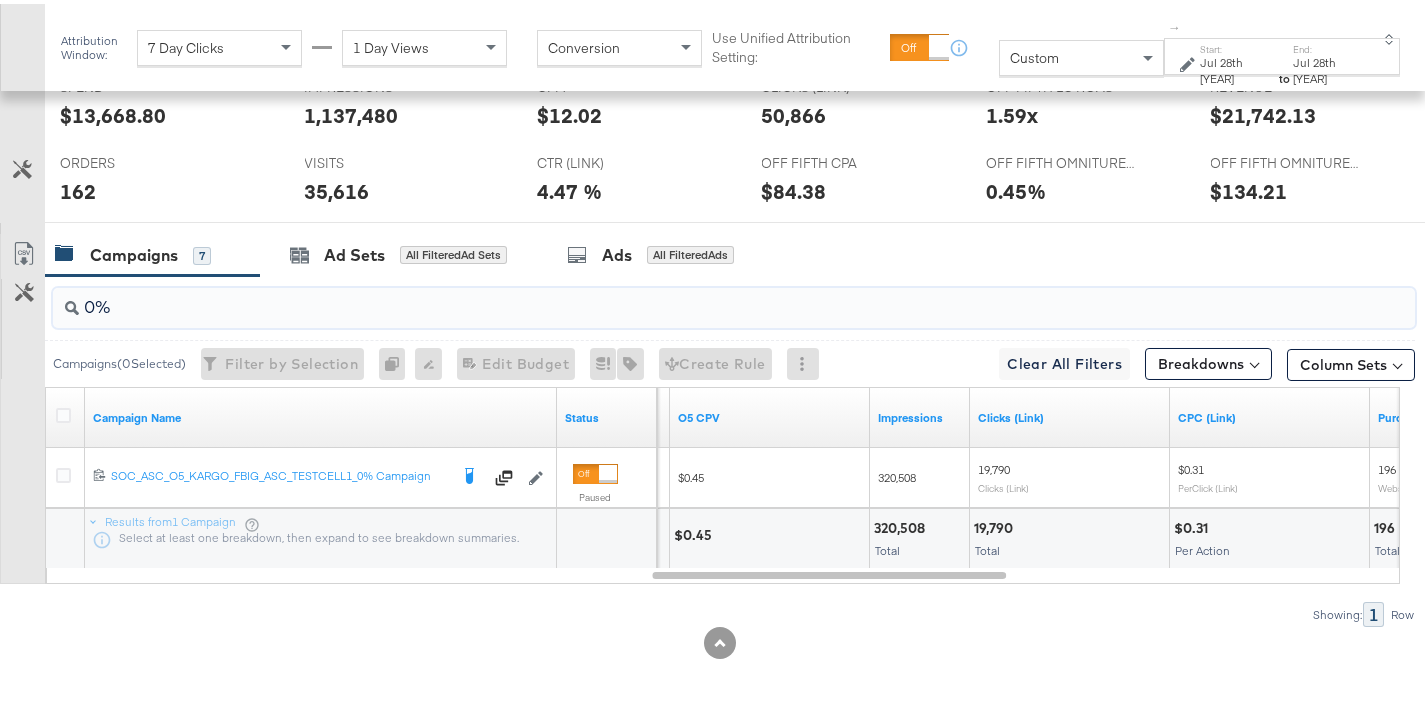 drag, startPoint x: 127, startPoint y: 306, endPoint x: 34, endPoint y: 310, distance: 93.08598 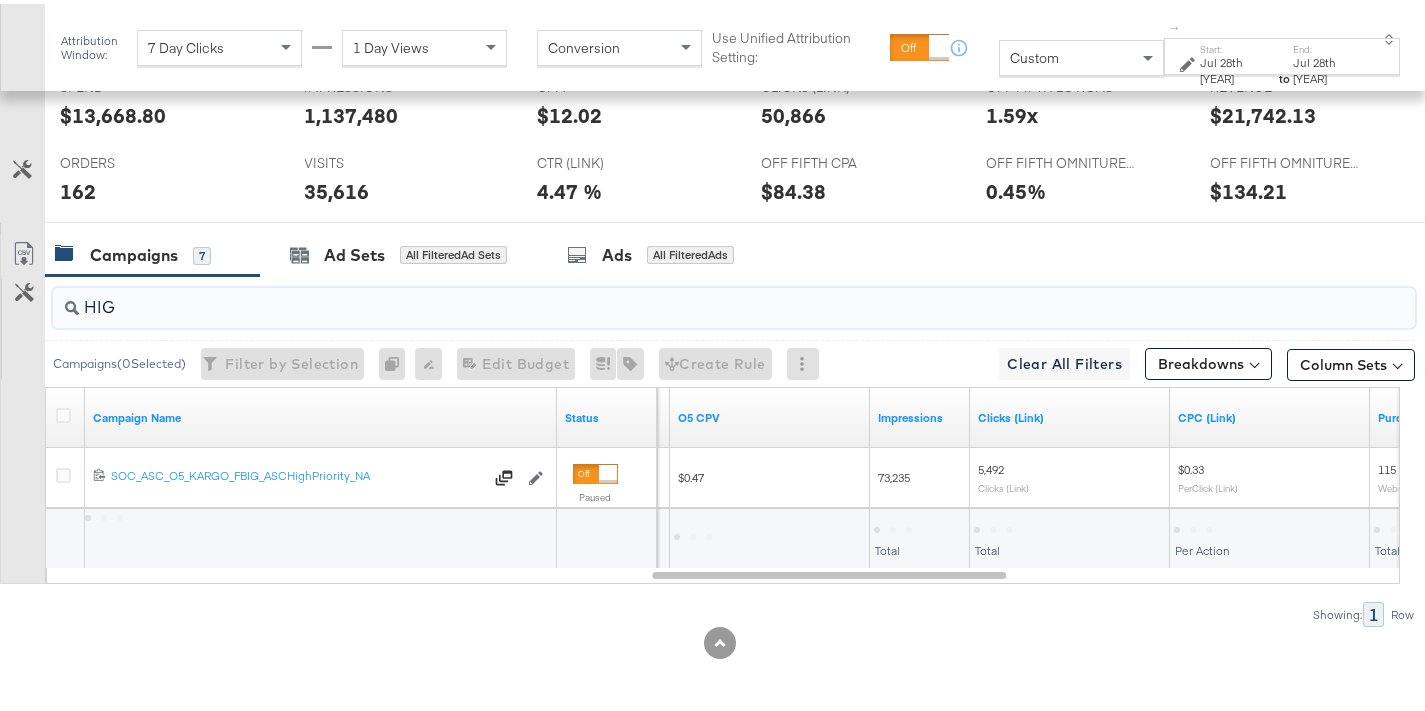 scroll, scrollTop: 869, scrollLeft: 0, axis: vertical 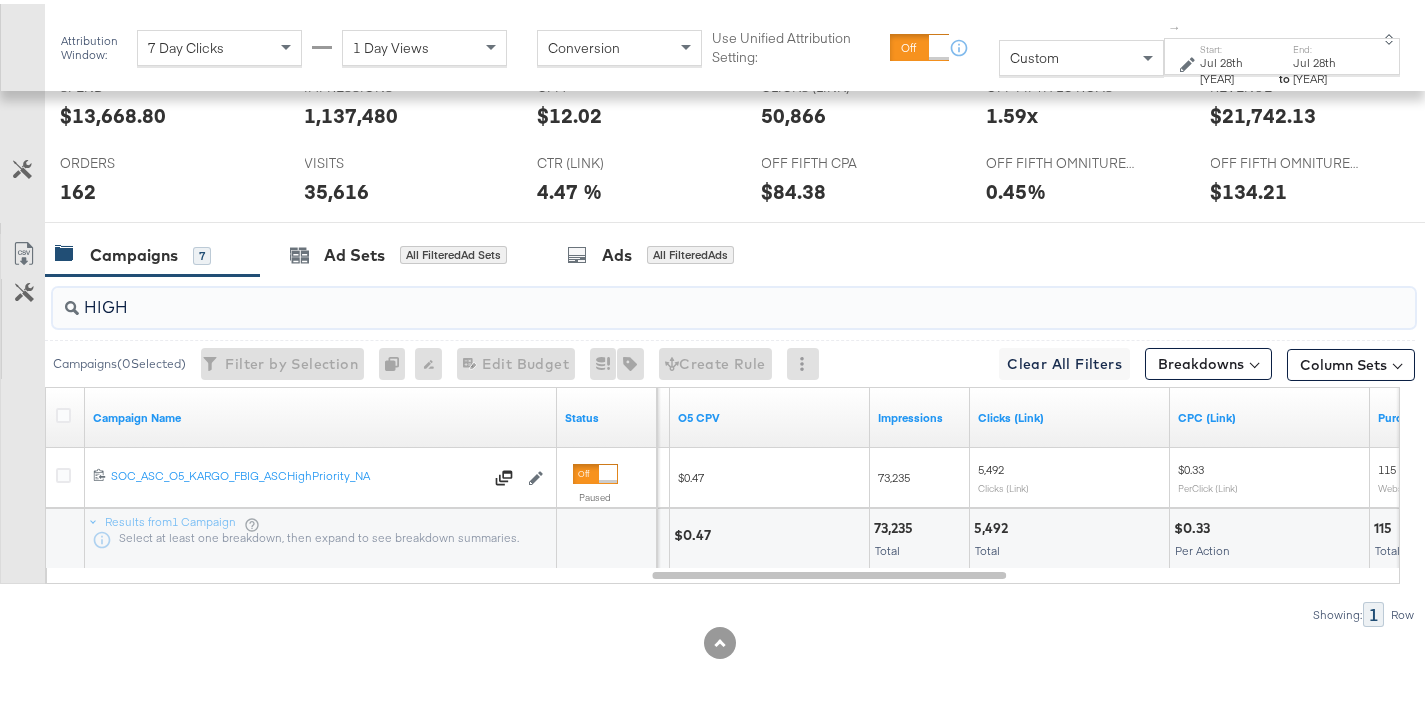 drag, startPoint x: 137, startPoint y: 306, endPoint x: 30, endPoint y: 311, distance: 107.11676 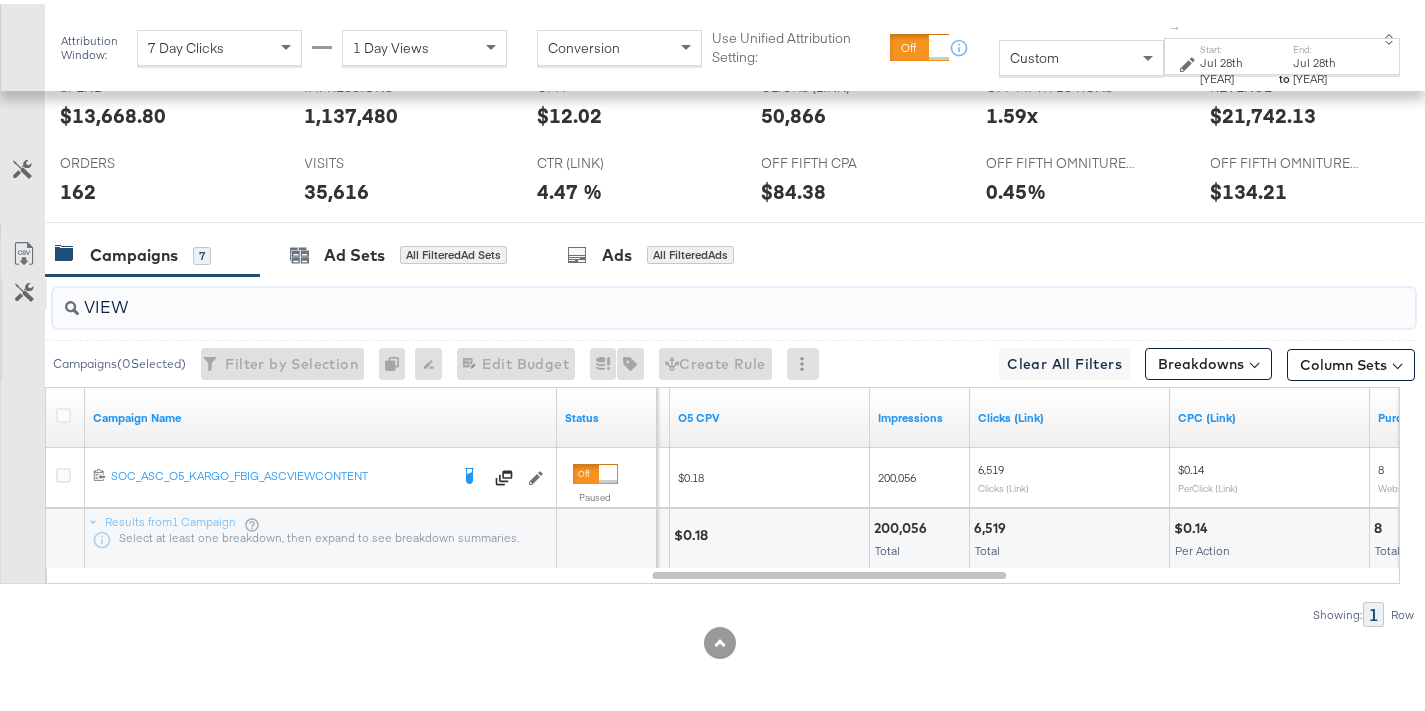 drag, startPoint x: 36, startPoint y: 301, endPoint x: 22, endPoint y: 301, distance: 14 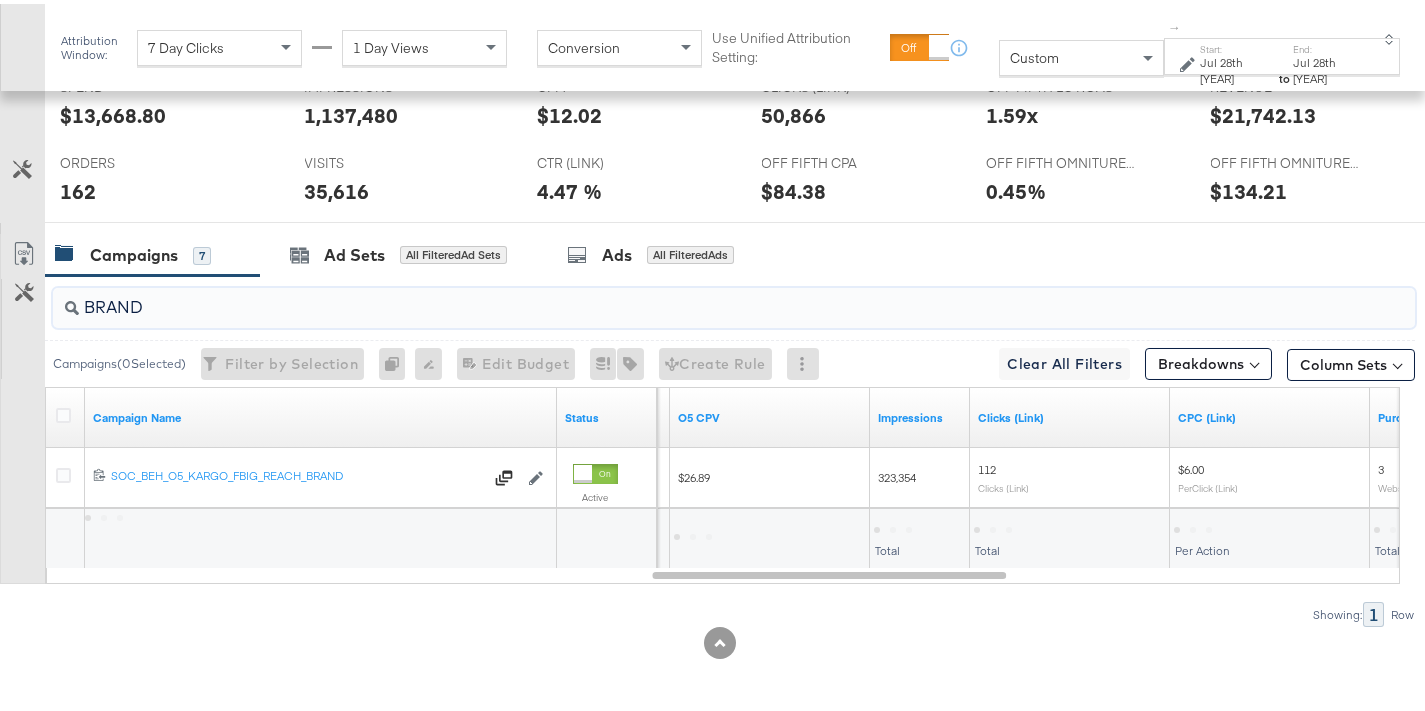 type on "BRAND" 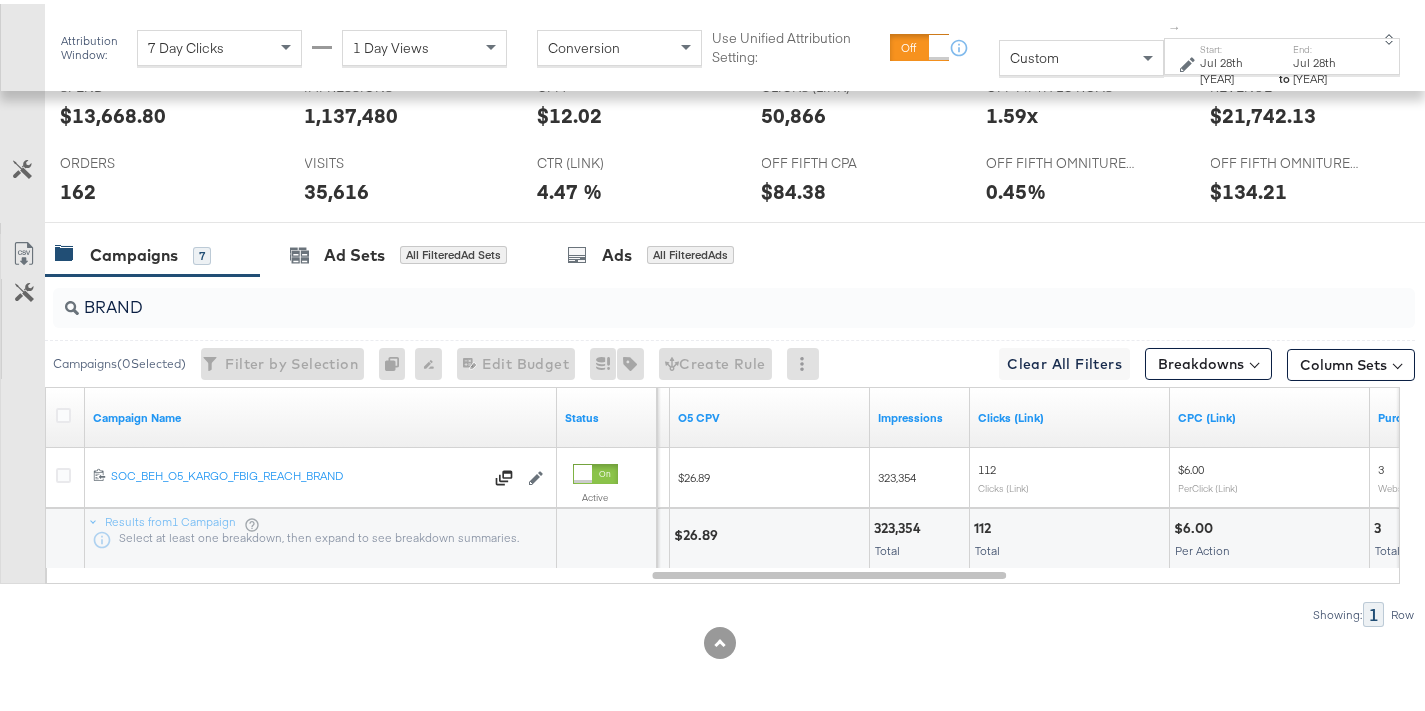 click on "Jul 28th [YEAR]" at bounding box center [1238, 66] 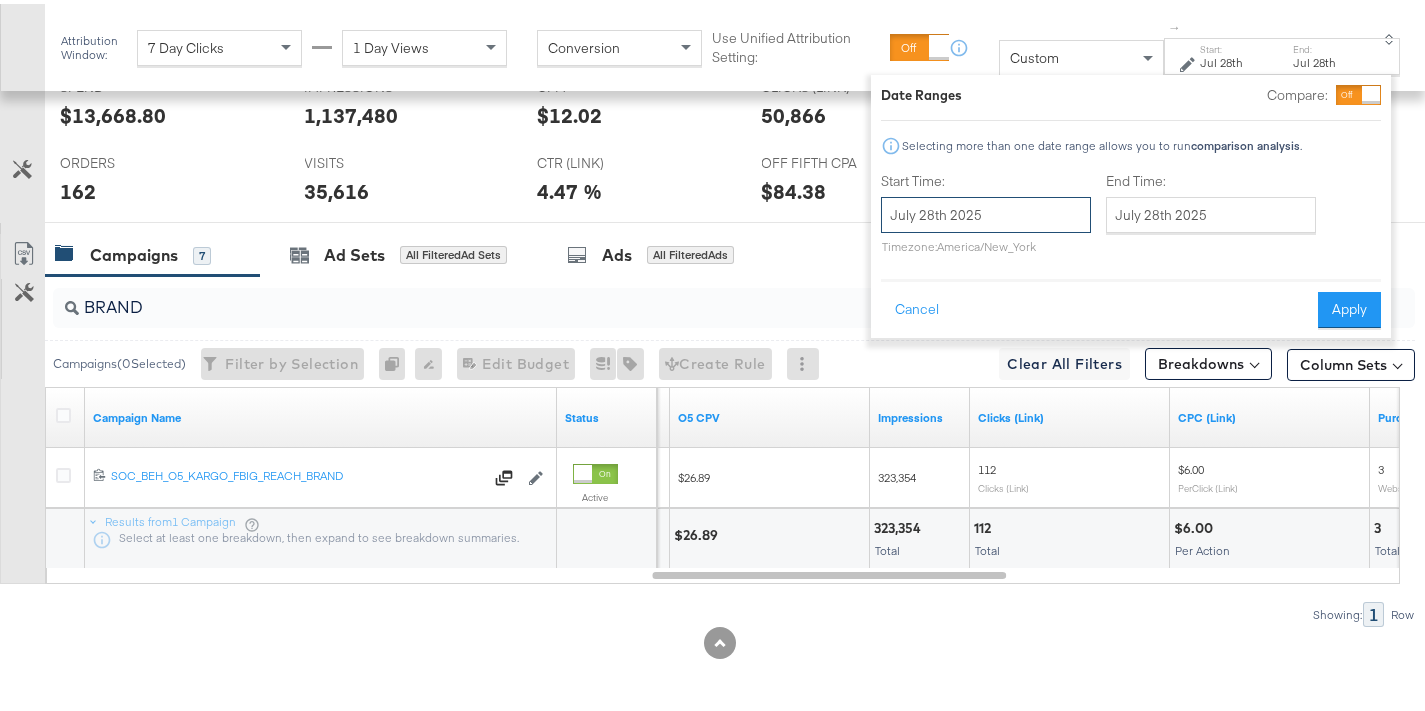 click on "July 28th 2025" at bounding box center (986, 211) 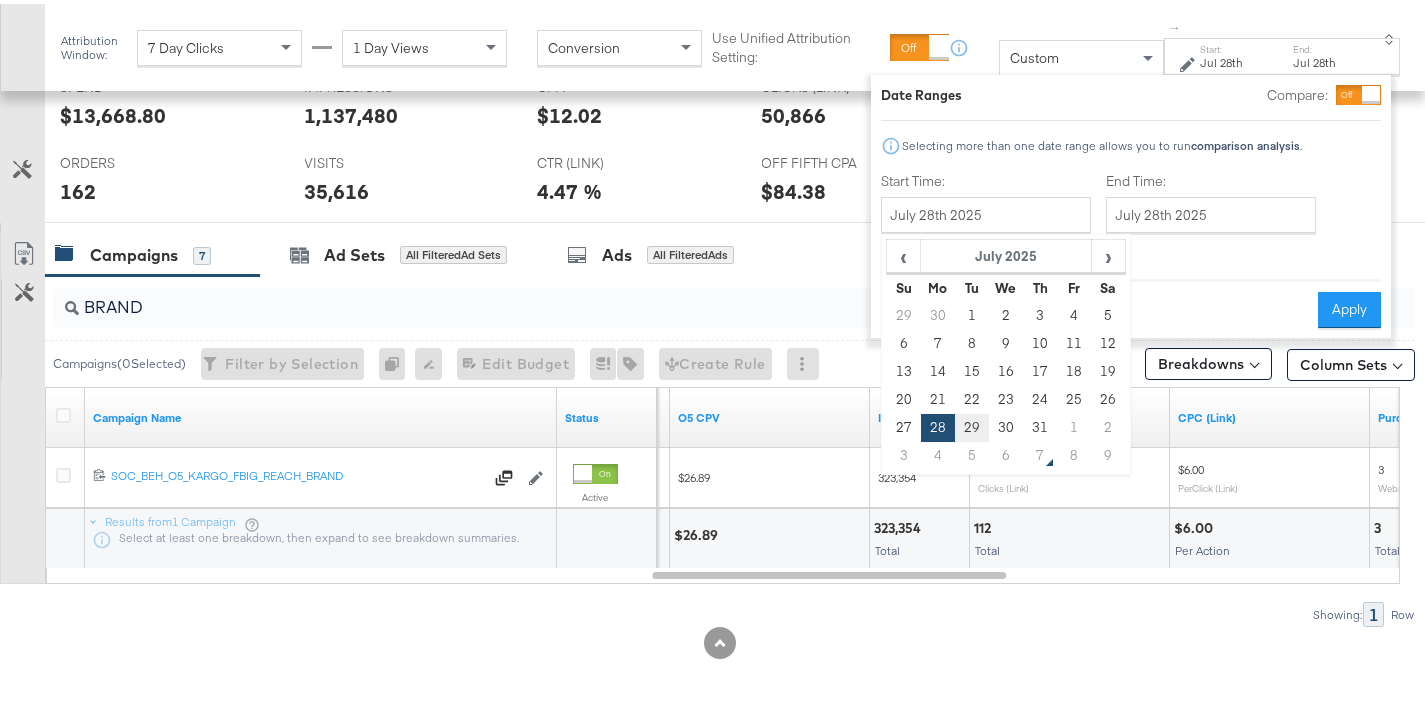 click on "29" at bounding box center (972, 424) 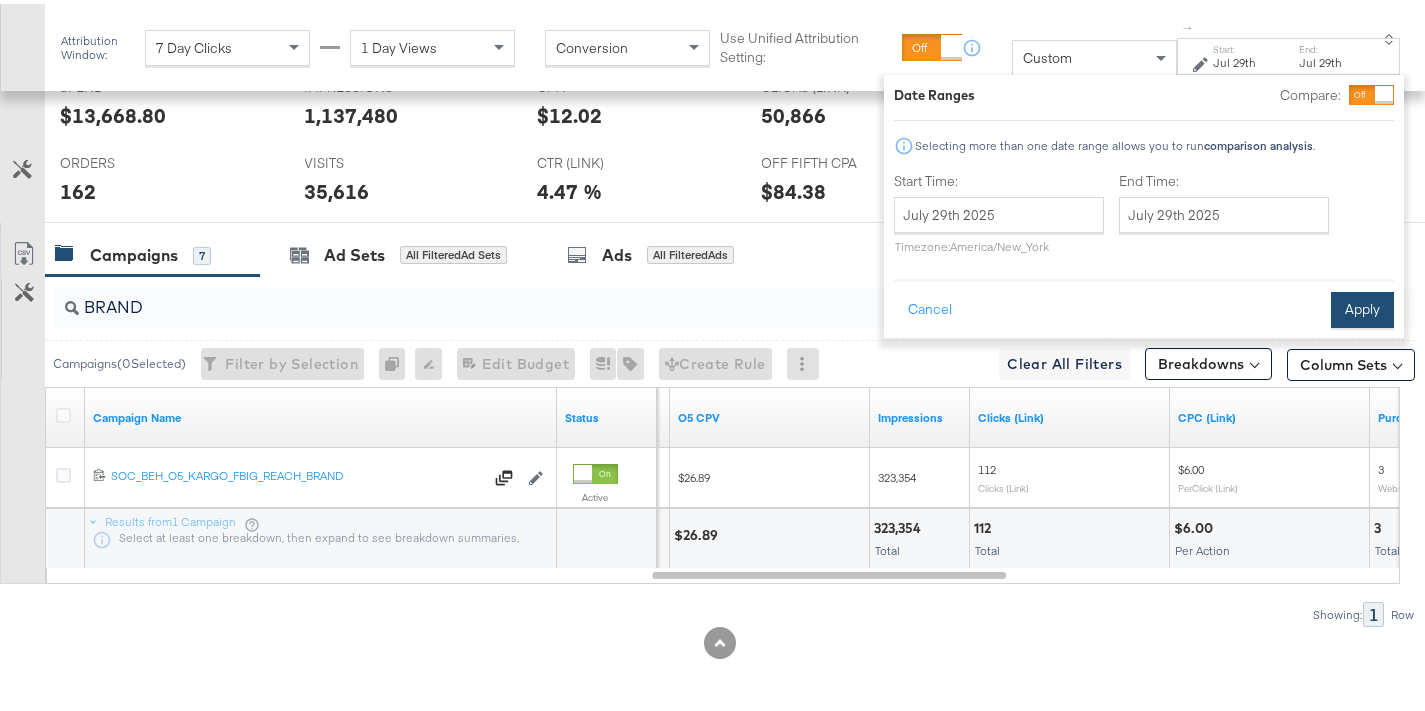 click on "Apply" at bounding box center (1362, 306) 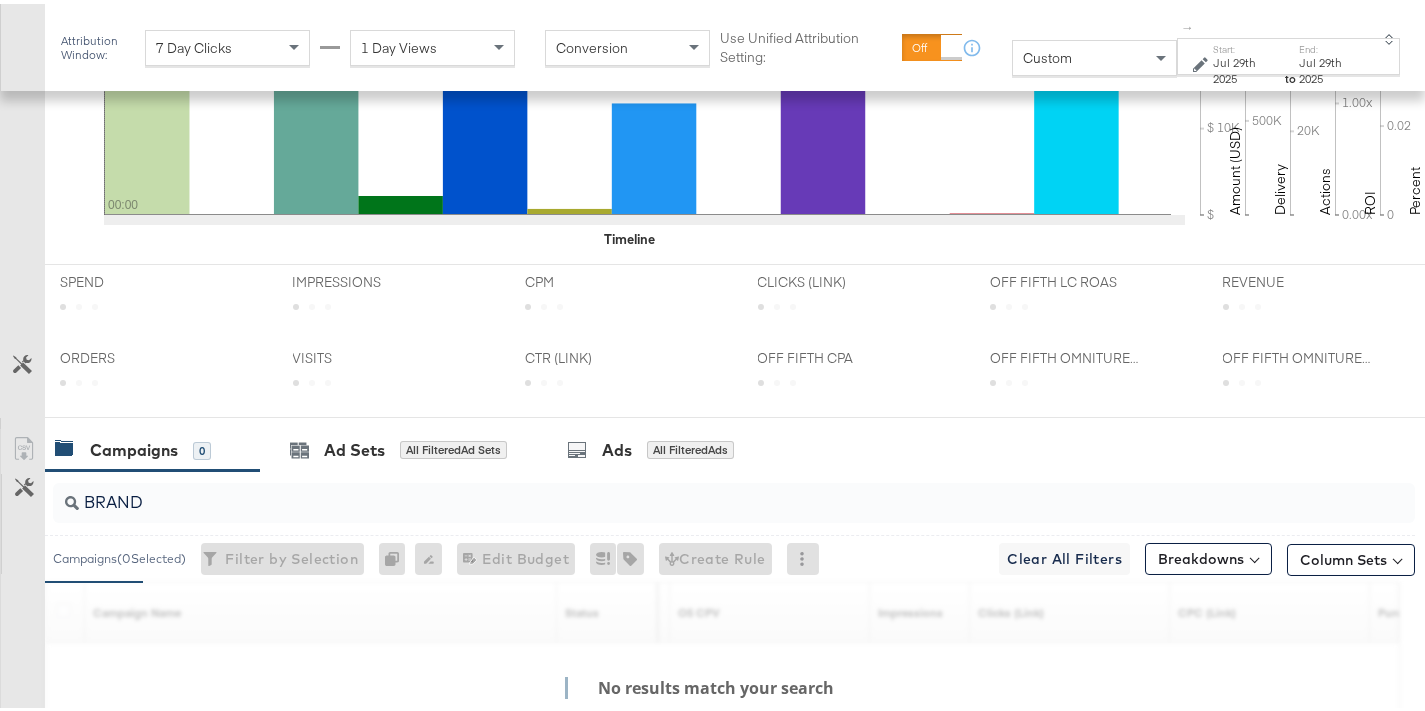 scroll, scrollTop: 869, scrollLeft: 0, axis: vertical 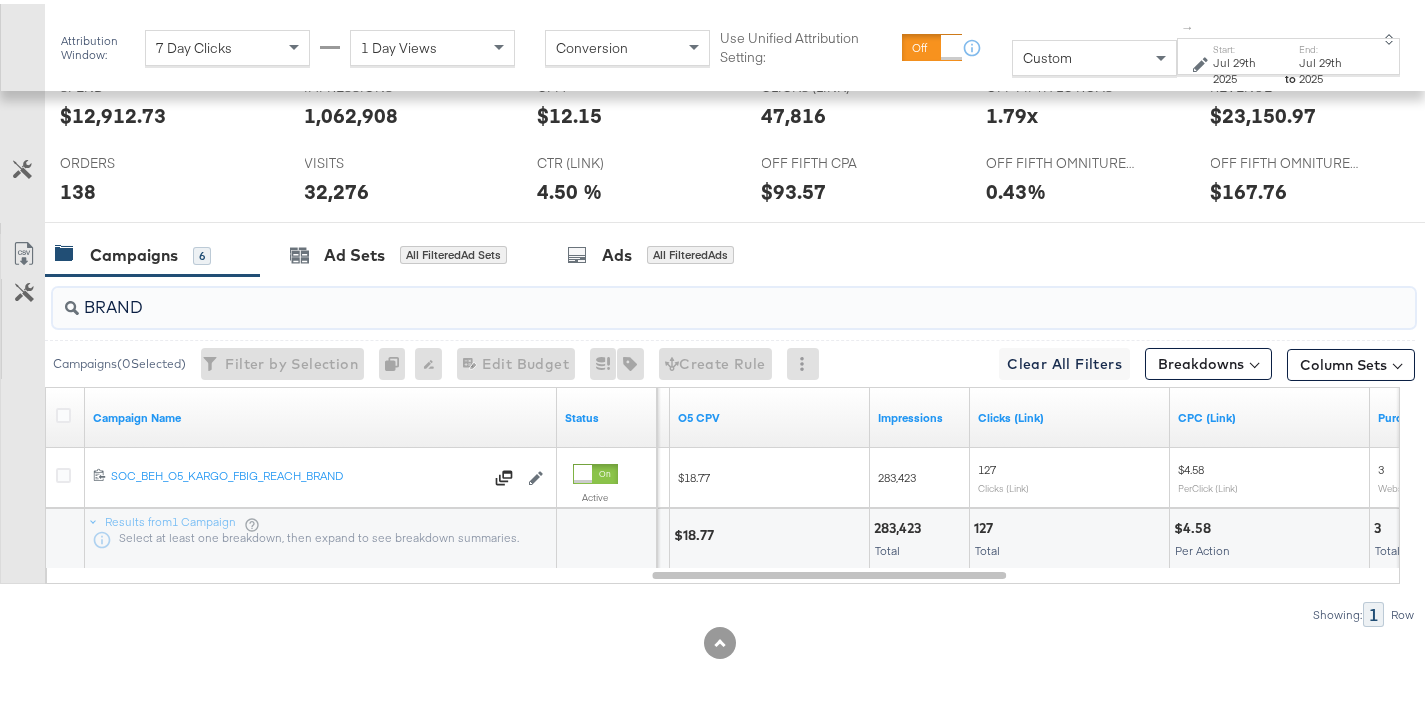 drag, startPoint x: 162, startPoint y: 304, endPoint x: 1, endPoint y: 304, distance: 161 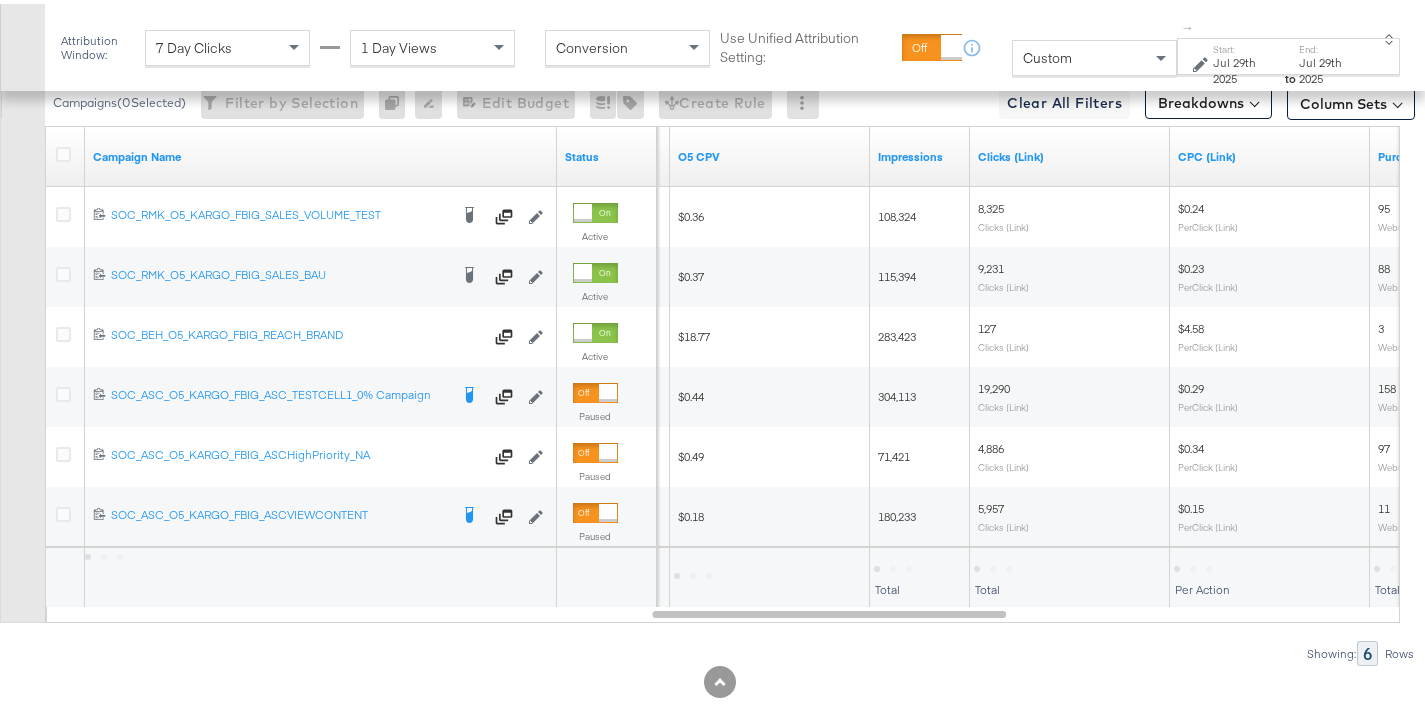 scroll, scrollTop: 1131, scrollLeft: 0, axis: vertical 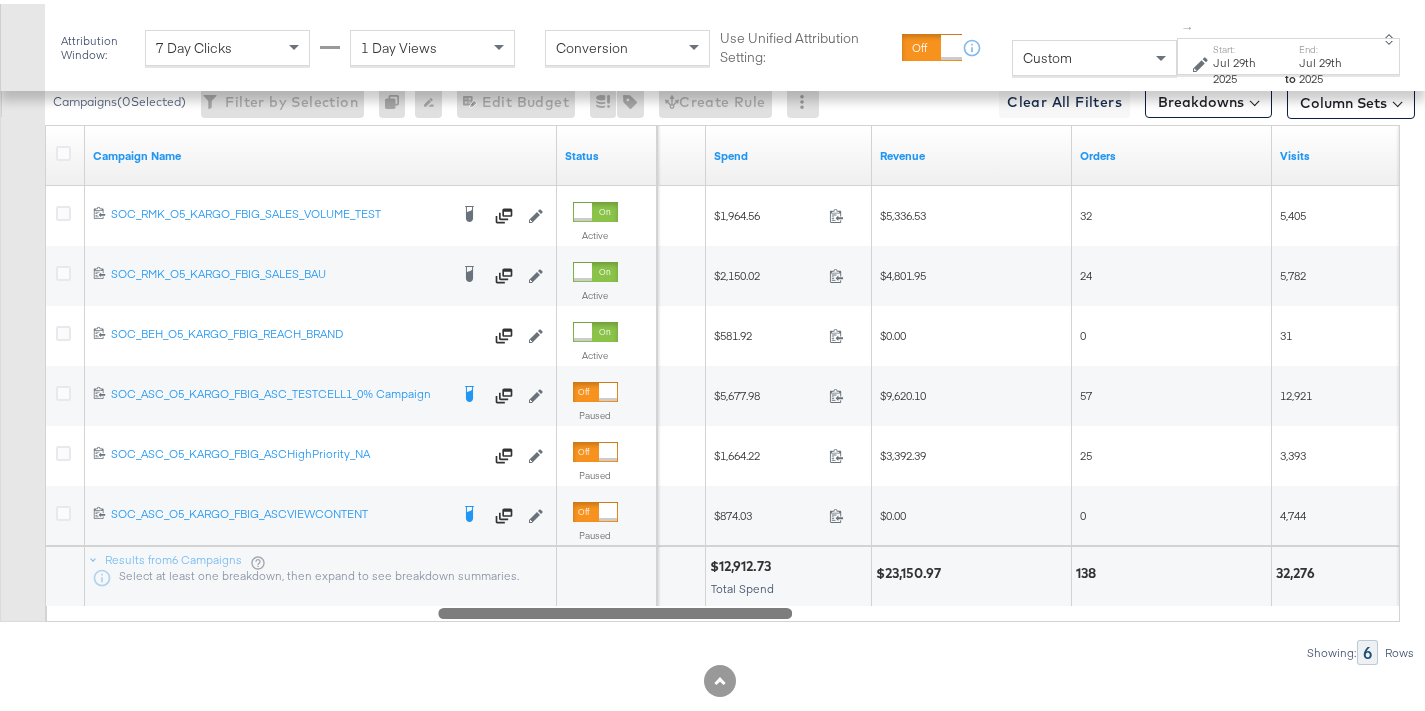 drag, startPoint x: 828, startPoint y: 606, endPoint x: 604, endPoint y: 600, distance: 224.08034 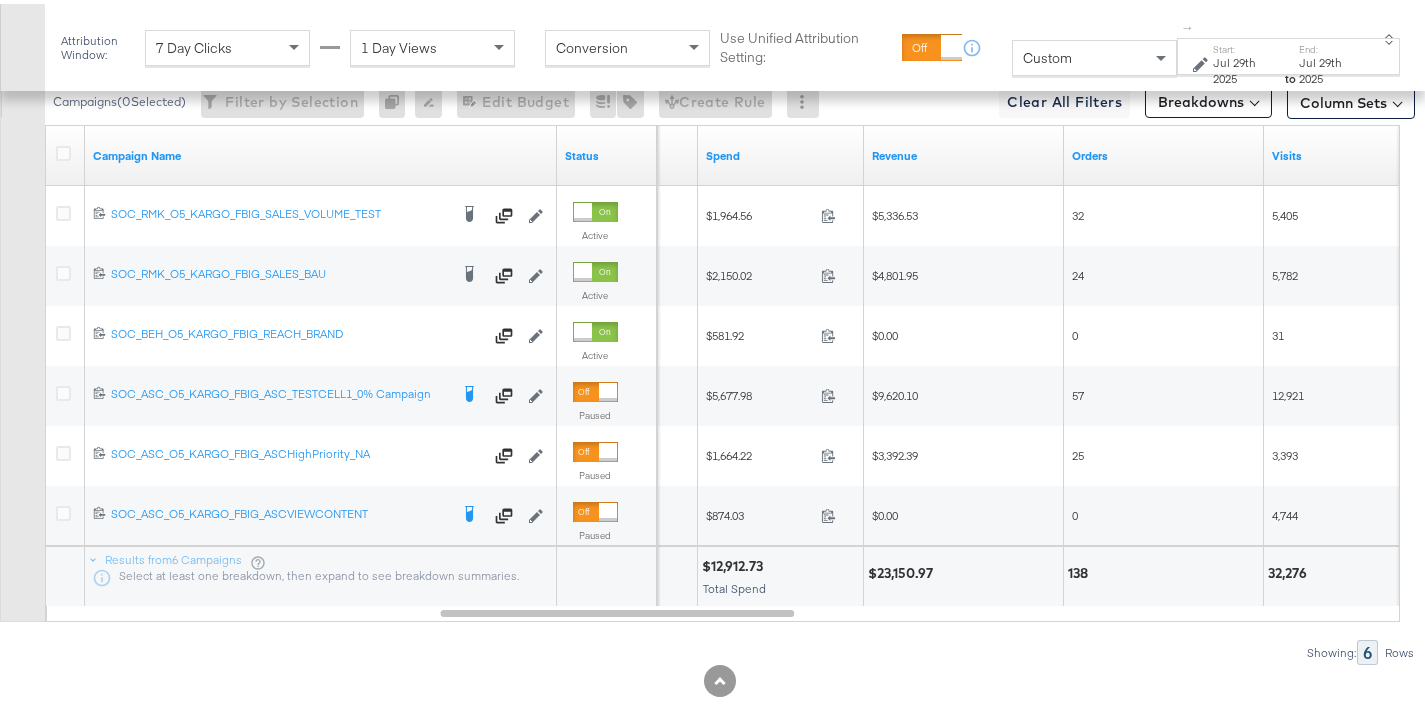 scroll, scrollTop: 961, scrollLeft: 0, axis: vertical 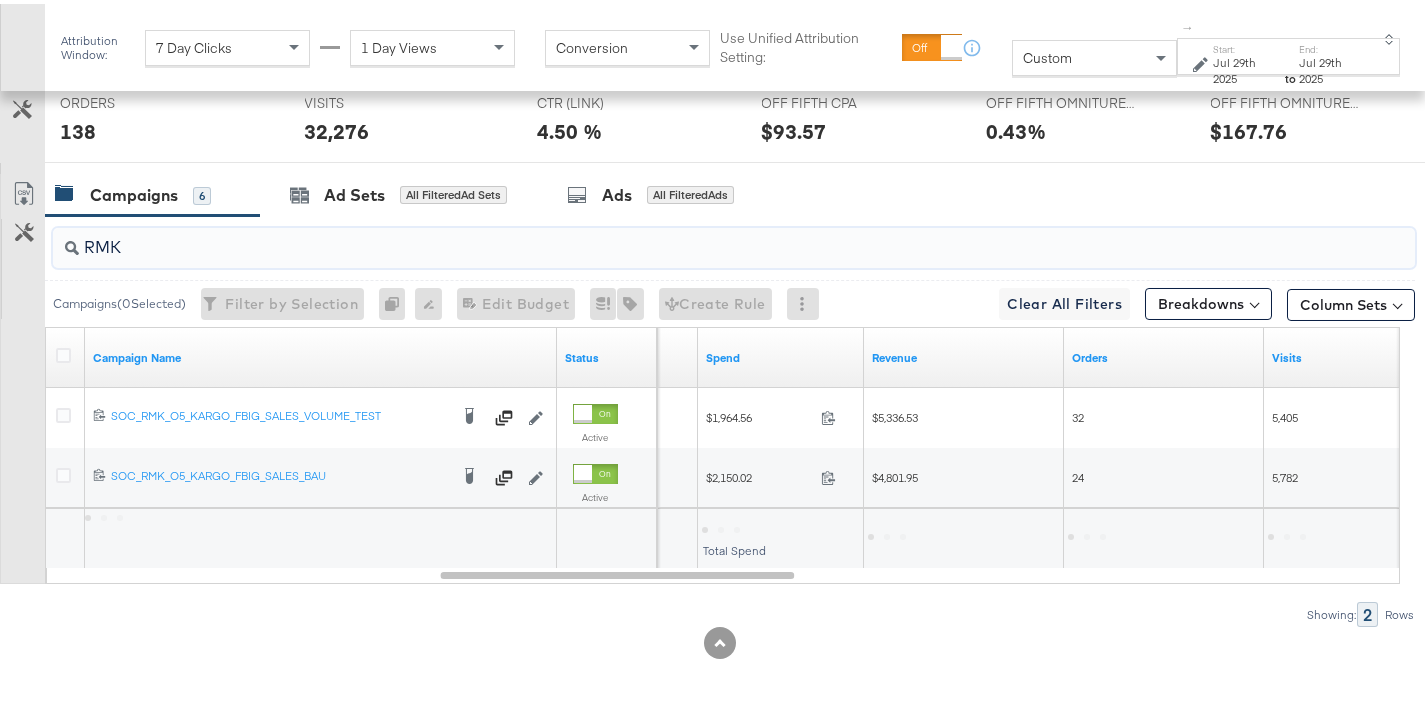 type on "RMK" 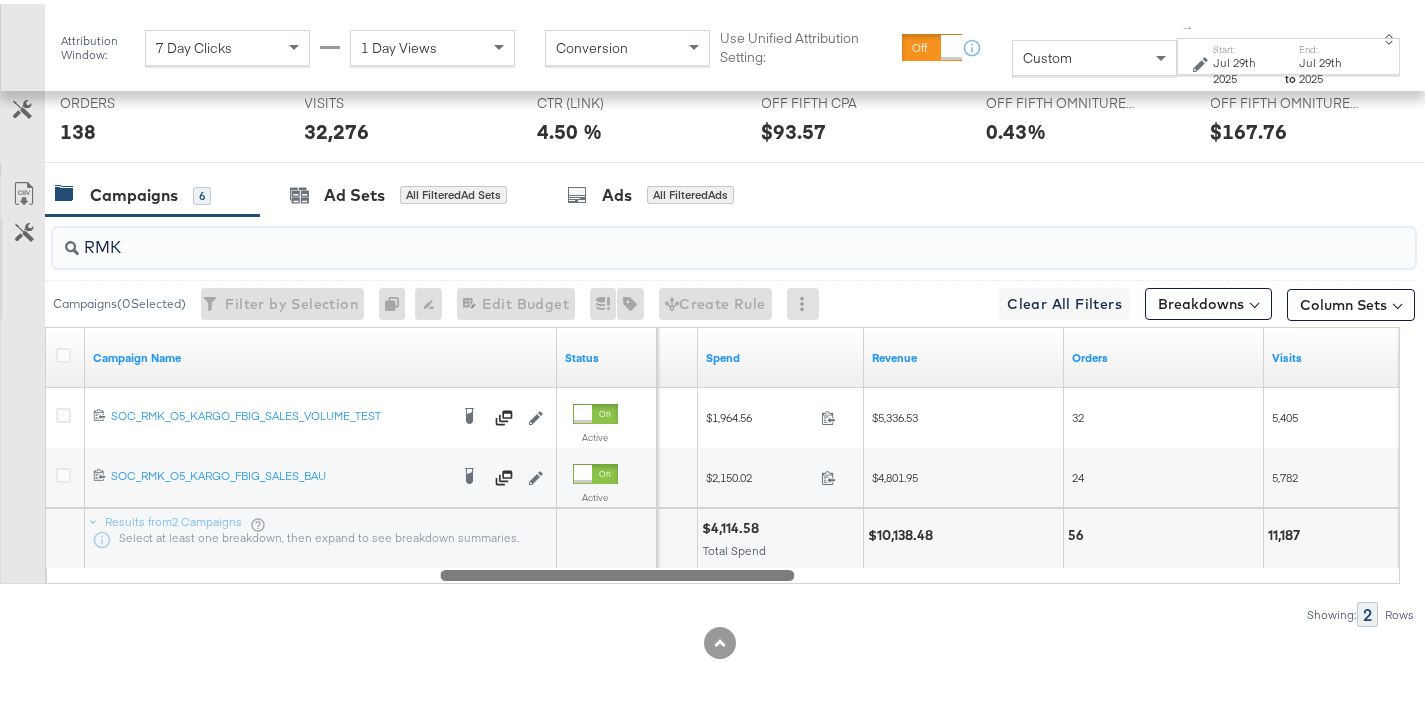 drag, startPoint x: 715, startPoint y: 576, endPoint x: 910, endPoint y: 569, distance: 195.1256 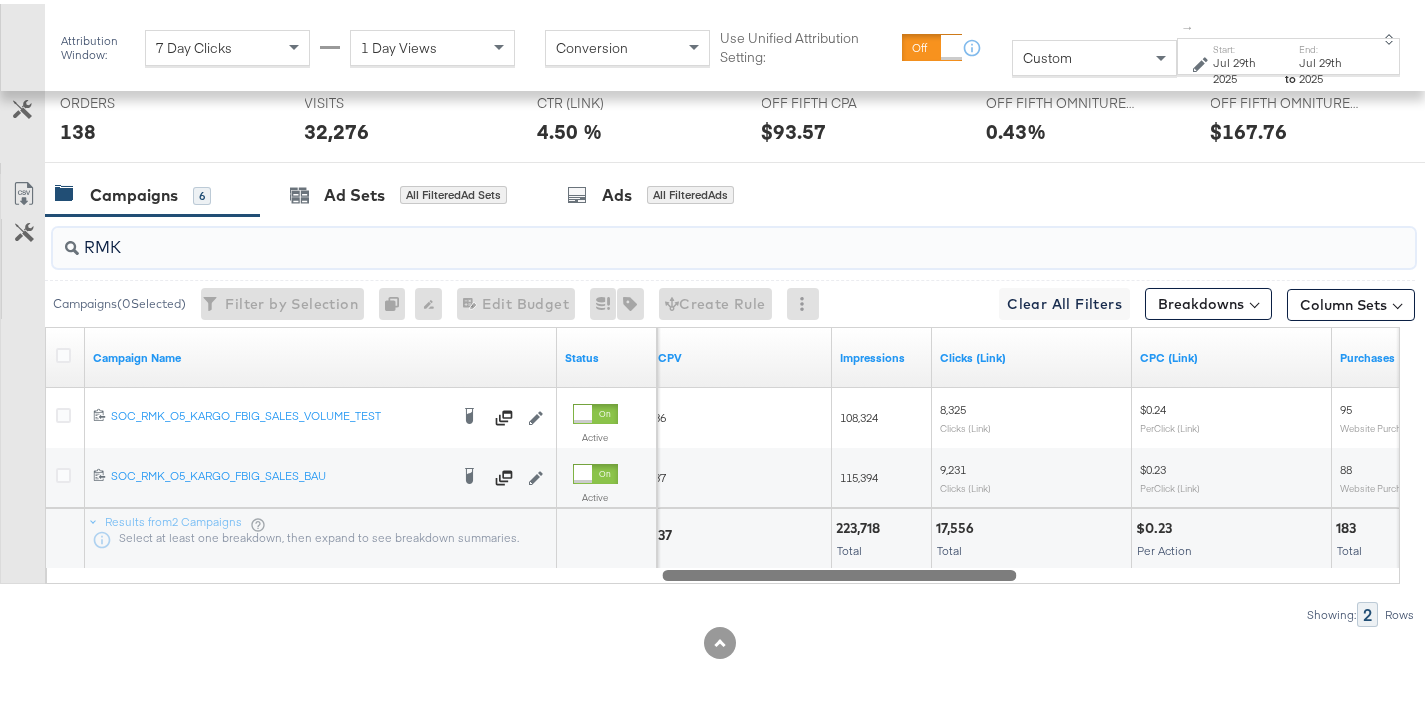 drag, startPoint x: 811, startPoint y: 574, endPoint x: 840, endPoint y: 574, distance: 29 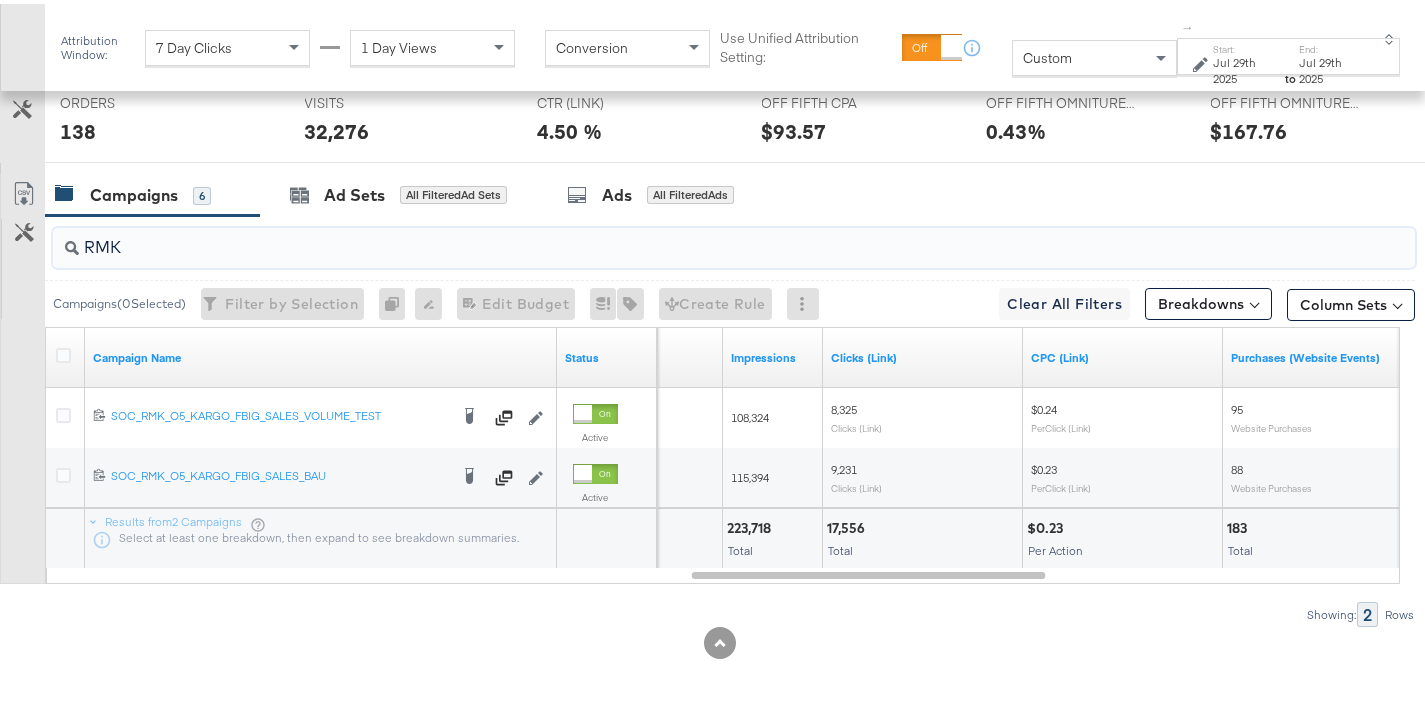 click on "RMK" at bounding box center [686, 235] 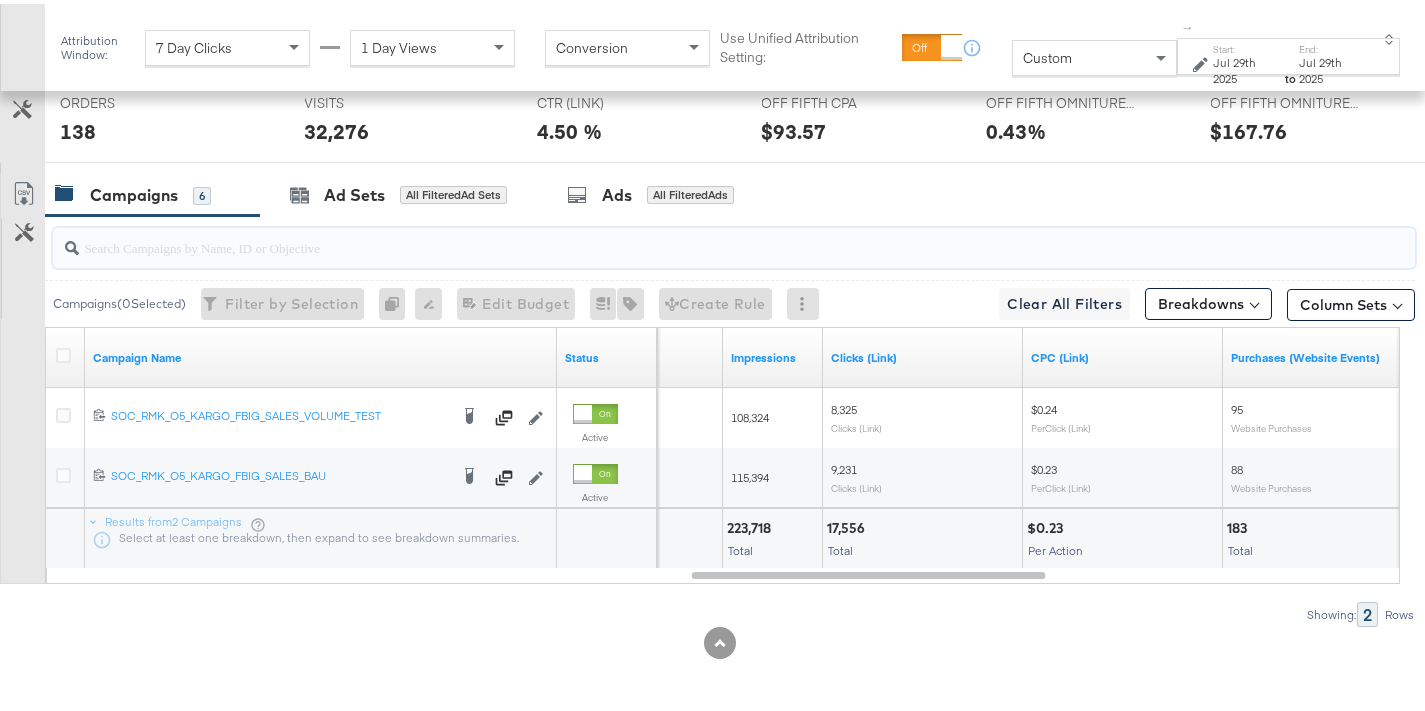 scroll, scrollTop: 961, scrollLeft: 0, axis: vertical 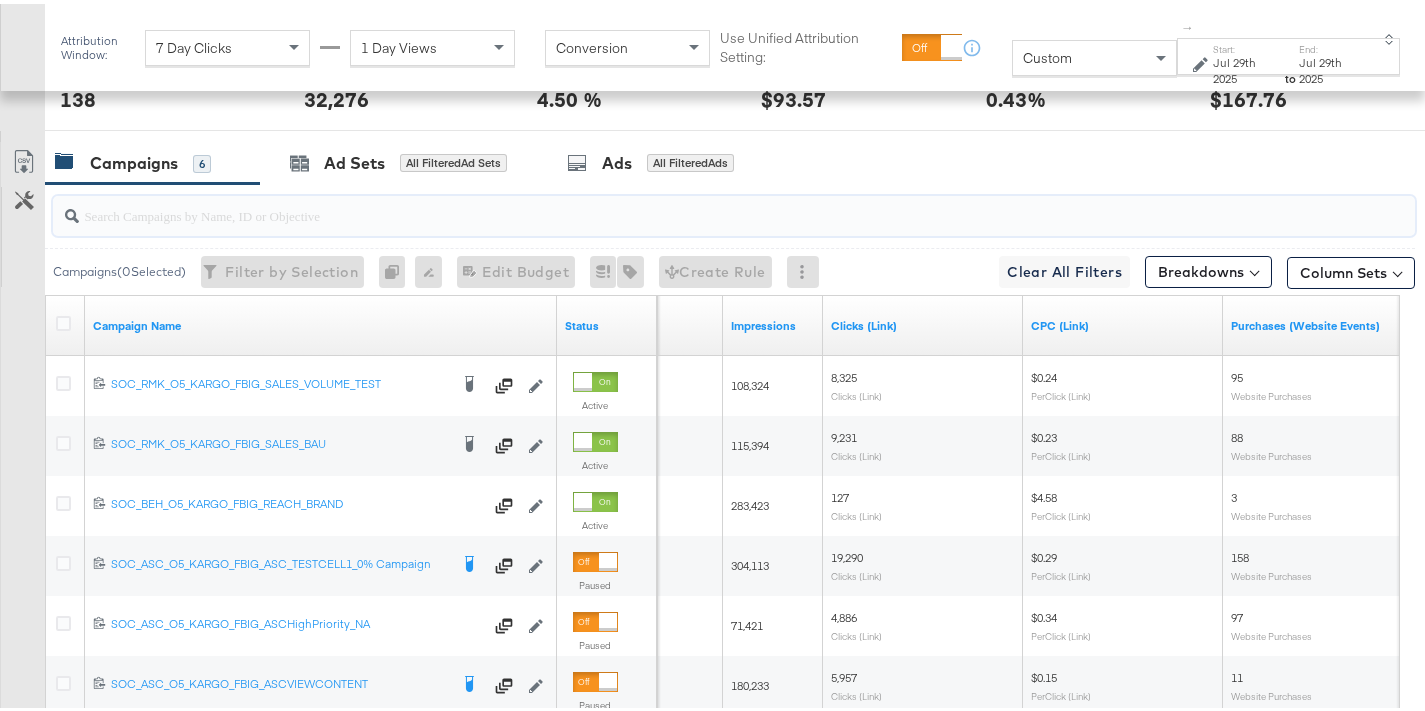 type 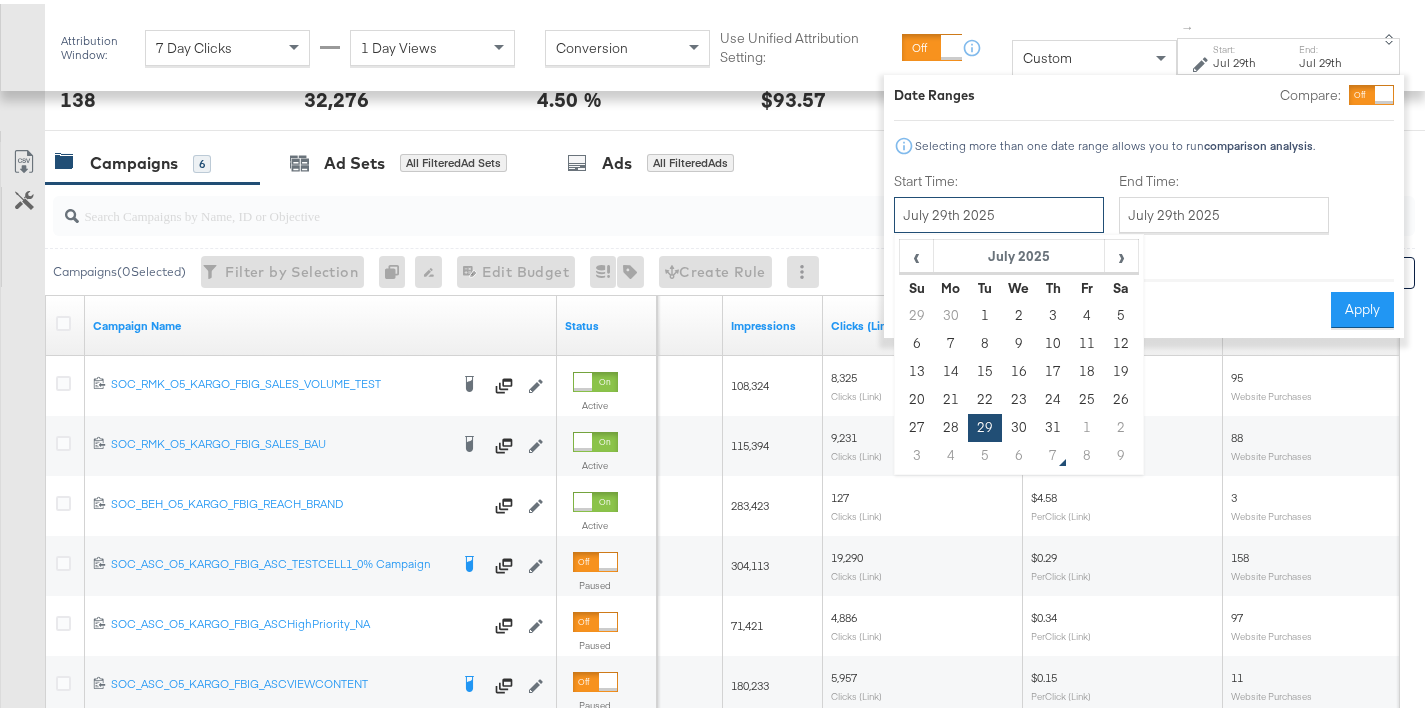 click on "July 29th 2025" at bounding box center (999, 211) 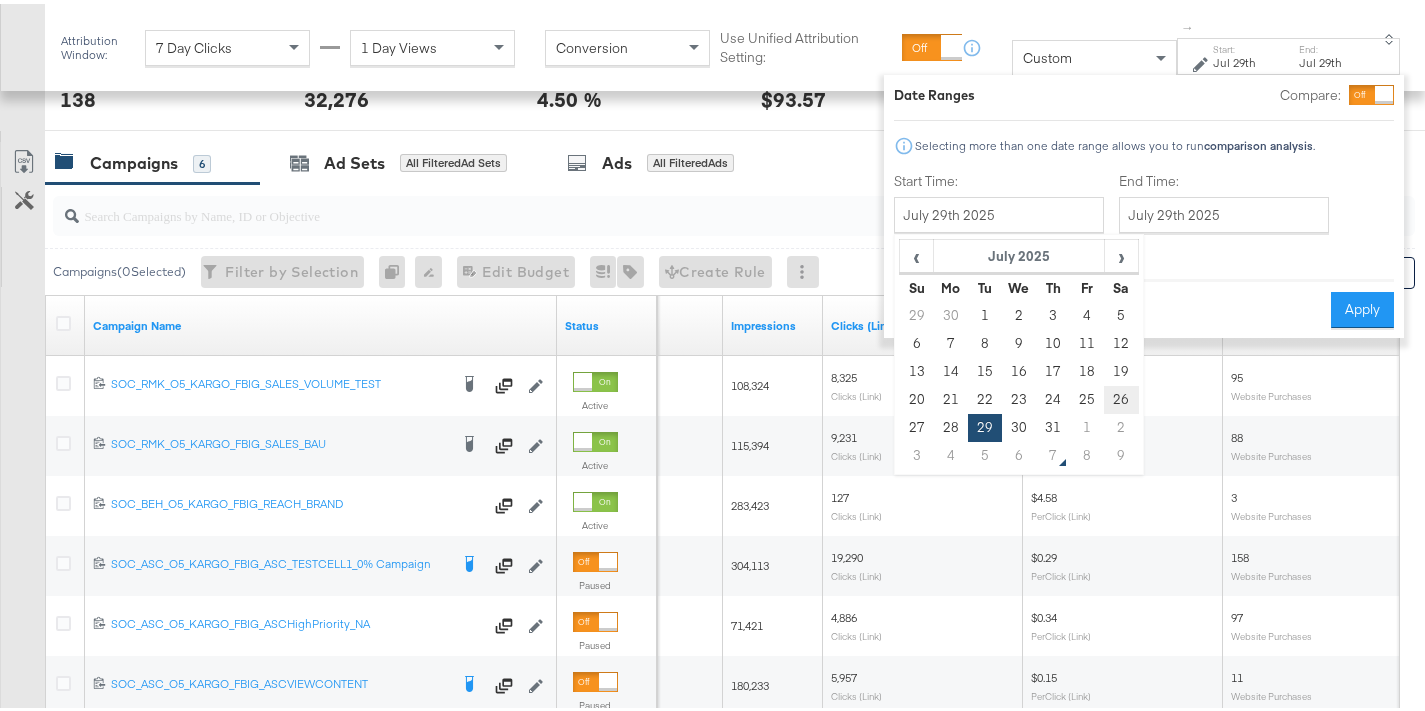 click on "26" at bounding box center (1122, 396) 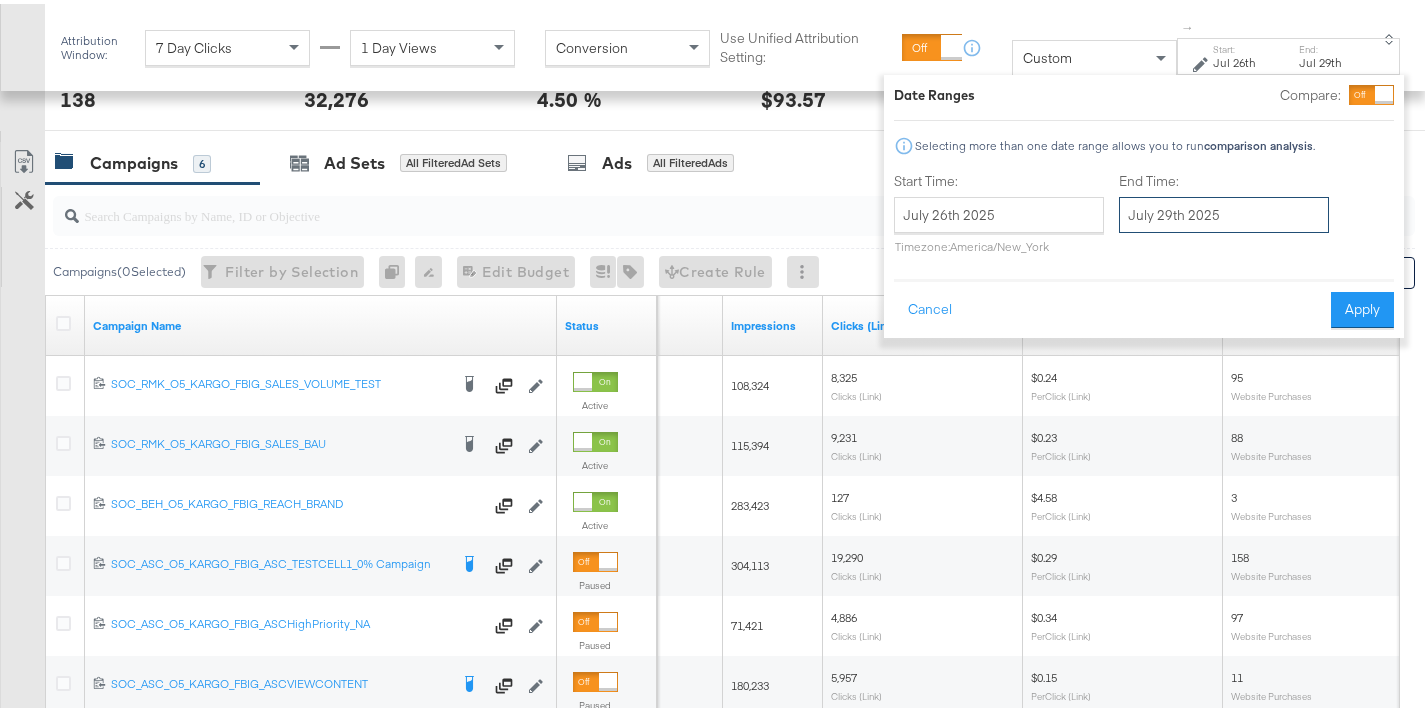 click on "July 29th 2025" at bounding box center (1224, 211) 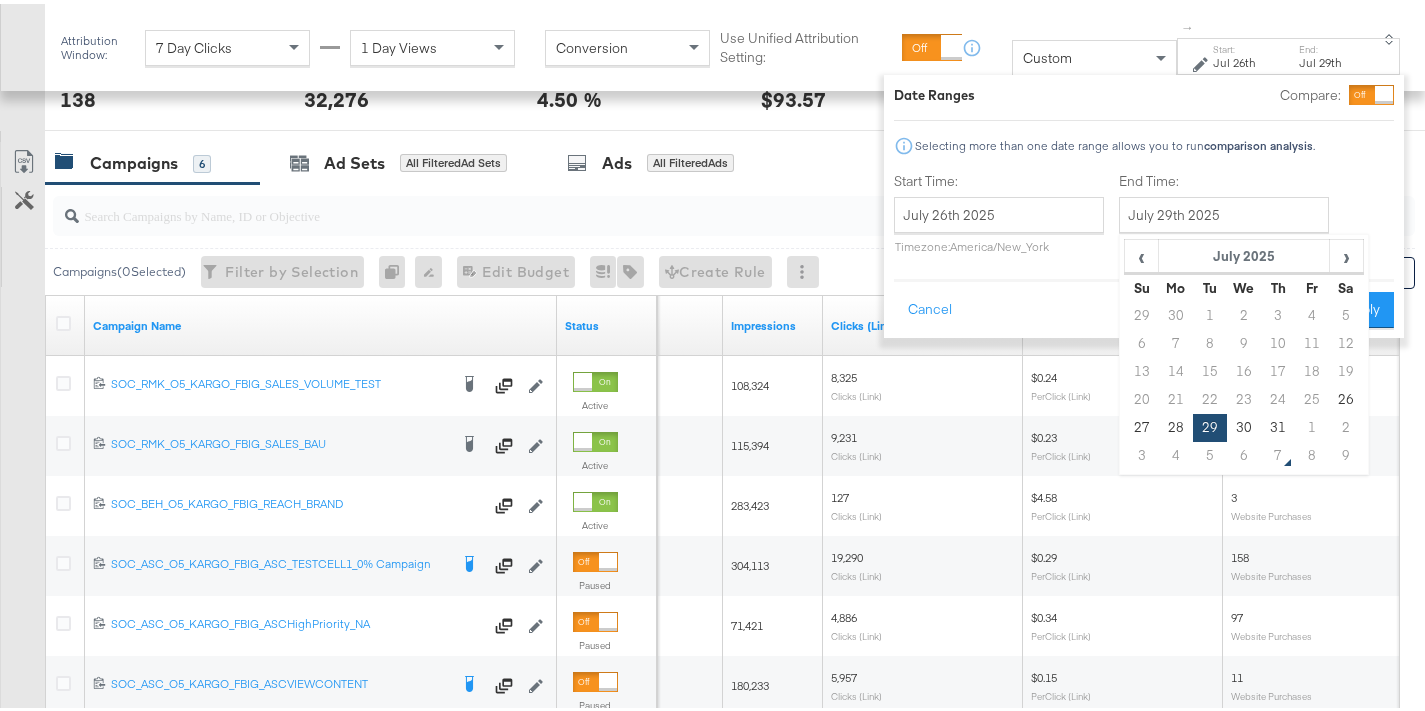 click on "19" at bounding box center (1347, 368) 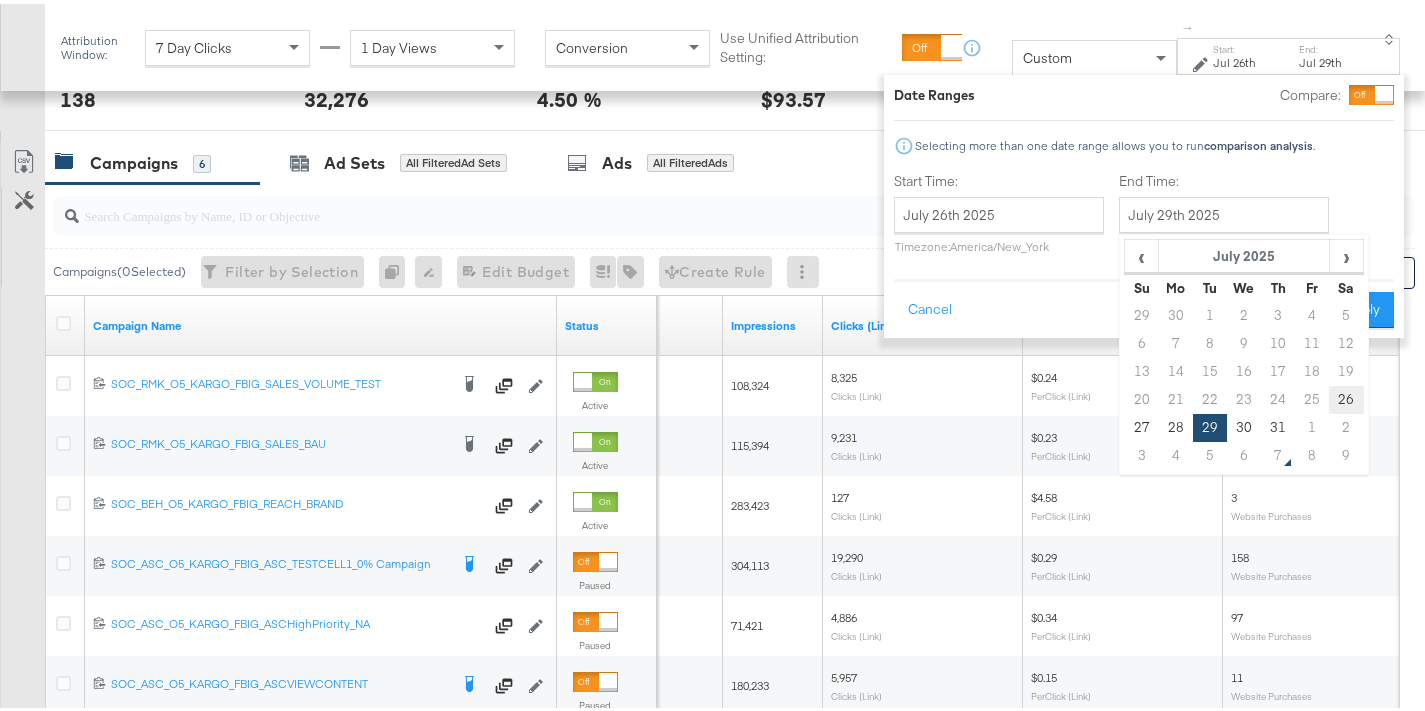 click on "26" at bounding box center [1347, 396] 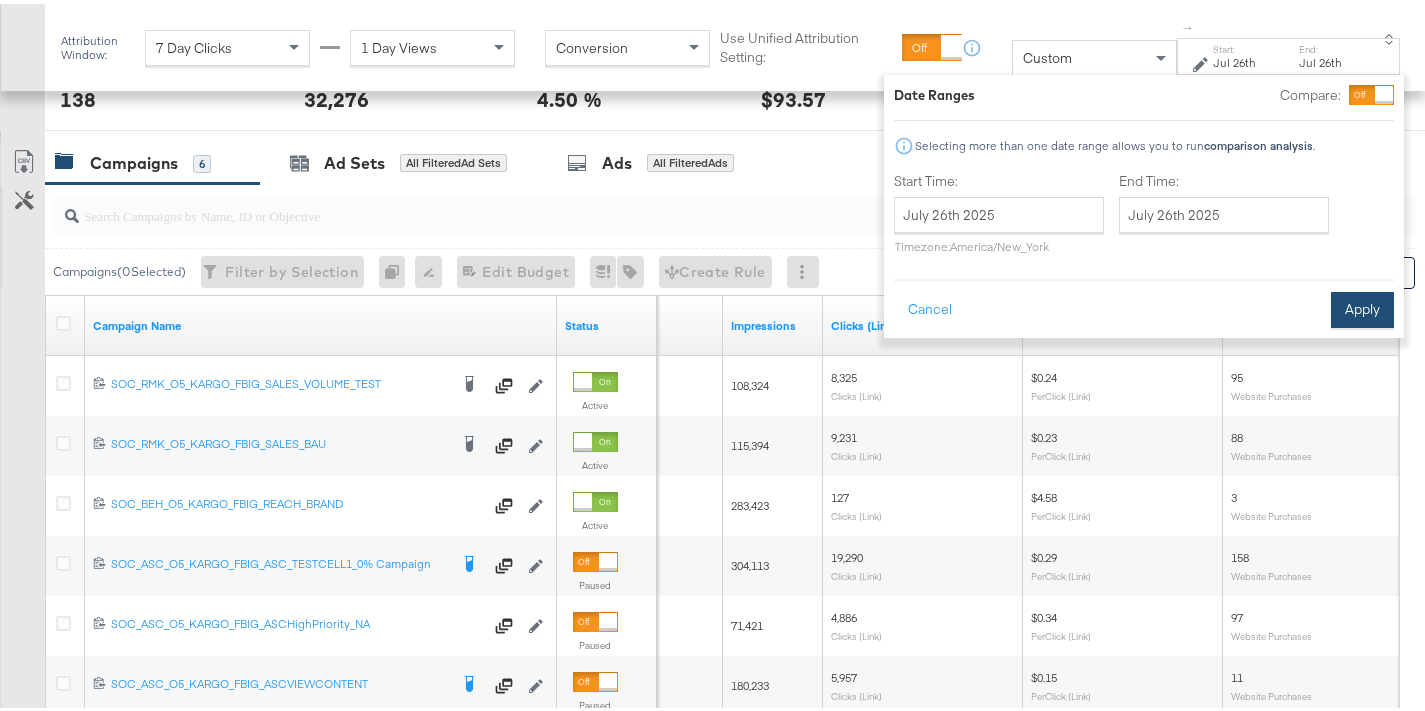 click on "Apply" at bounding box center (1362, 306) 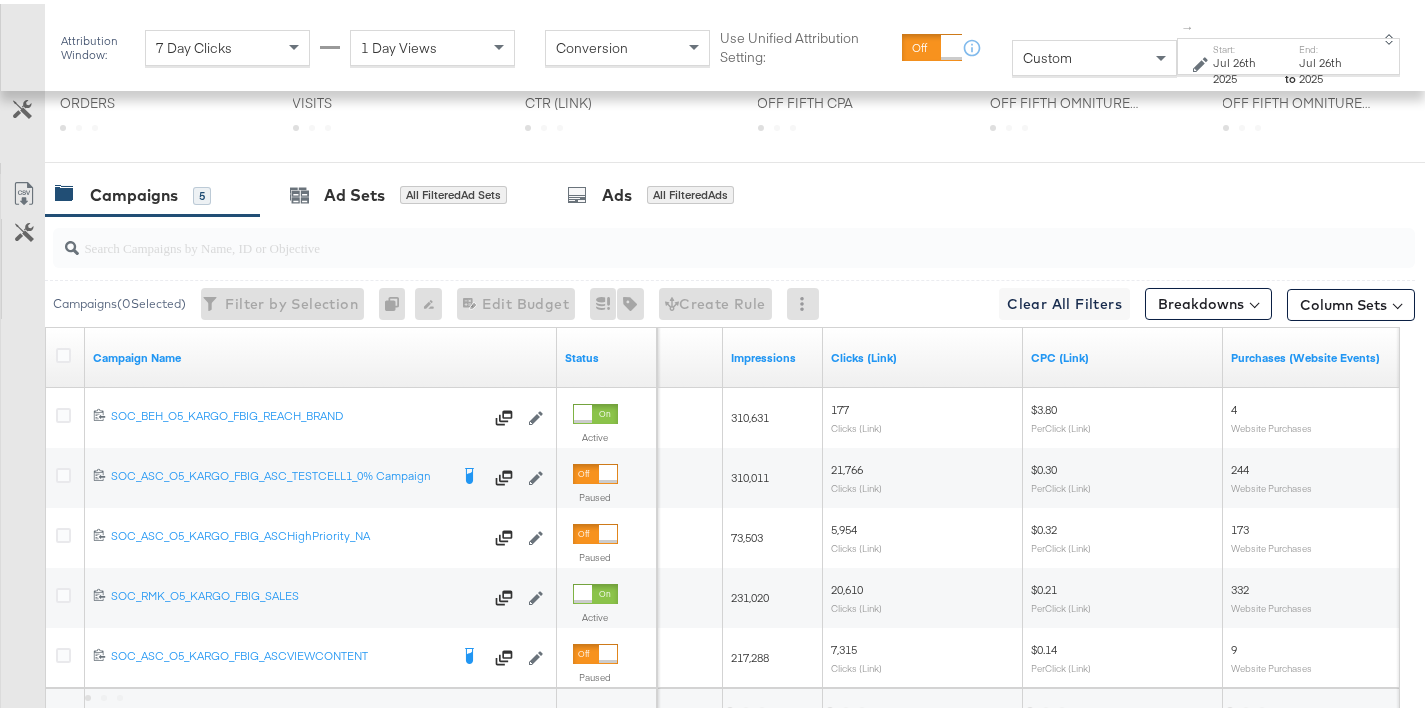scroll, scrollTop: 766, scrollLeft: 0, axis: vertical 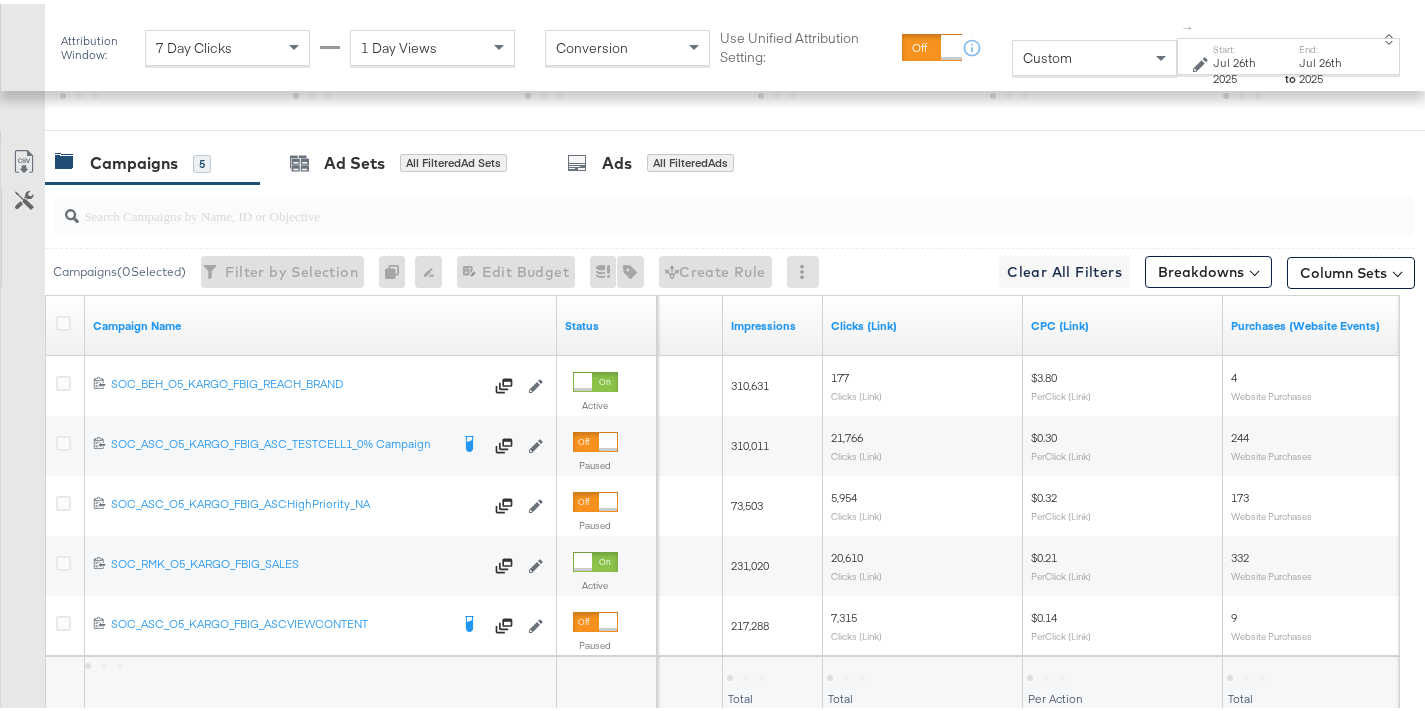 click at bounding box center [734, 212] 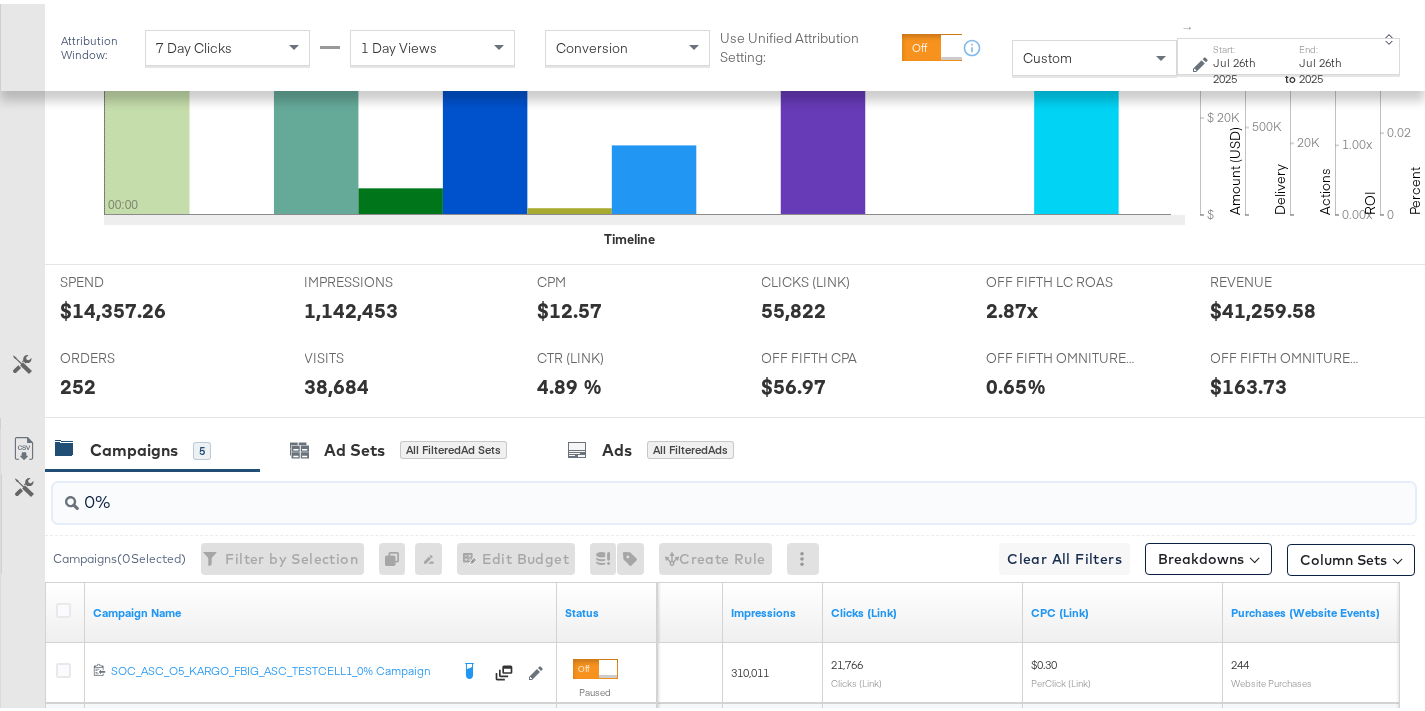 scroll, scrollTop: 869, scrollLeft: 0, axis: vertical 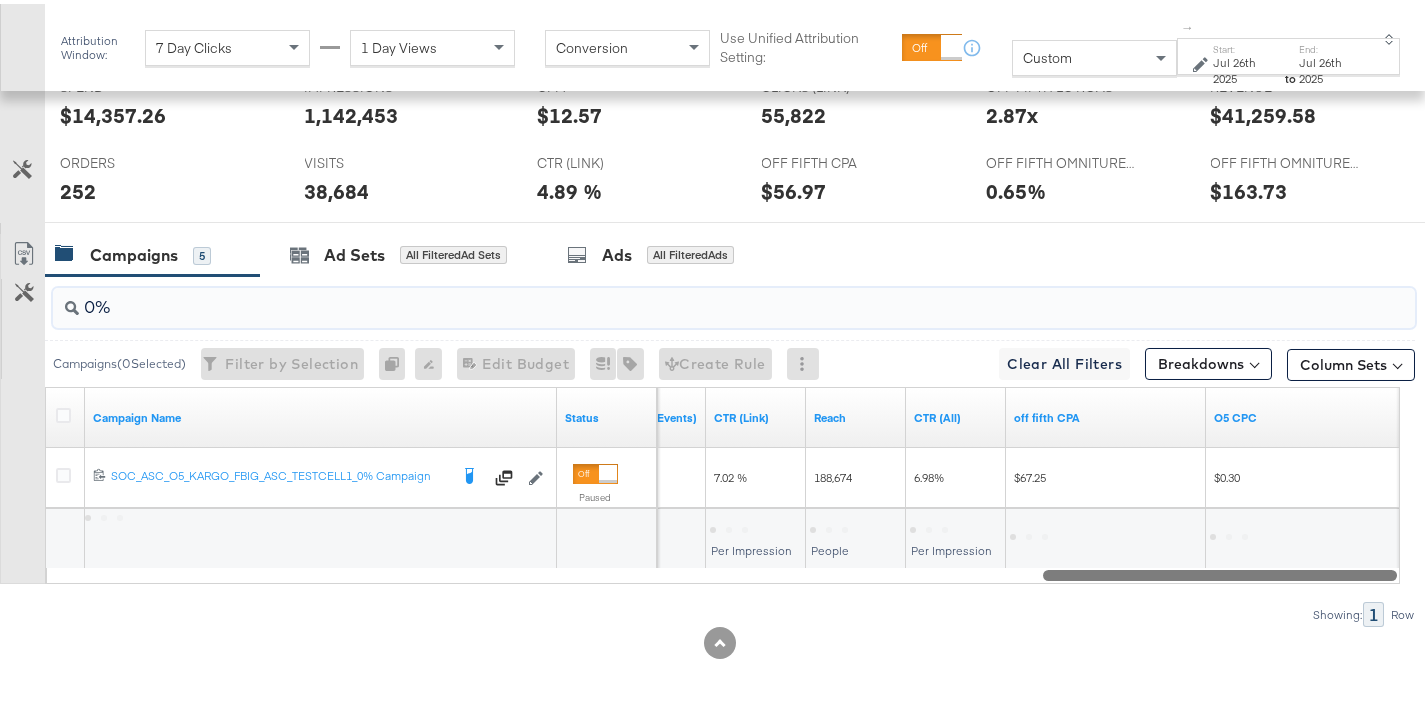 drag, startPoint x: 951, startPoint y: 572, endPoint x: 1303, endPoint y: 604, distance: 353.45154 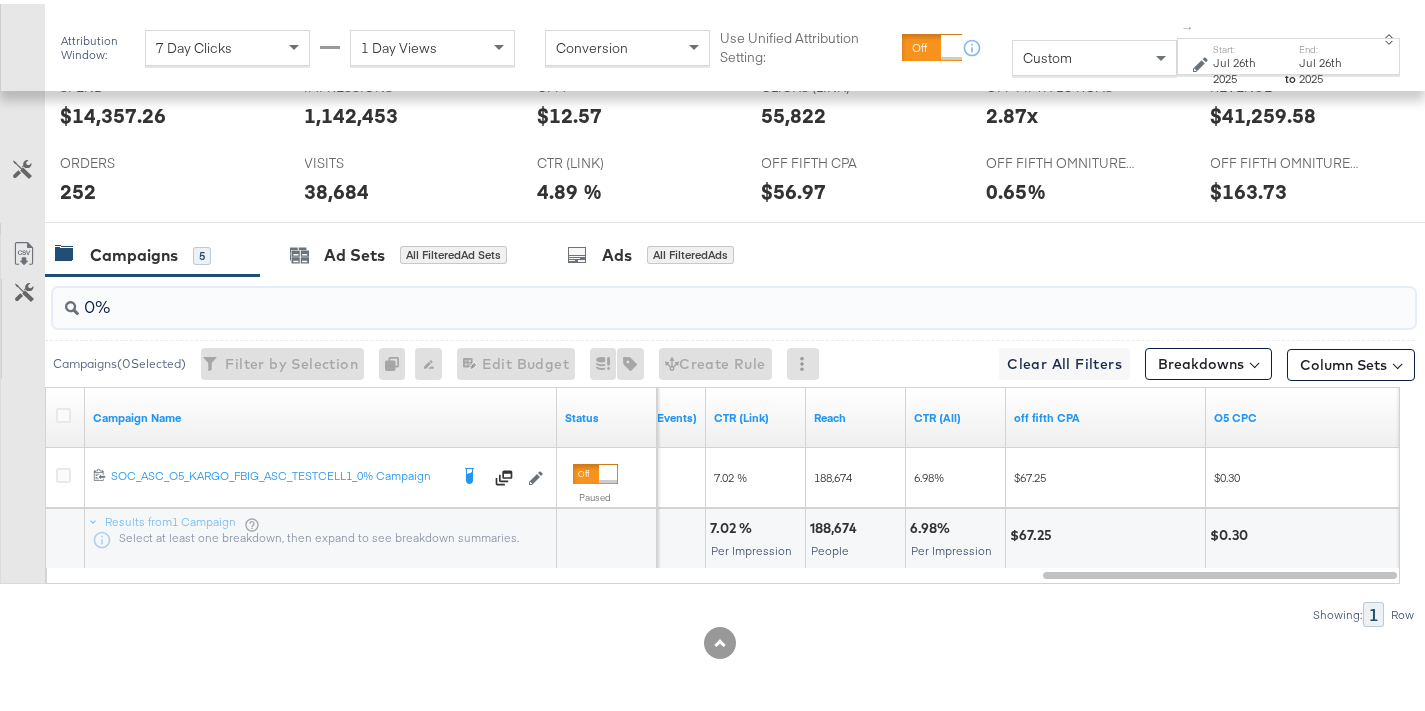 type on "0%" 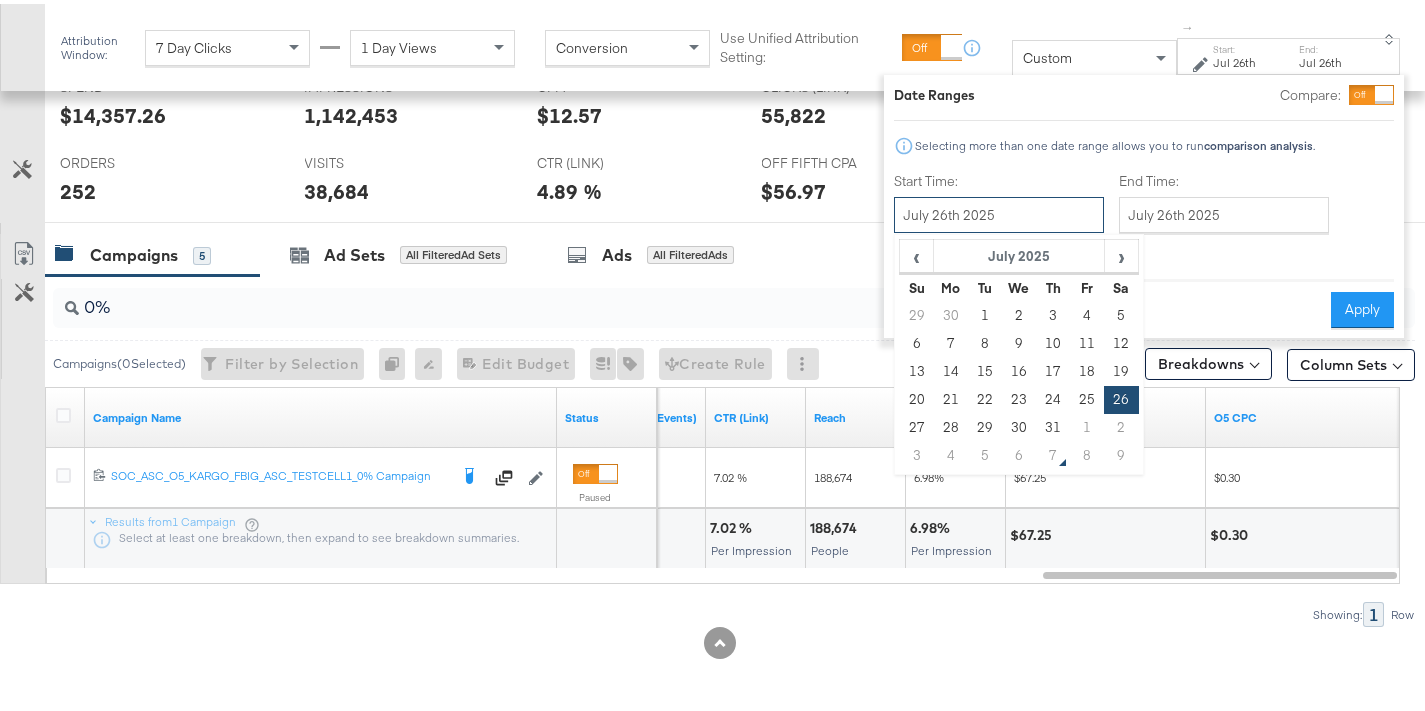 click on "July 26th 2025" at bounding box center (999, 211) 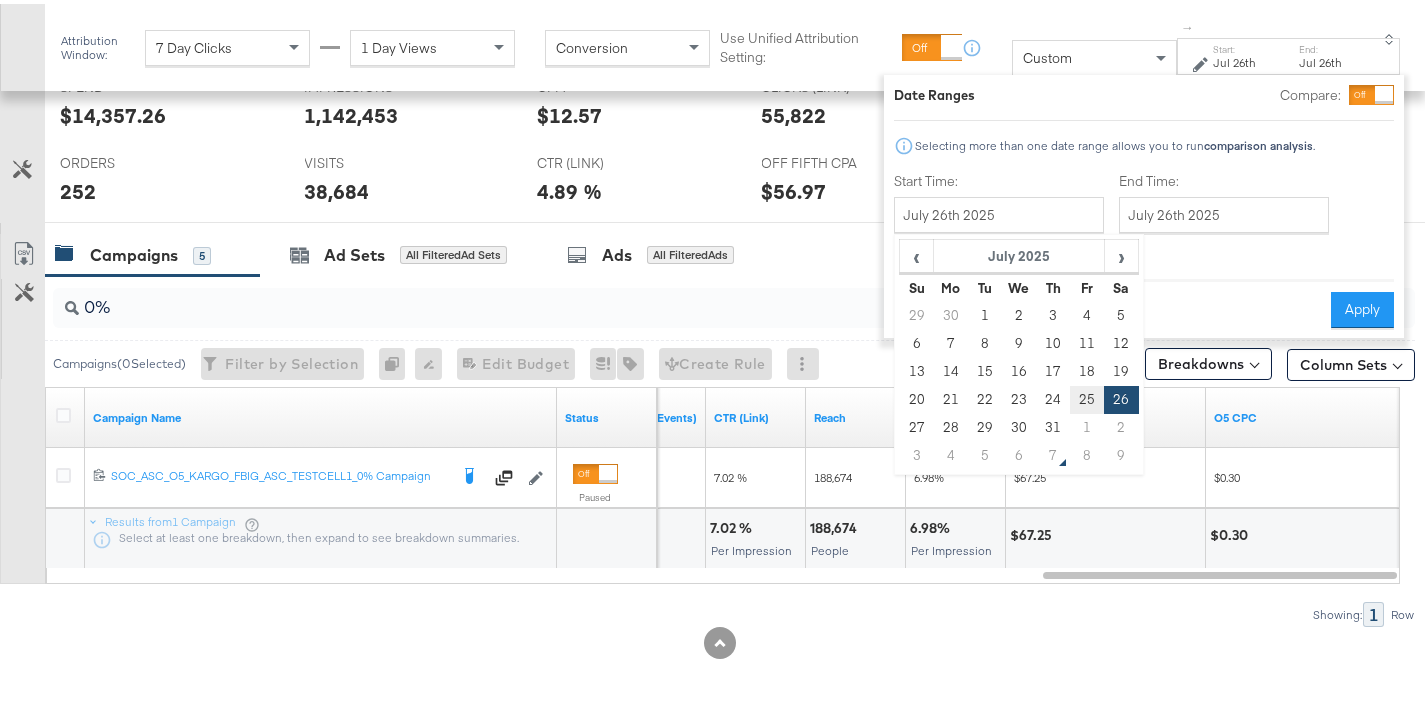 click on "25" at bounding box center [1087, 396] 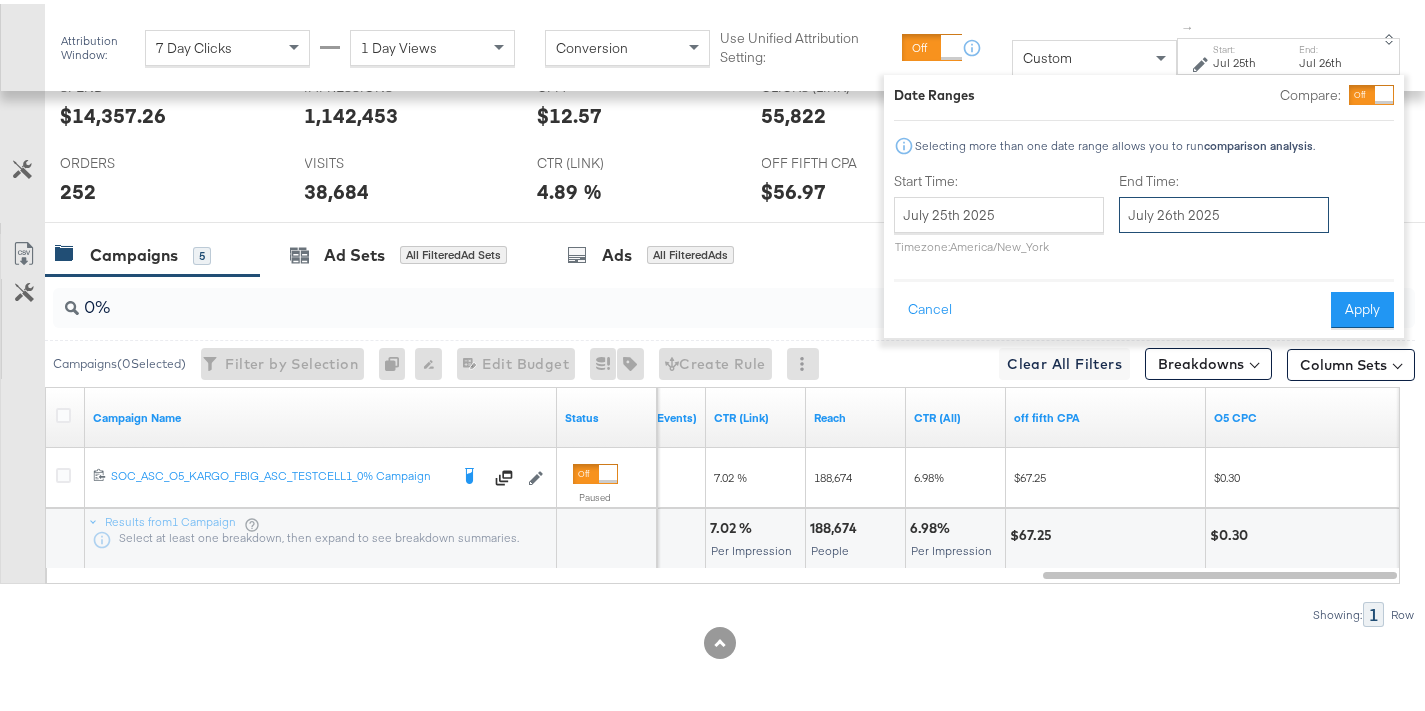 click on "July 26th 2025" at bounding box center (1224, 211) 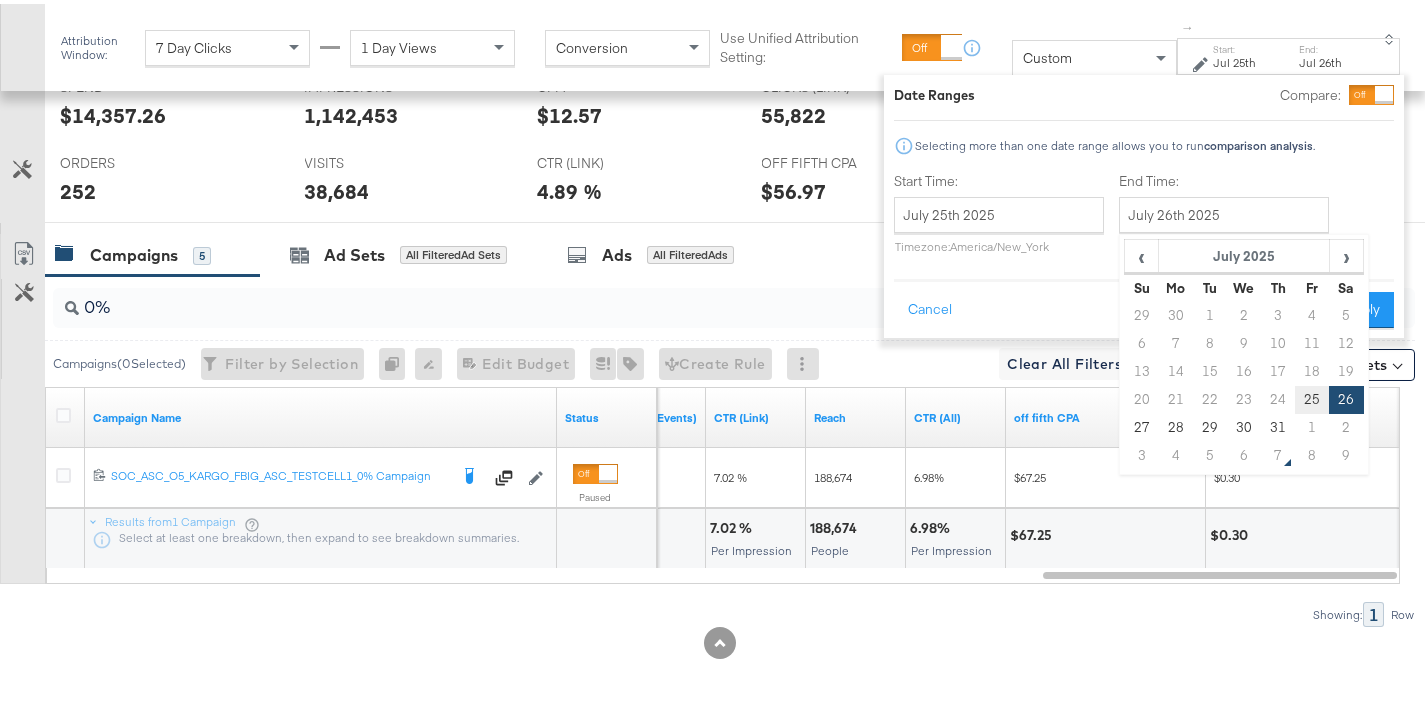 click on "25" at bounding box center (1312, 396) 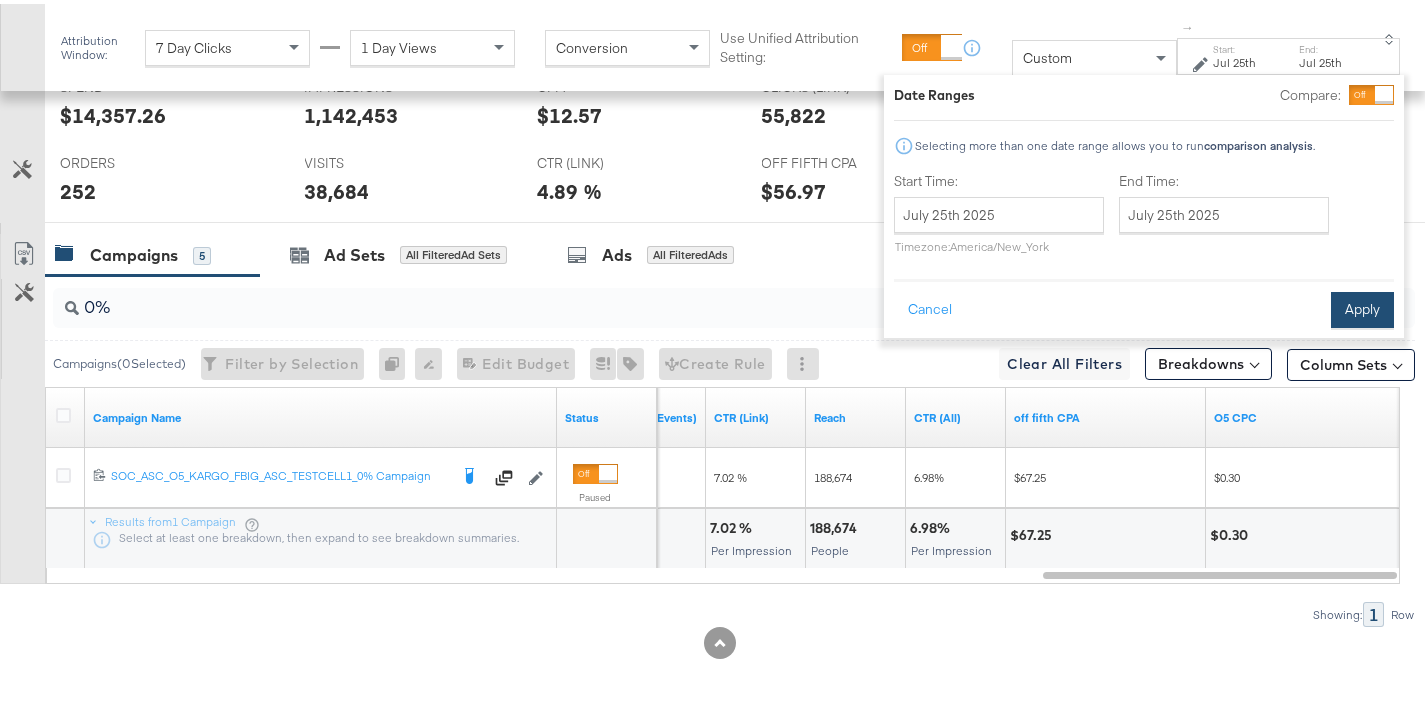 click on "Apply" at bounding box center (1362, 306) 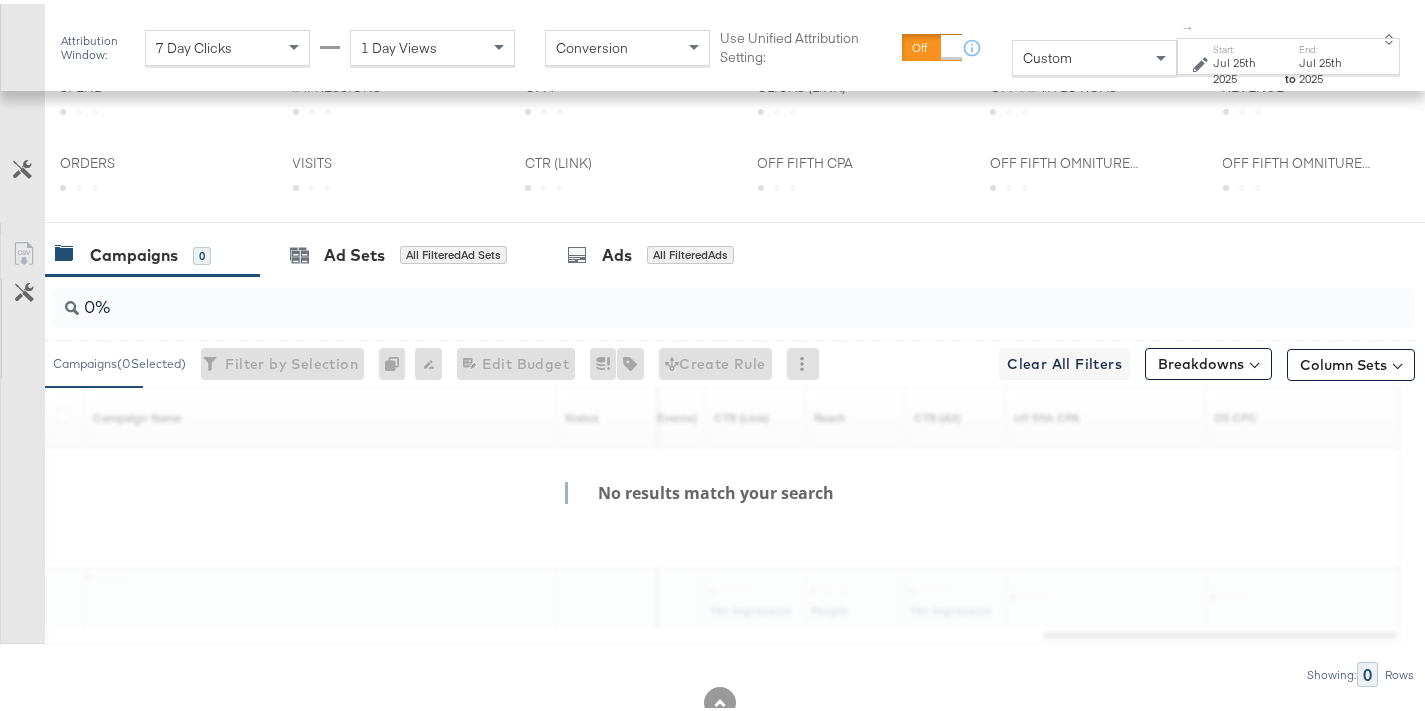 scroll, scrollTop: 869, scrollLeft: 0, axis: vertical 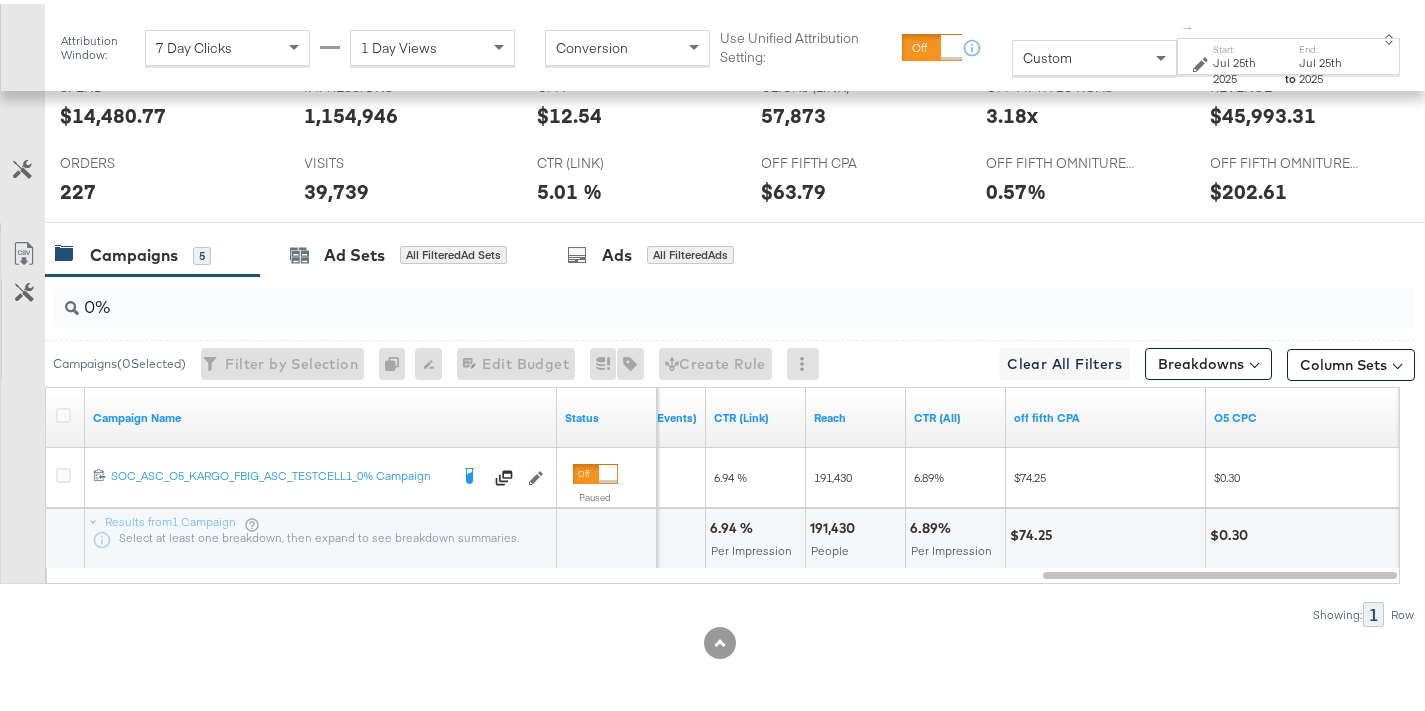 click on "to" at bounding box center [1290, 75] 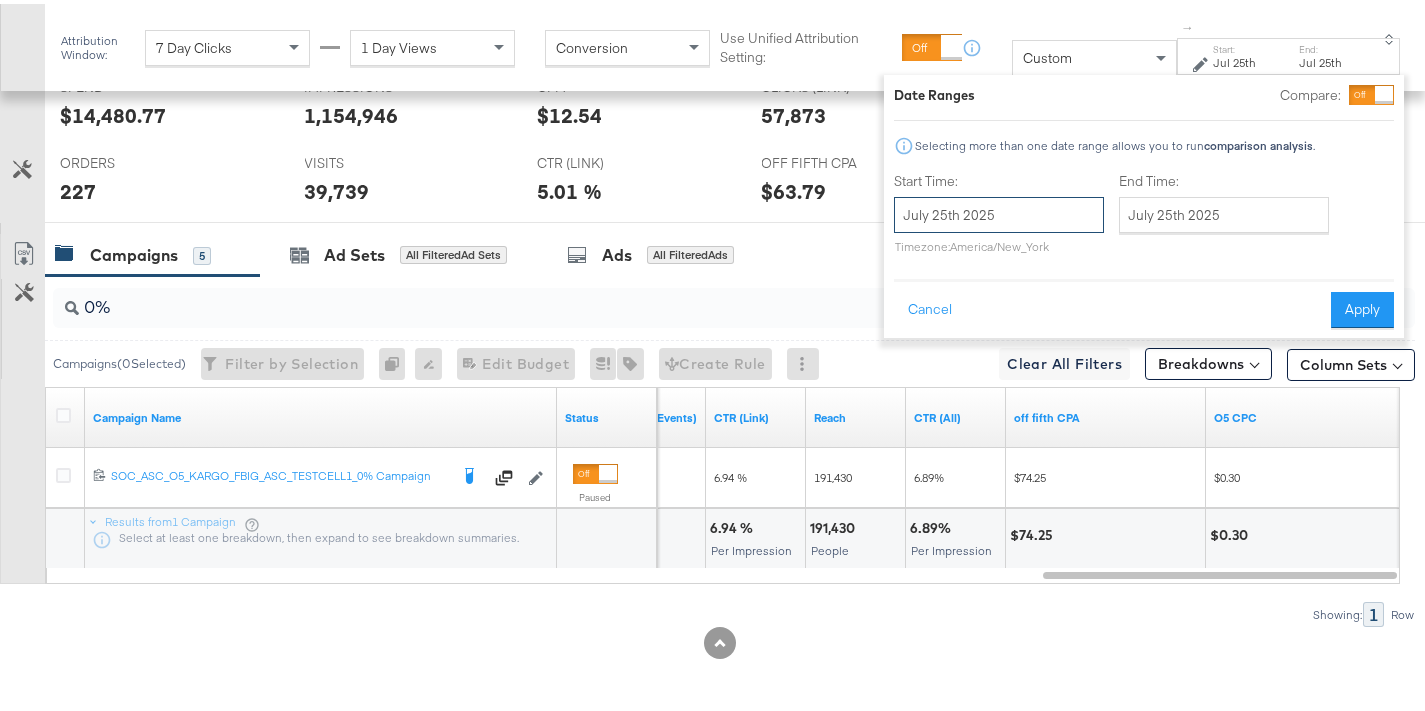 click on "July 25th 2025" at bounding box center [999, 211] 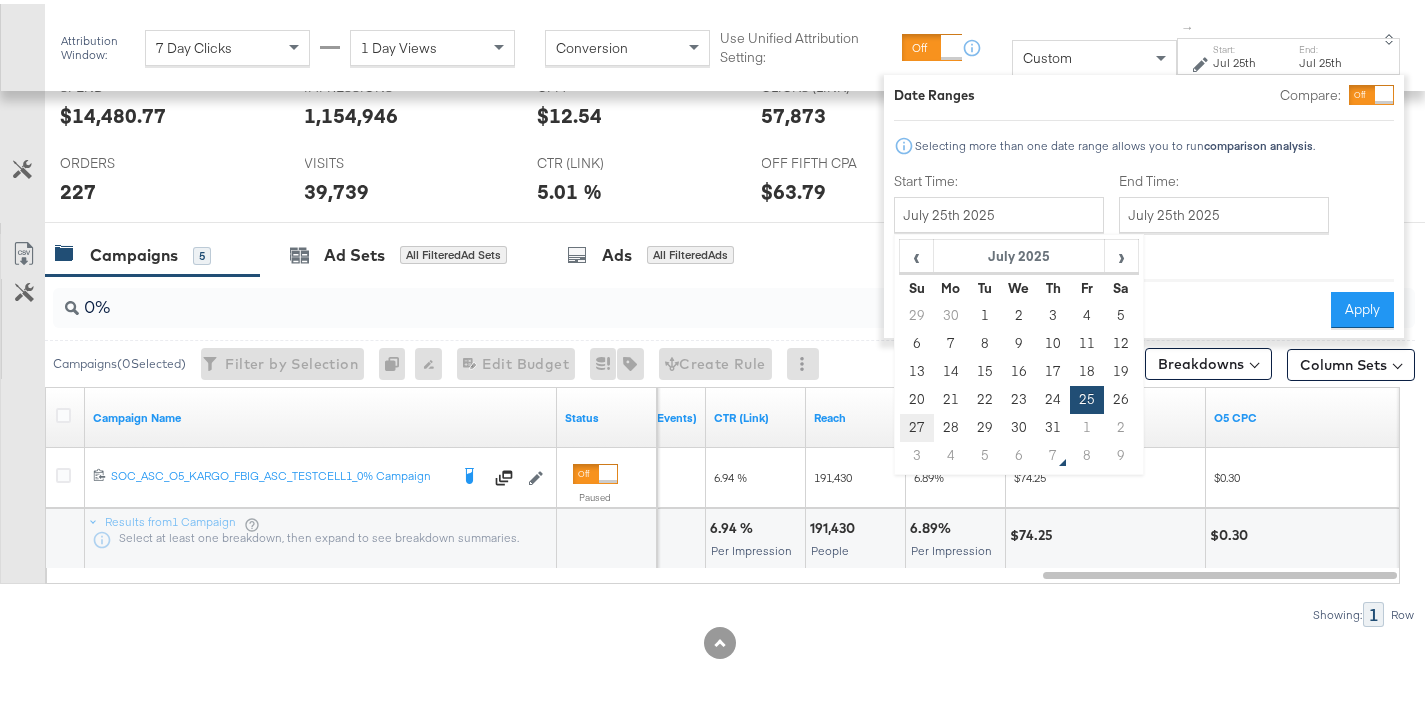 click on "27" at bounding box center (917, 424) 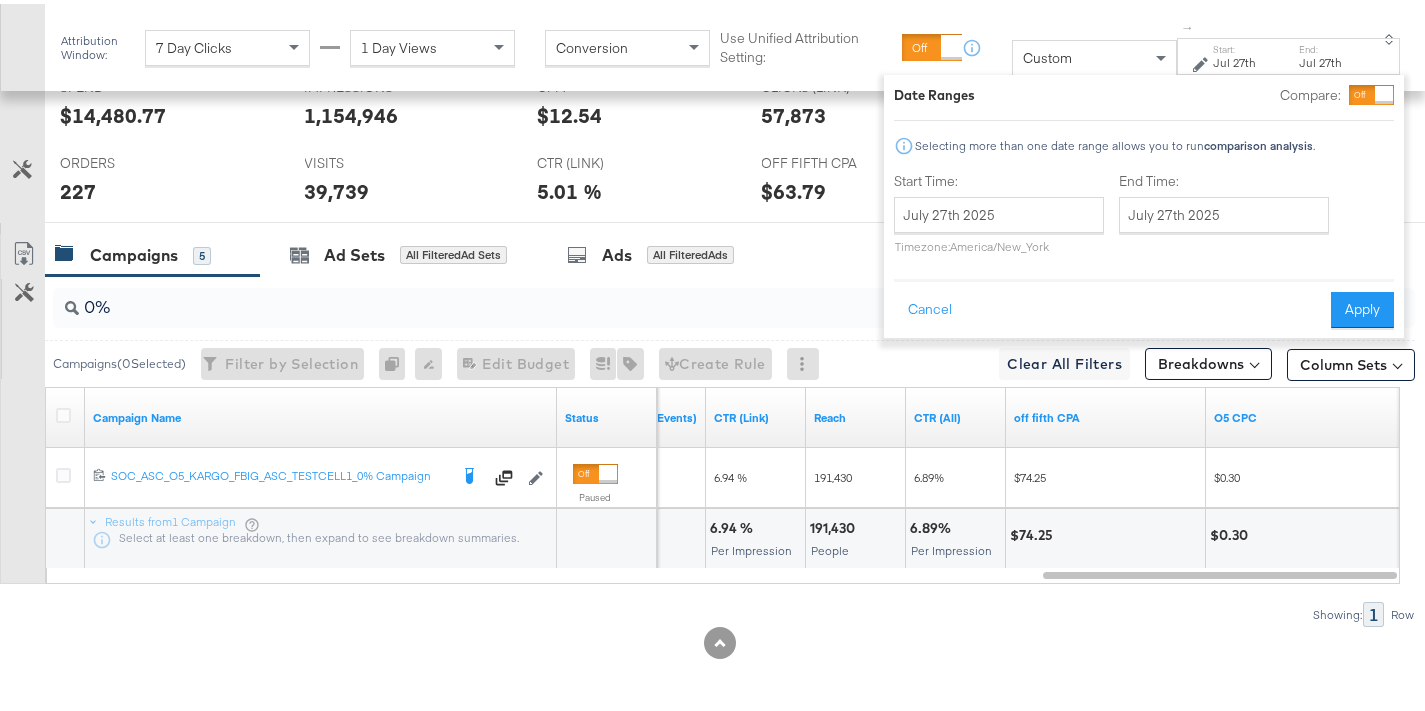 click on "Apply" at bounding box center (1362, 306) 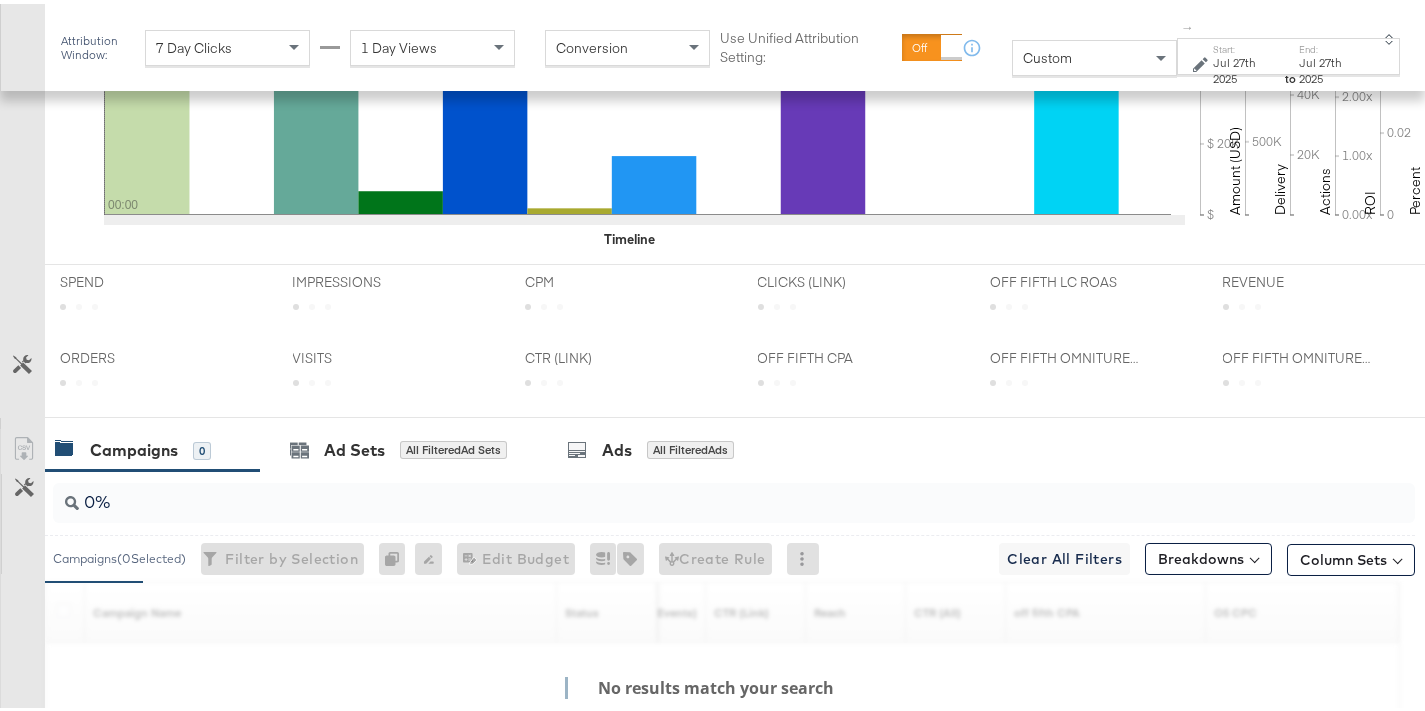 scroll, scrollTop: 869, scrollLeft: 0, axis: vertical 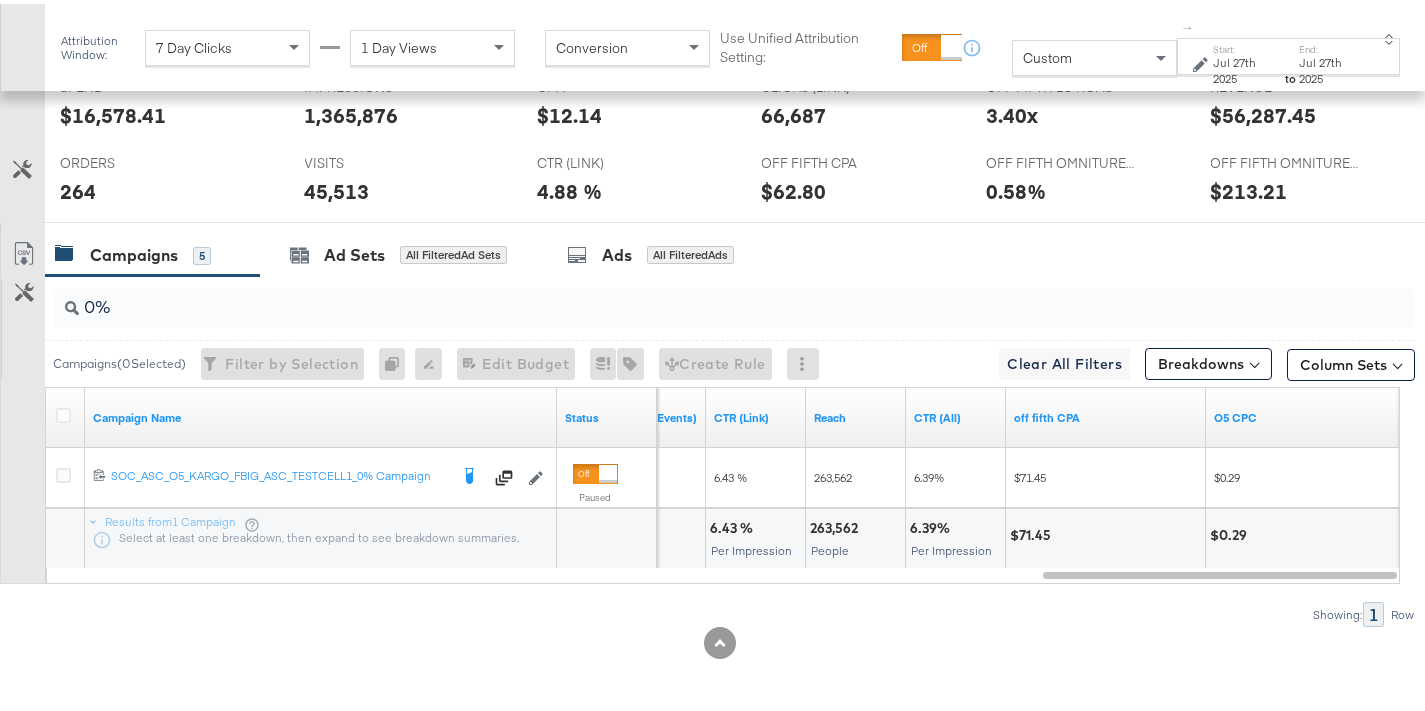 click on "Jul 27th 2025" at bounding box center [1248, 66] 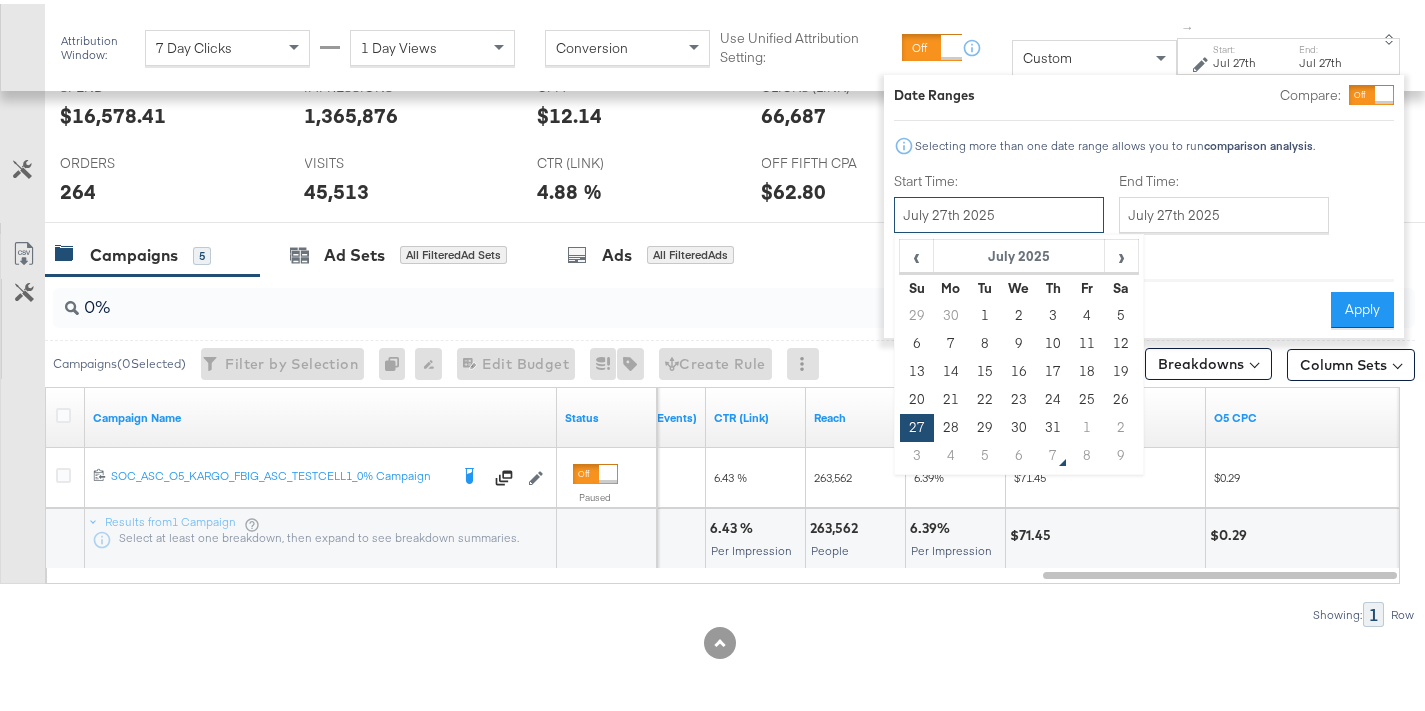 click on "July 27th 2025" at bounding box center [999, 211] 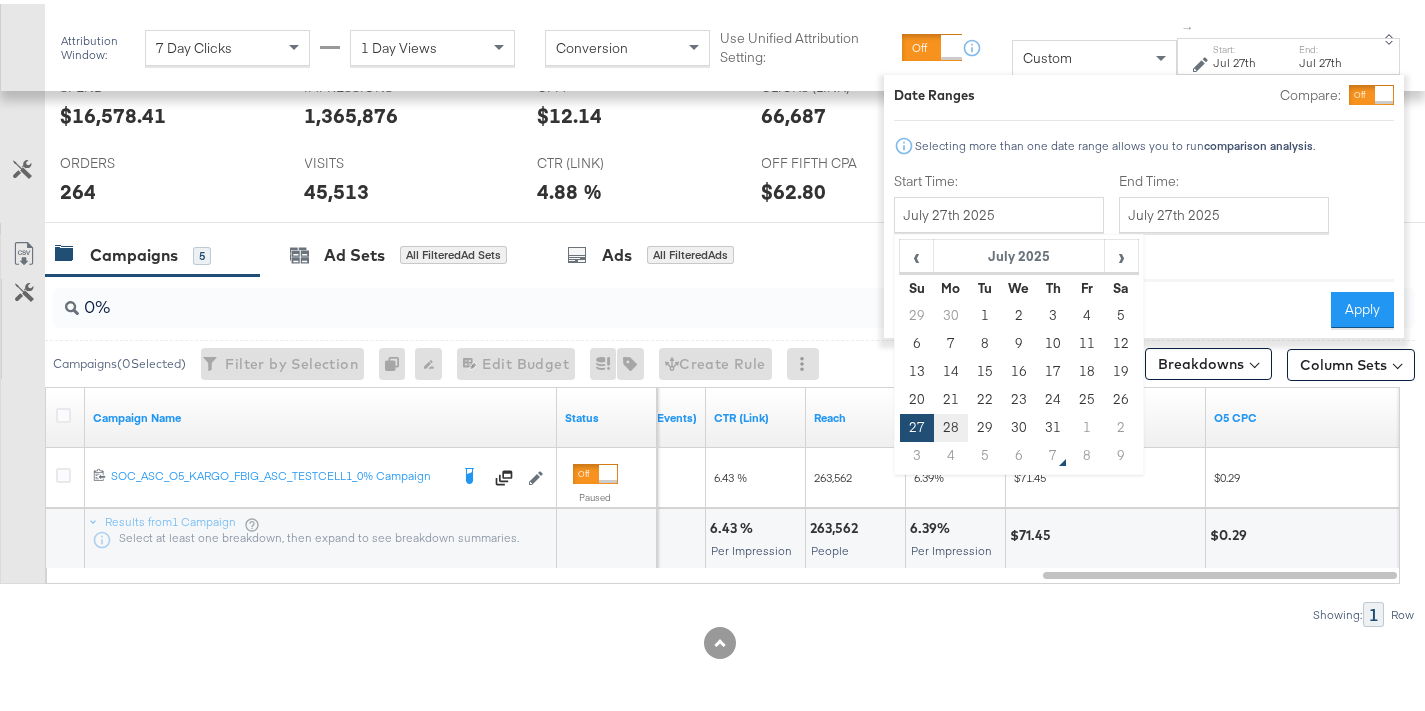 click on "28" at bounding box center [951, 424] 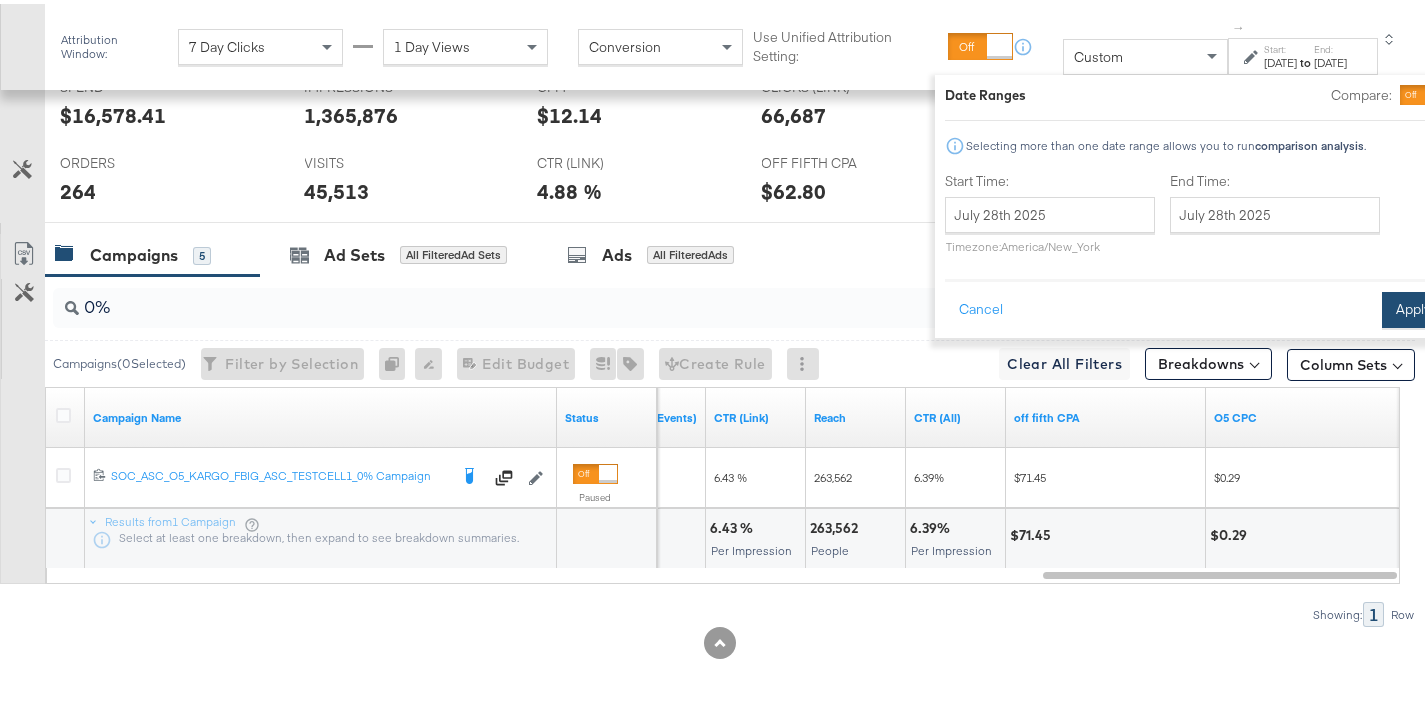 click on "Apply" at bounding box center [1413, 306] 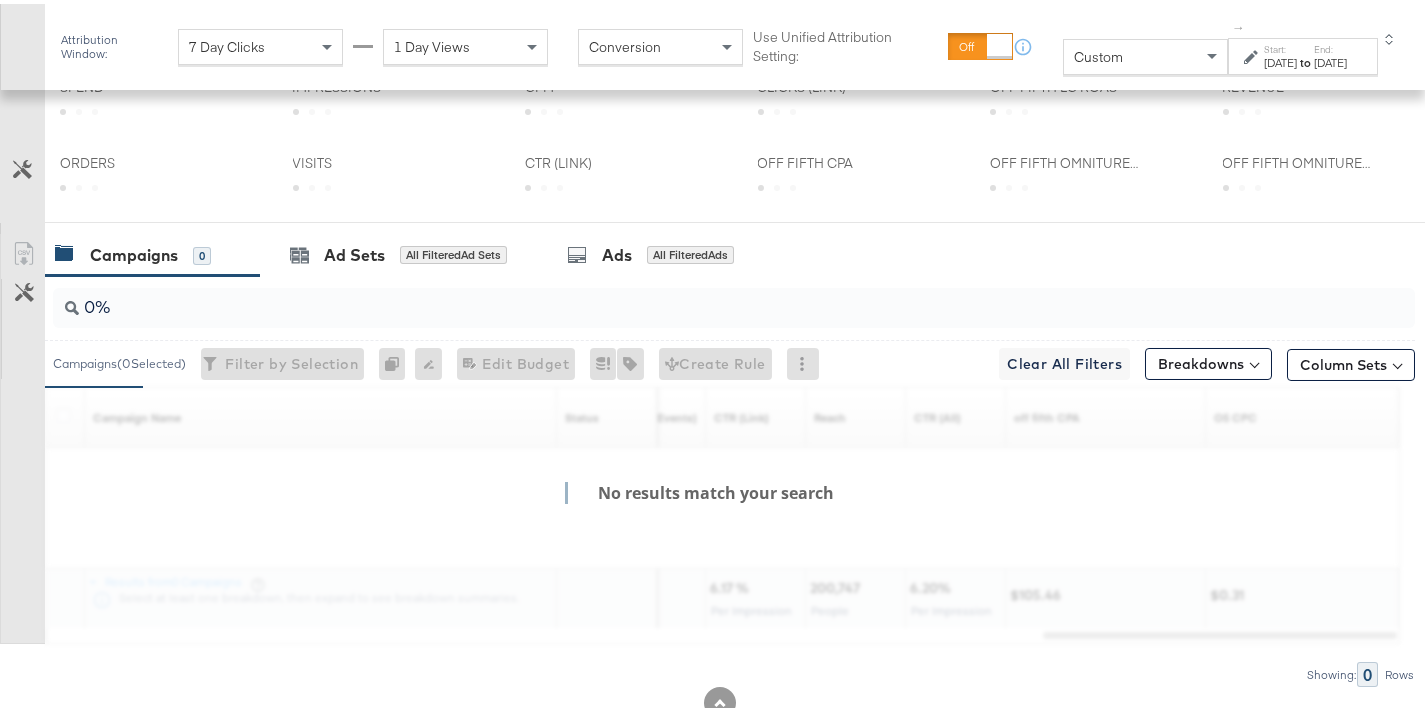 scroll, scrollTop: 869, scrollLeft: 0, axis: vertical 